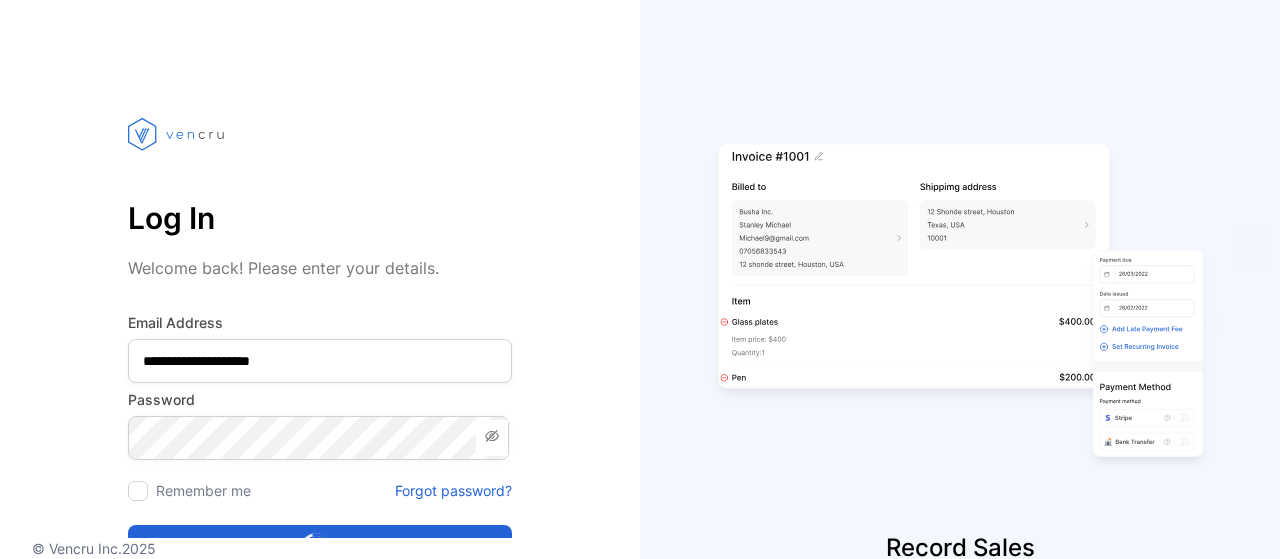 scroll, scrollTop: 0, scrollLeft: 0, axis: both 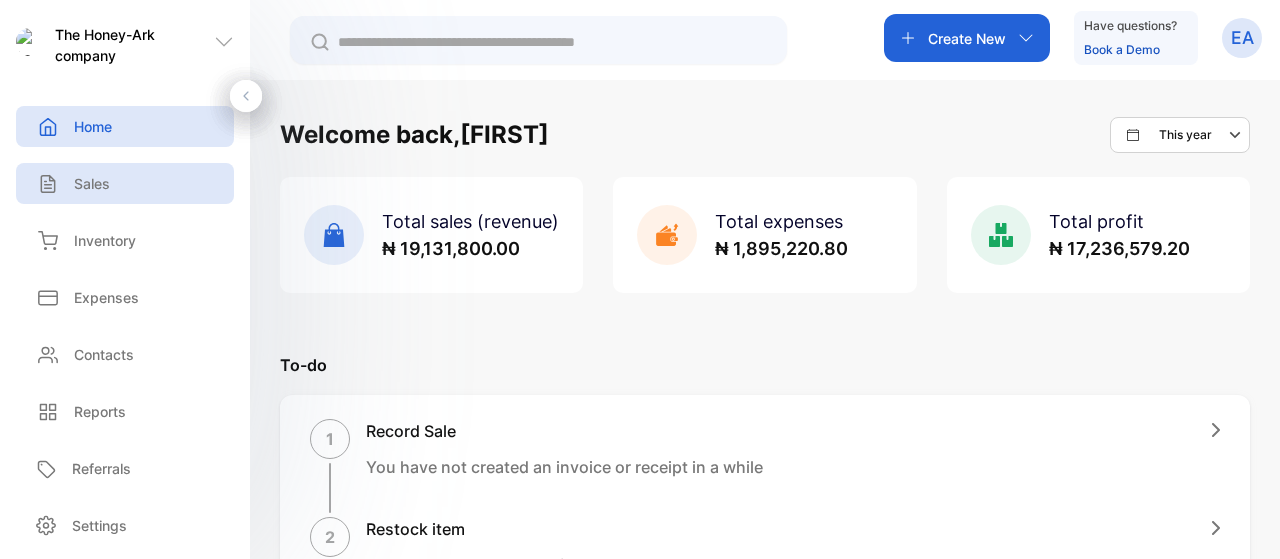 click on "Sales" at bounding box center [125, 183] 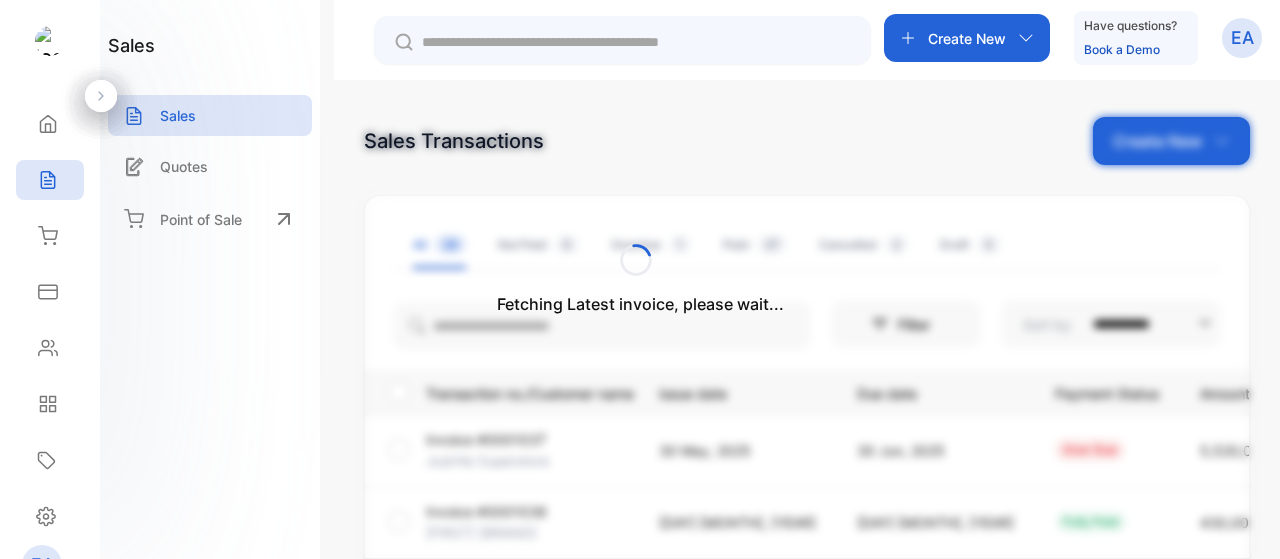 scroll, scrollTop: 0, scrollLeft: 0, axis: both 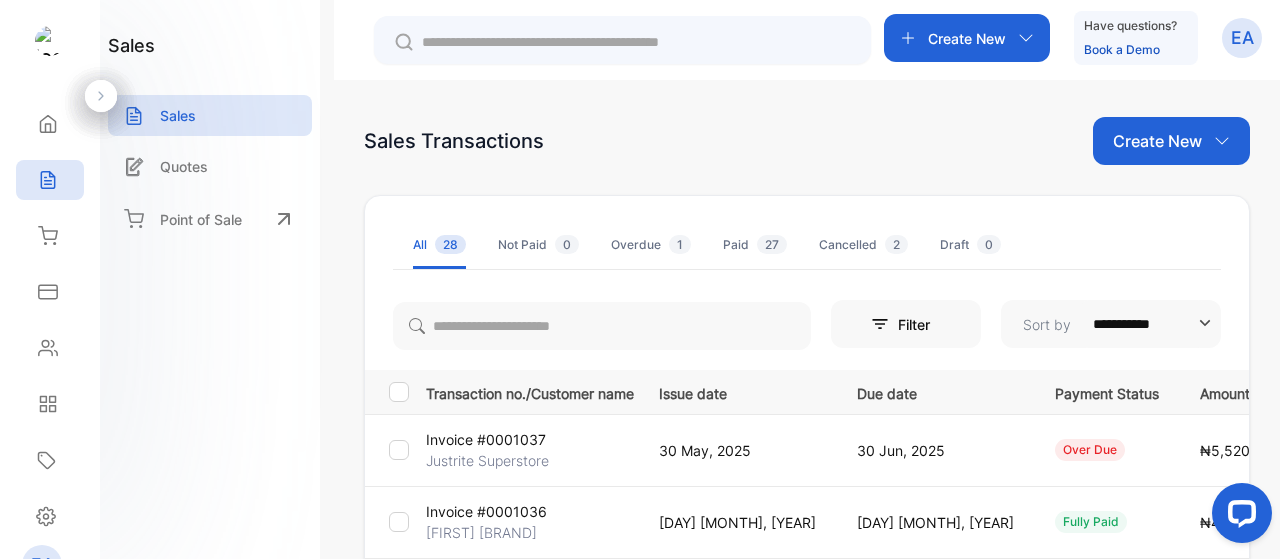 click on "Create New" at bounding box center [967, 38] 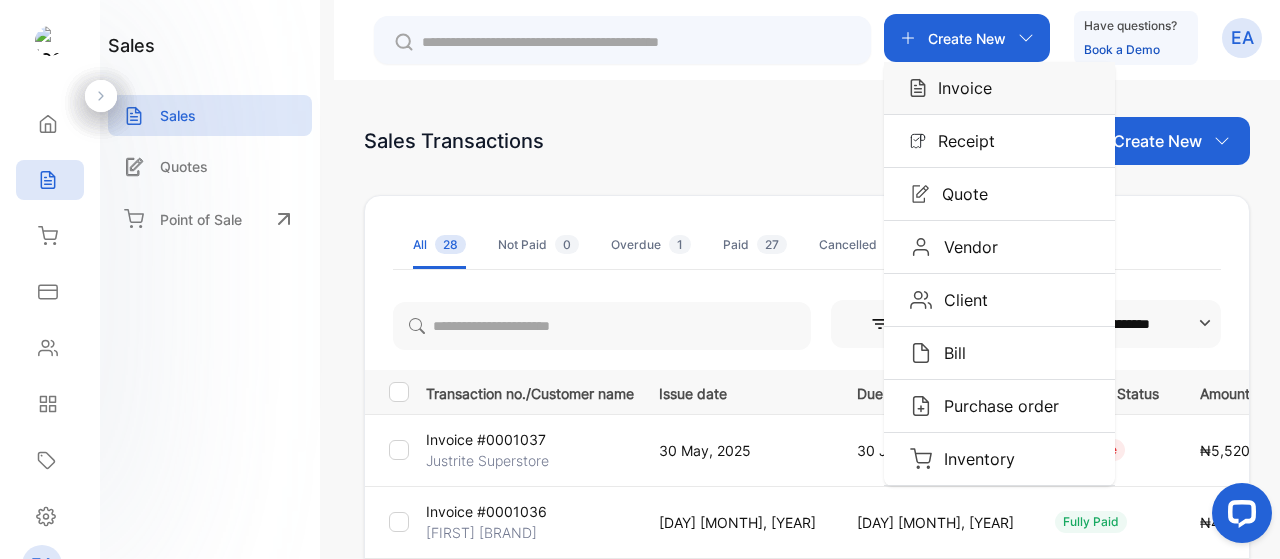 click on "Invoice" at bounding box center (959, 88) 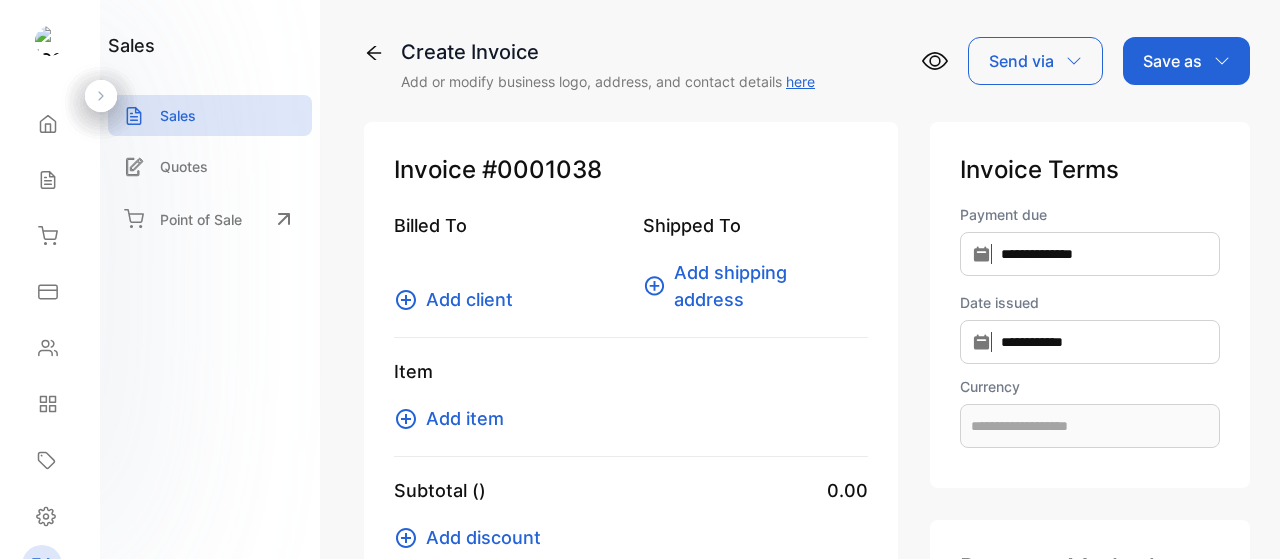 scroll, scrollTop: 0, scrollLeft: 0, axis: both 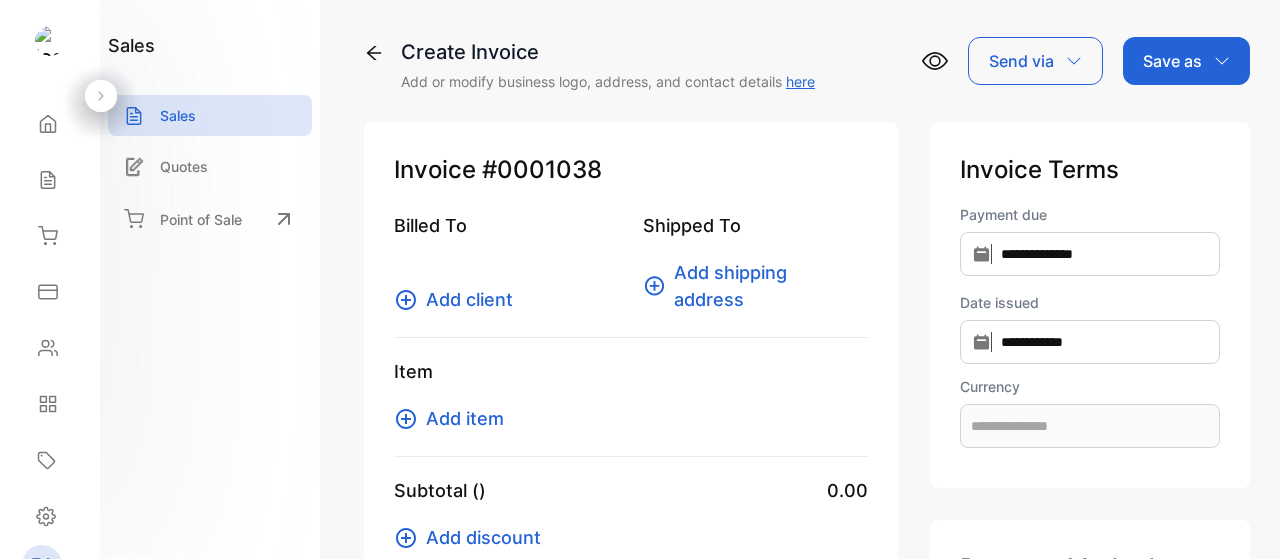 click on "Add client" at bounding box center (469, 299) 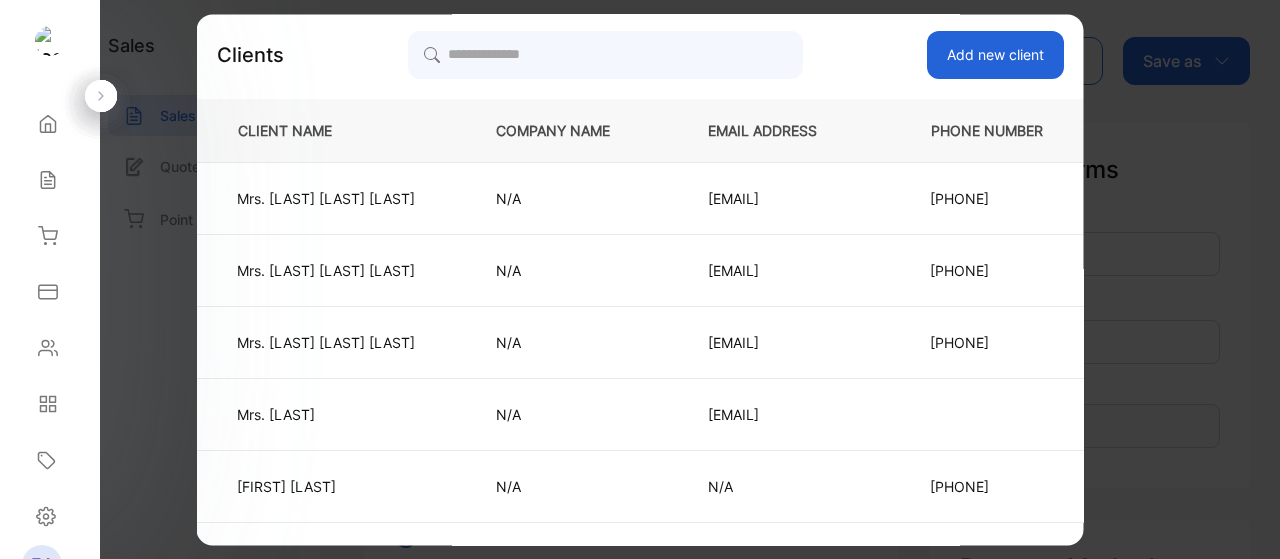 scroll, scrollTop: 118, scrollLeft: 0, axis: vertical 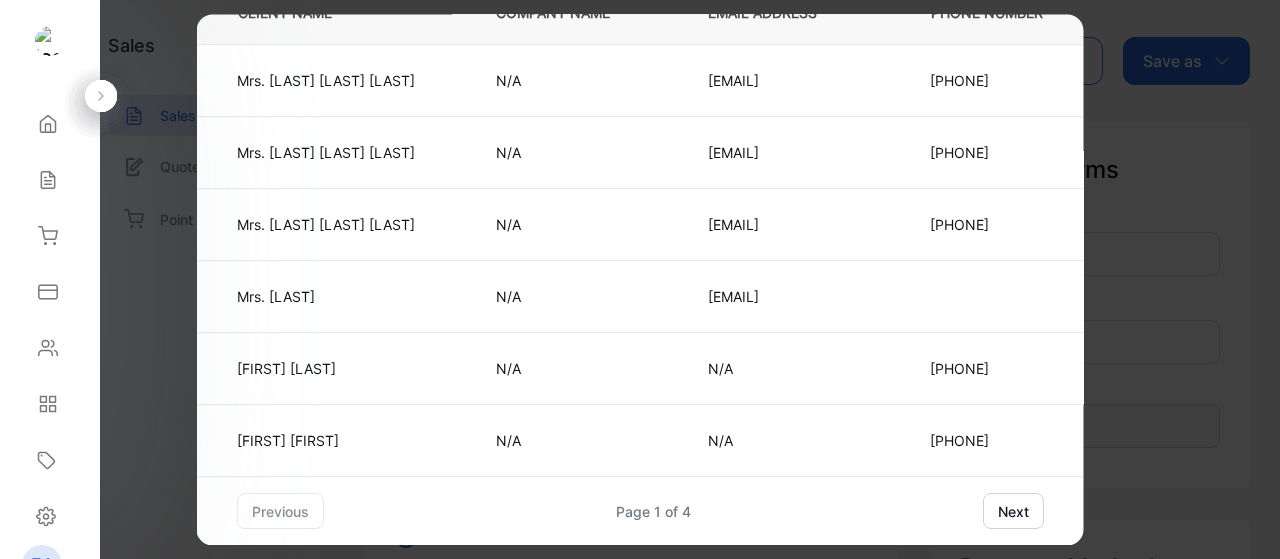 click on "next" at bounding box center (1013, 511) 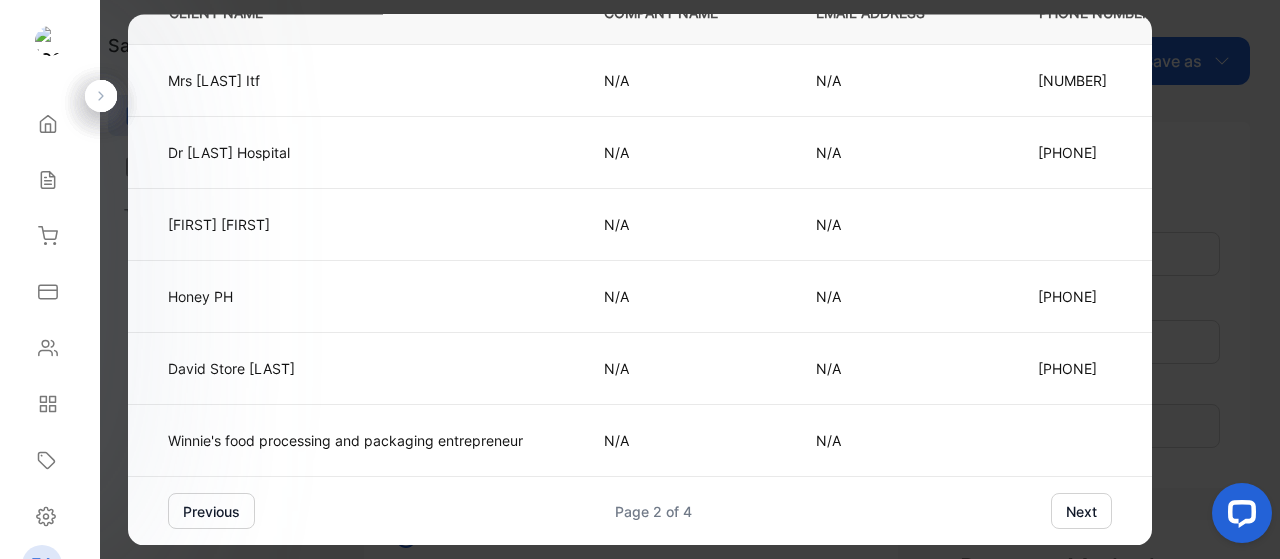 scroll, scrollTop: 0, scrollLeft: 0, axis: both 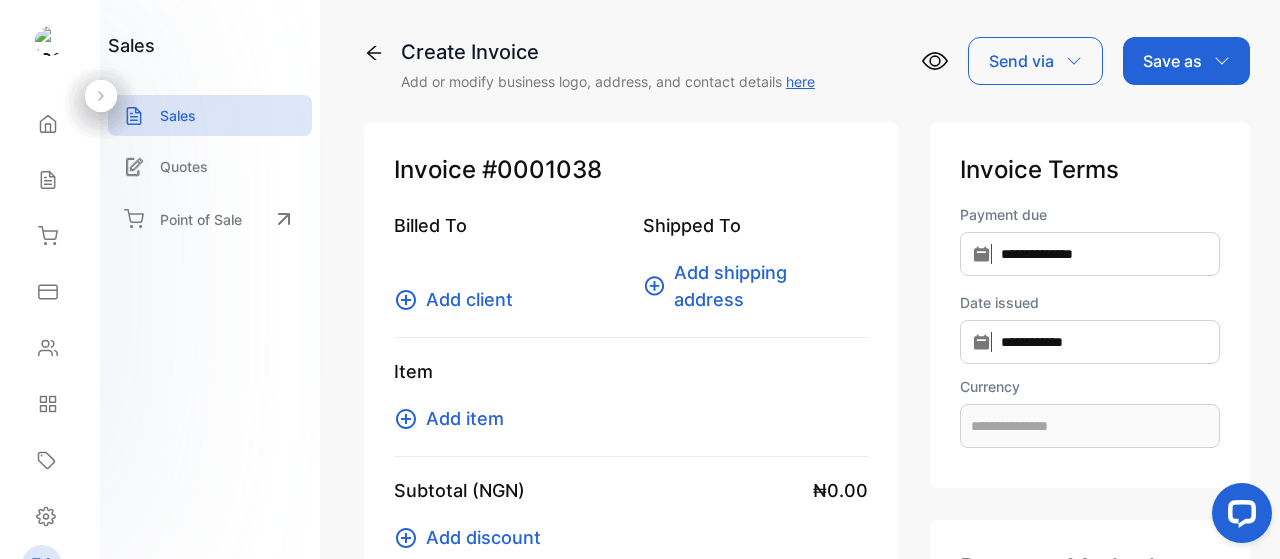 click on "**********" at bounding box center [807, 279] 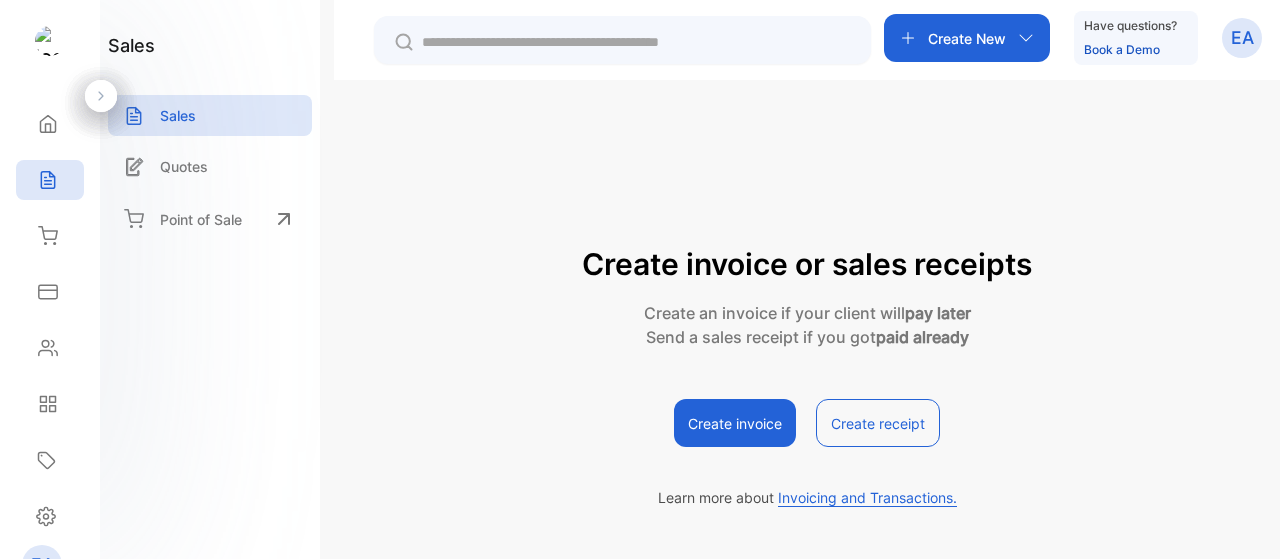 scroll, scrollTop: 0, scrollLeft: 0, axis: both 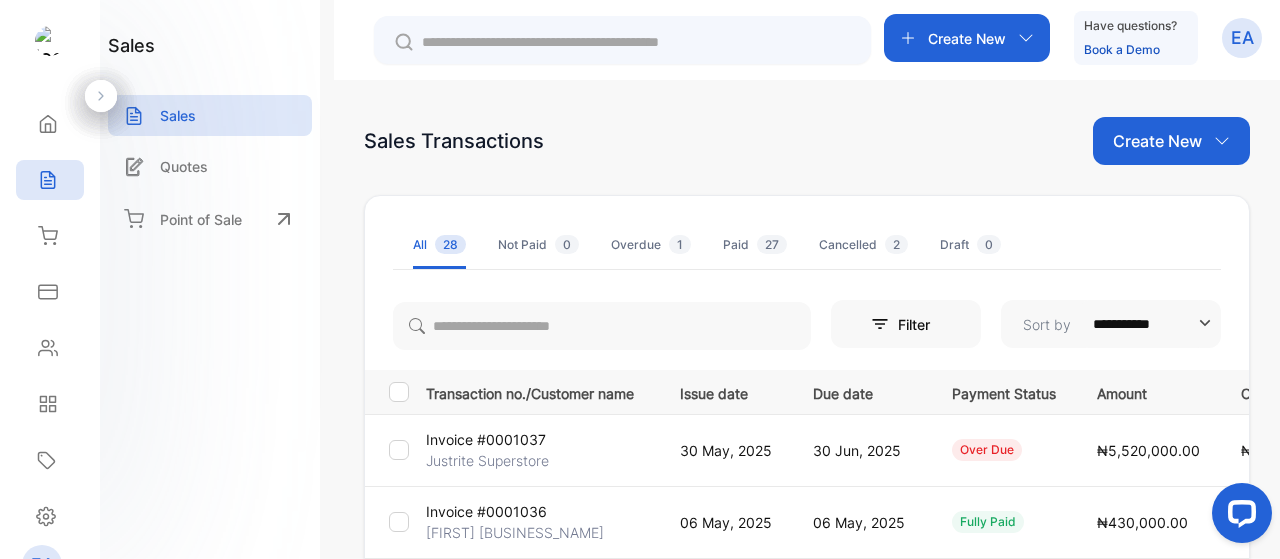 click on "Create New" at bounding box center (967, 38) 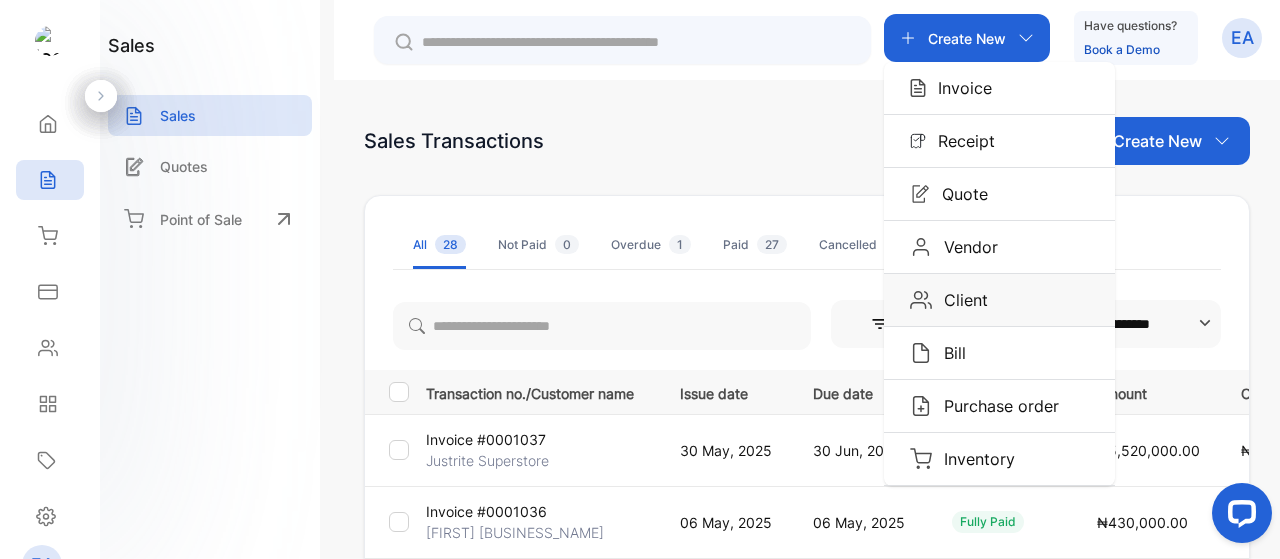 click on "Client" at bounding box center [999, 88] 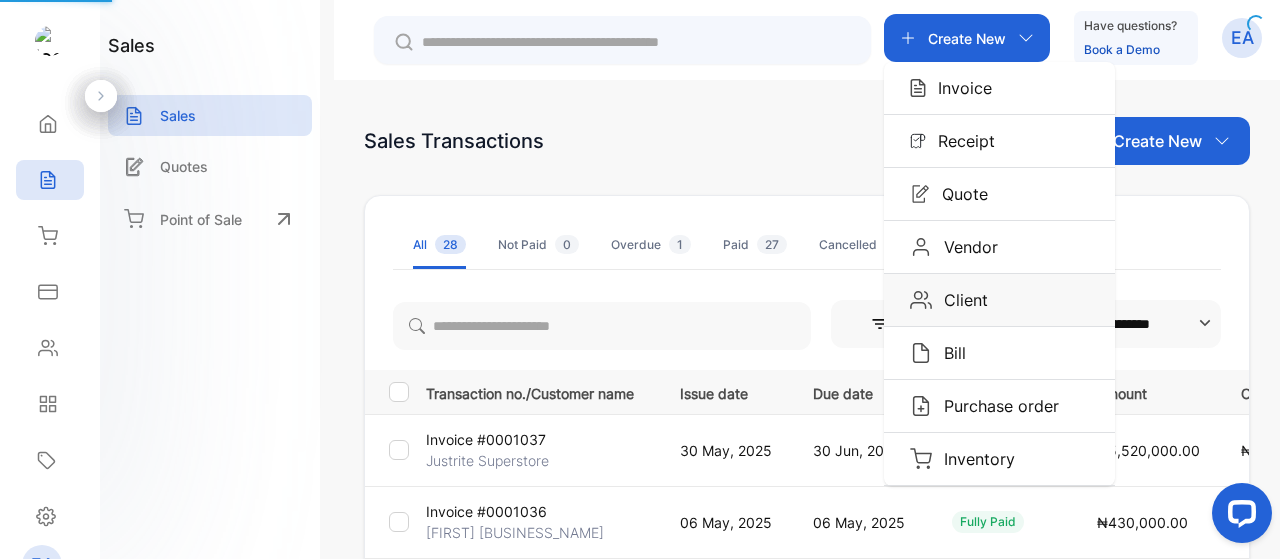 click on "Client" at bounding box center [999, 88] 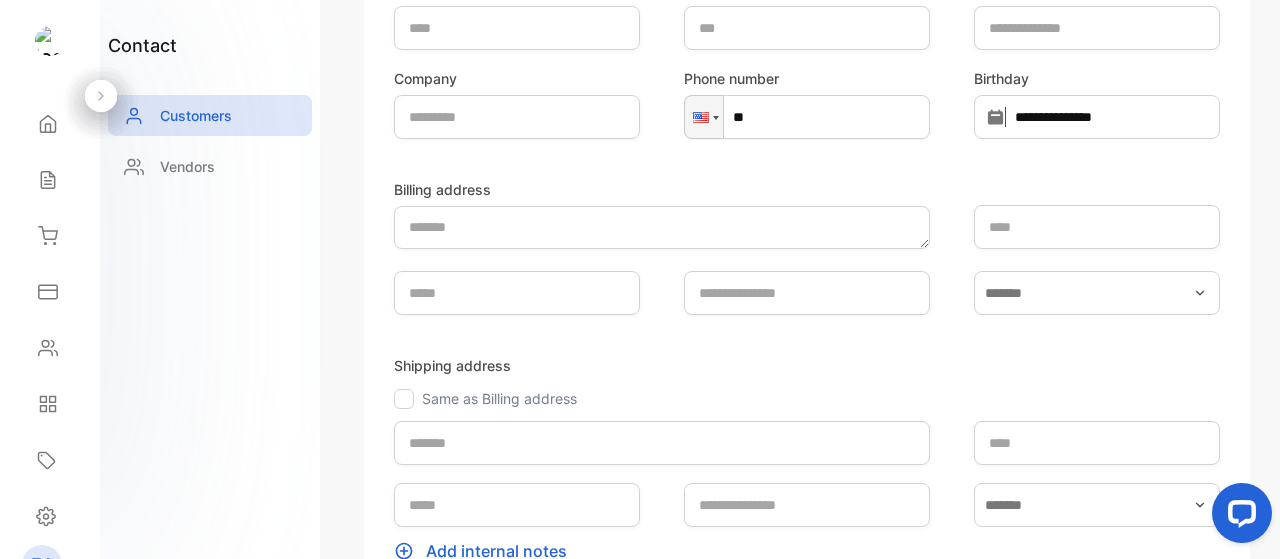 scroll, scrollTop: 482, scrollLeft: 0, axis: vertical 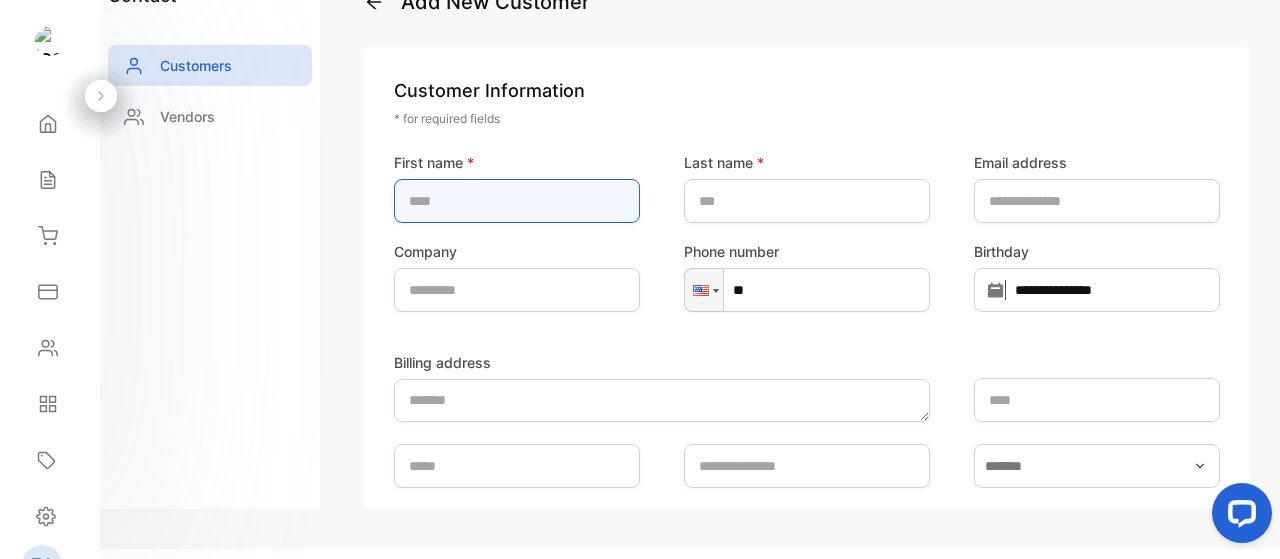 click at bounding box center (517, 201) 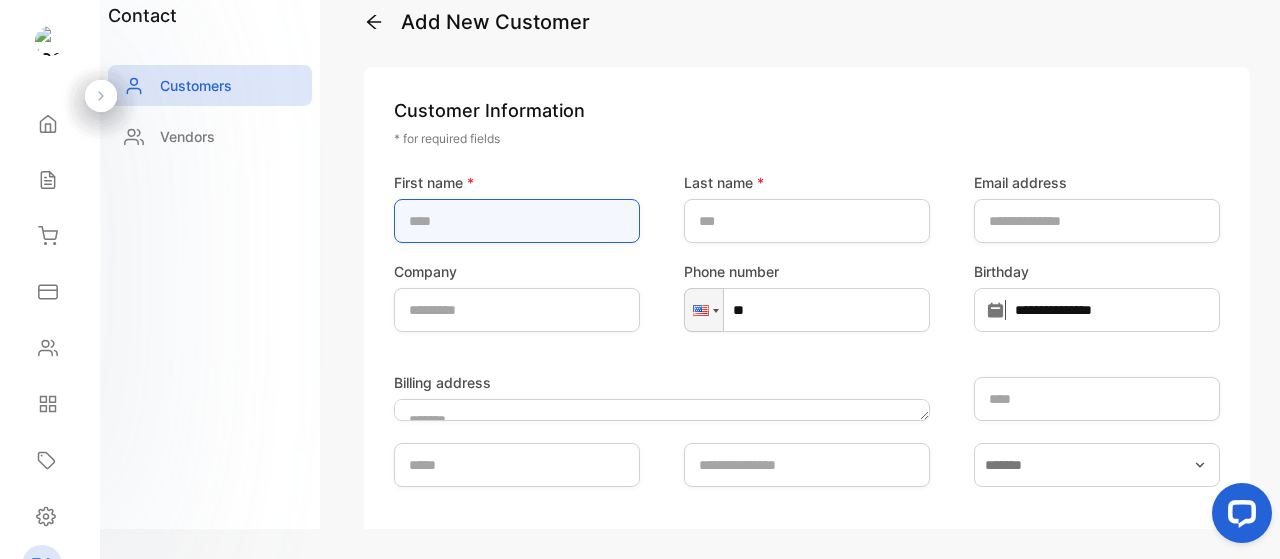 scroll, scrollTop: 4, scrollLeft: 0, axis: vertical 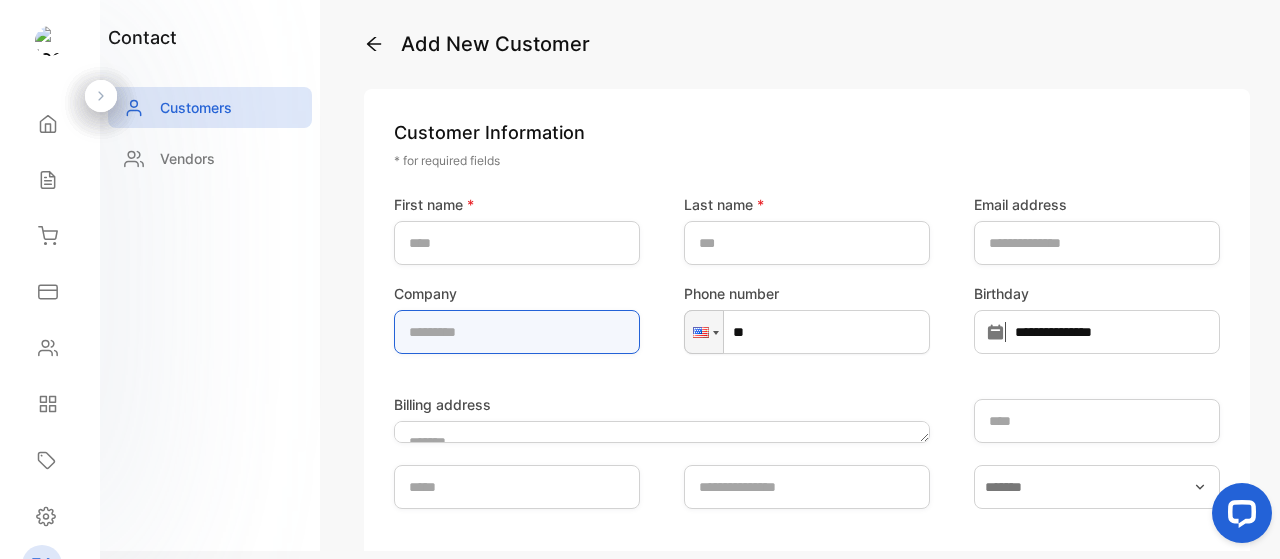 click on "Company" at bounding box center (517, 318) 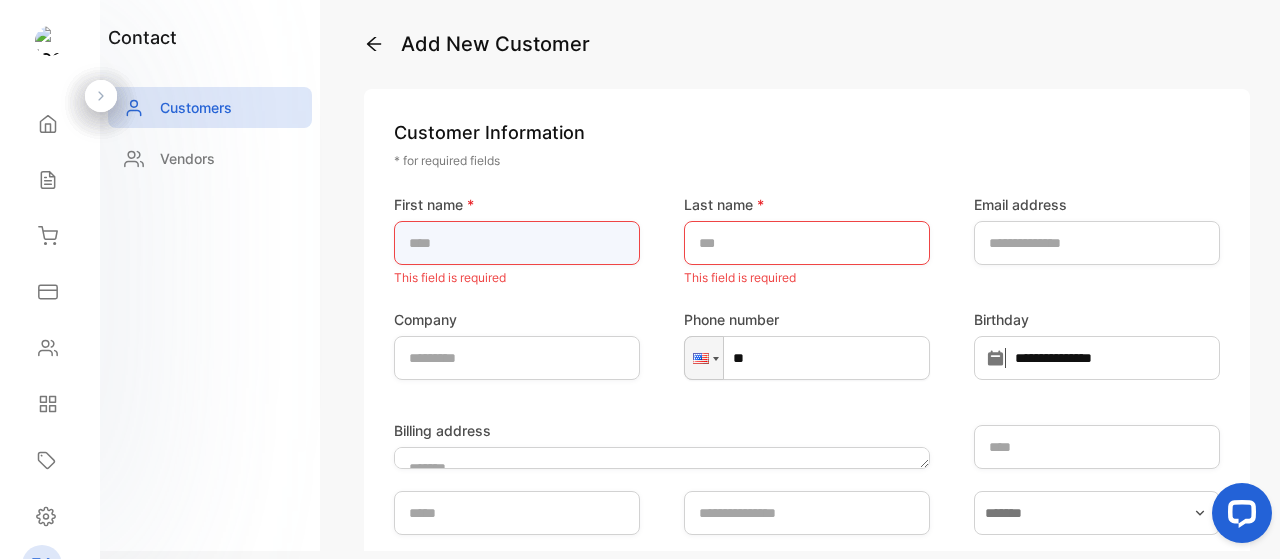 click at bounding box center (517, 243) 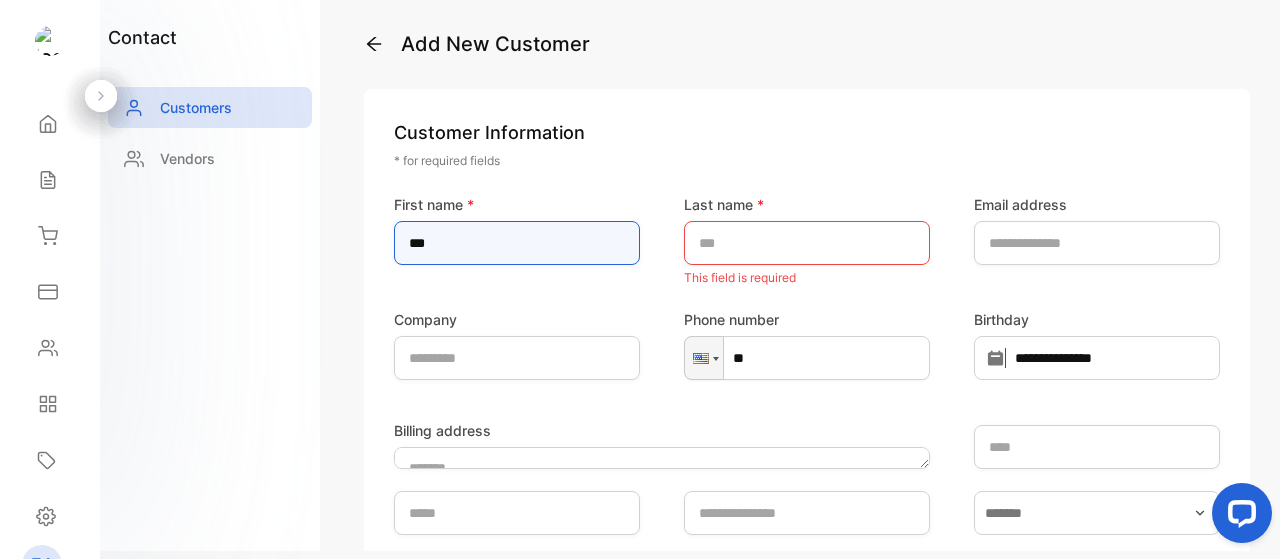 type on "***" 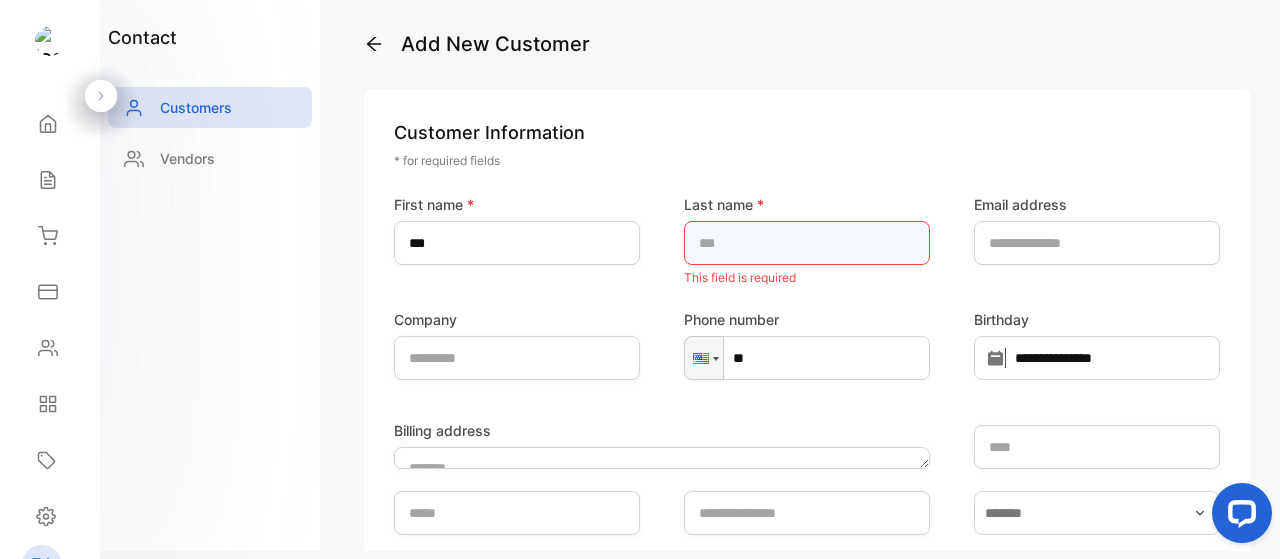 click at bounding box center (807, 243) 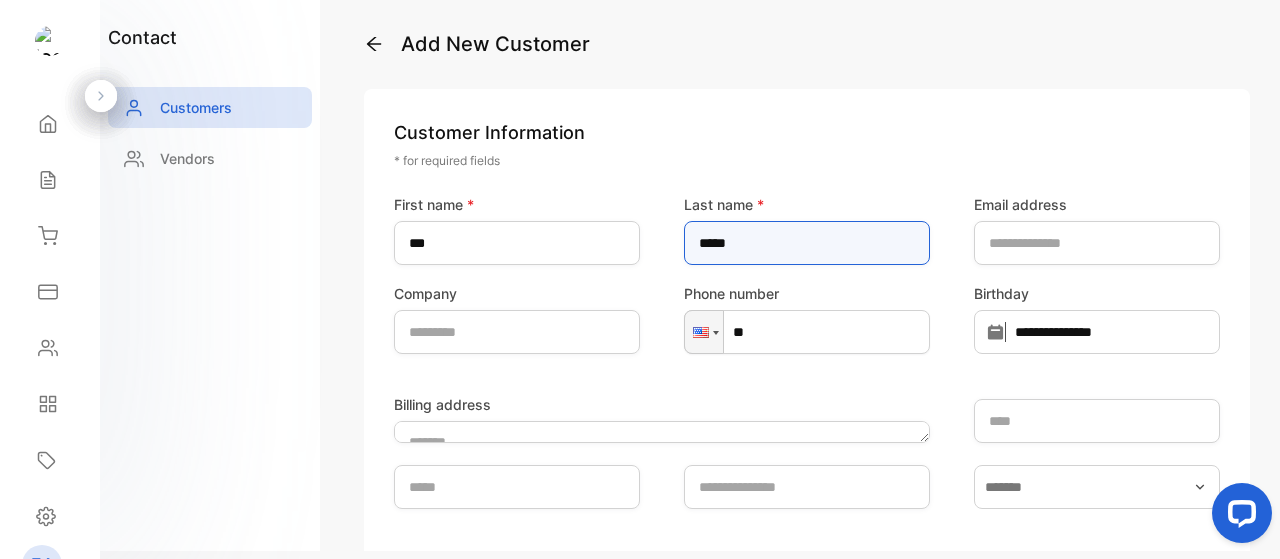 click on "*****" at bounding box center (807, 243) 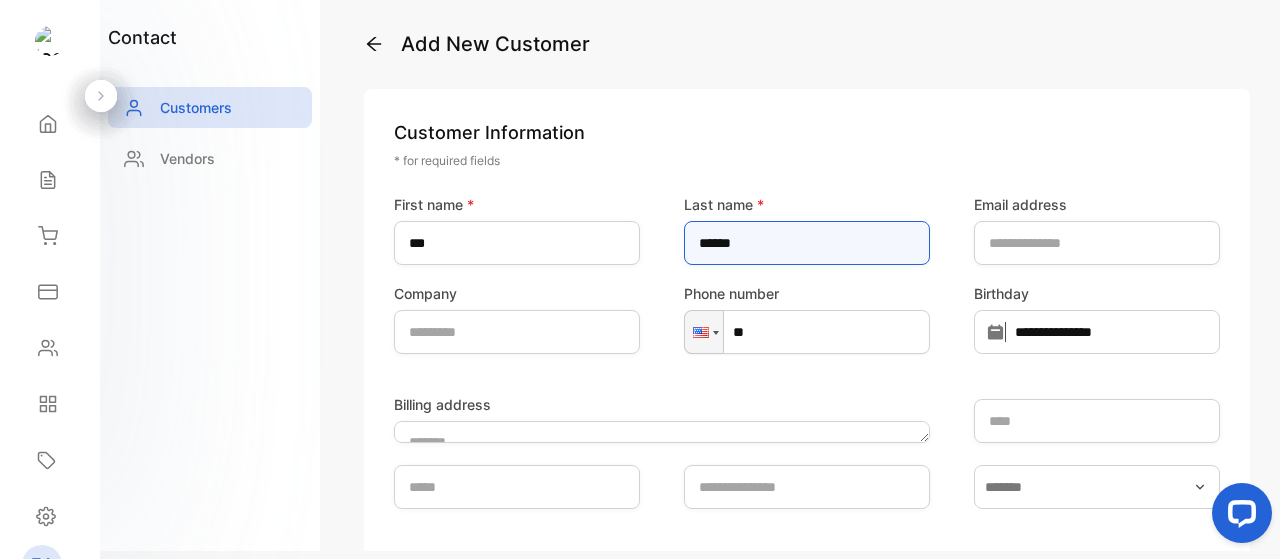 type on "******" 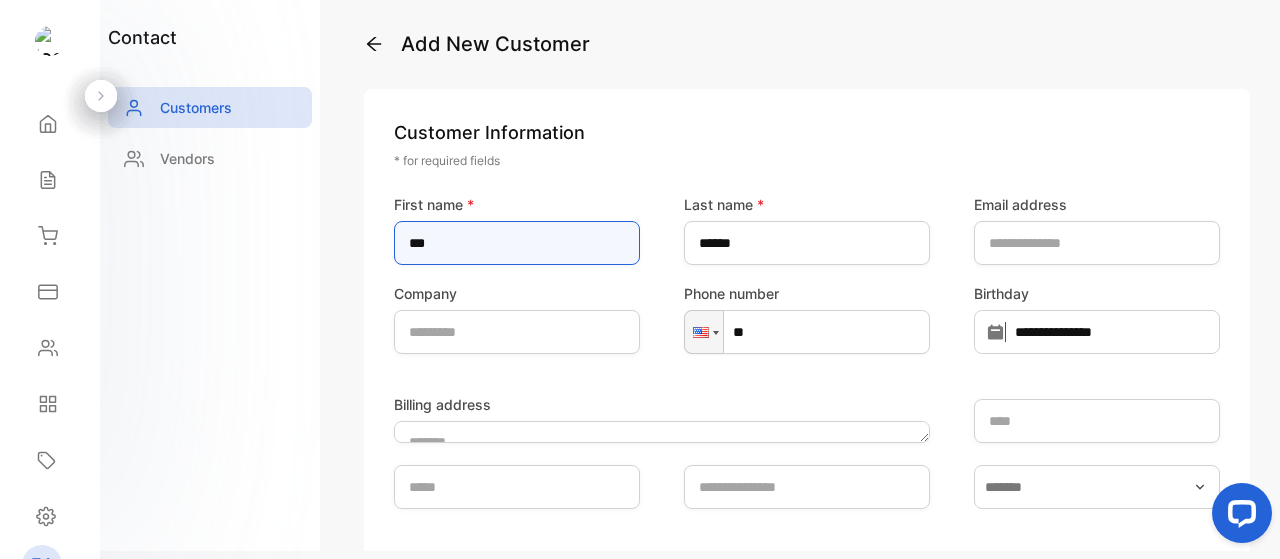 click on "***" at bounding box center [517, 243] 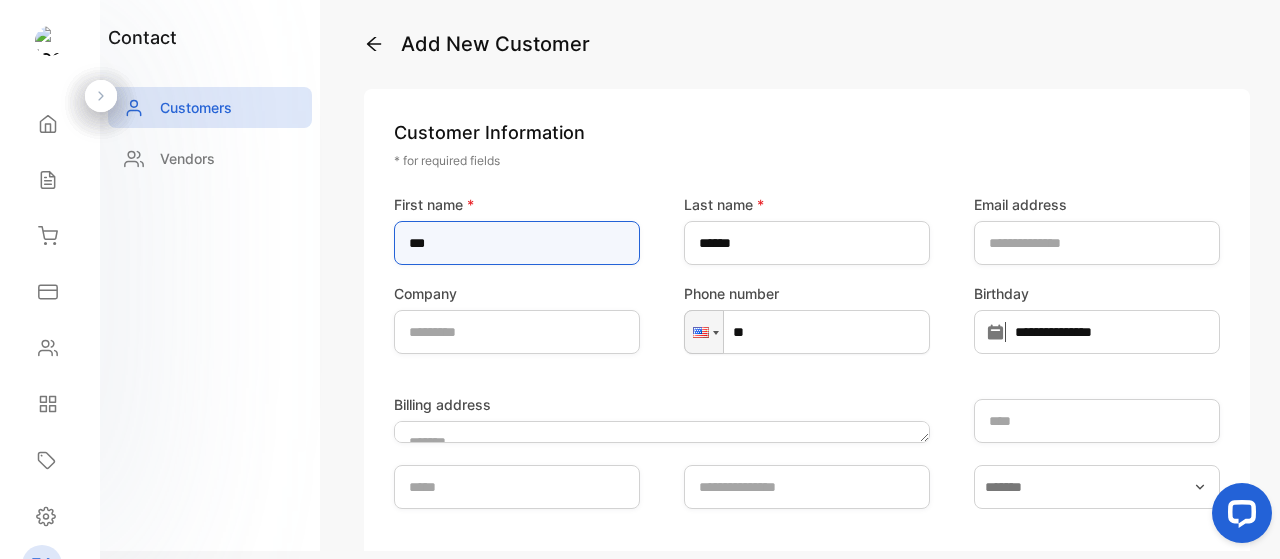 type on "***" 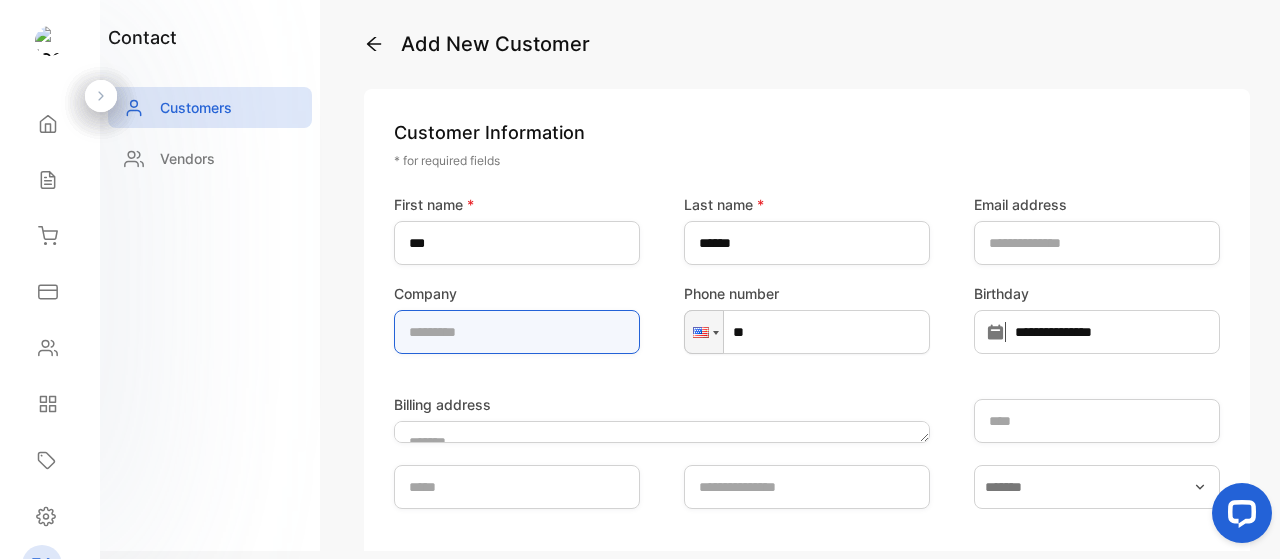 click at bounding box center [517, 332] 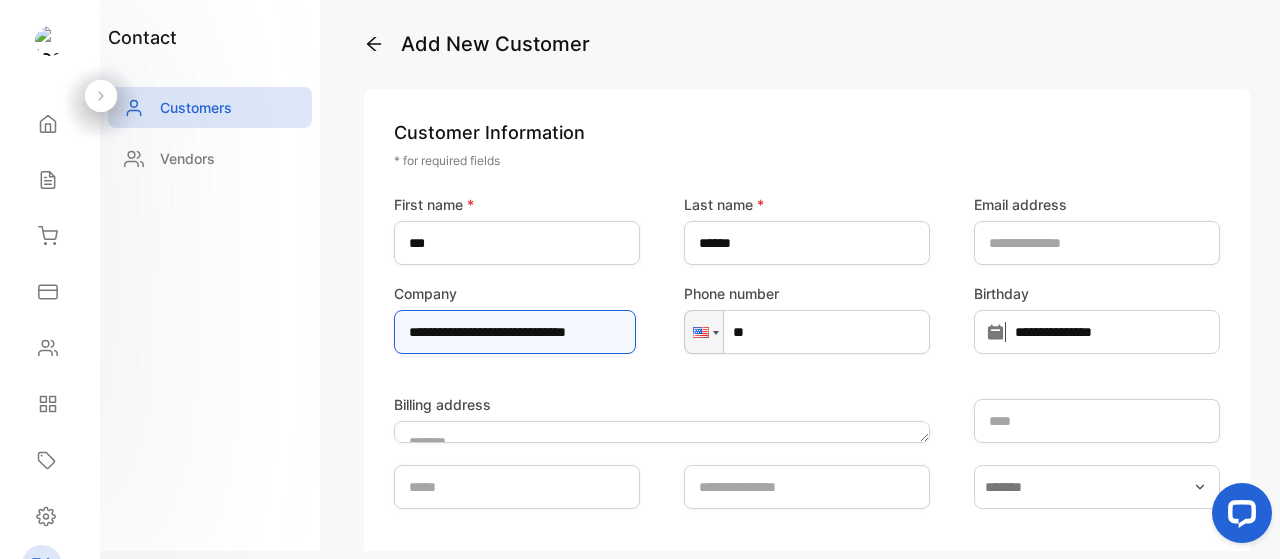 scroll, scrollTop: 0, scrollLeft: 47, axis: horizontal 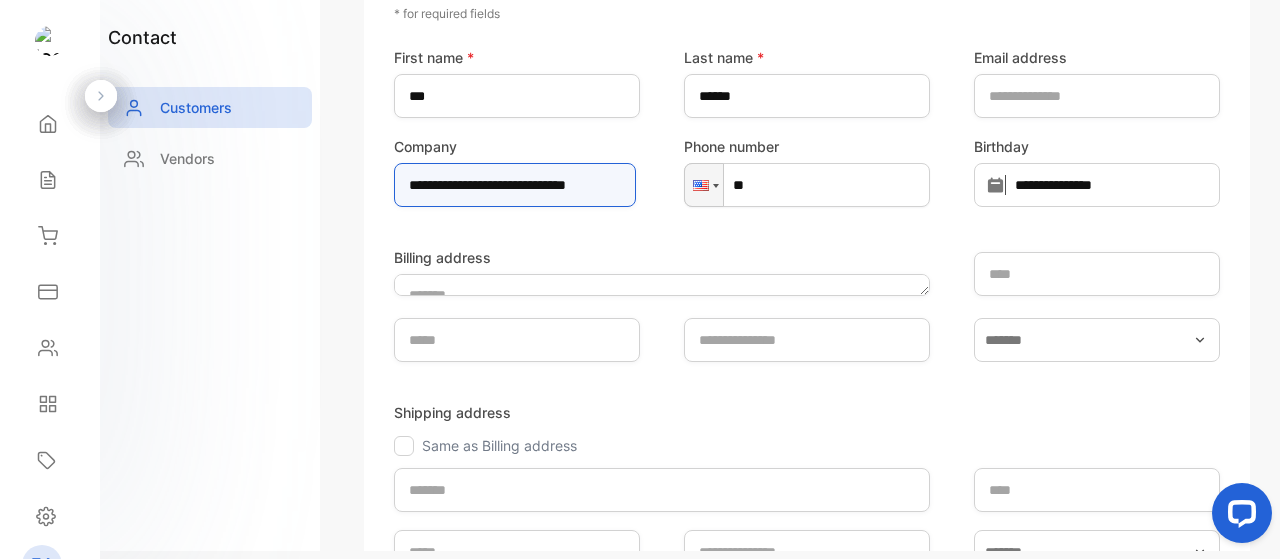 click on "**********" at bounding box center (515, 185) 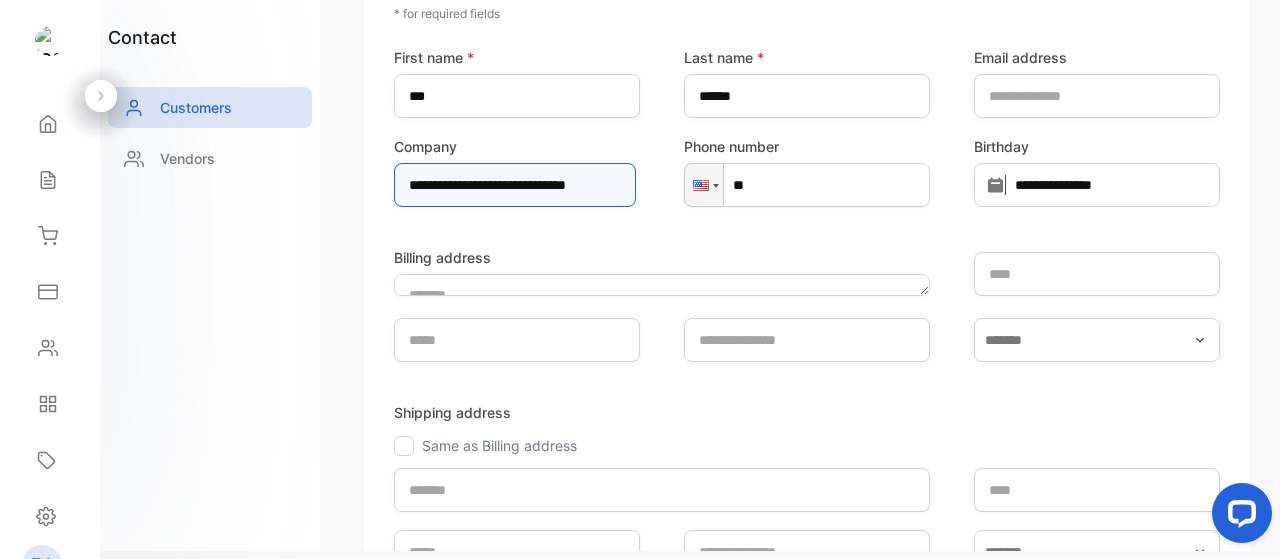 scroll, scrollTop: 0, scrollLeft: 0, axis: both 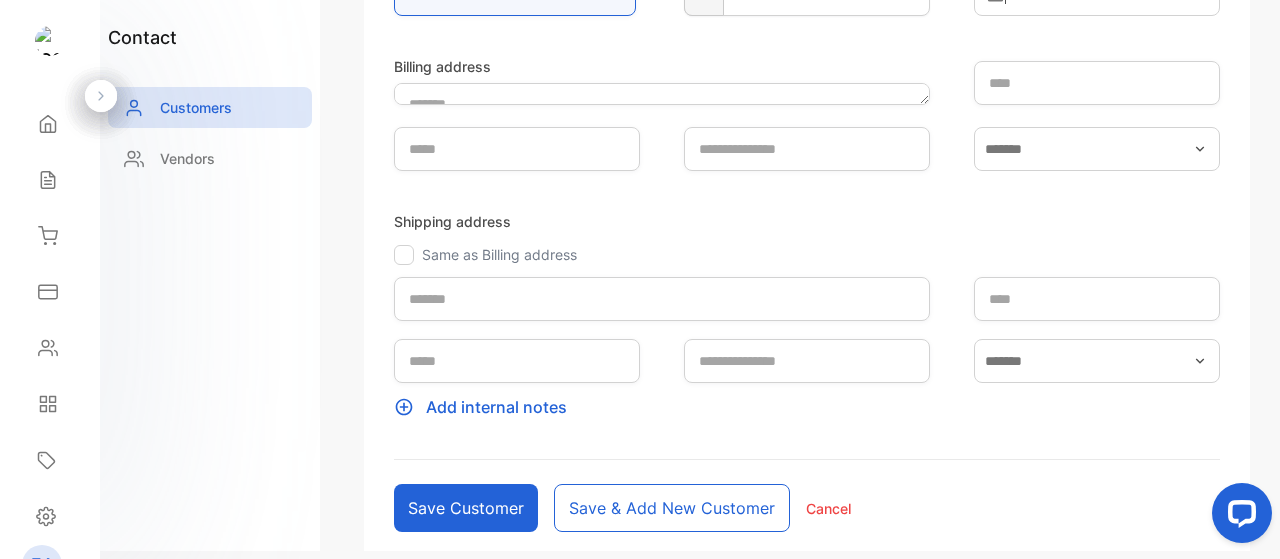 type on "**********" 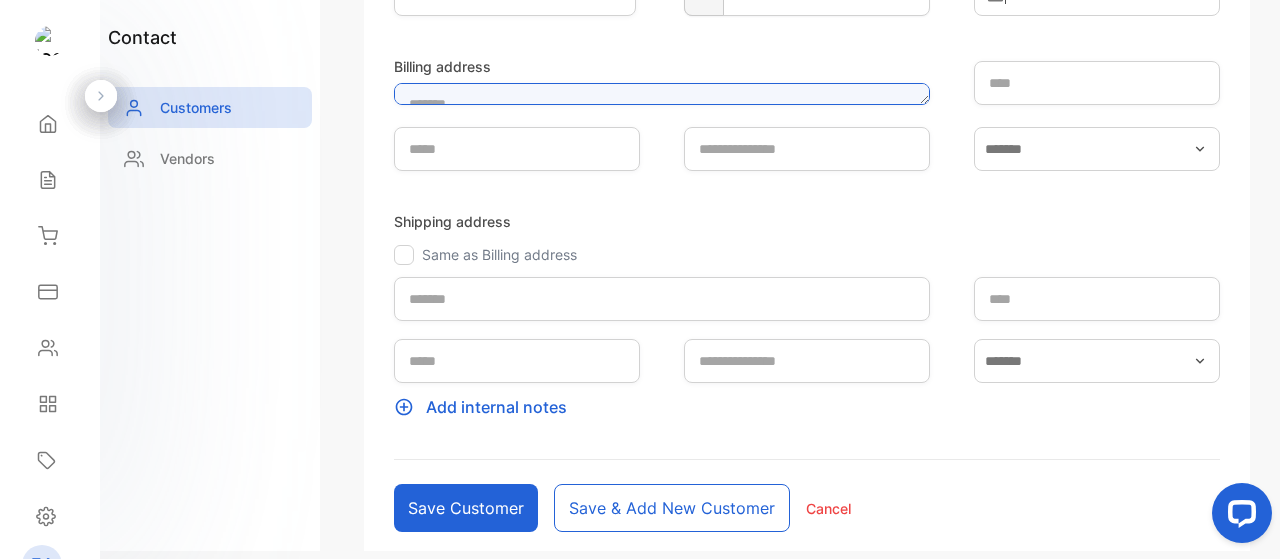 click on "Billing address" at bounding box center [662, 94] 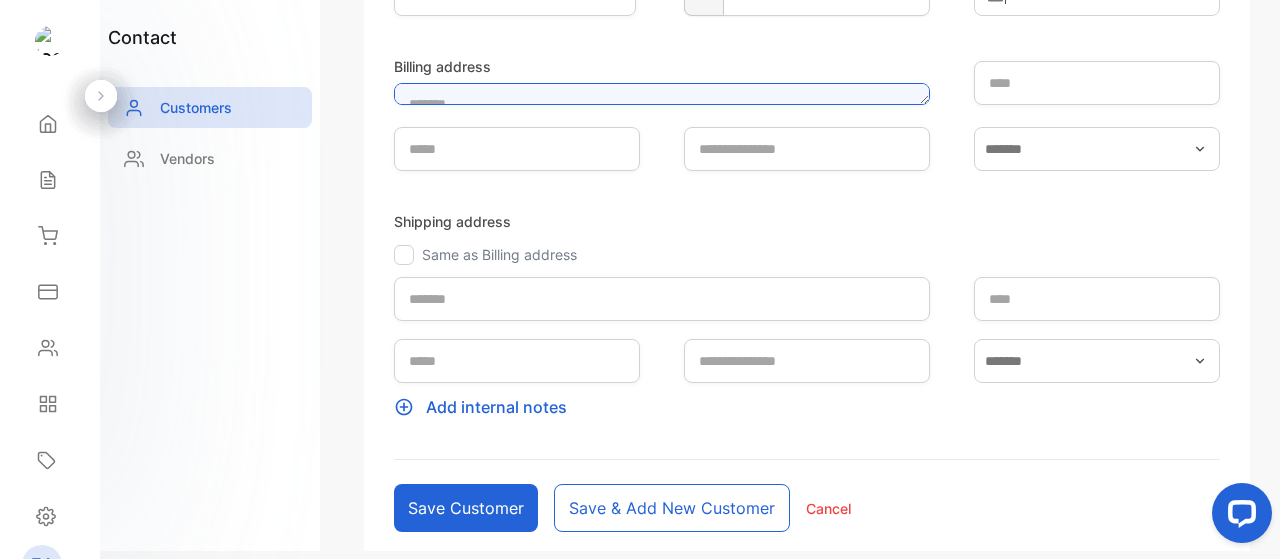 click on "Billing address" at bounding box center (662, 94) 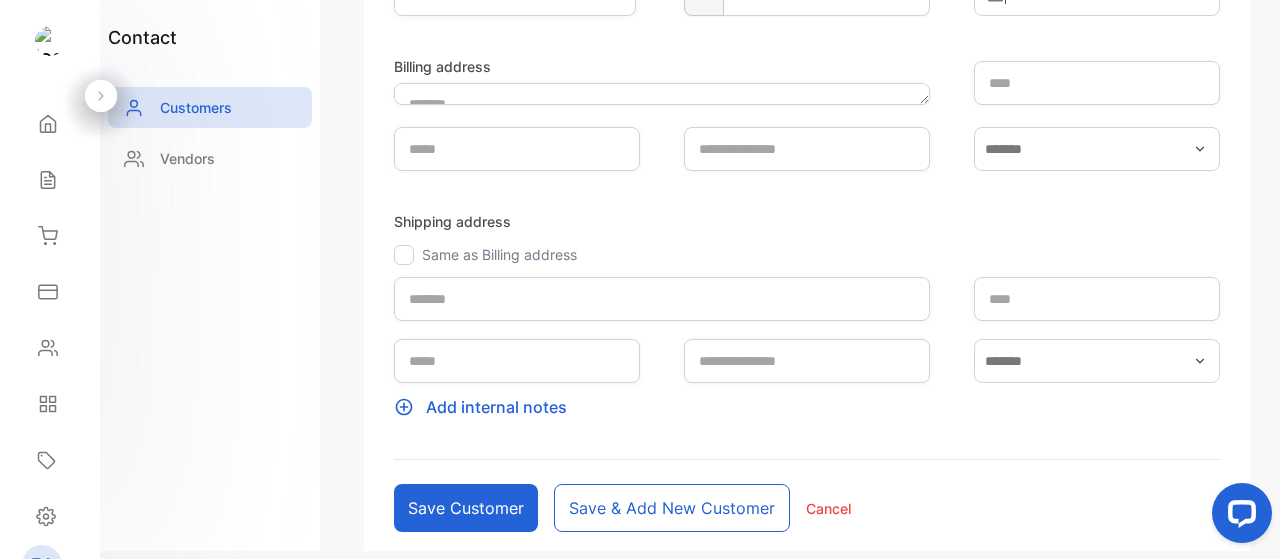 click on "Shipping address Same as Billing address" at bounding box center (807, 266) 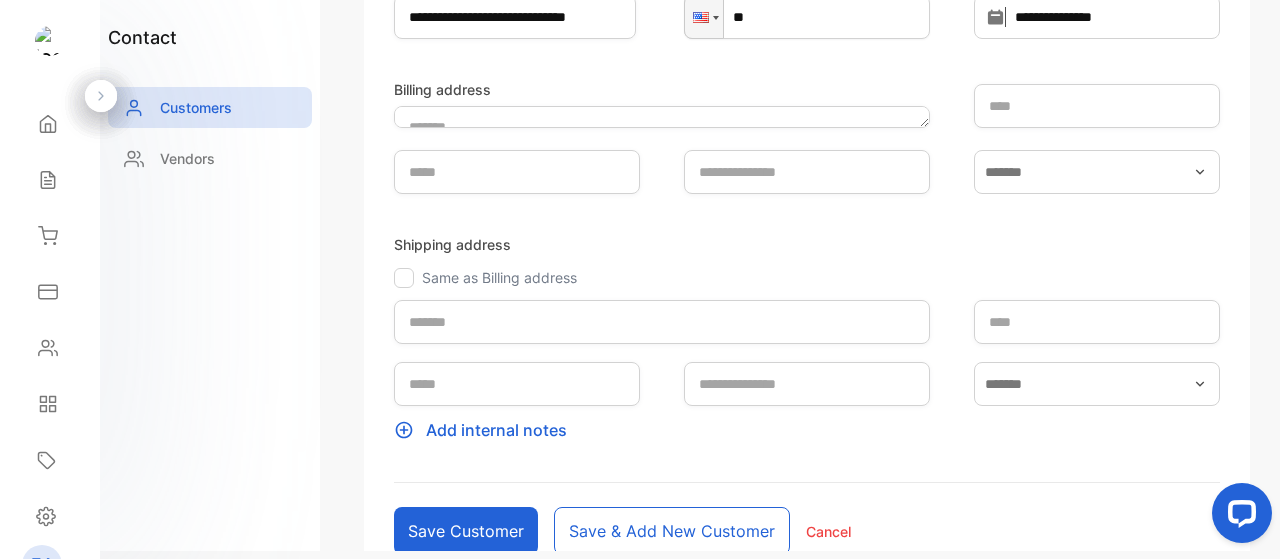 scroll, scrollTop: 301, scrollLeft: 0, axis: vertical 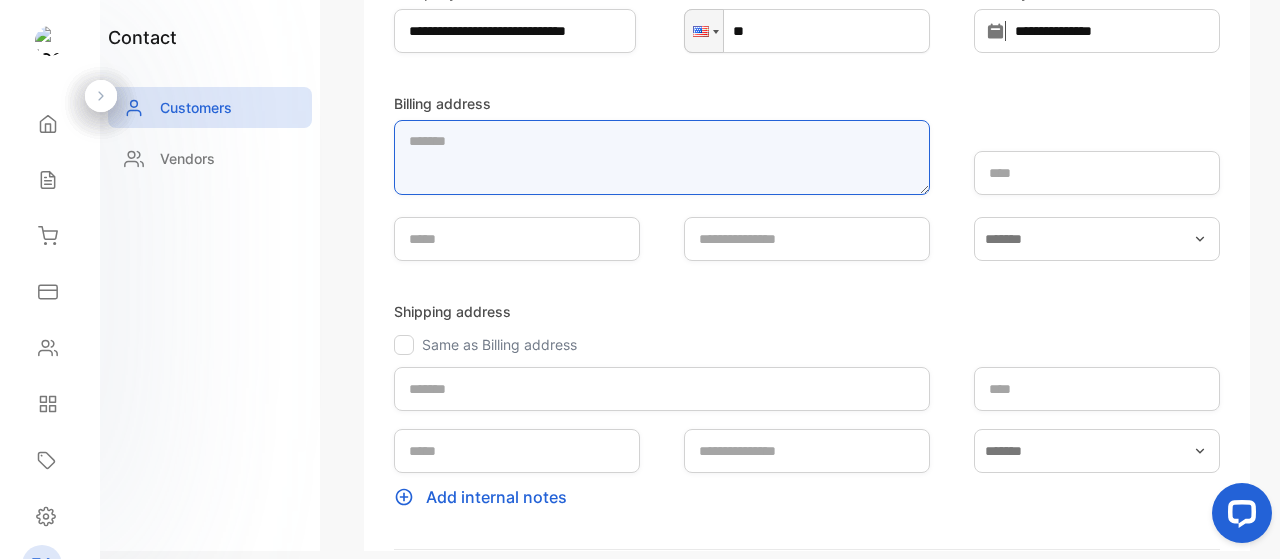 click on "Billing address" at bounding box center (662, 157) 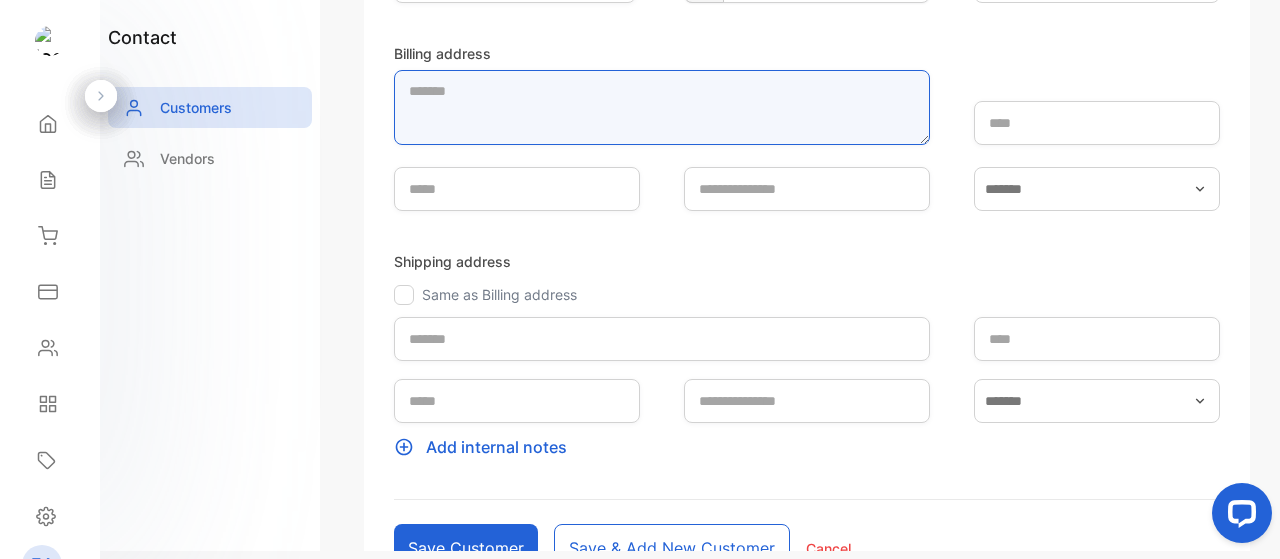 scroll, scrollTop: 349, scrollLeft: 0, axis: vertical 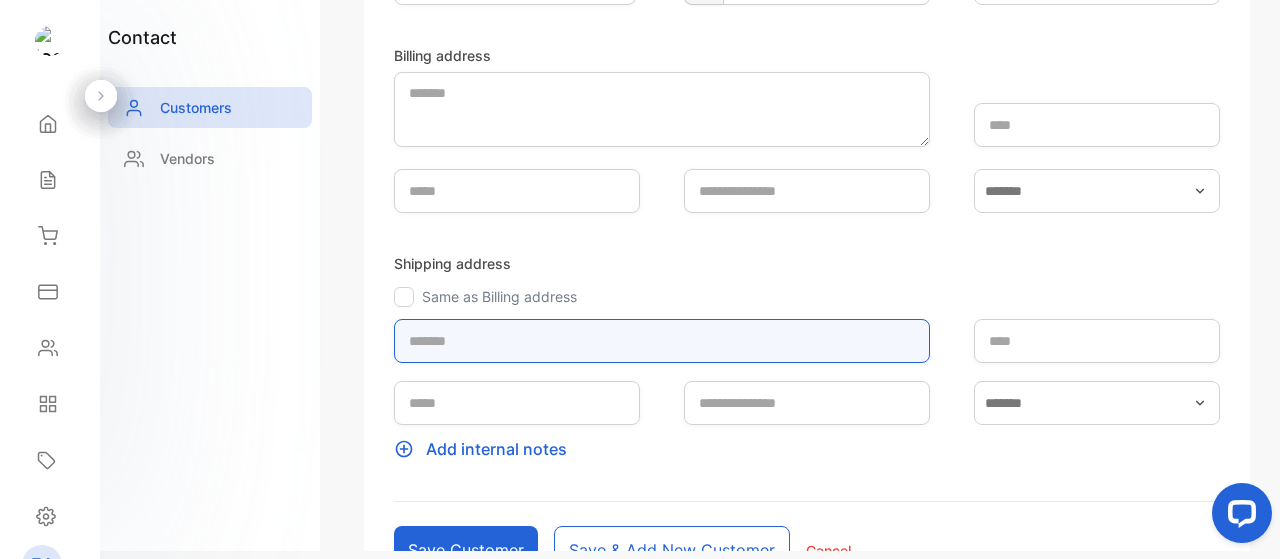 click at bounding box center (662, 341) 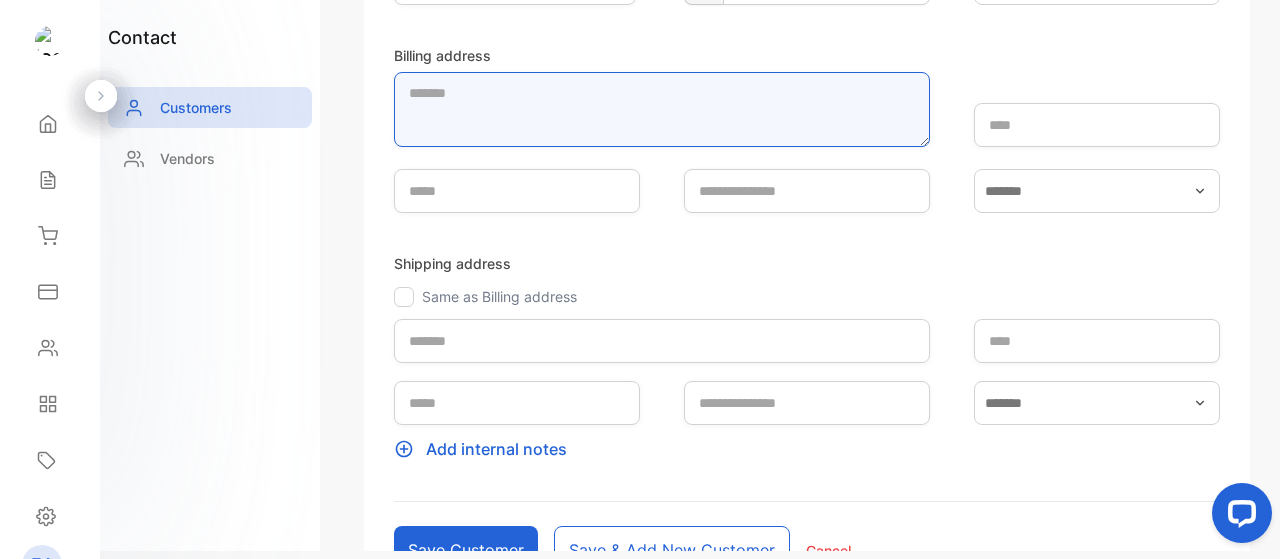 click on "Billing address" at bounding box center [662, 109] 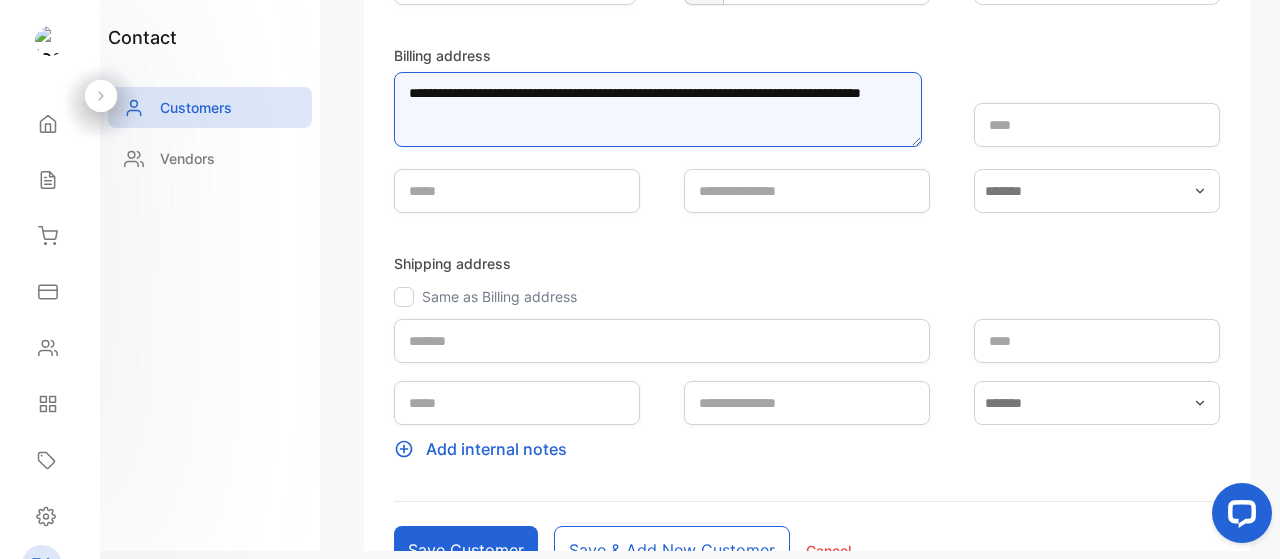 type on "**********" 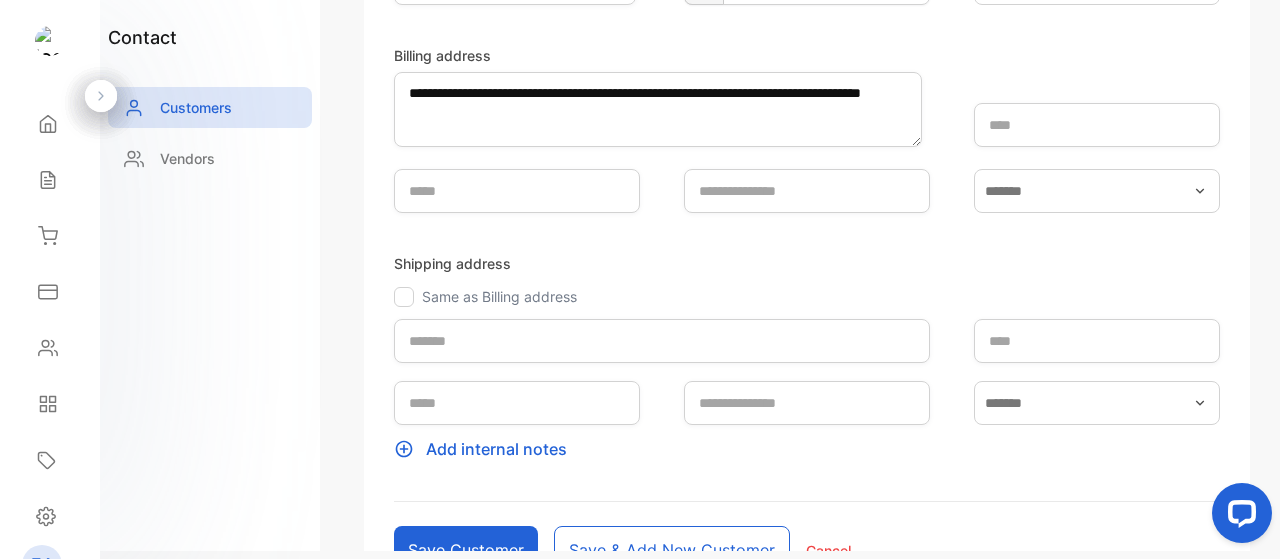 click at bounding box center (404, 297) 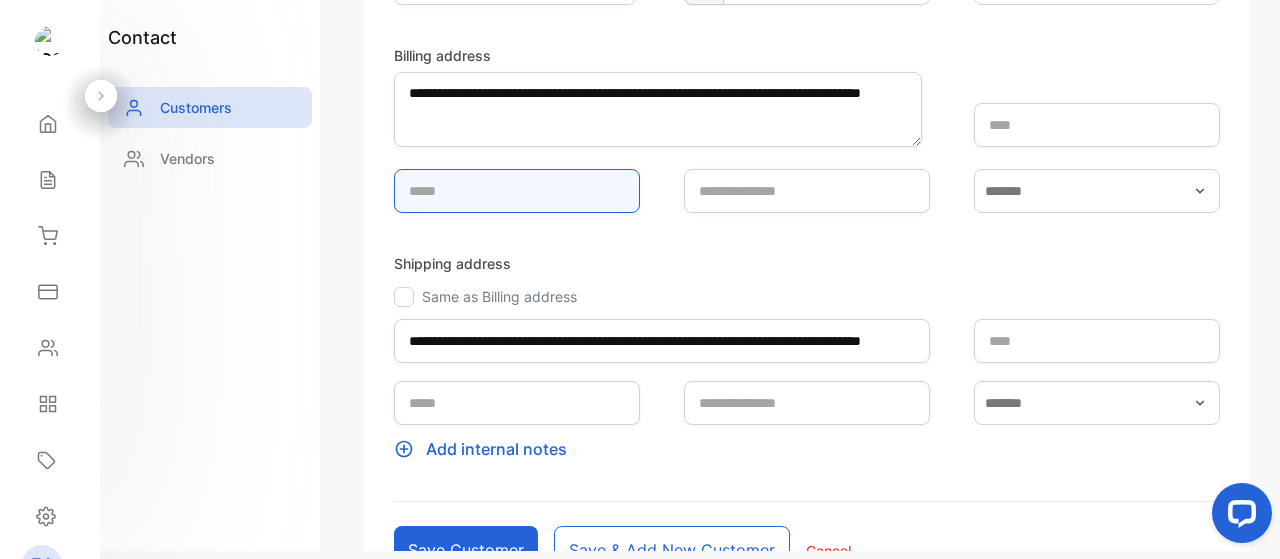 click at bounding box center [517, 191] 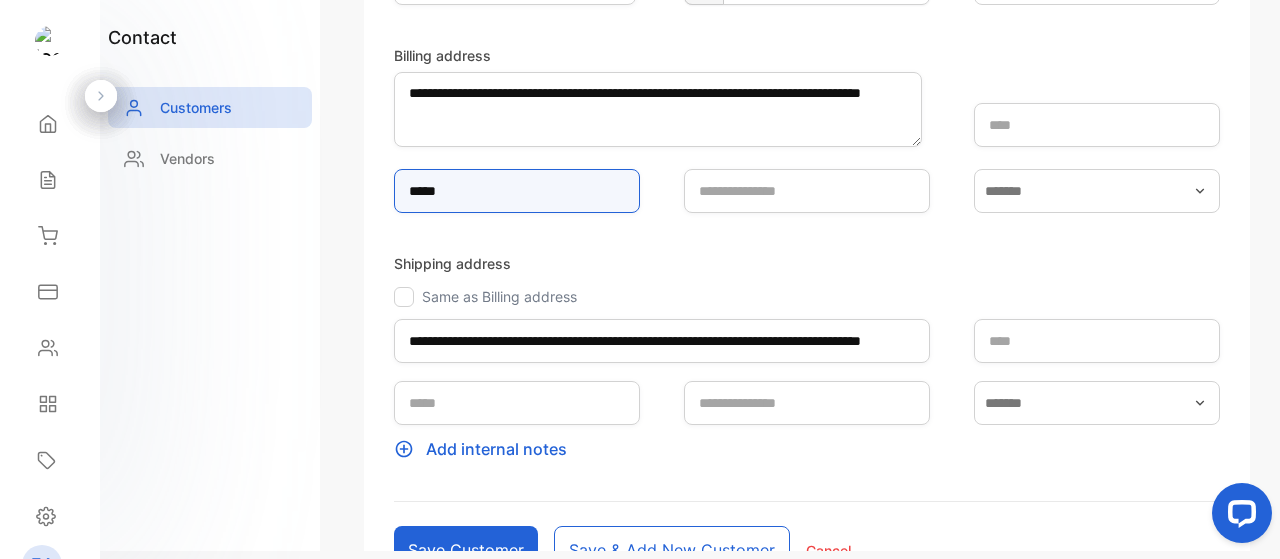 type on "*****" 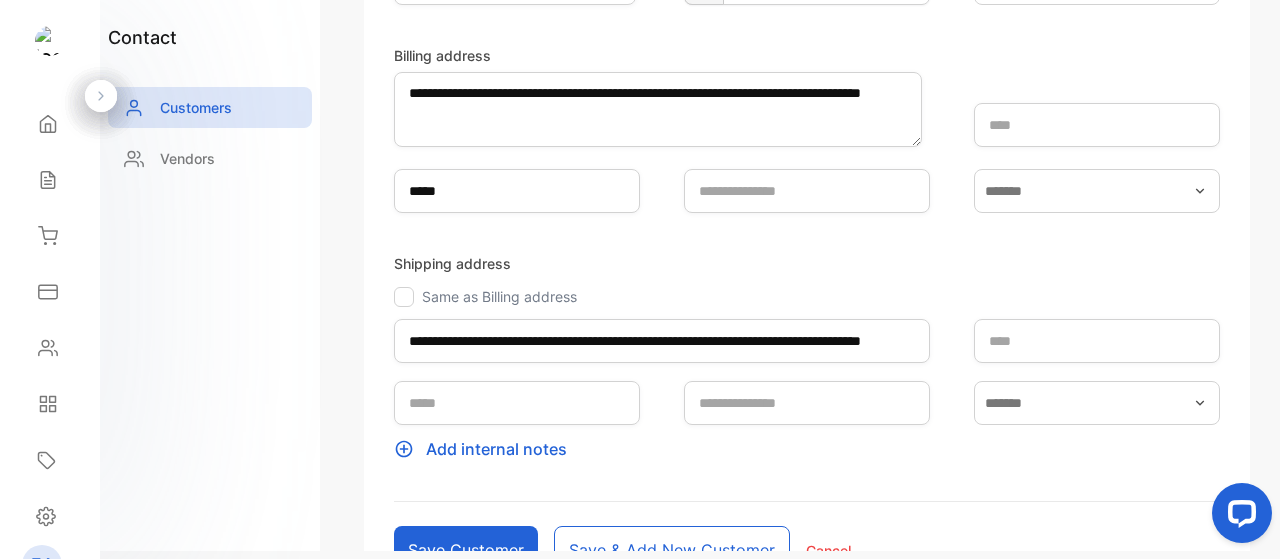 click on "Shipping address" at bounding box center [807, 263] 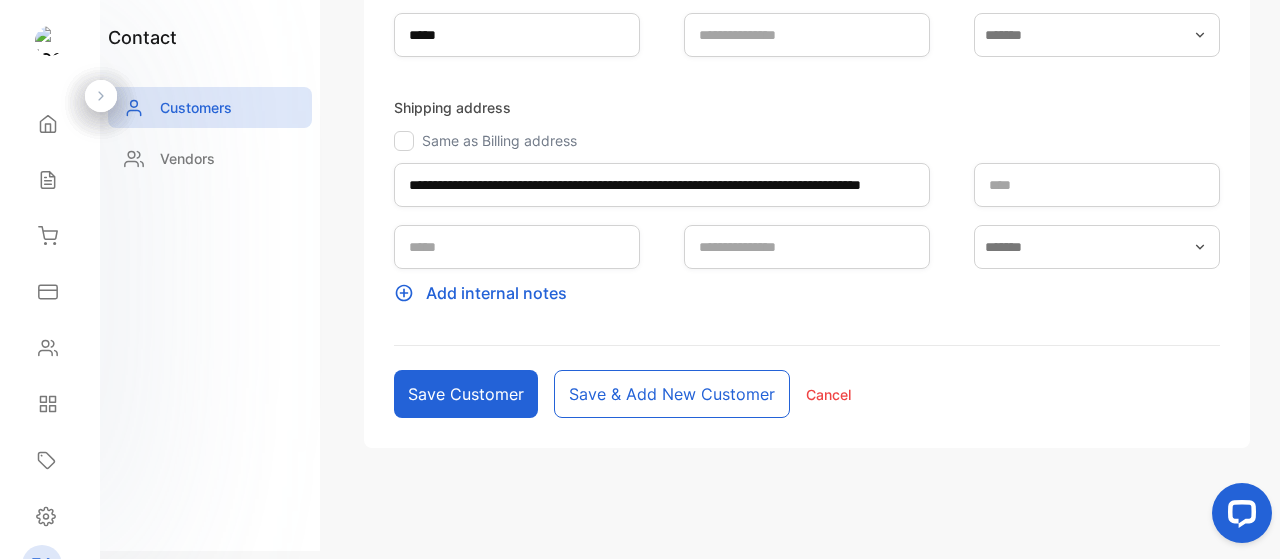 scroll, scrollTop: 497, scrollLeft: 0, axis: vertical 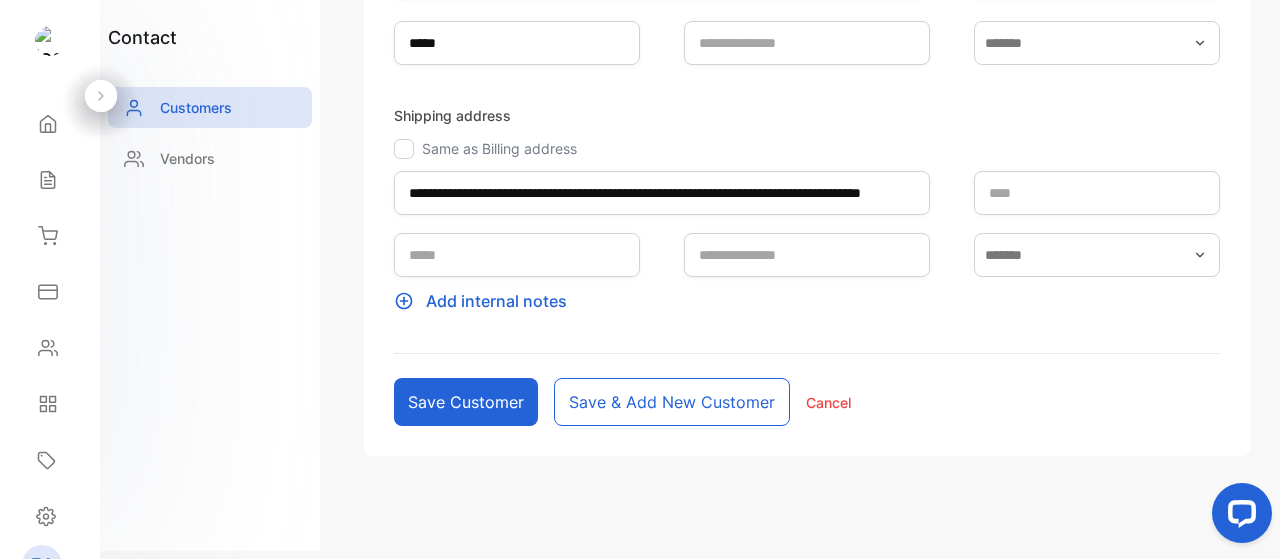 click at bounding box center (404, 149) 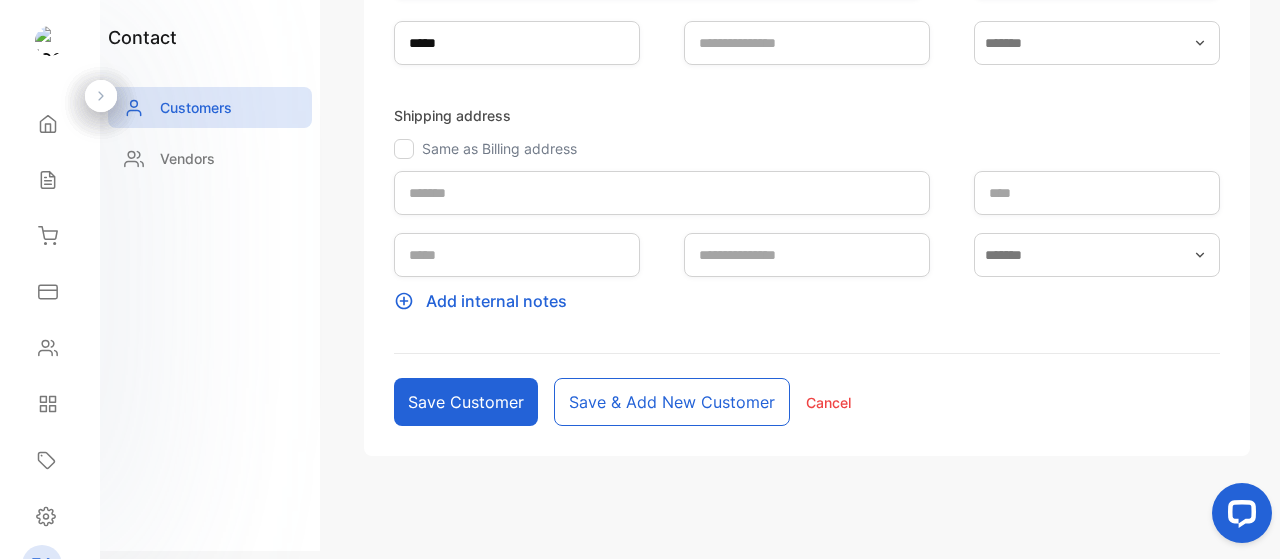 click at bounding box center (404, 149) 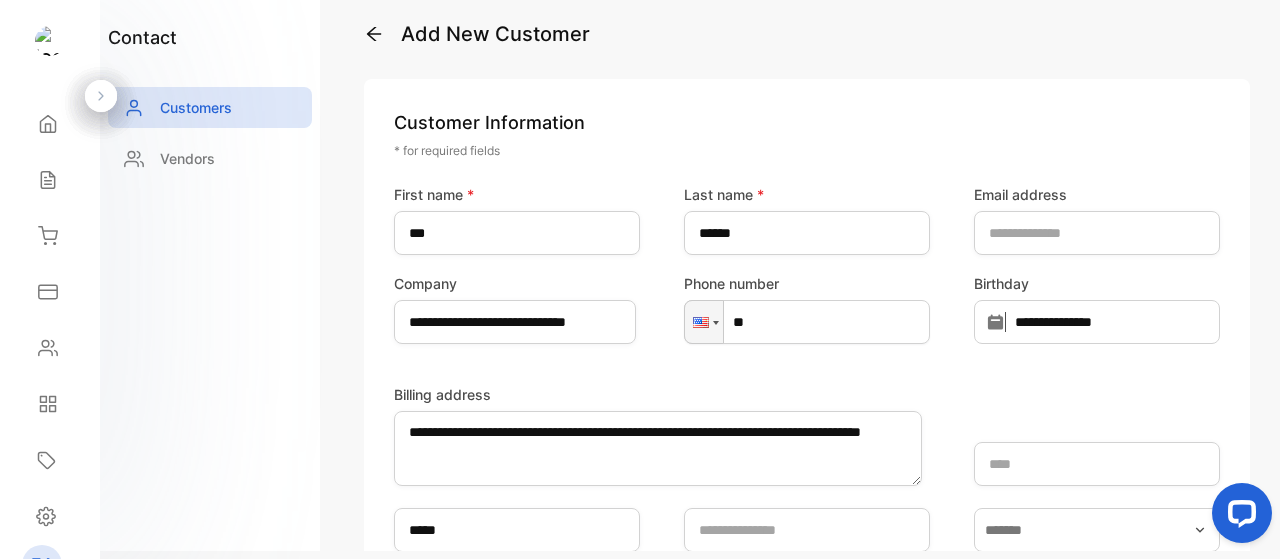 scroll, scrollTop: 0, scrollLeft: 0, axis: both 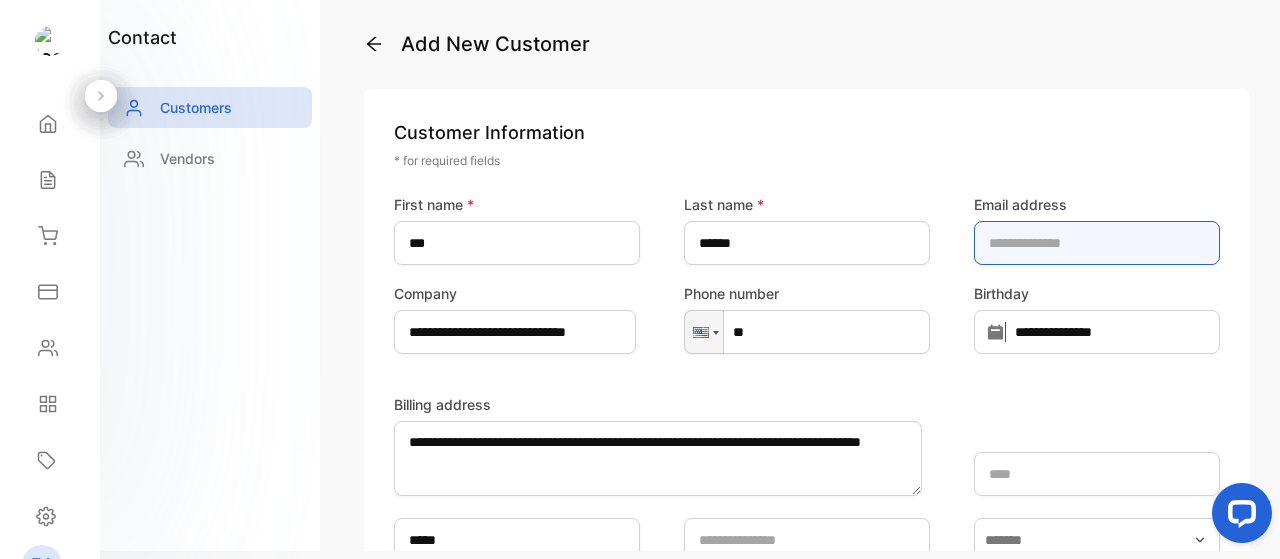 click at bounding box center (1097, 243) 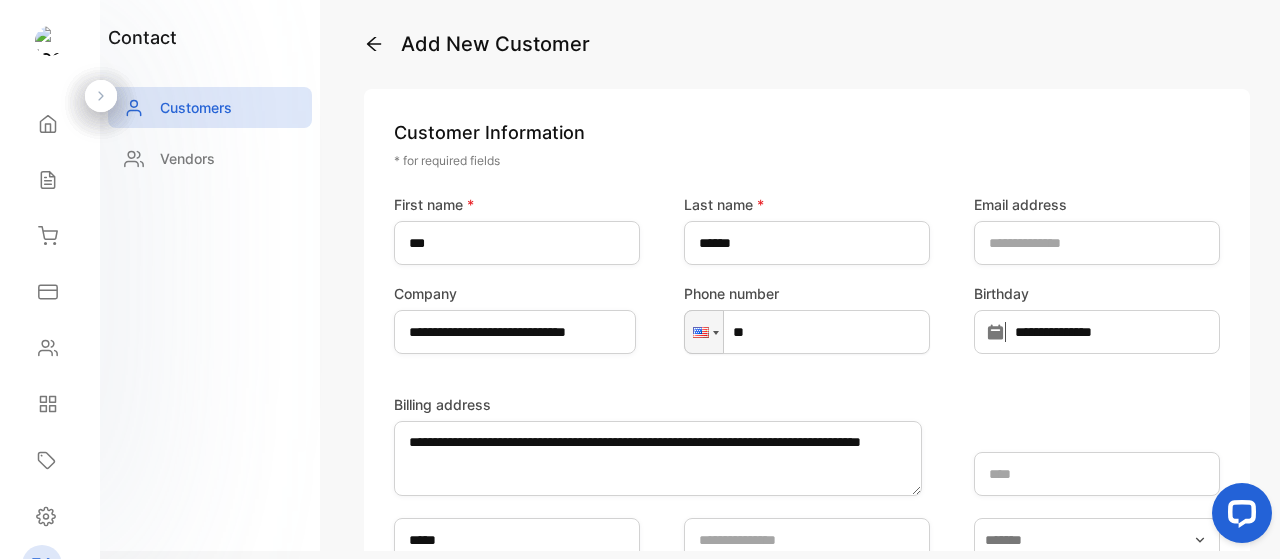 click on "Customer Information" at bounding box center [807, 132] 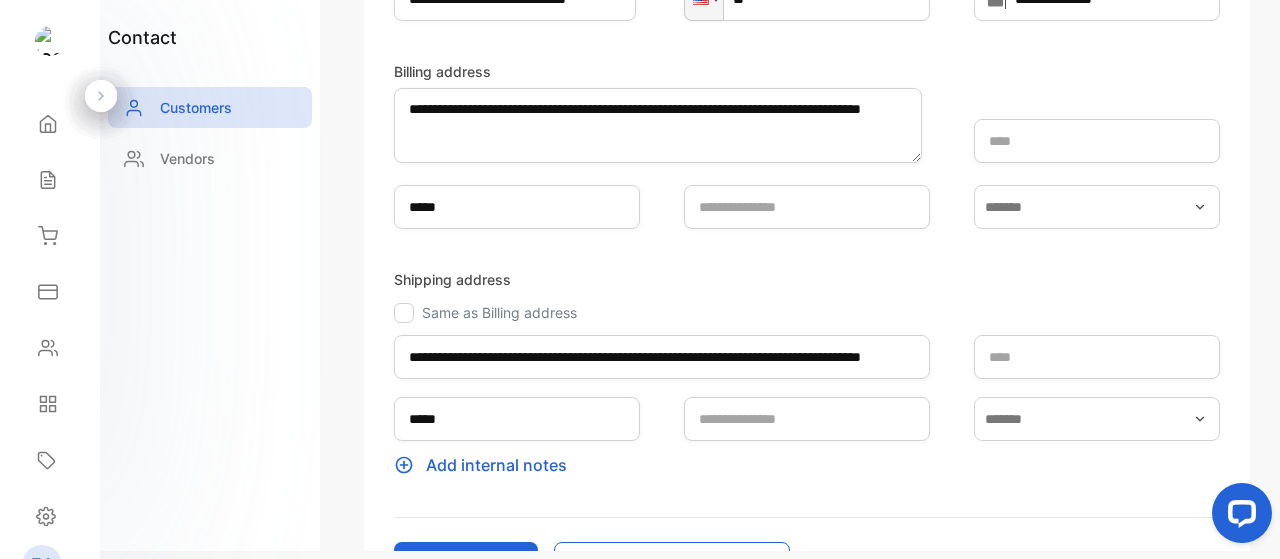 scroll, scrollTop: 300, scrollLeft: 0, axis: vertical 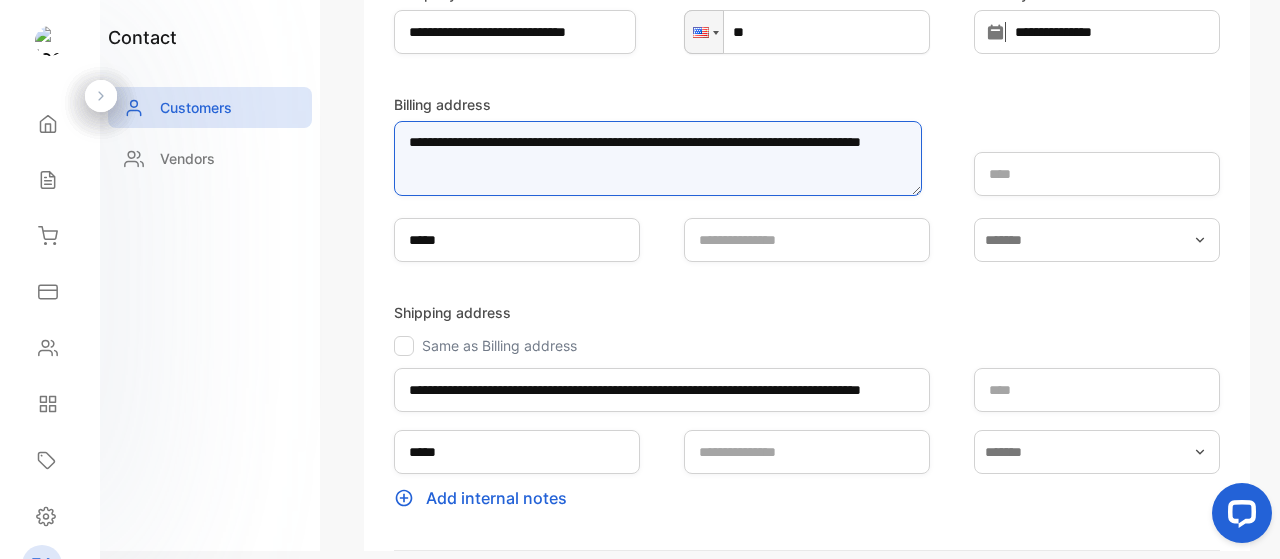 click on "**********" at bounding box center (658, 158) 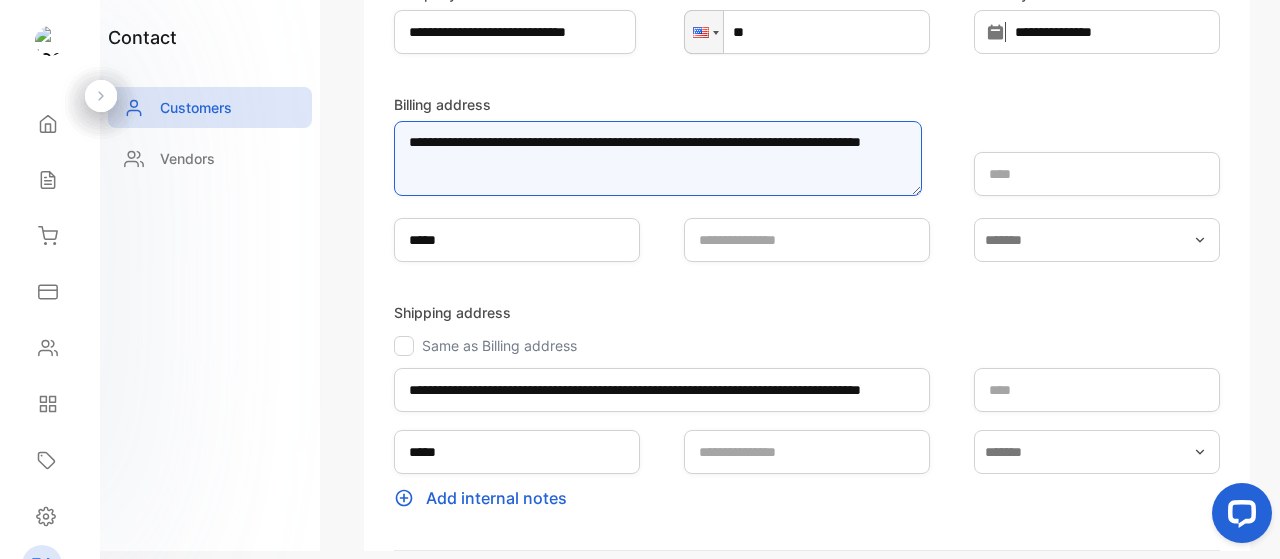 drag, startPoint x: 645, startPoint y: 164, endPoint x: 362, endPoint y: 121, distance: 286.24814 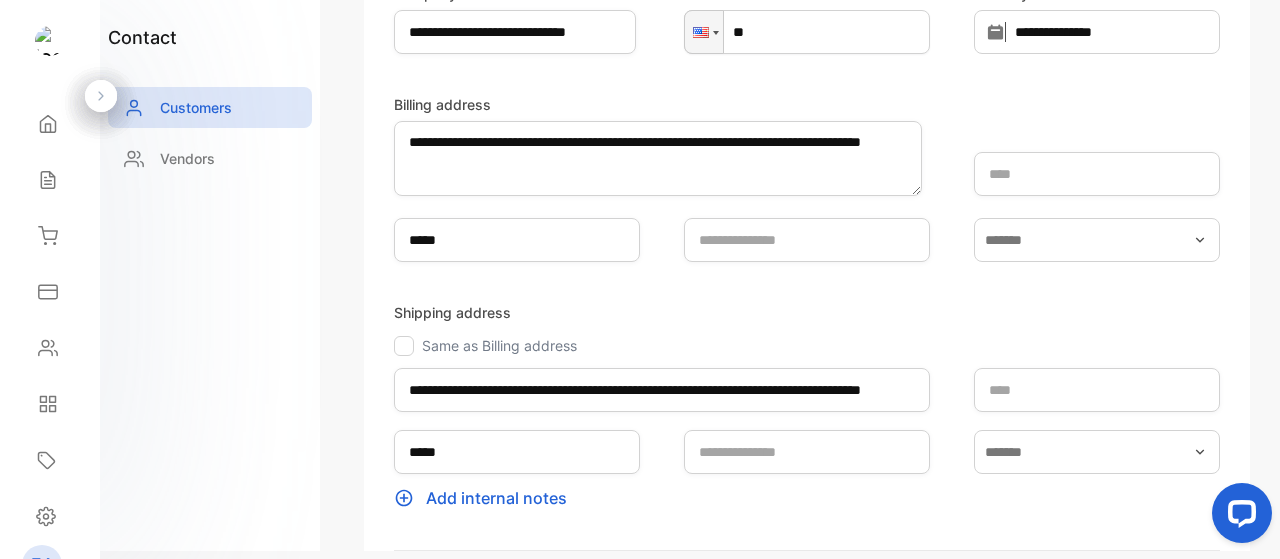 click at bounding box center [404, 346] 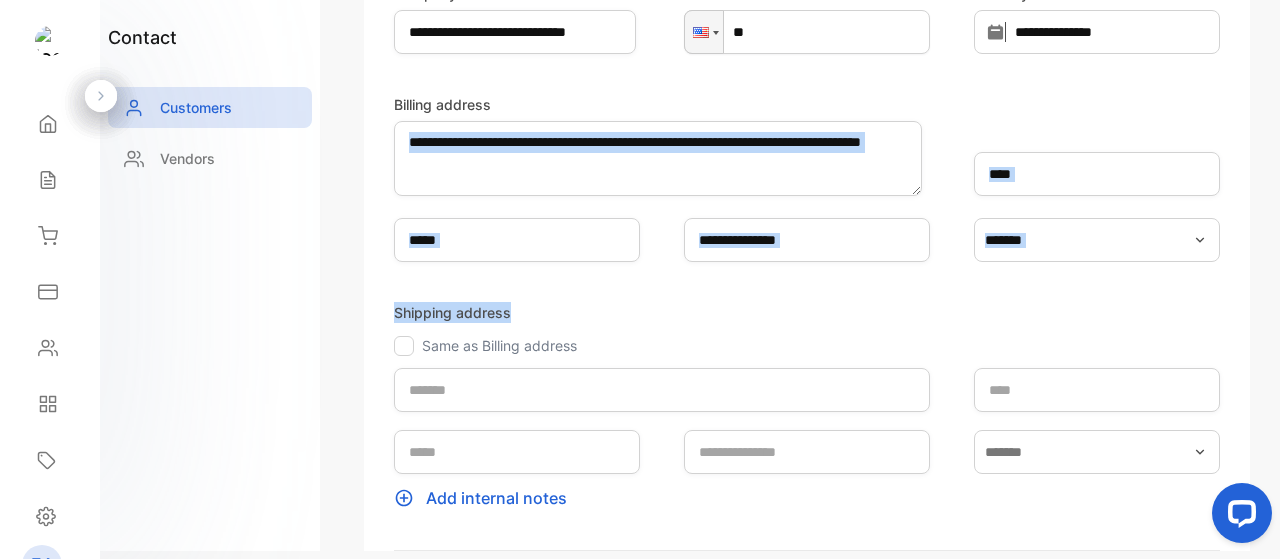 drag, startPoint x: 397, startPoint y: 345, endPoint x: 616, endPoint y: 188, distance: 269.46243 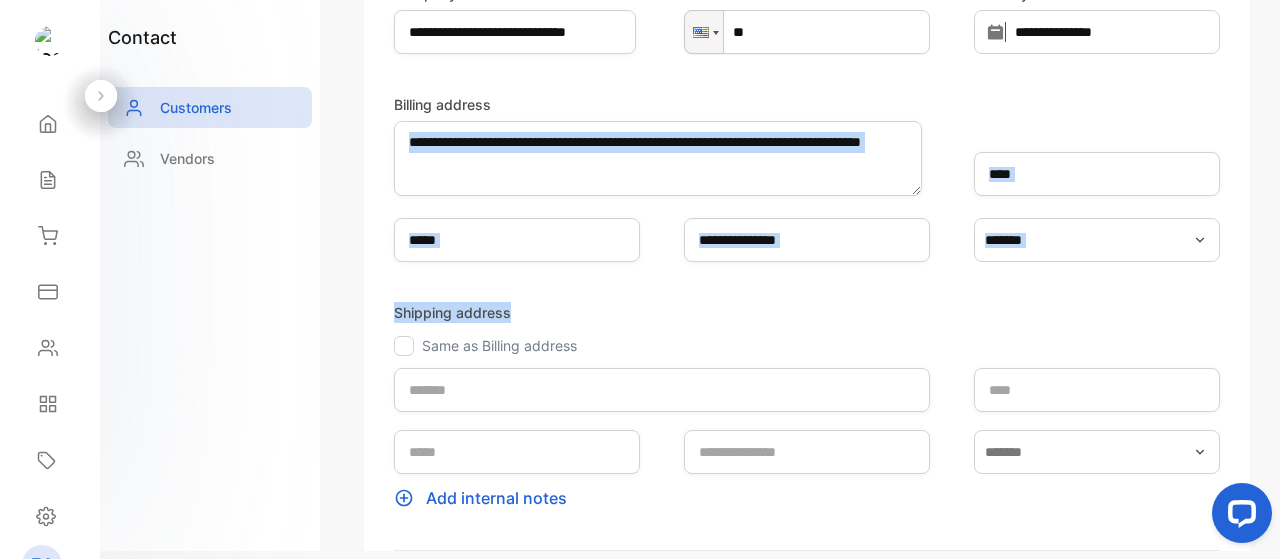 click on "**********" at bounding box center (807, 258) 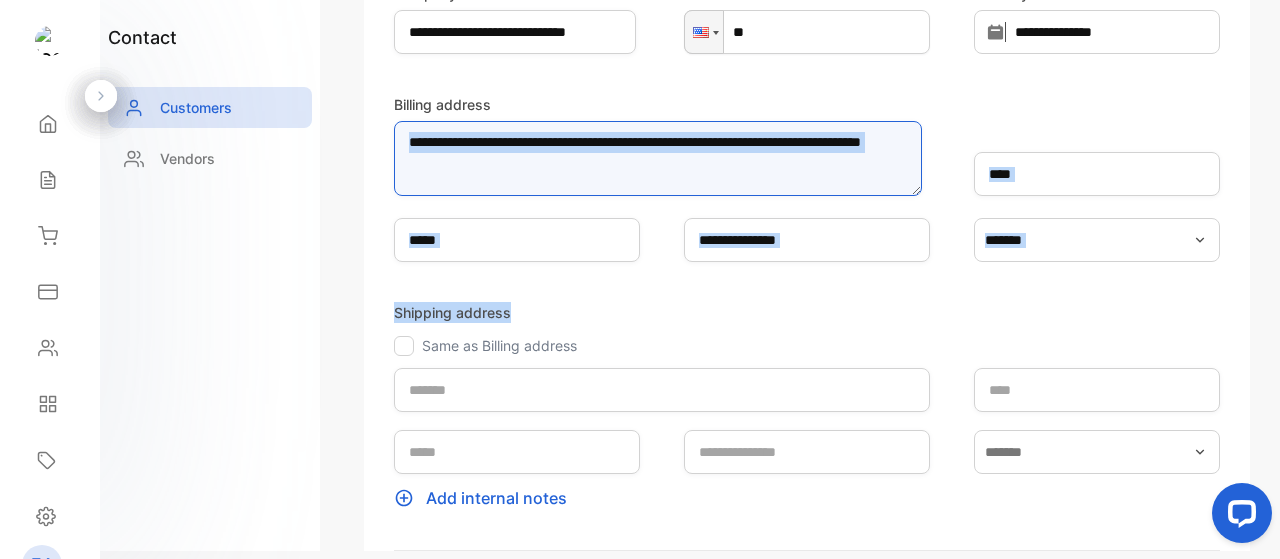click on "**********" at bounding box center [658, 158] 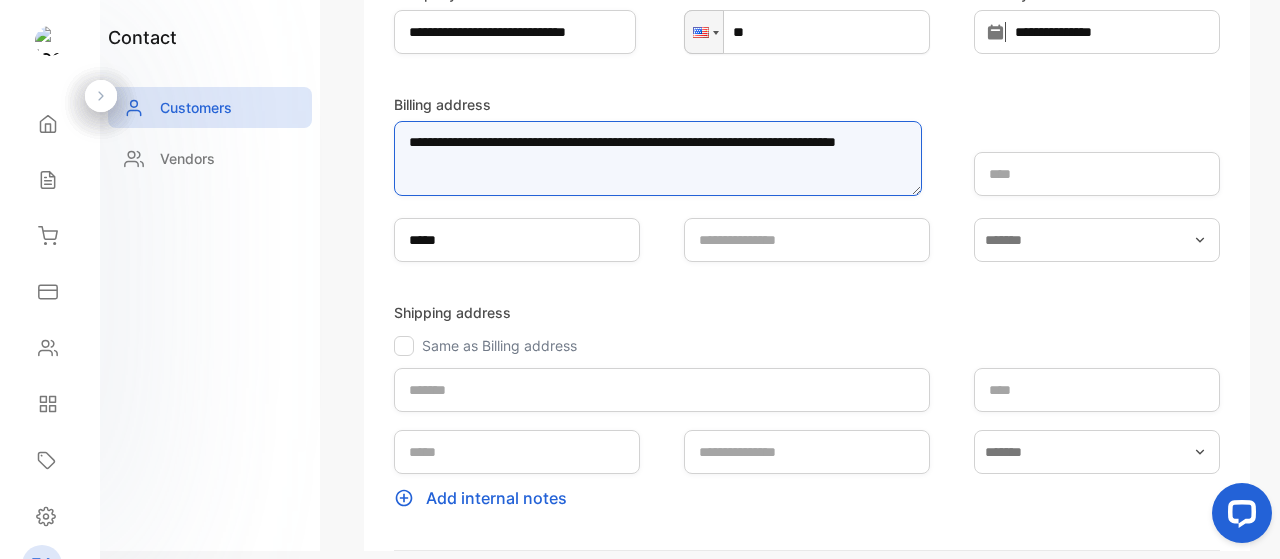 type on "**********" 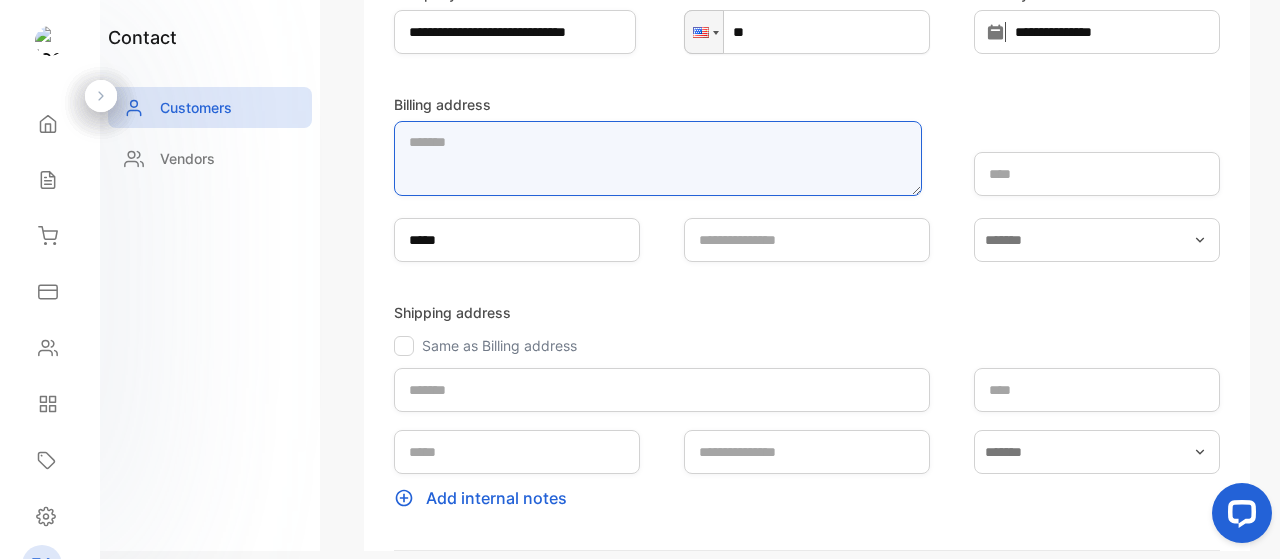 type 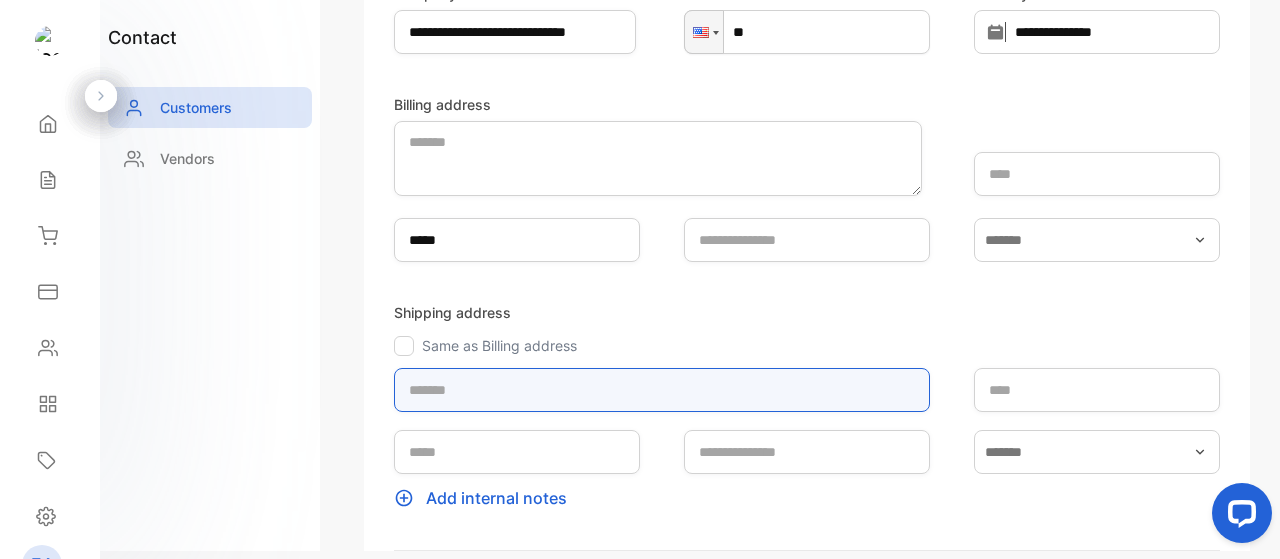 click at bounding box center [662, 390] 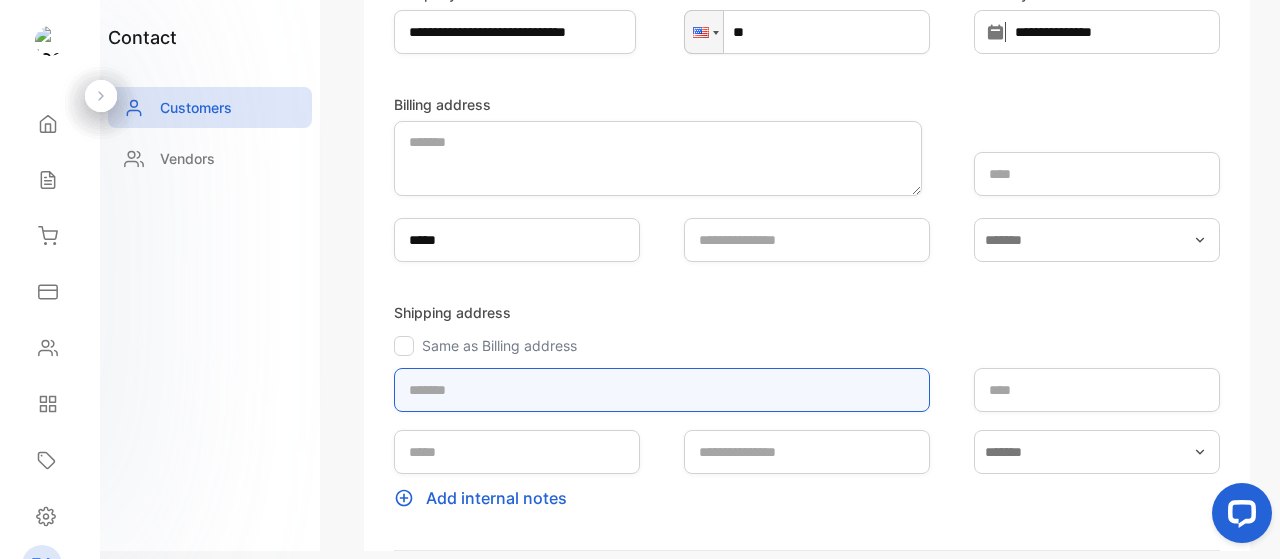 paste on "**********" 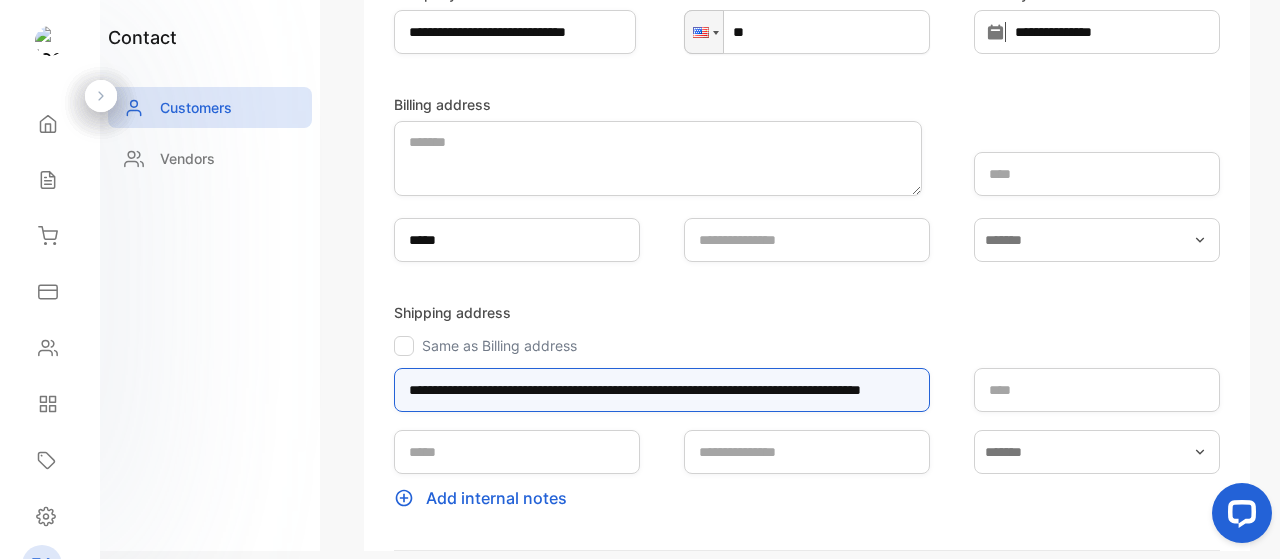 scroll, scrollTop: 0, scrollLeft: 217, axis: horizontal 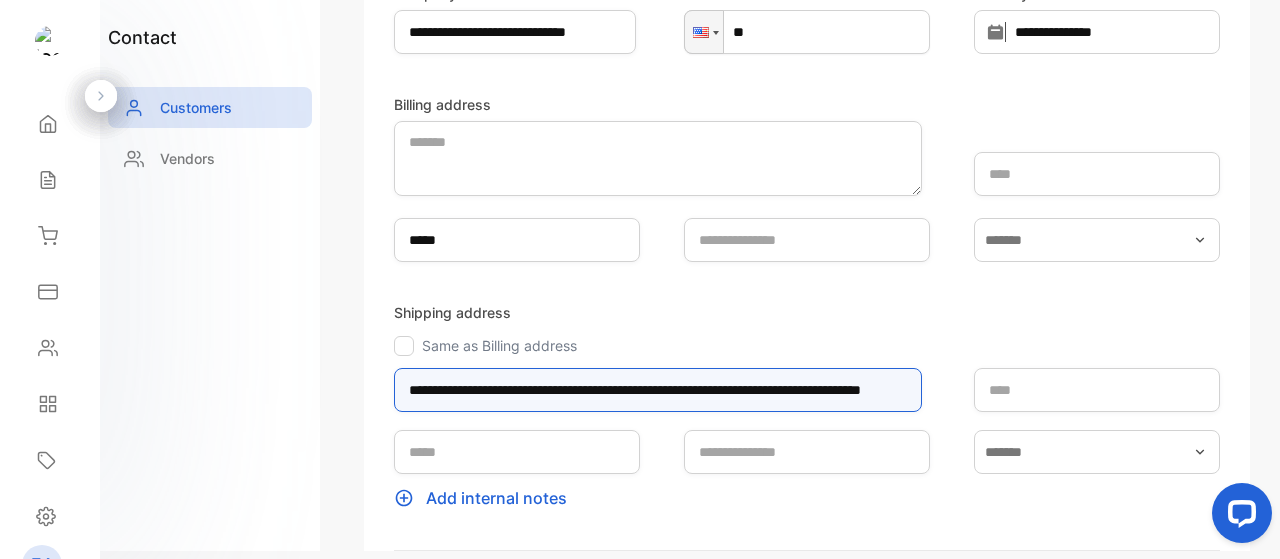 type on "**********" 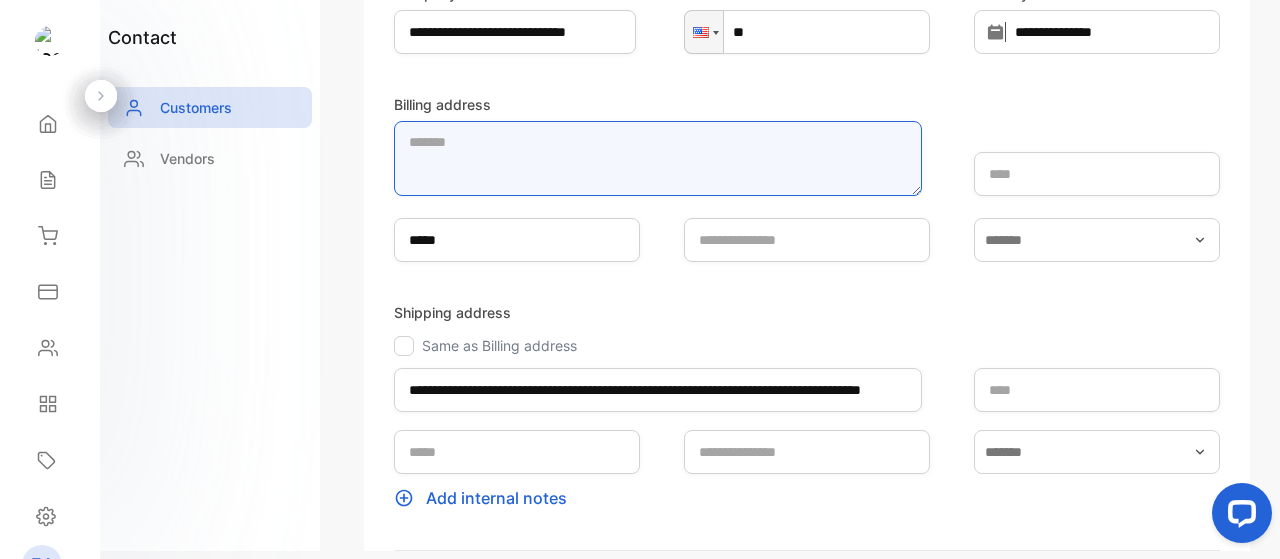 click on "Billing address" at bounding box center [658, 158] 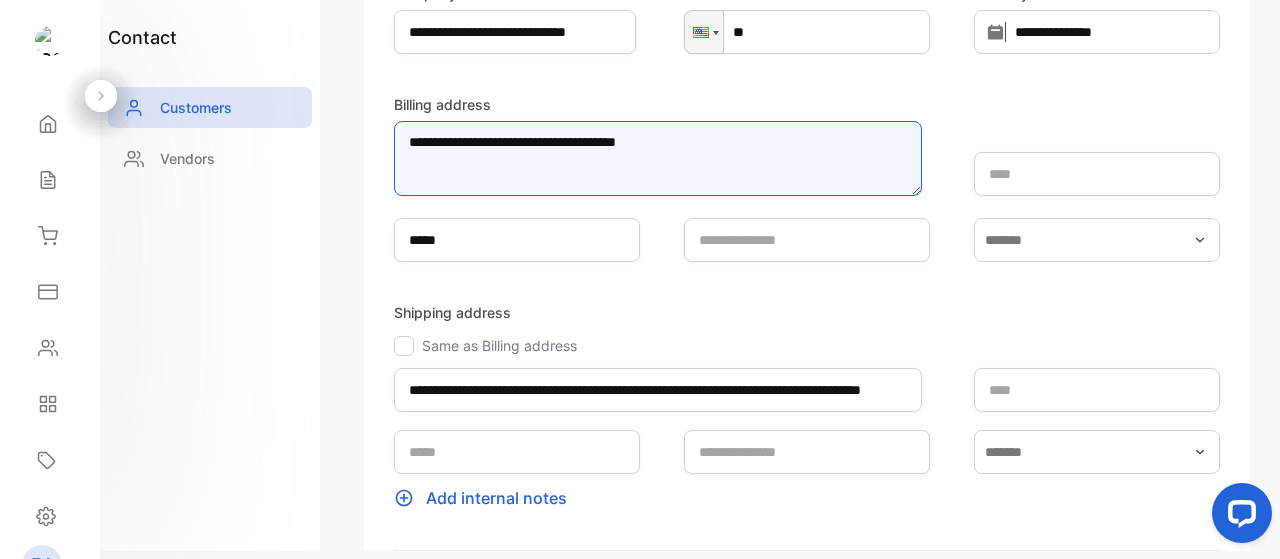 type on "**********" 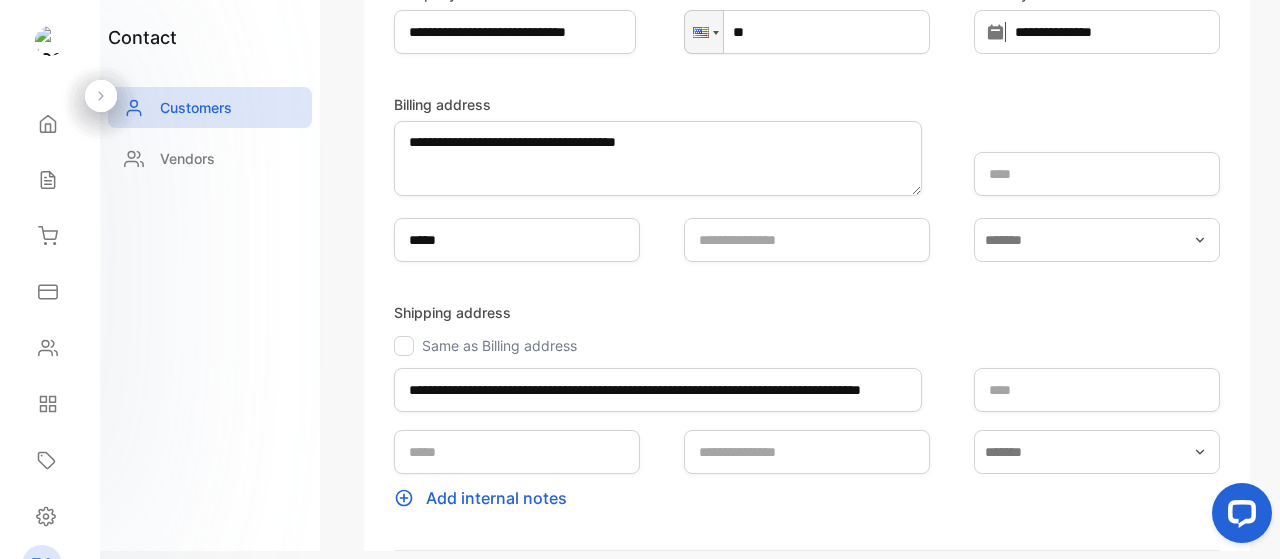 click on "**********" at bounding box center [807, 258] 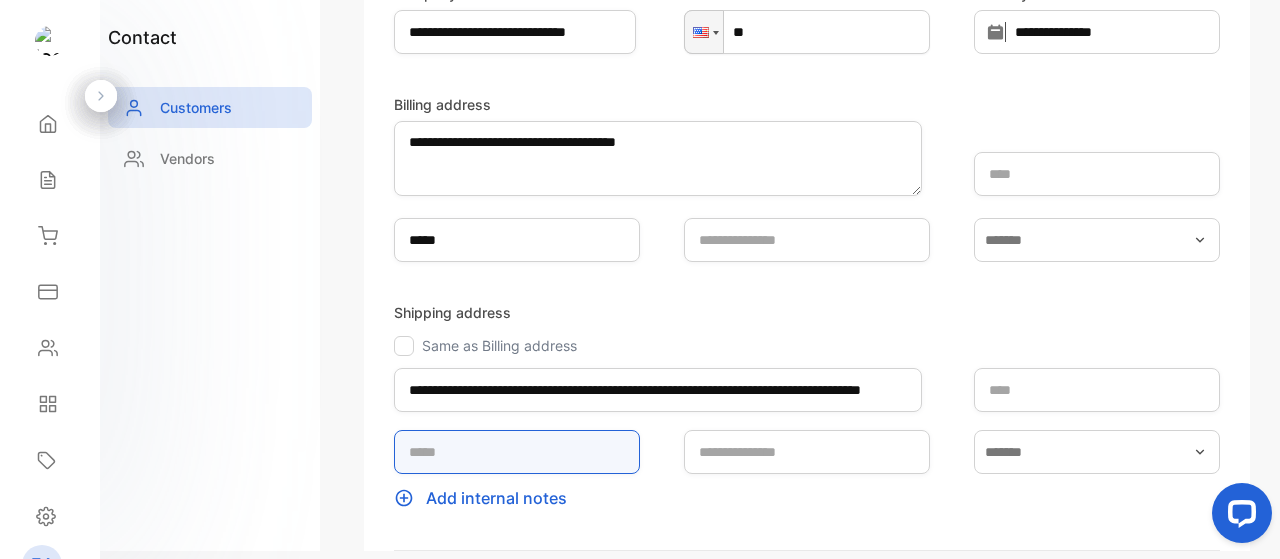 click at bounding box center [517, 452] 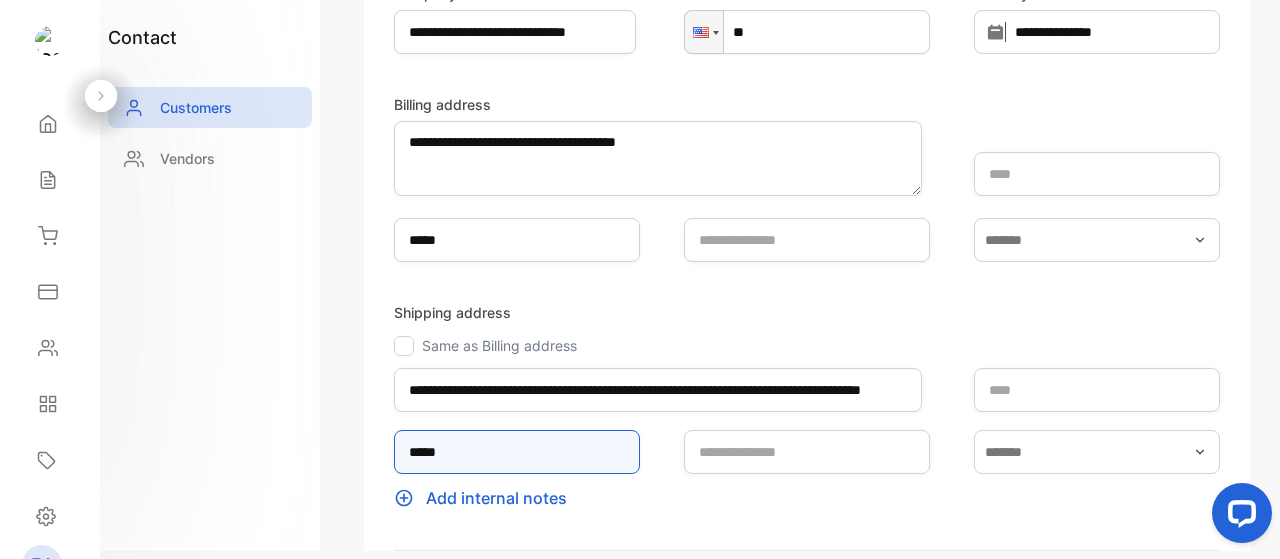 type on "*****" 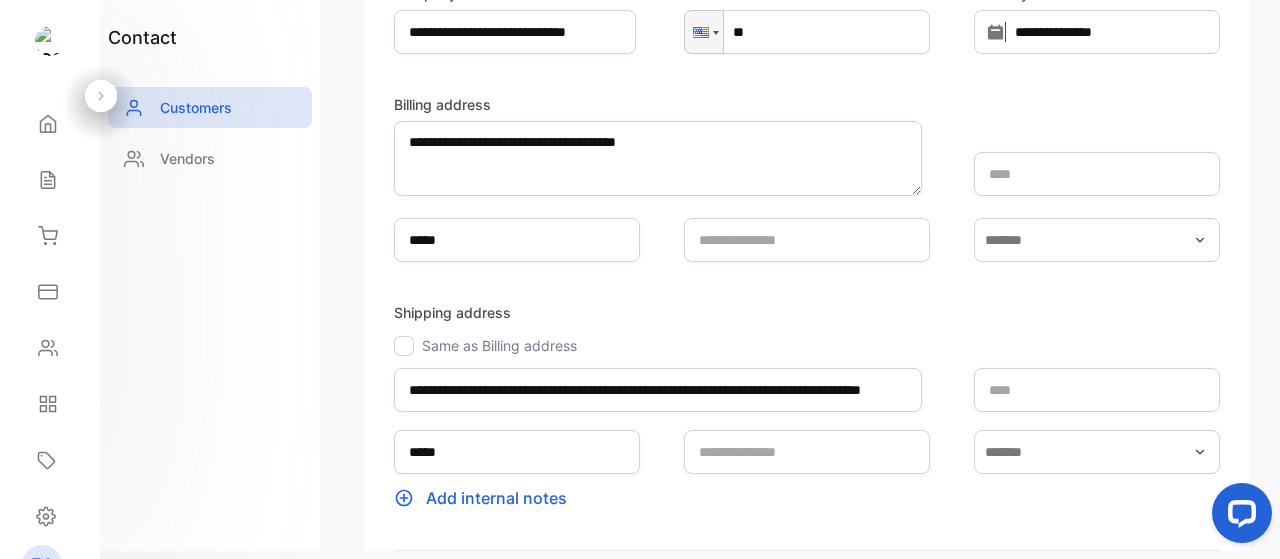 click on "**********" at bounding box center [807, 258] 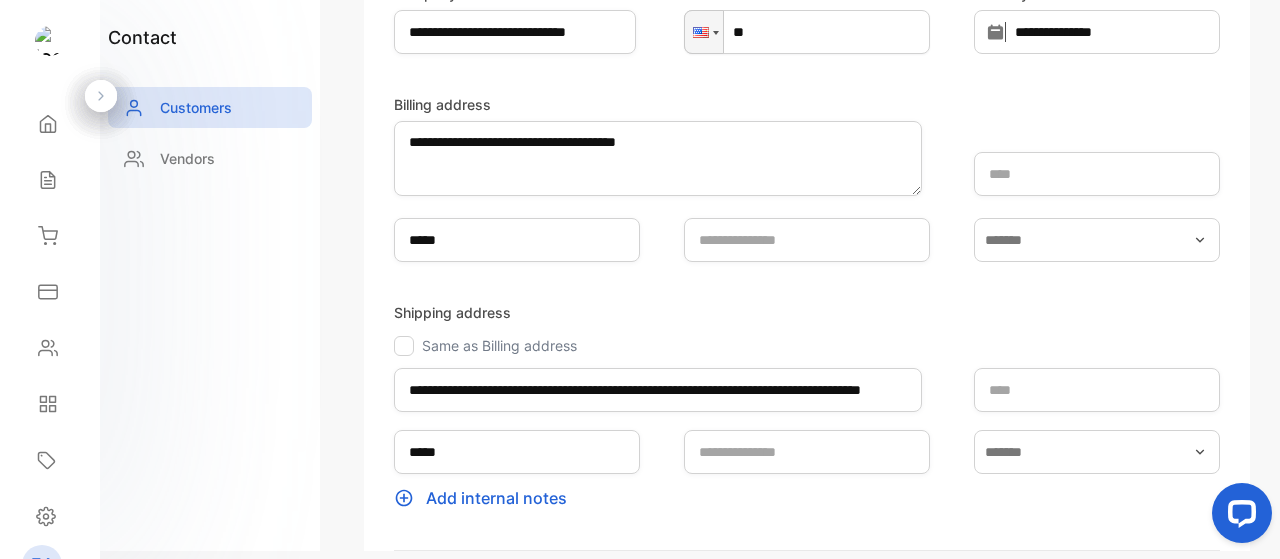 scroll, scrollTop: 514, scrollLeft: 0, axis: vertical 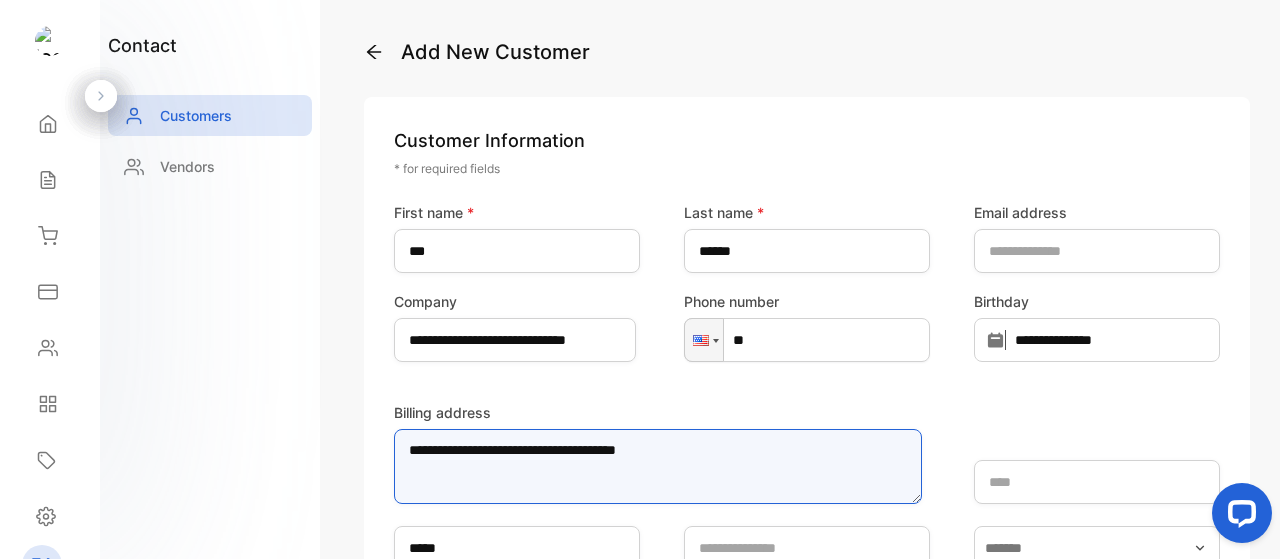 drag, startPoint x: 679, startPoint y: 454, endPoint x: 338, endPoint y: 477, distance: 341.77478 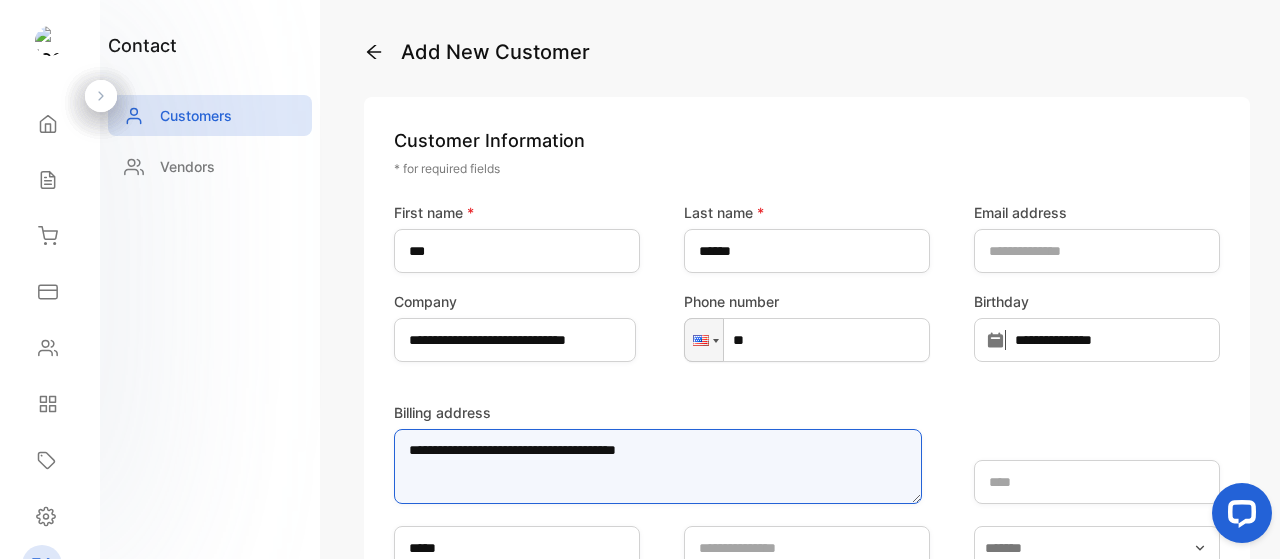 click on "**********" at bounding box center (807, 279) 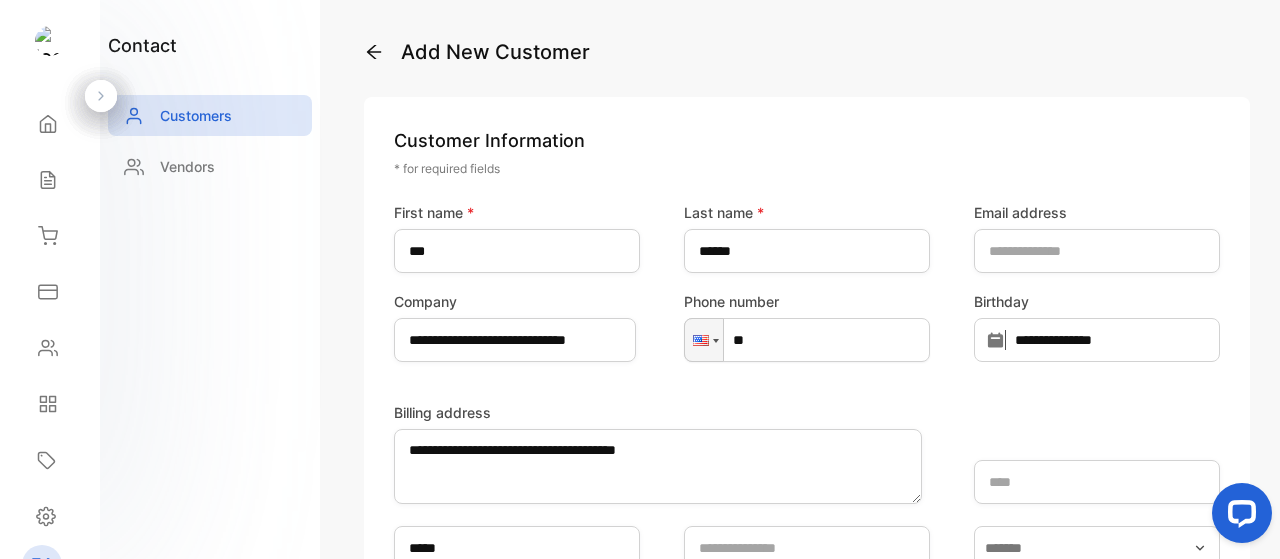 click on "**********" at bounding box center (807, 529) 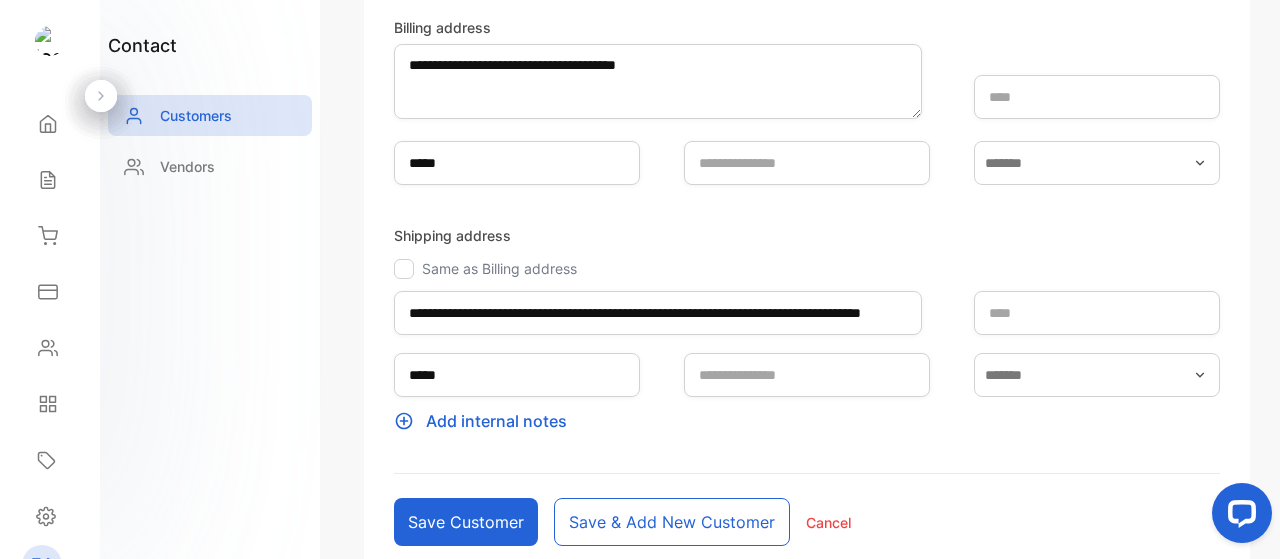 scroll, scrollTop: 0, scrollLeft: 0, axis: both 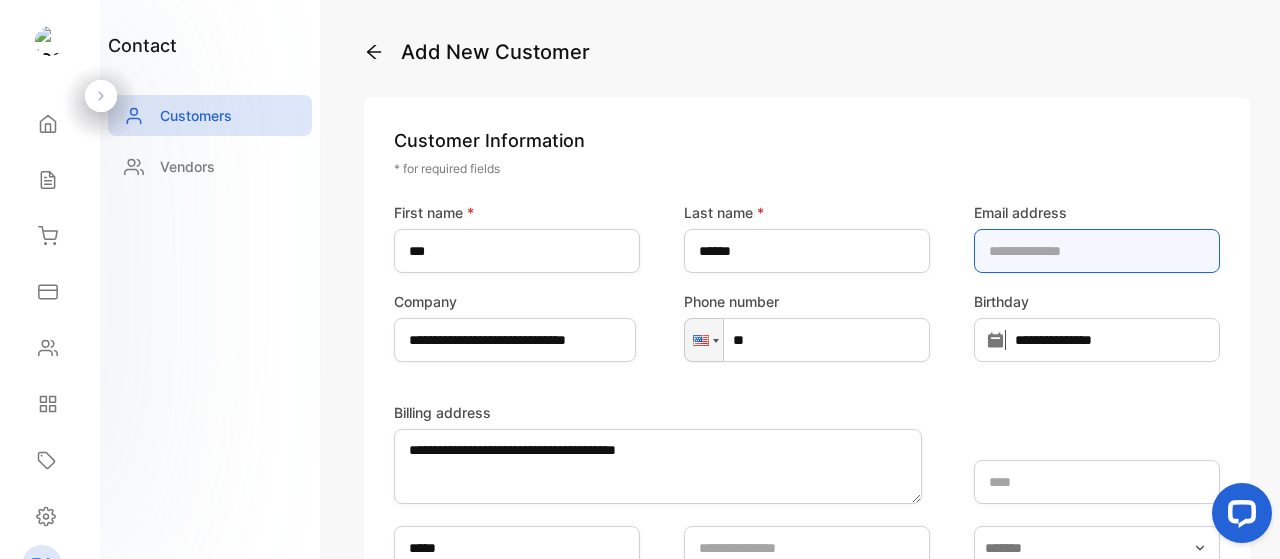 click at bounding box center [1097, 251] 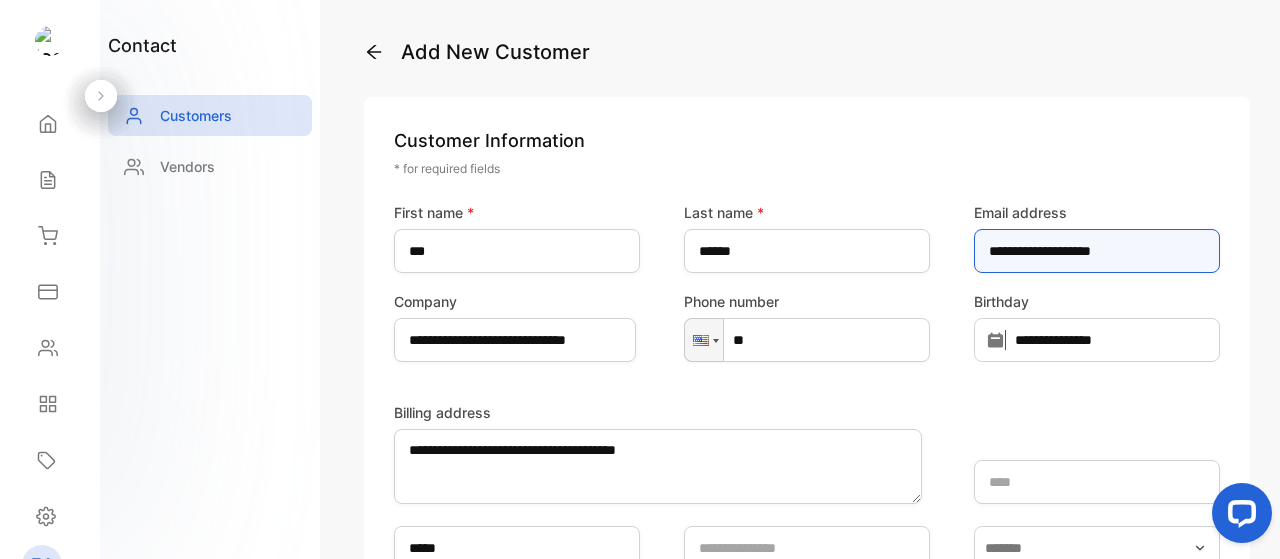 scroll, scrollTop: 514, scrollLeft: 0, axis: vertical 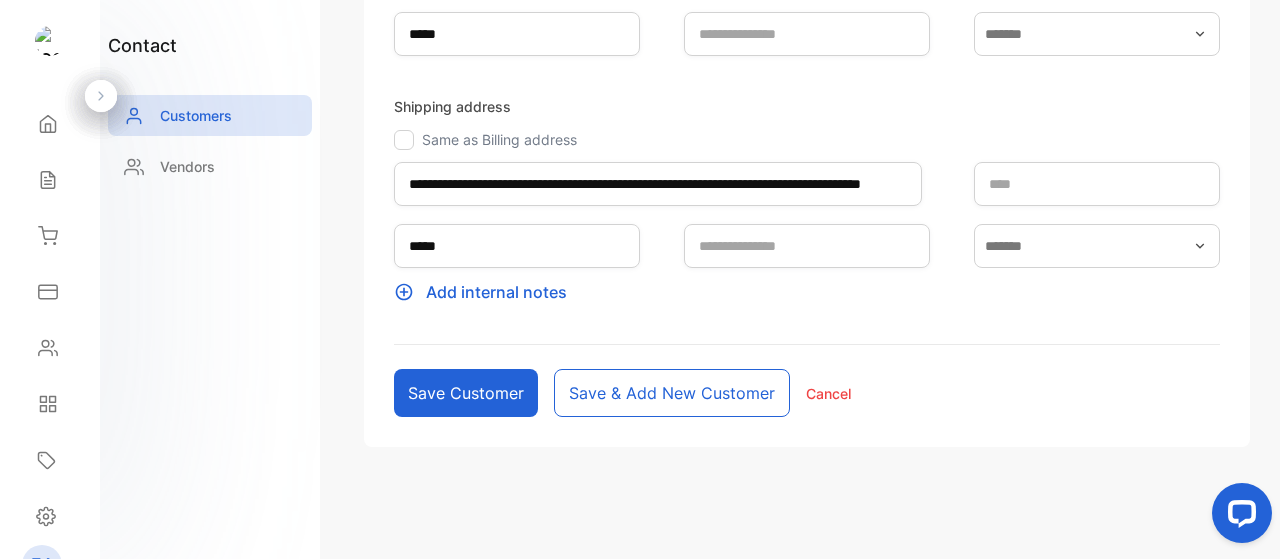 type on "**********" 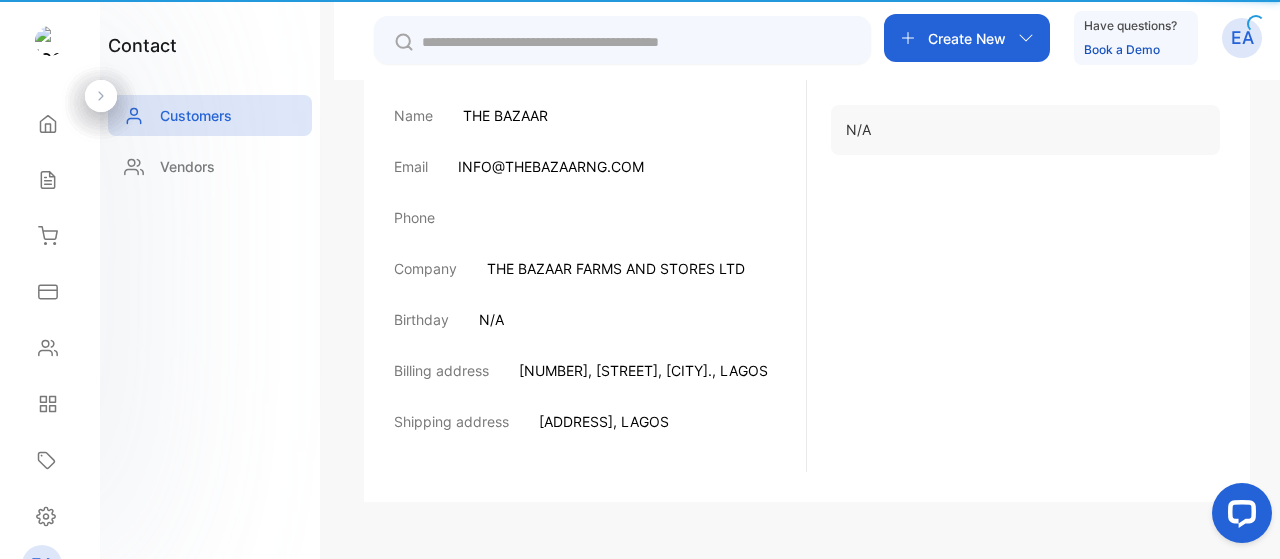 scroll, scrollTop: 430, scrollLeft: 0, axis: vertical 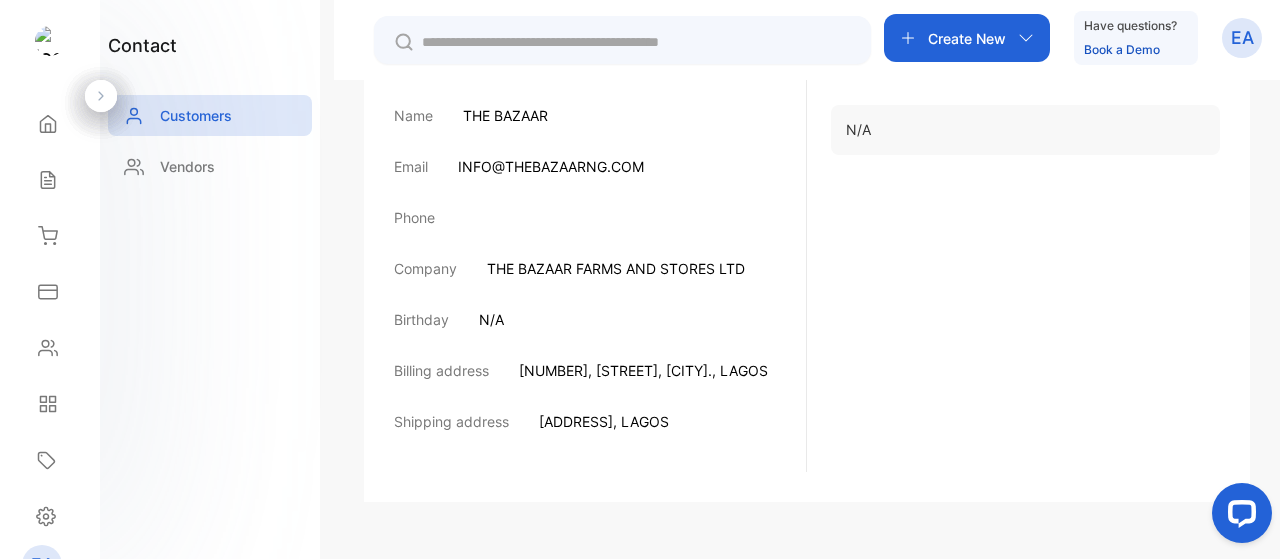 click at bounding box center (1026, 38) 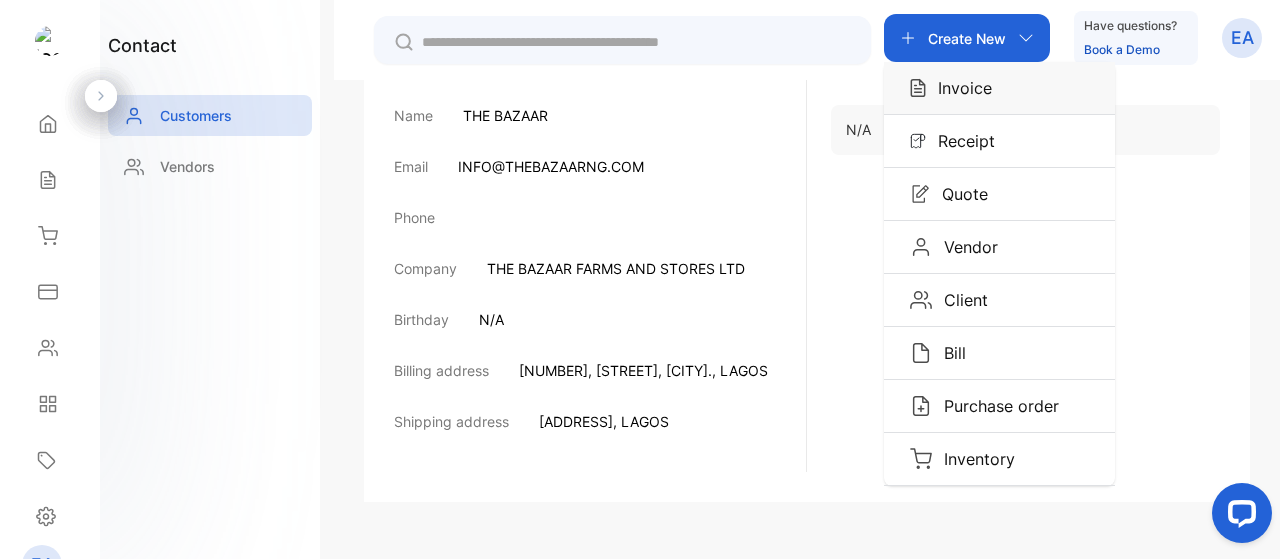click on "Invoice" at bounding box center (999, 88) 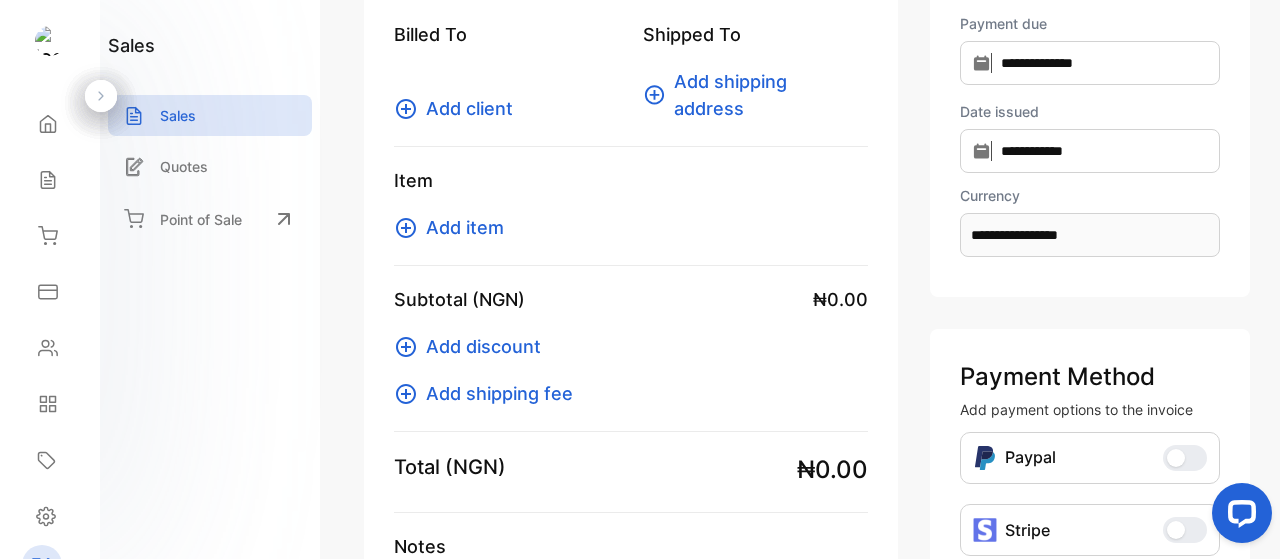 scroll, scrollTop: 0, scrollLeft: 0, axis: both 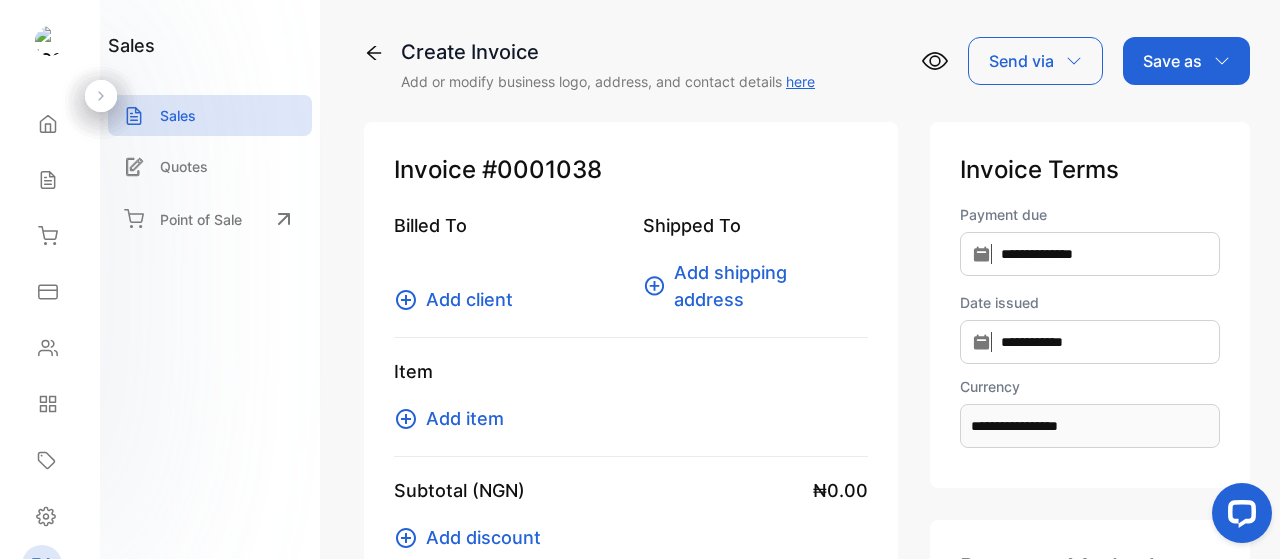 click on "Add client" at bounding box center [469, 299] 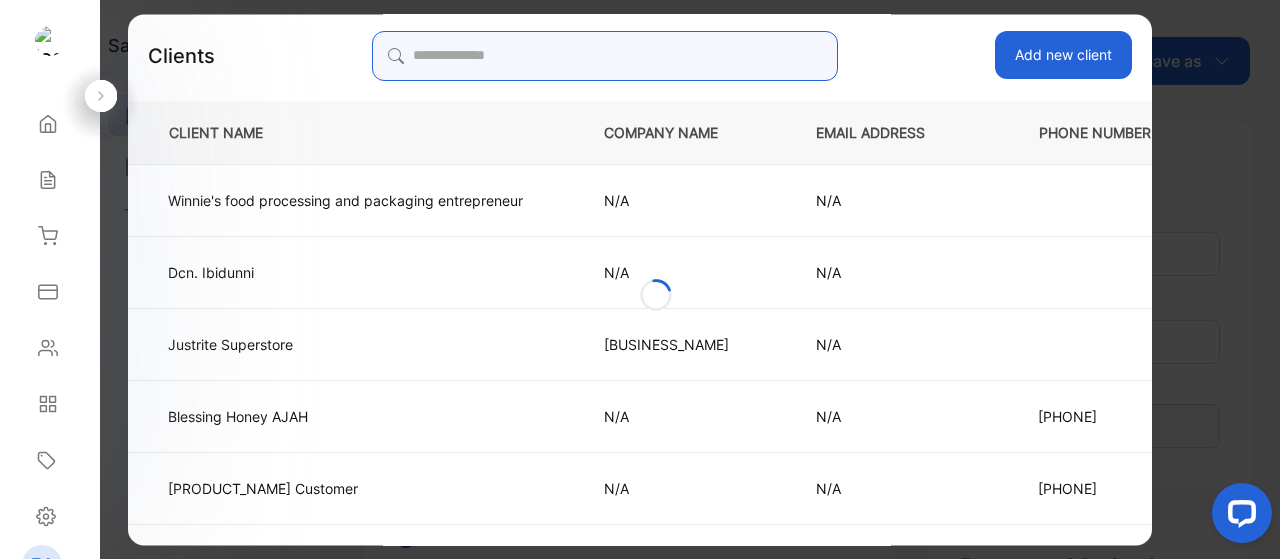 click at bounding box center [605, 56] 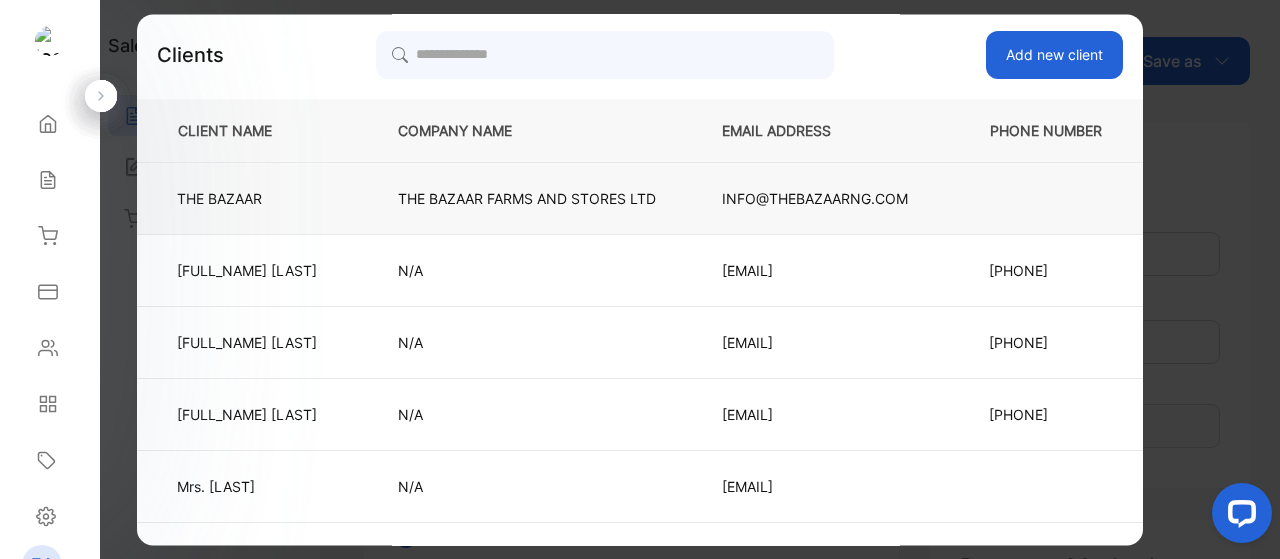click on "INFO@THEBAZAARNG.COM" at bounding box center [247, 198] 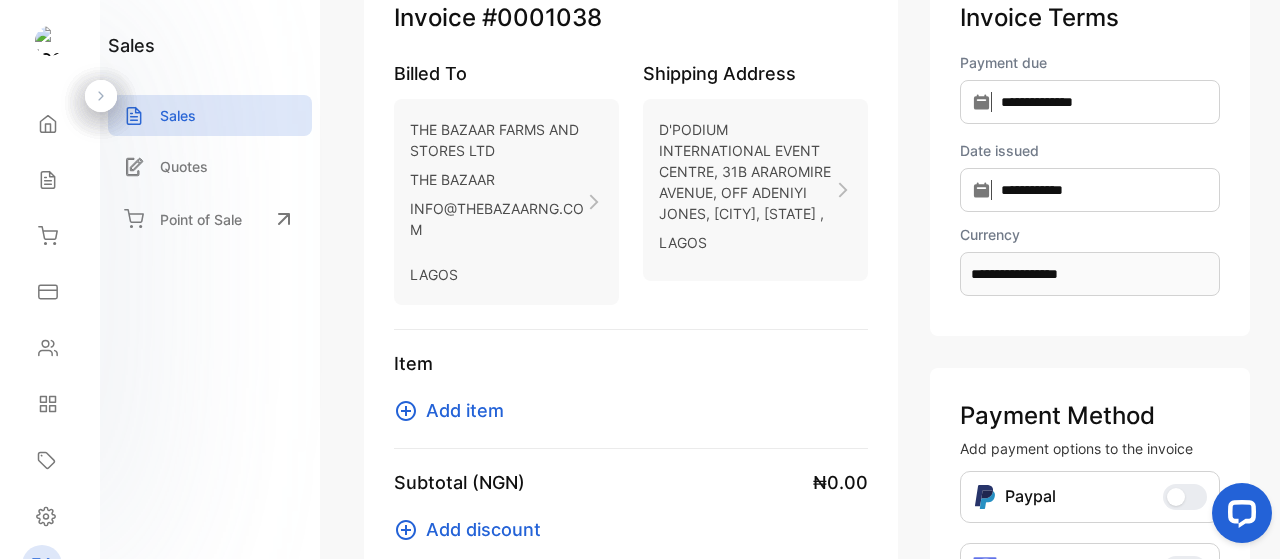 scroll, scrollTop: 50, scrollLeft: 0, axis: vertical 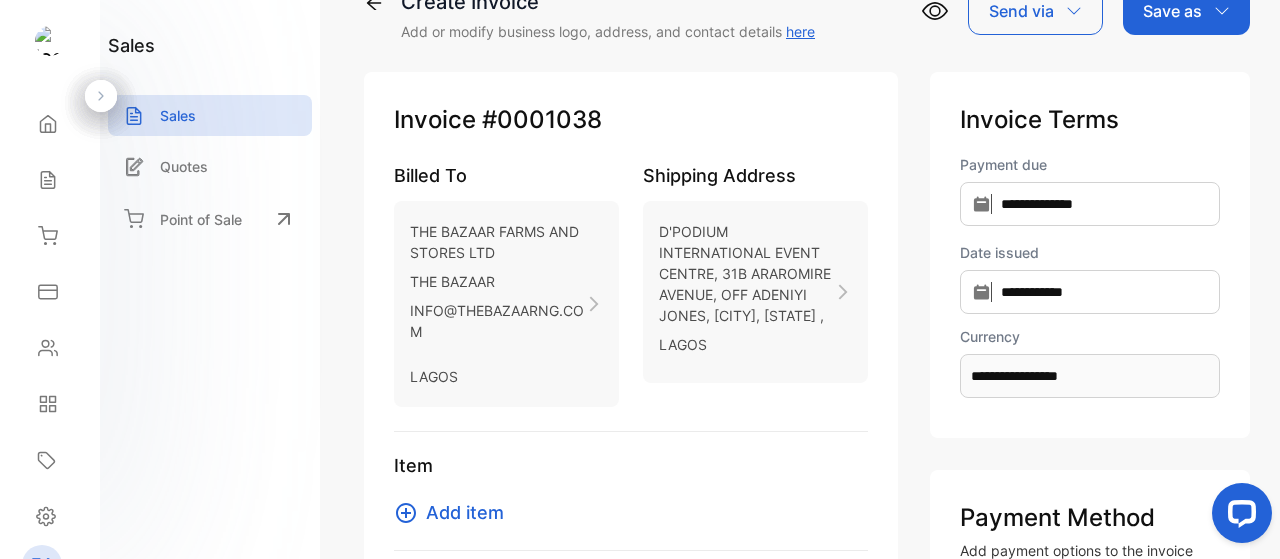 click on "D'PODIUM INTERNATIONAL EVENT CENTRE, 31B ARAROMIRE AVENUE, OFF ADENIYI JONES, [CITY], [STATE] ," at bounding box center [746, 273] 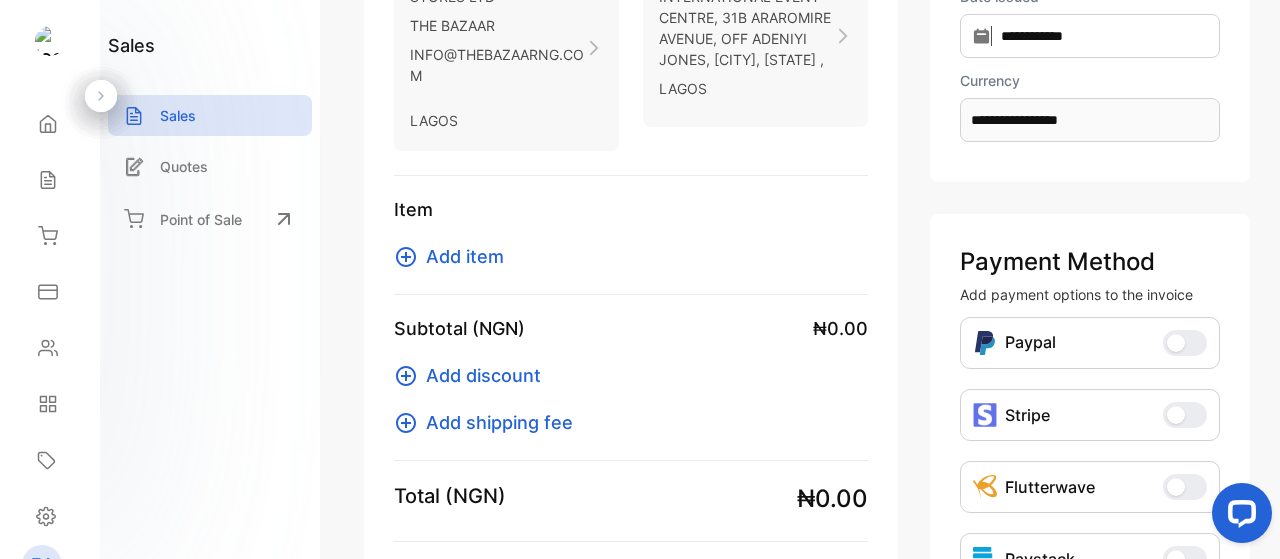 scroll, scrollTop: 333, scrollLeft: 0, axis: vertical 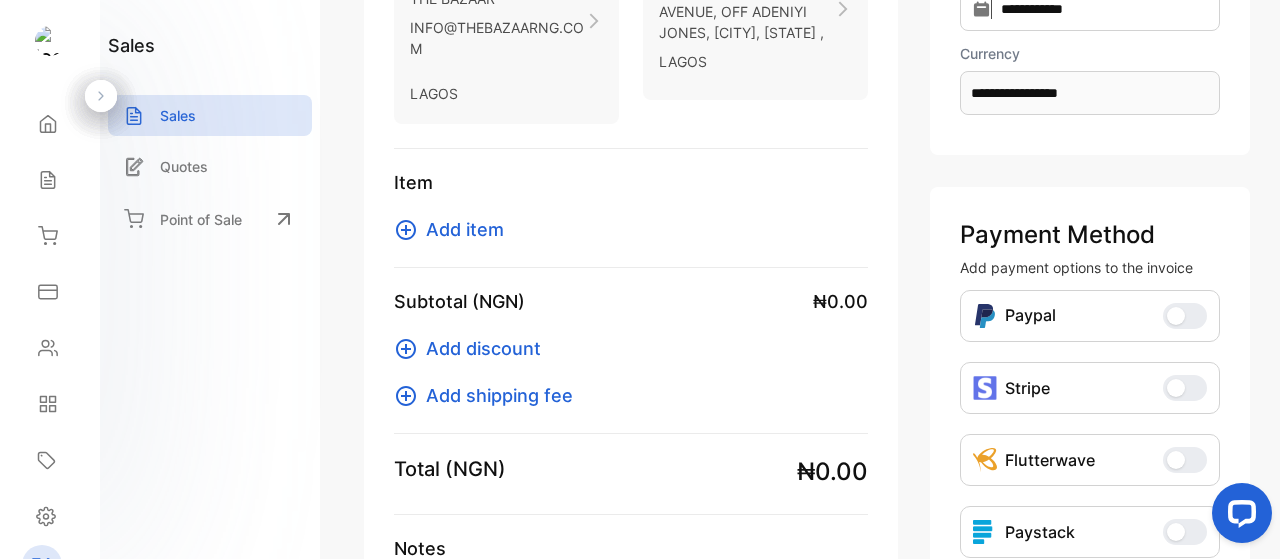 click on "Add item" at bounding box center (465, 229) 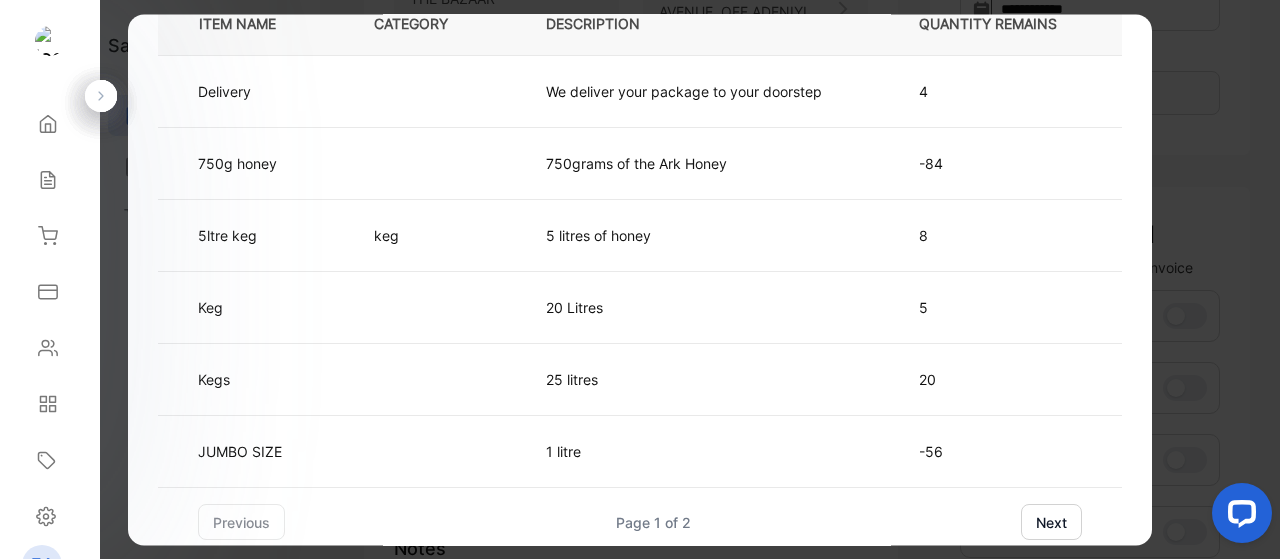 scroll, scrollTop: 118, scrollLeft: 0, axis: vertical 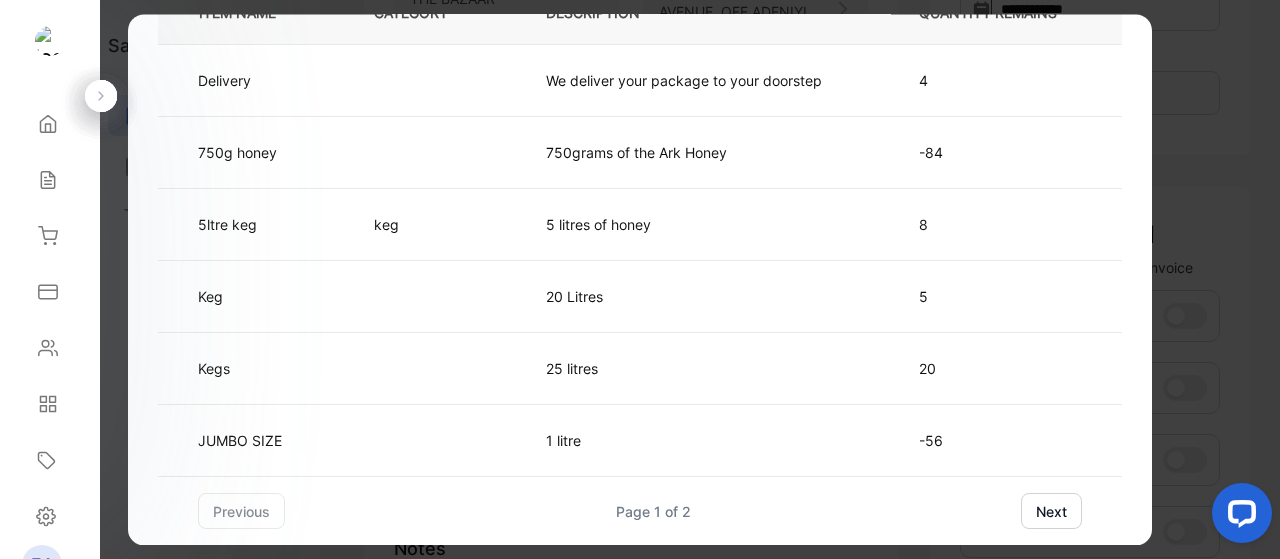 click on "next" at bounding box center [1051, 511] 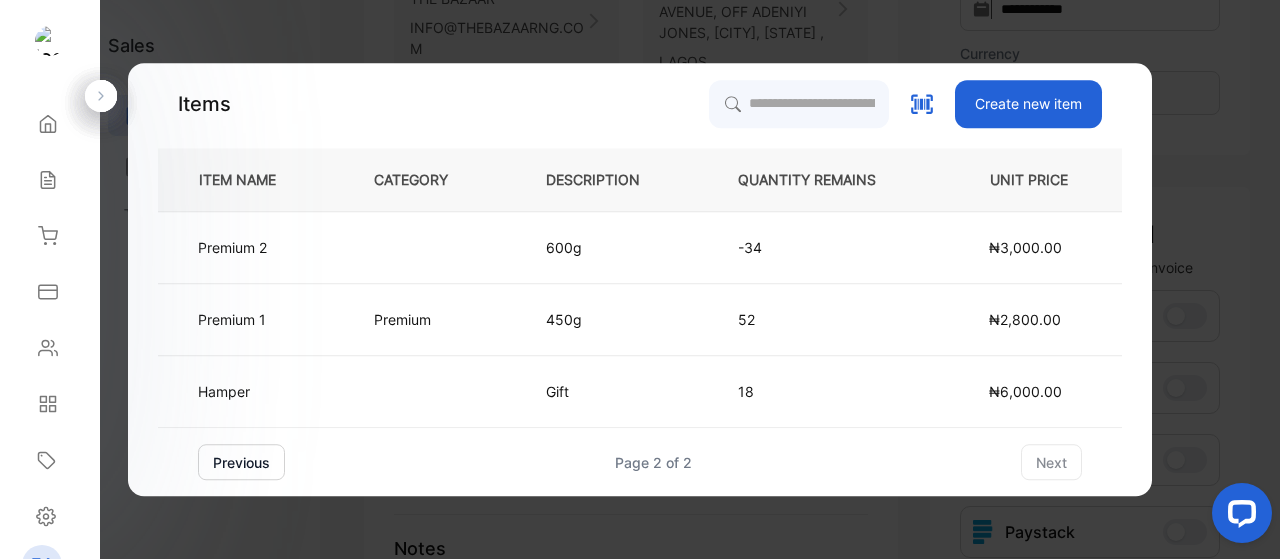 scroll, scrollTop: 0, scrollLeft: 0, axis: both 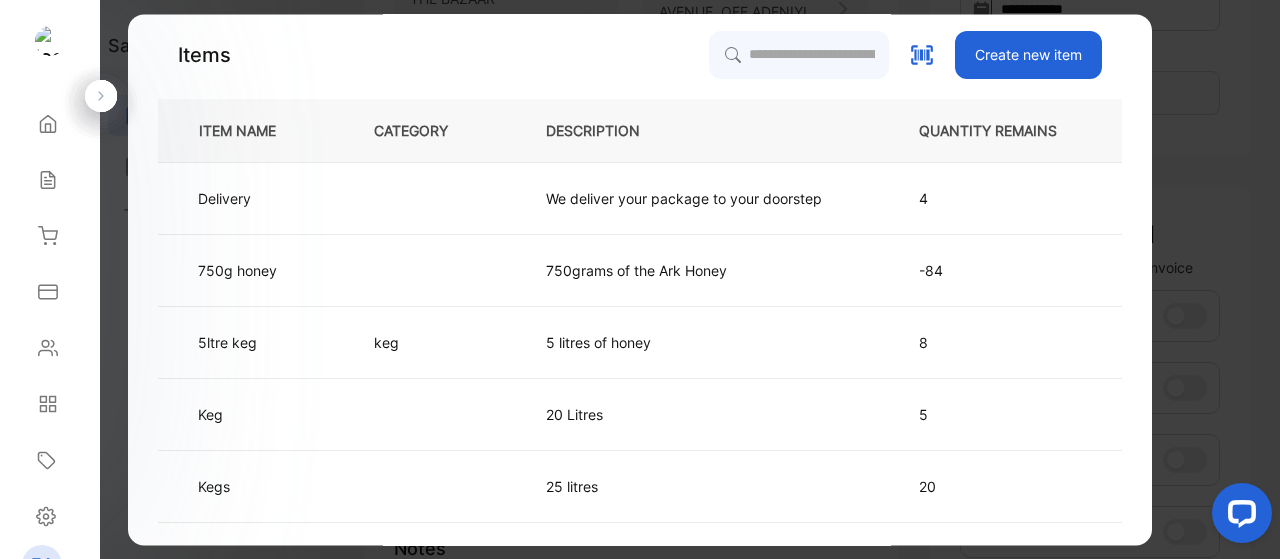 click on "Items Create new item ITEM NAME CATEGORY DESCRIPTION QUANTITY REMAINS UNIT PRICE Delivery    We deliver your package to your doorstep  4 ₦10,000.00 750g honey   750grams of the Ark Honey  -84 ₦3,200.00 5ltre keg keg   5 litres of honey  8 ₦30,000.00 Keg    20 Litres  5 ₦85,000.00 Kegs   25 litres  20 ₦112,500.00 JUMBO SIZE    1 litre  -56 ₦7,000.00 previous Page 1 of 2 next" at bounding box center (640, 279) 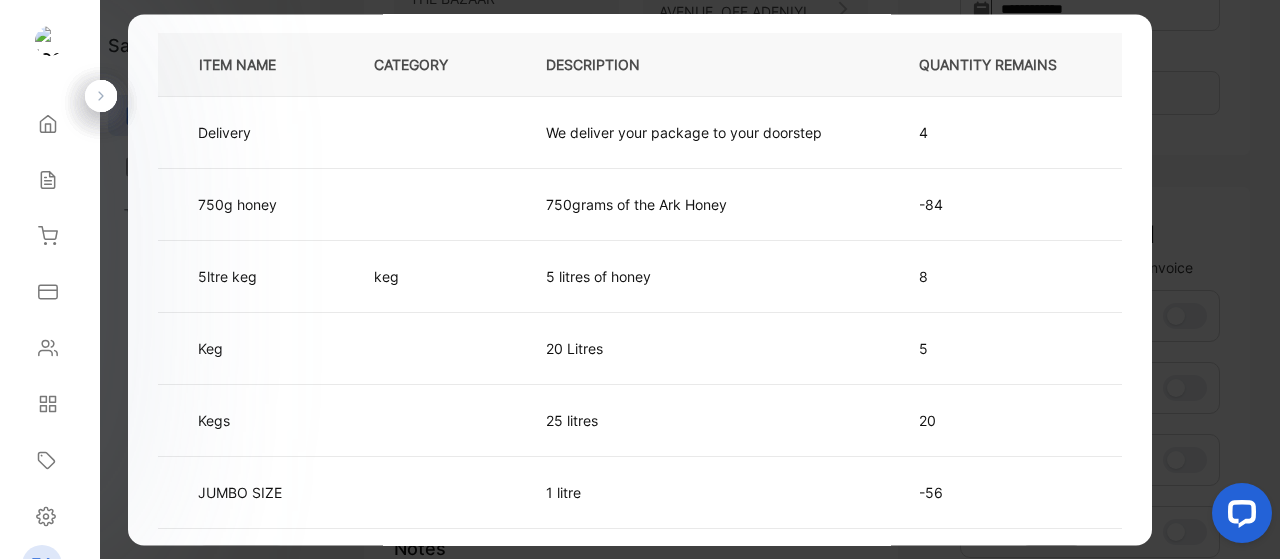 scroll, scrollTop: 118, scrollLeft: 0, axis: vertical 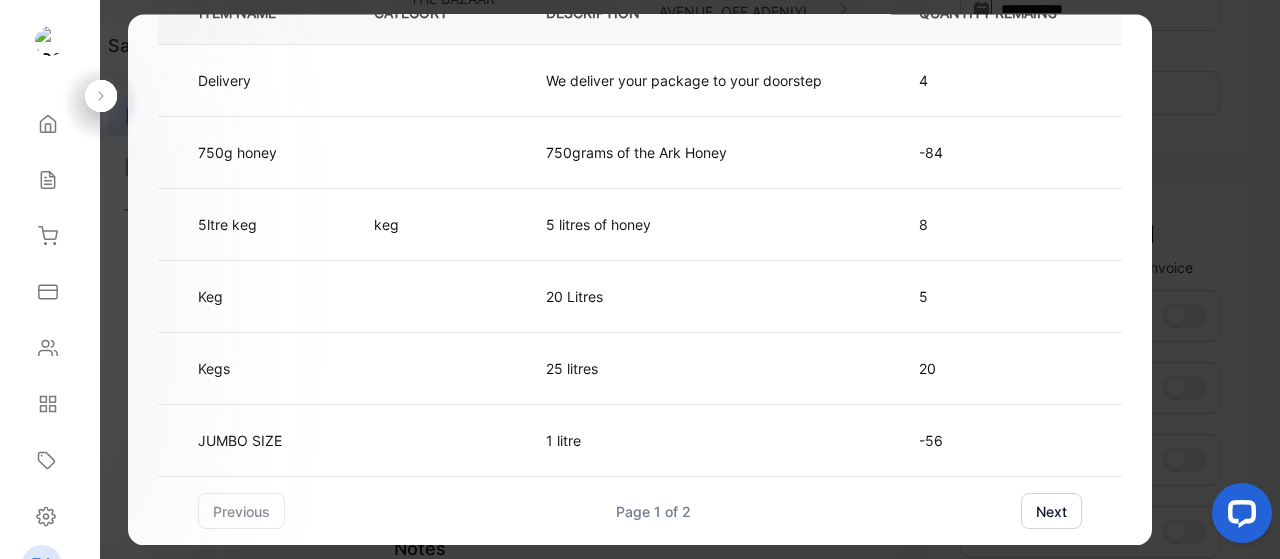 click on "next" at bounding box center [1051, 511] 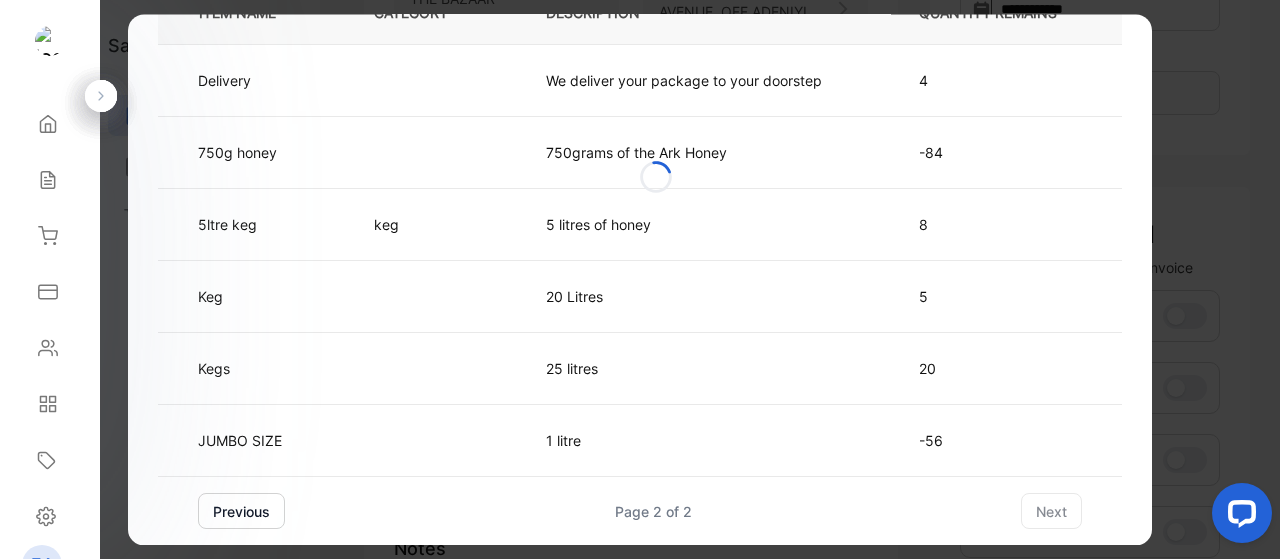 scroll, scrollTop: 0, scrollLeft: 0, axis: both 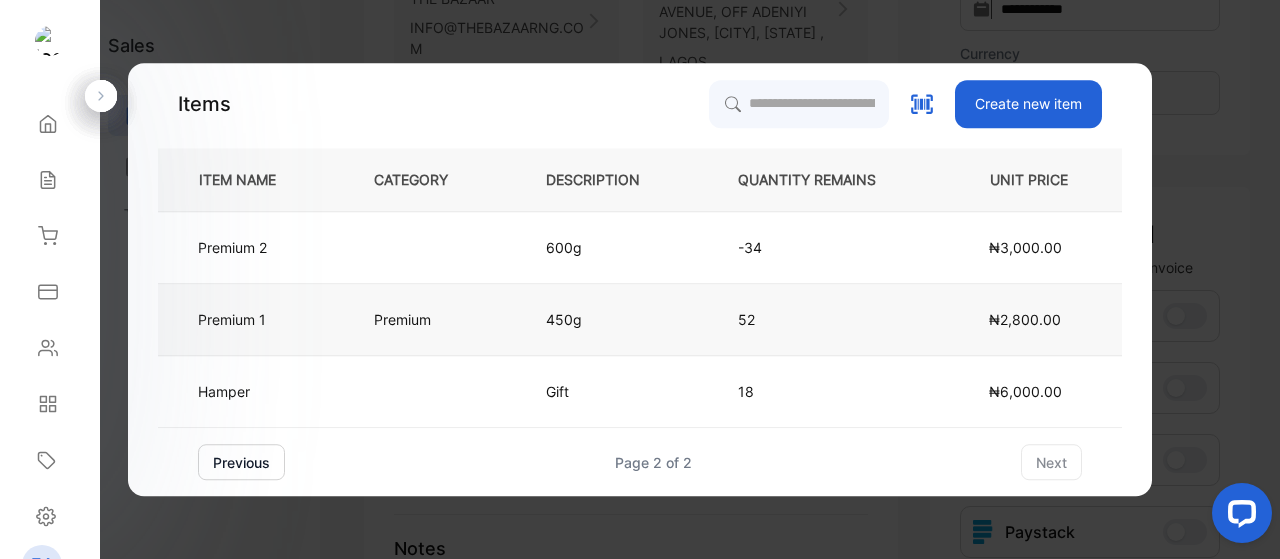 click on "52" at bounding box center [823, 248] 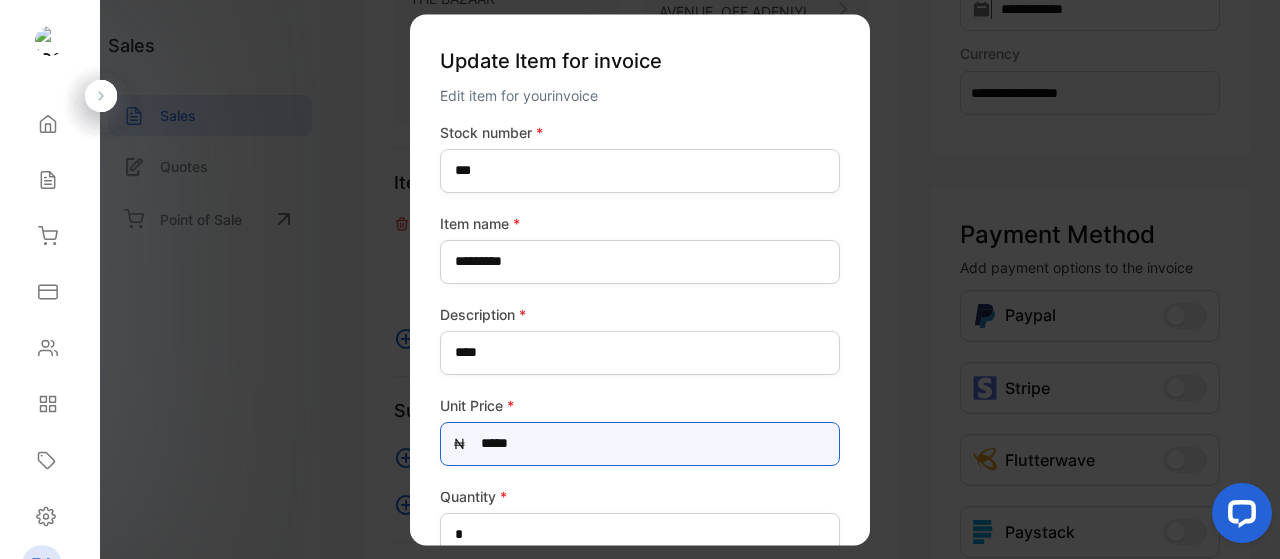 click on "*****" at bounding box center [640, 444] 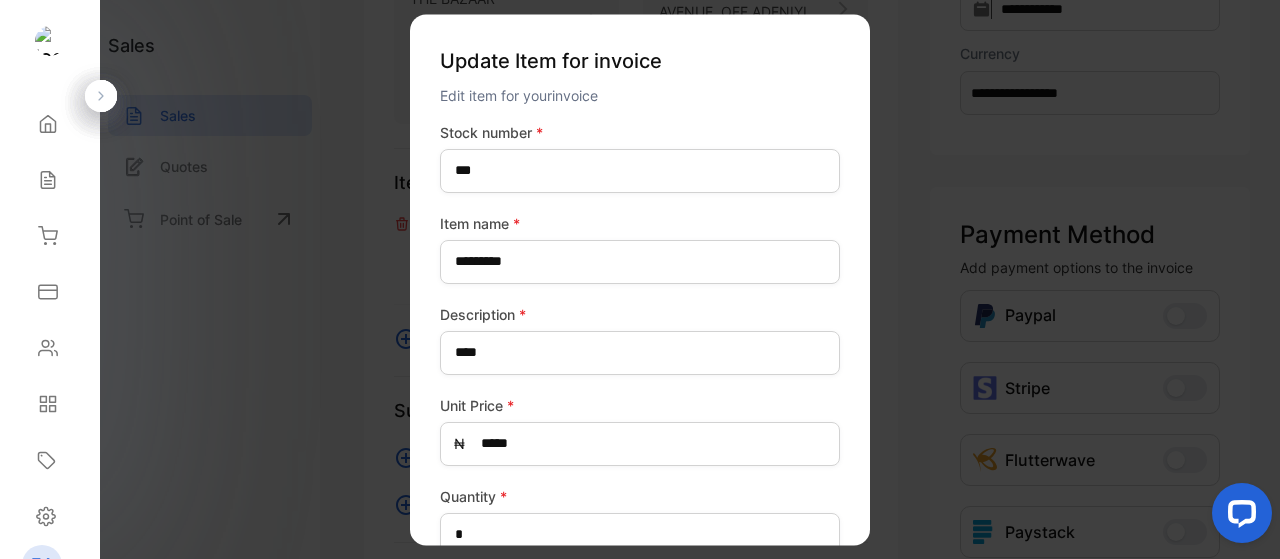 click on "Stock number   * *** Item name   * ********* Description   * **** Unit Price   * ₦ ***** Quantity   * * Qty Balance: 51 Sub total: ₦ 2,800.00 Tax     Update item" at bounding box center [640, 451] 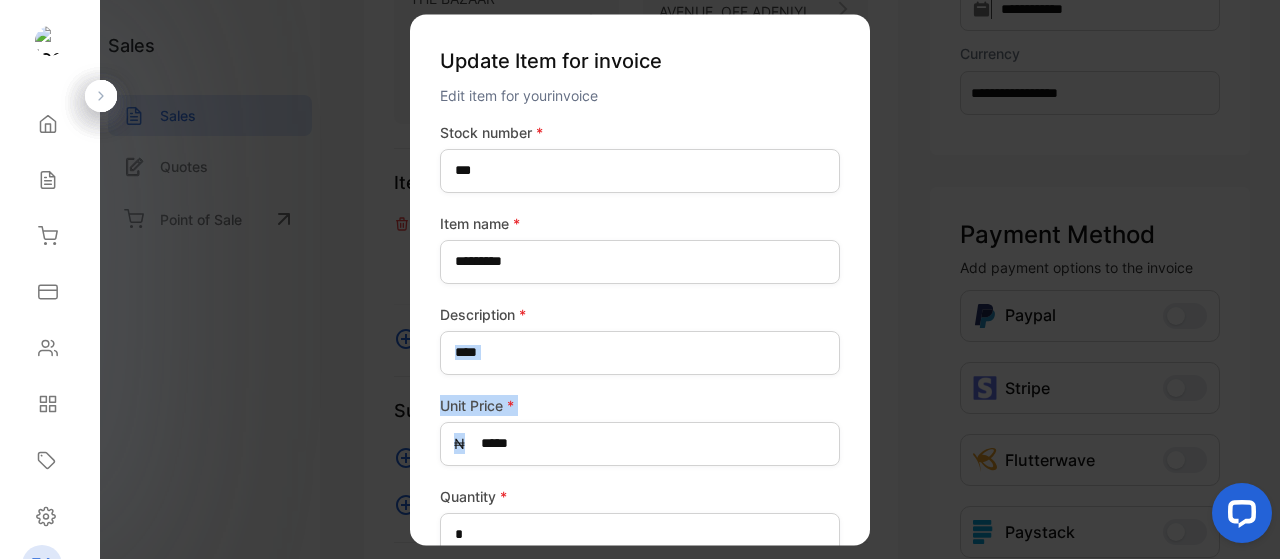 drag, startPoint x: 863, startPoint y: 366, endPoint x: 860, endPoint y: 453, distance: 87.05171 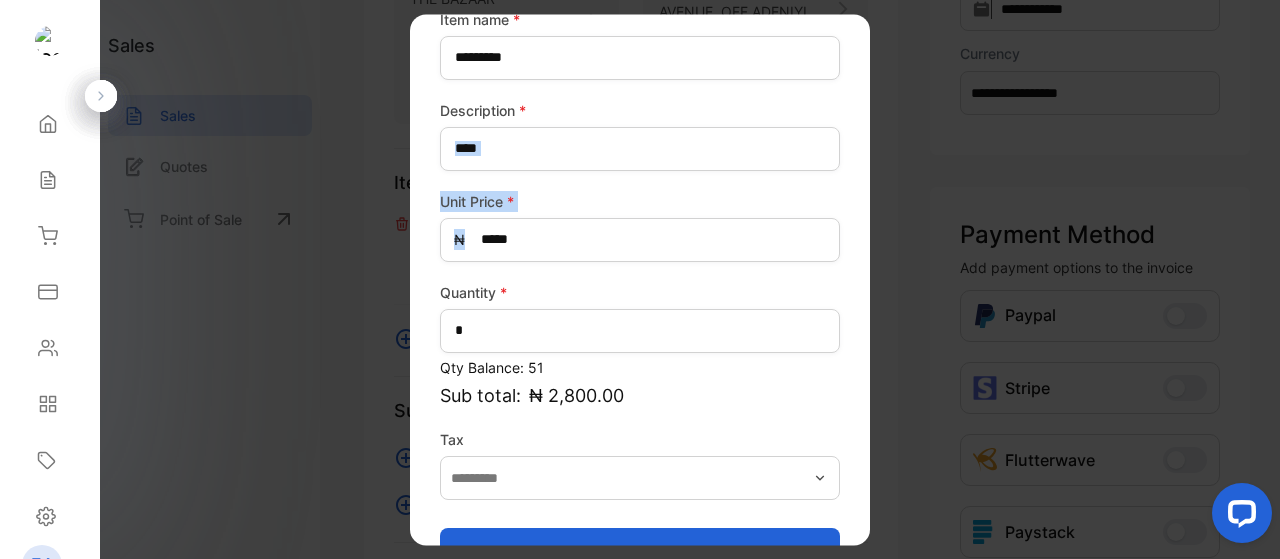 scroll, scrollTop: 211, scrollLeft: 0, axis: vertical 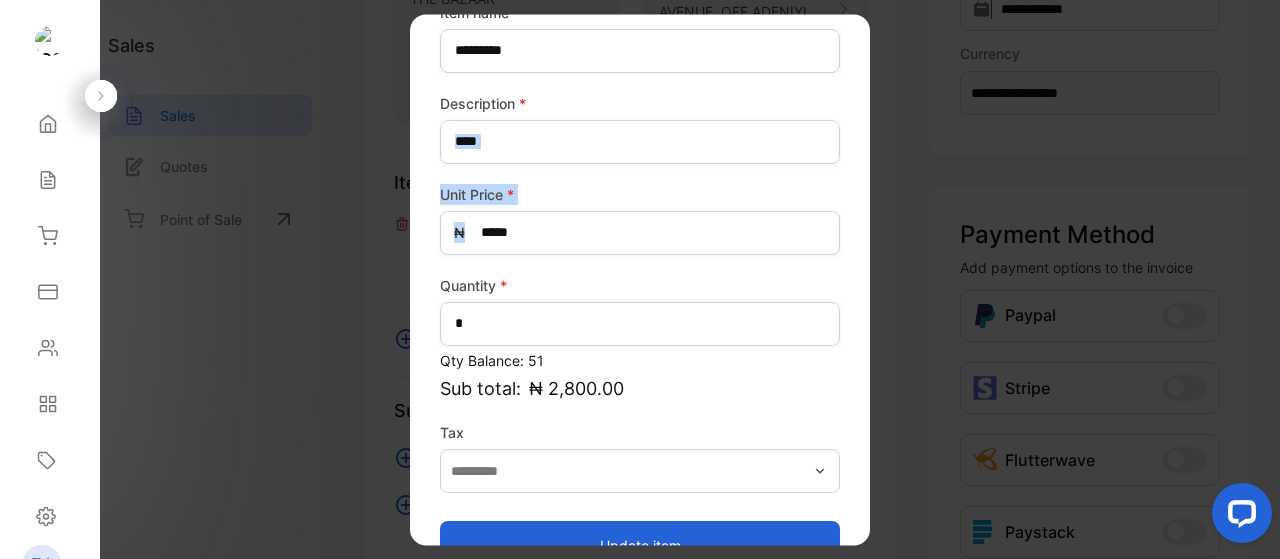 click on "Stock number   * *** Item name   * ********* Description   * **** Unit Price   * ₦ ***** Quantity   * * Qty Balance: 51 Sub total: ₦ 2,800.00 Tax     Update item" at bounding box center (640, 240) 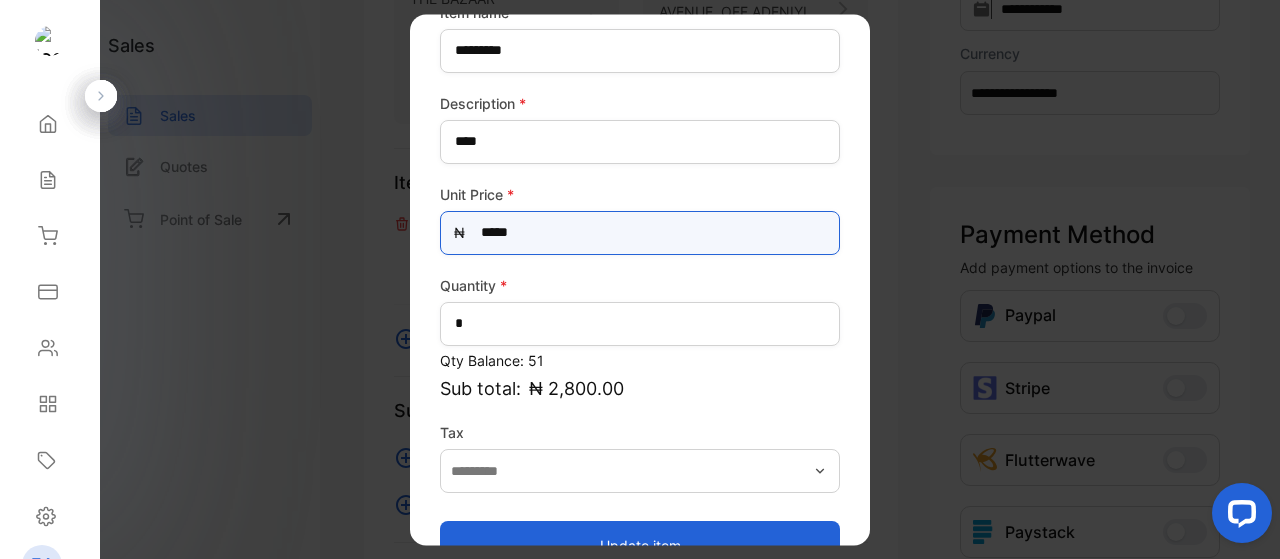 click on "*****" at bounding box center [640, 233] 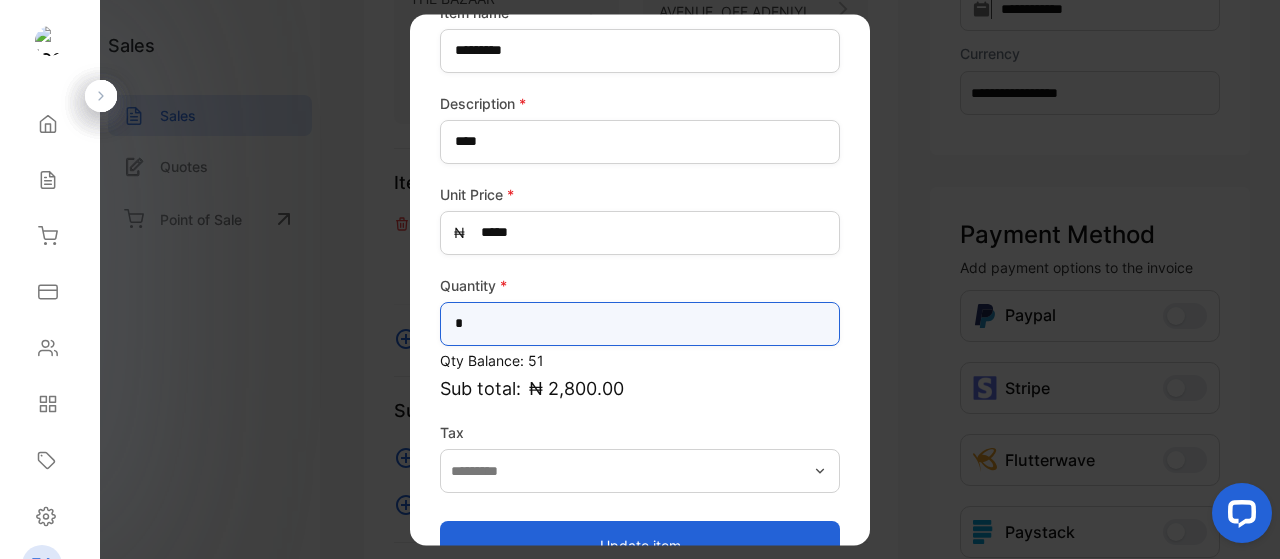 click on "*" at bounding box center [640, 324] 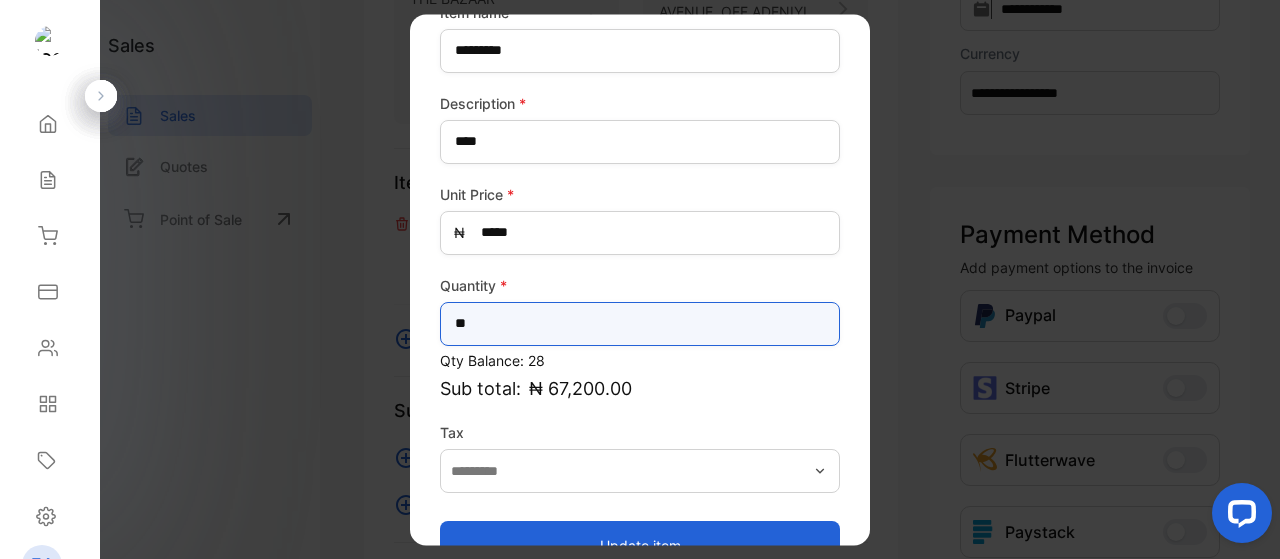 type on "**" 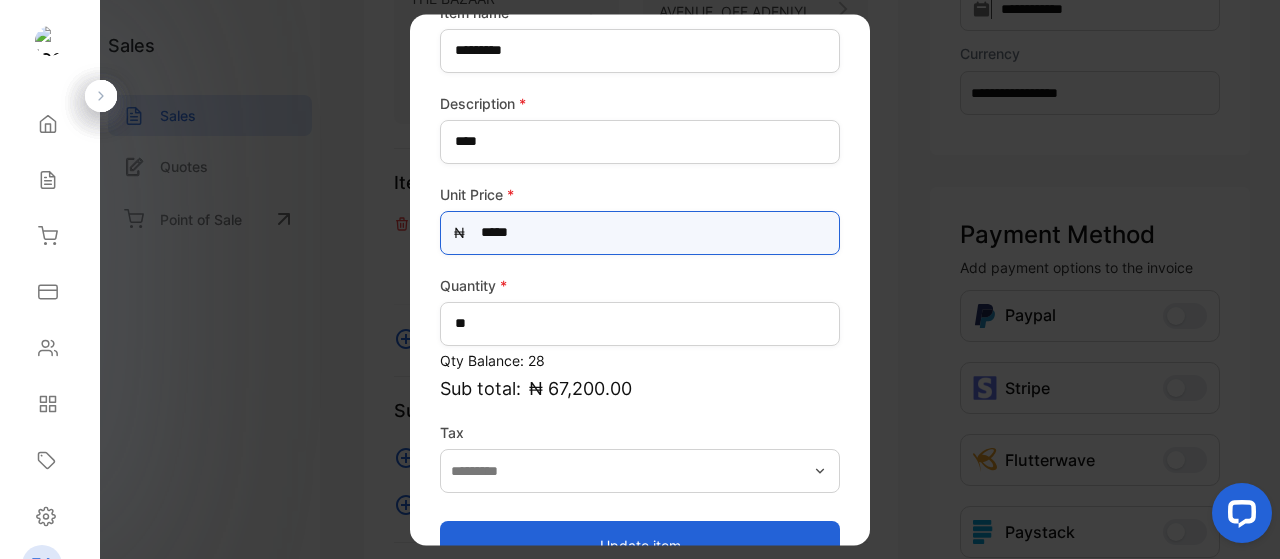click on "*****" at bounding box center (640, 233) 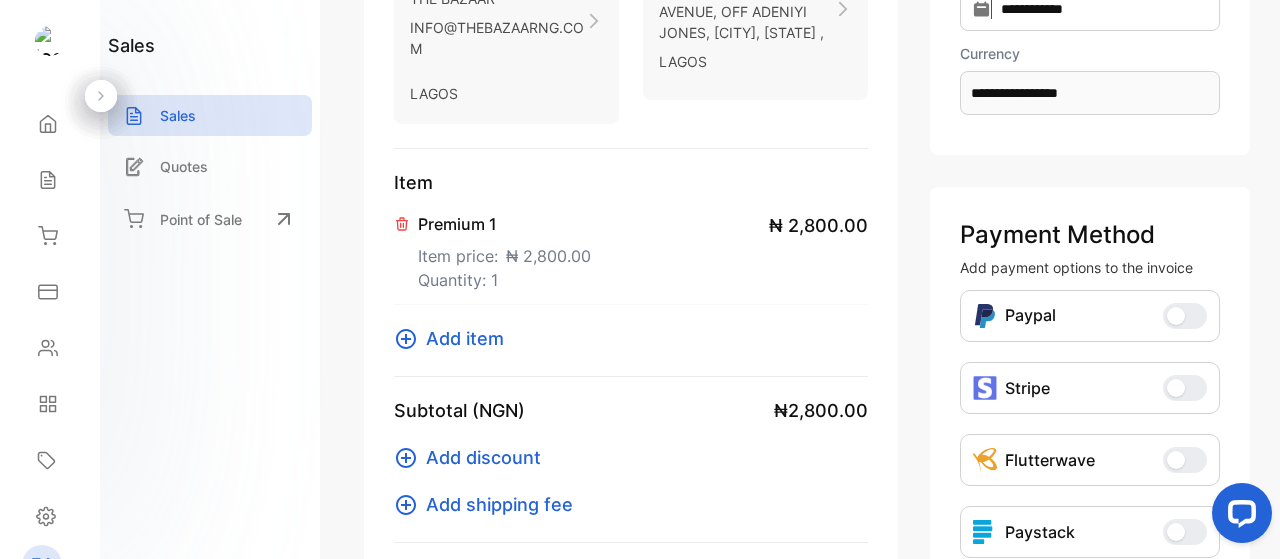 click on "Add item" at bounding box center (465, 338) 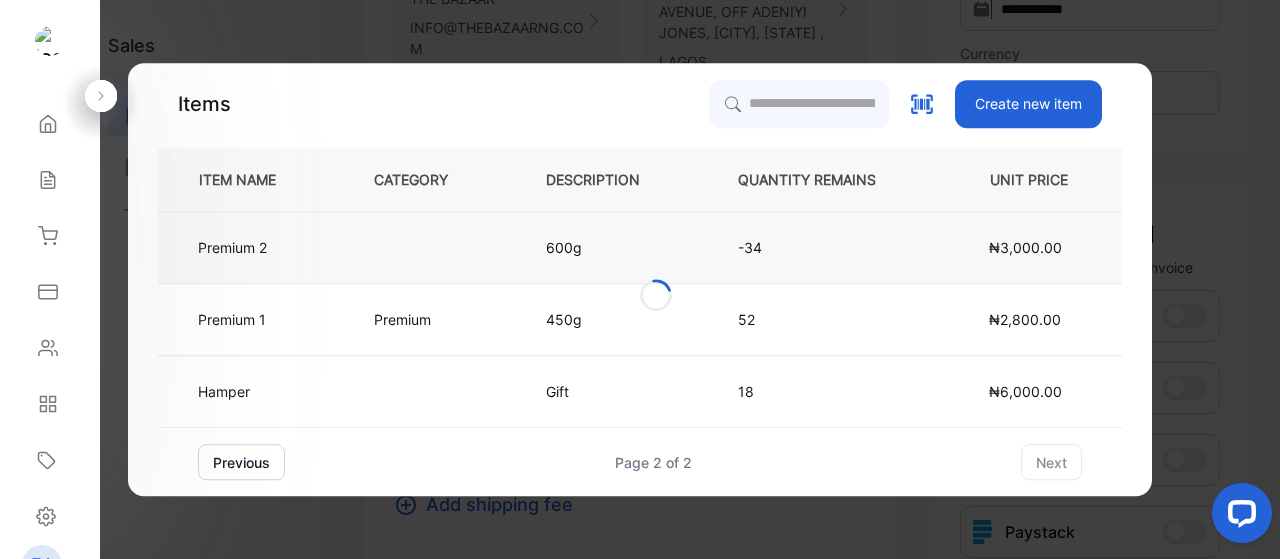 click on "600g" at bounding box center [609, 248] 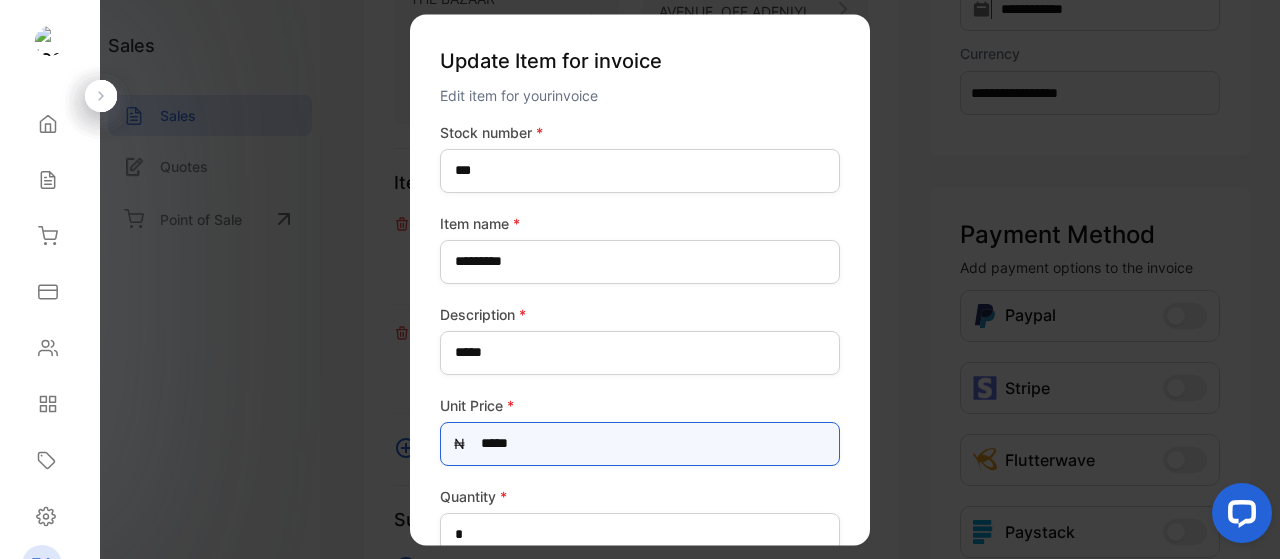 click on "*****" at bounding box center [640, 444] 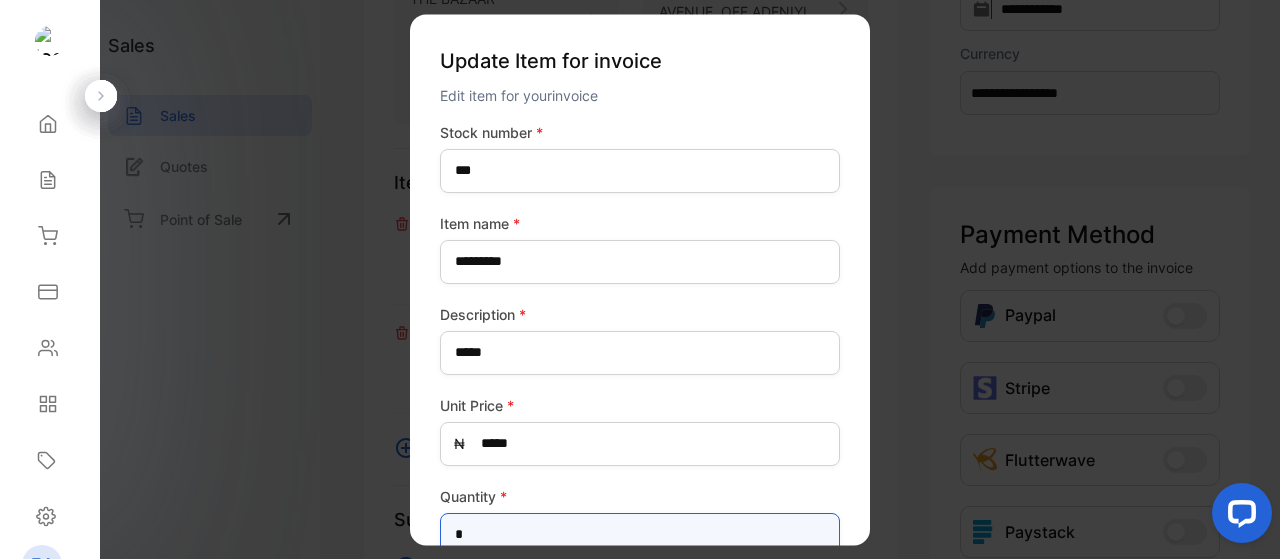 click on "*" at bounding box center (640, 535) 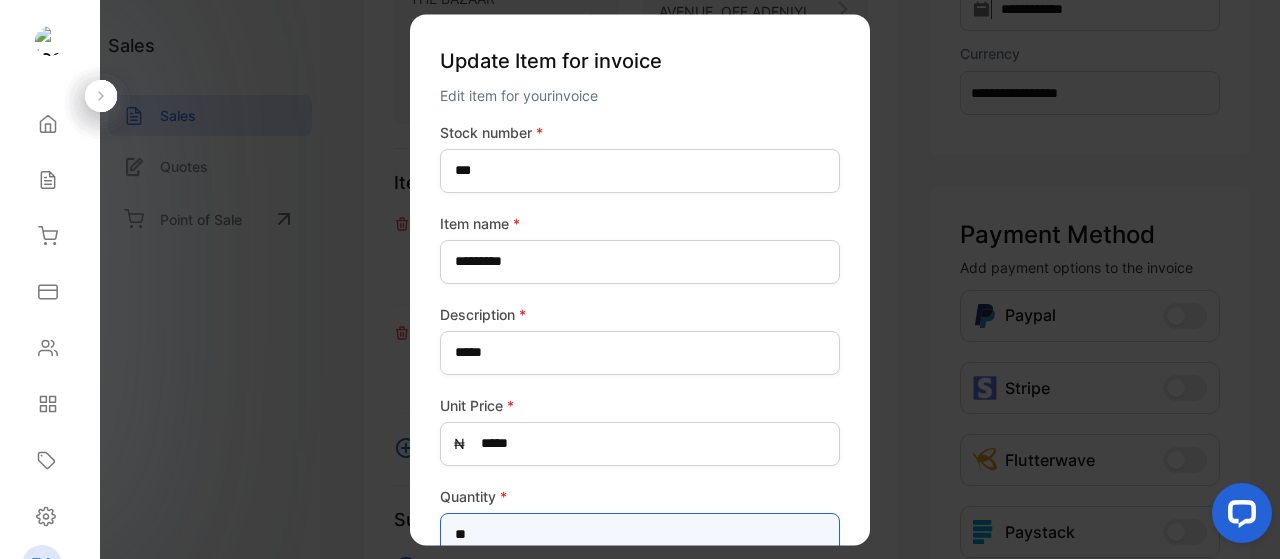 type on "**" 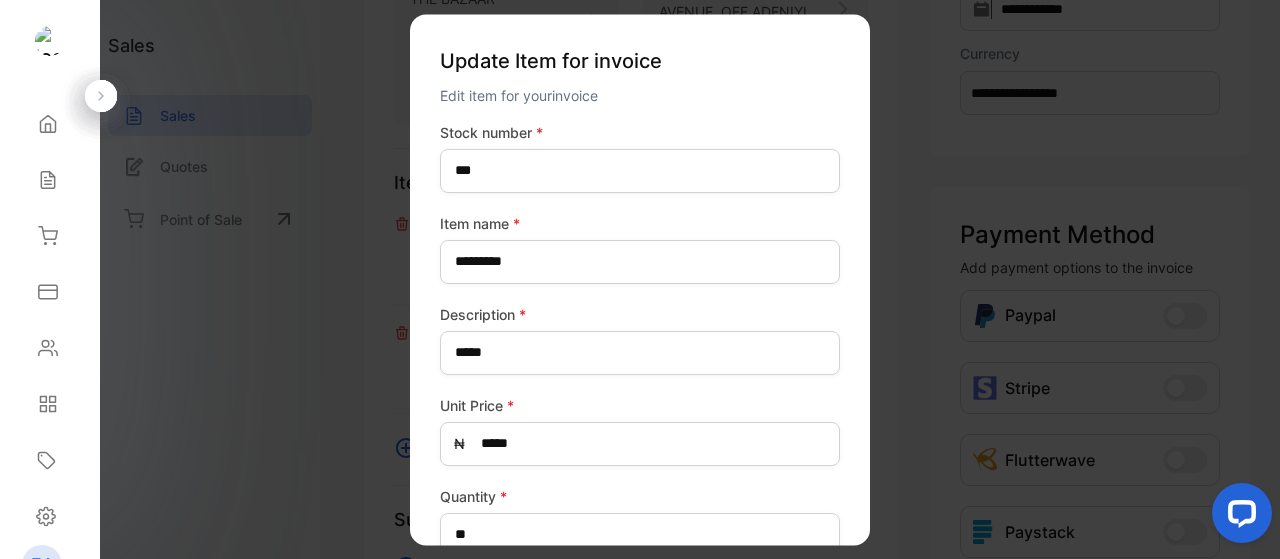 click on "Quantity   *" at bounding box center [640, 496] 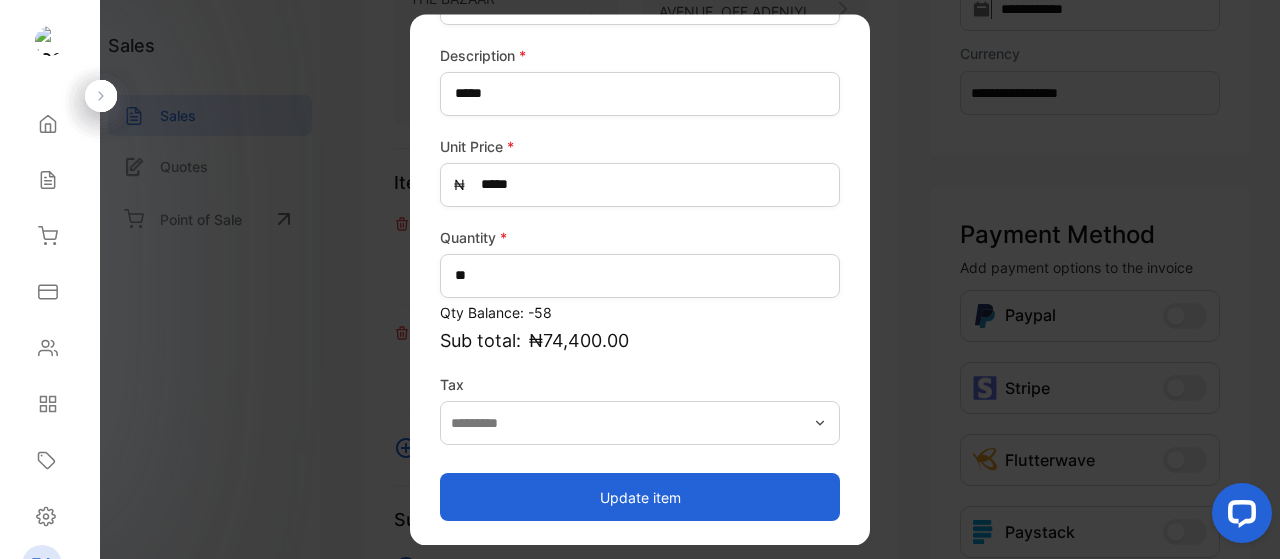 click on "Update item" at bounding box center [640, 497] 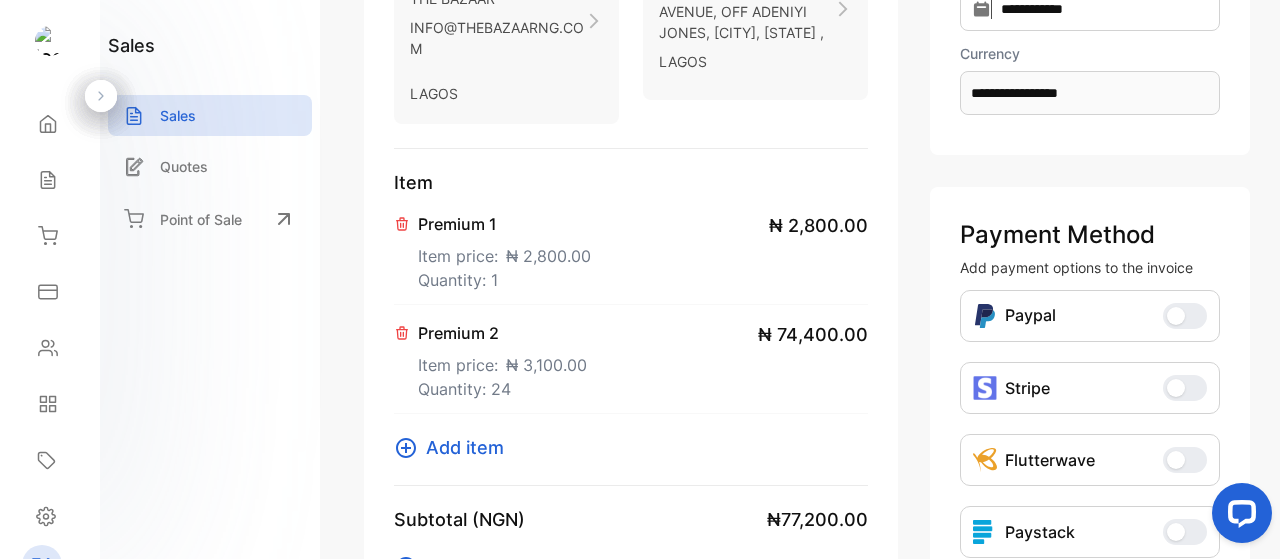 click on "Premium 1 Item price: ₦ 2,800.00 Quantity: 1 ₦ 2,800.00" at bounding box center [631, 250] 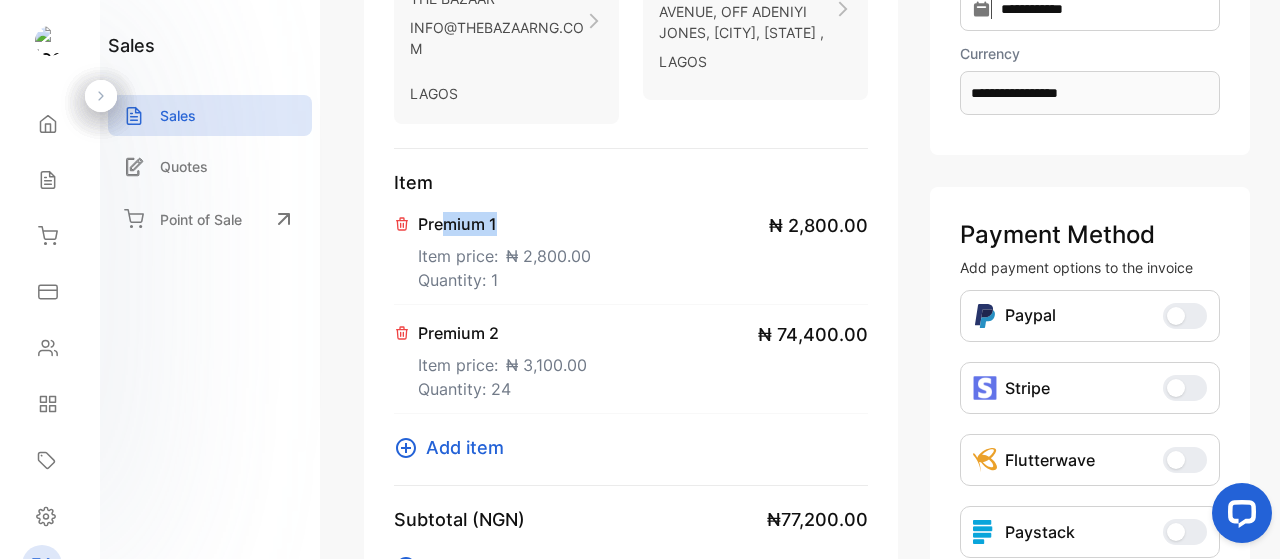 drag, startPoint x: 513, startPoint y: 229, endPoint x: 450, endPoint y: 226, distance: 63.07139 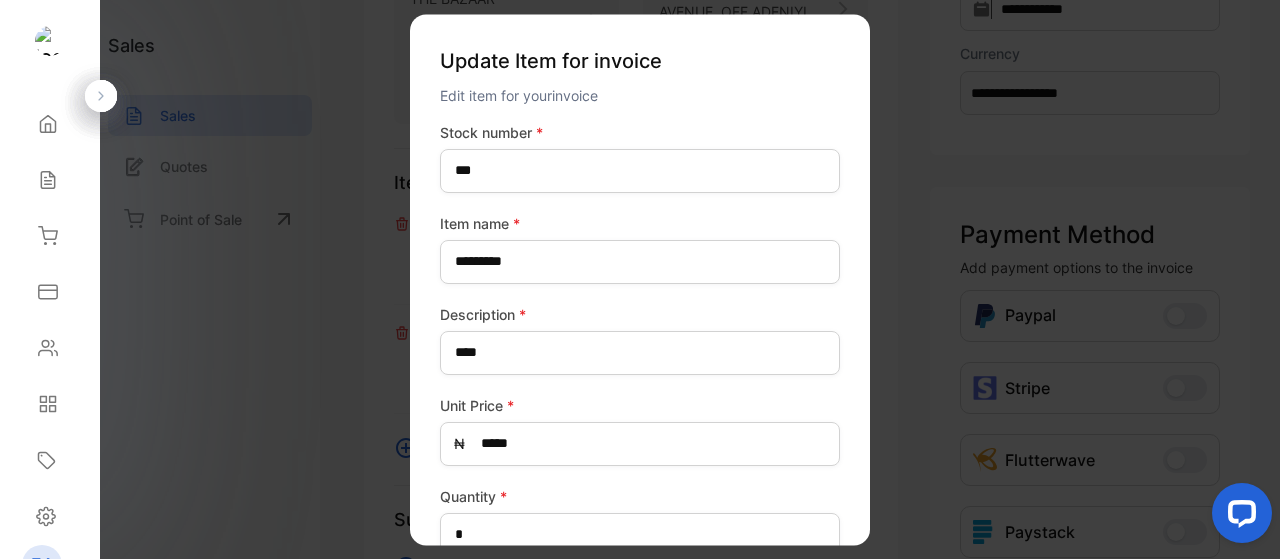 click on "Item name   *" at bounding box center (640, 223) 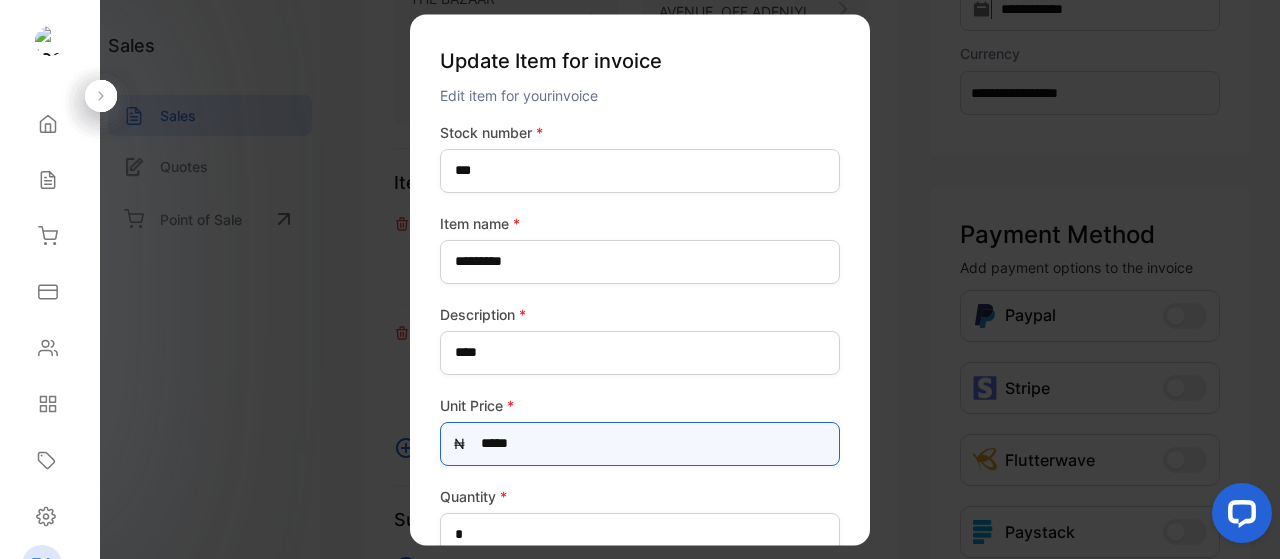click on "*****" at bounding box center (640, 444) 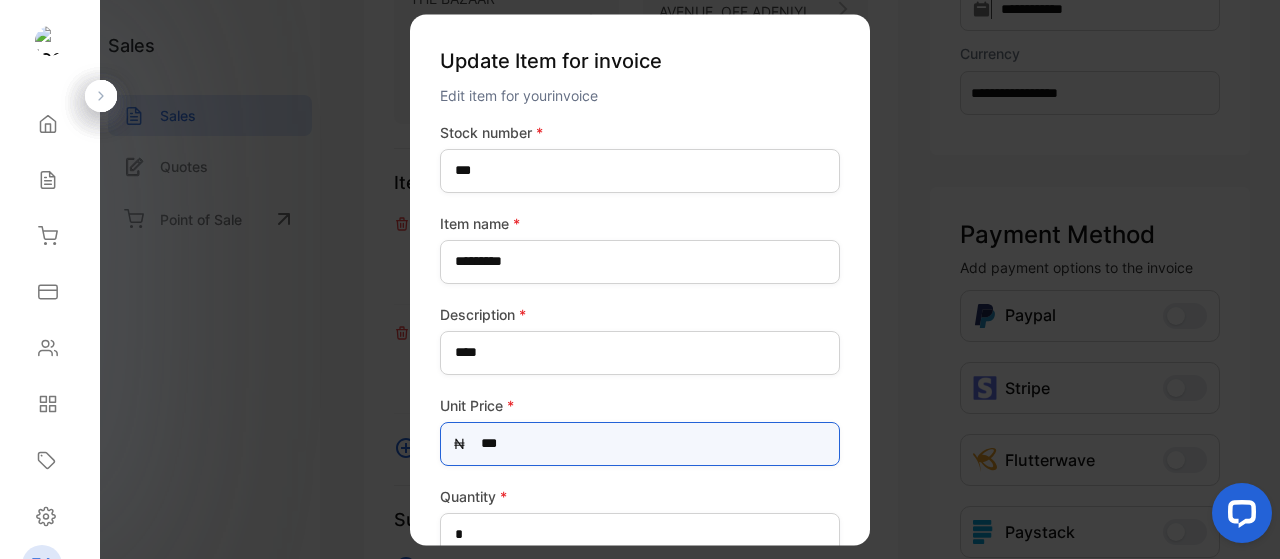 click on "***" at bounding box center (640, 444) 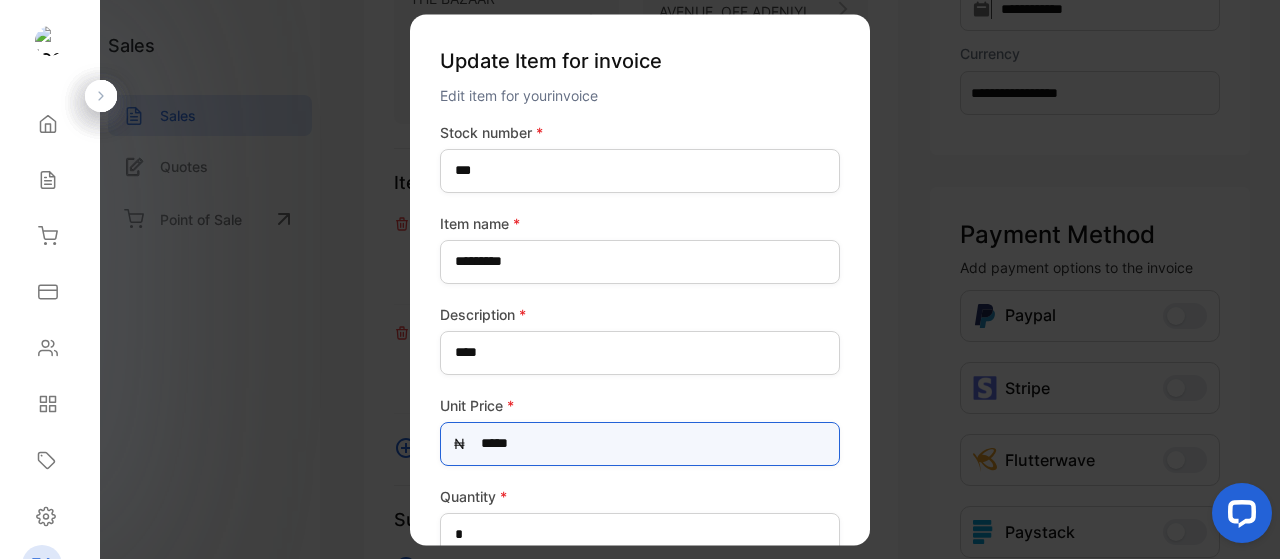 type on "*****" 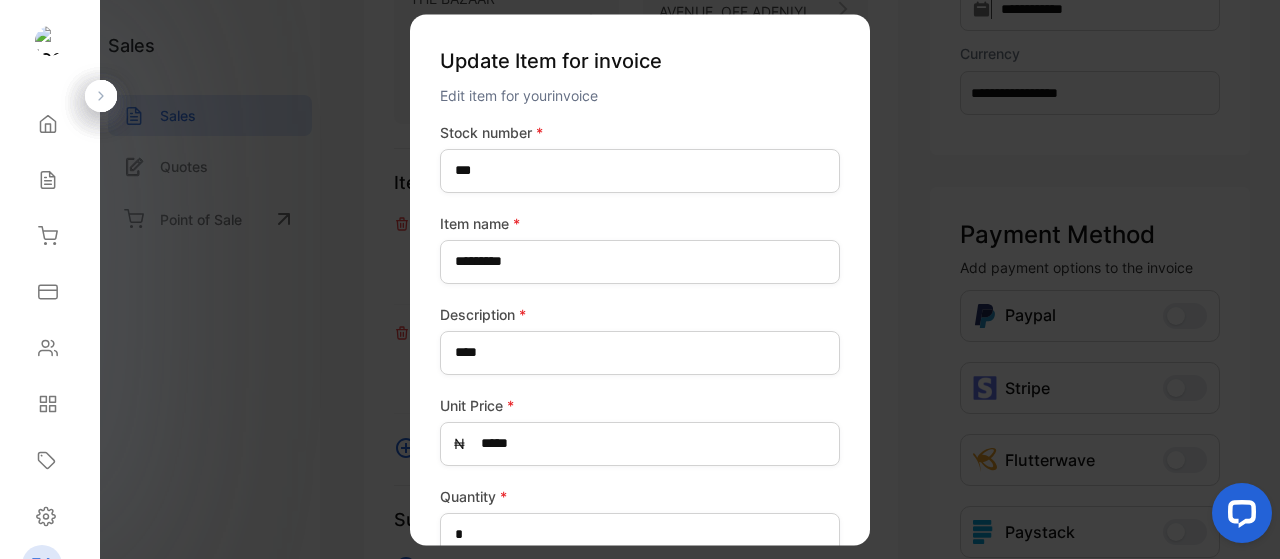 click on "Update Item for invoice Edit item for your  invoice Stock number   * *** Item name   * ********* Description   * **** Unit Price   * ₦ ***** Quantity   * * Qty Balance: 51 Sub total: ₦ 2,900.00 Tax     Update item" at bounding box center (640, 279) 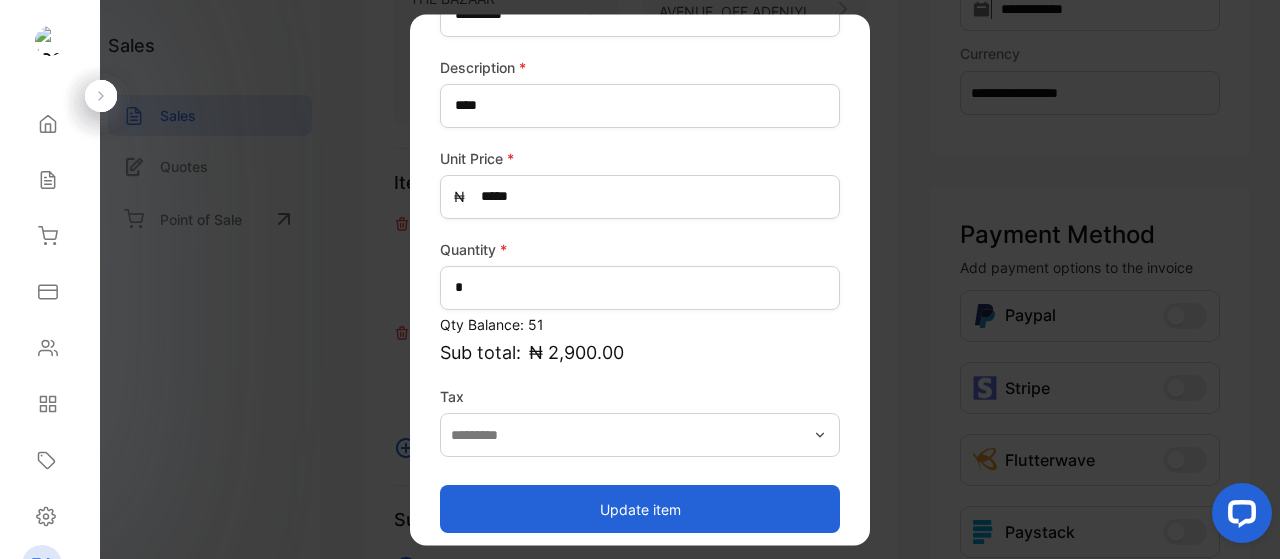 scroll, scrollTop: 259, scrollLeft: 0, axis: vertical 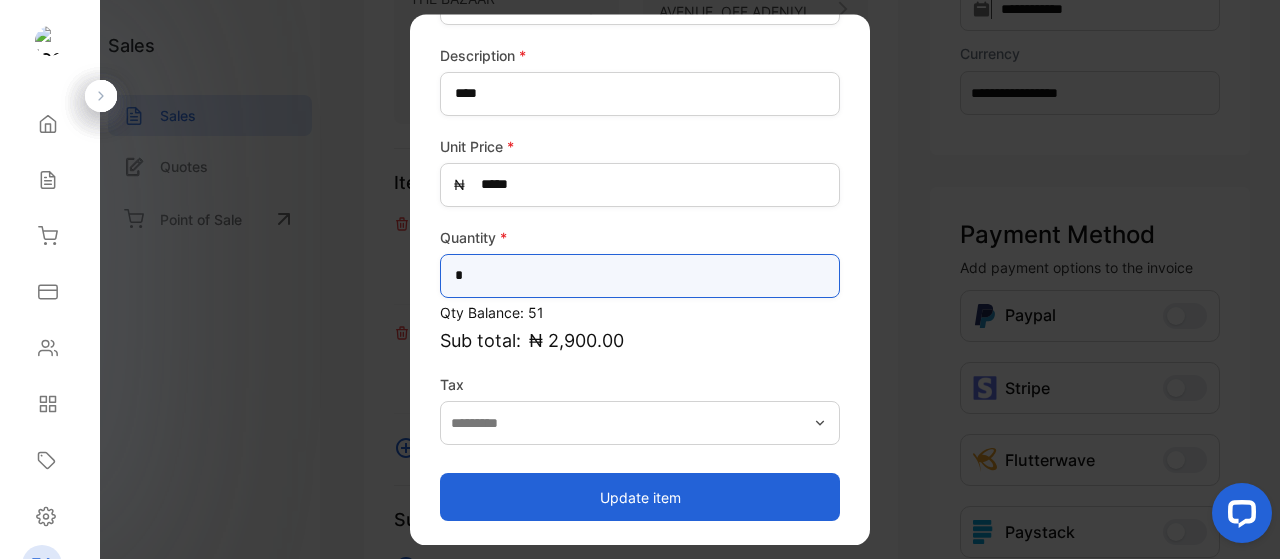 click on "*" at bounding box center (640, 276) 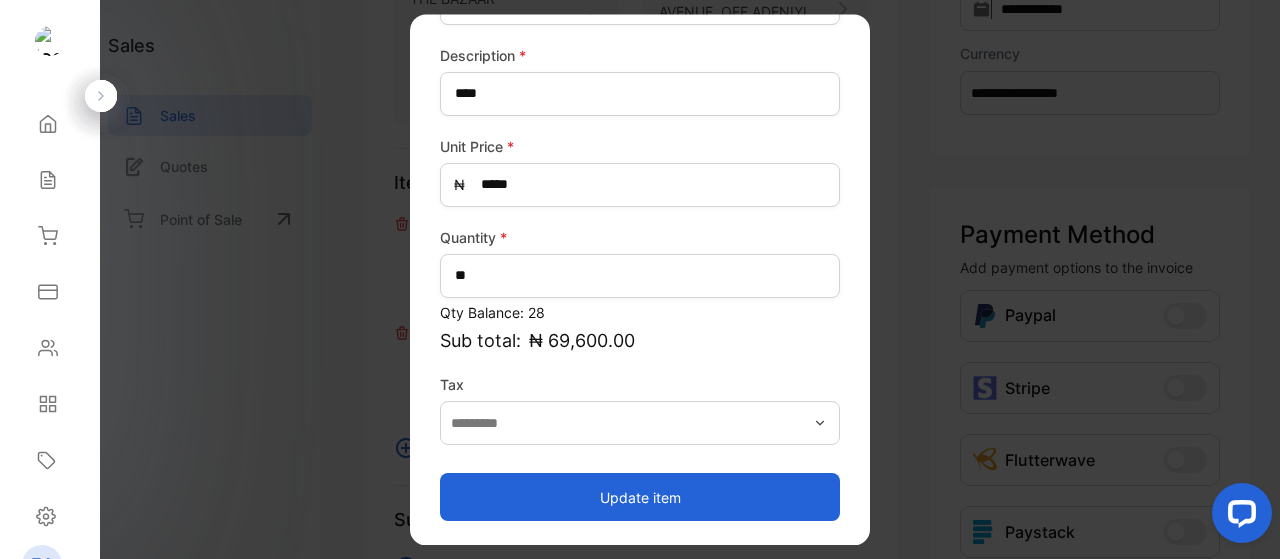 click on "Update item" at bounding box center (640, 497) 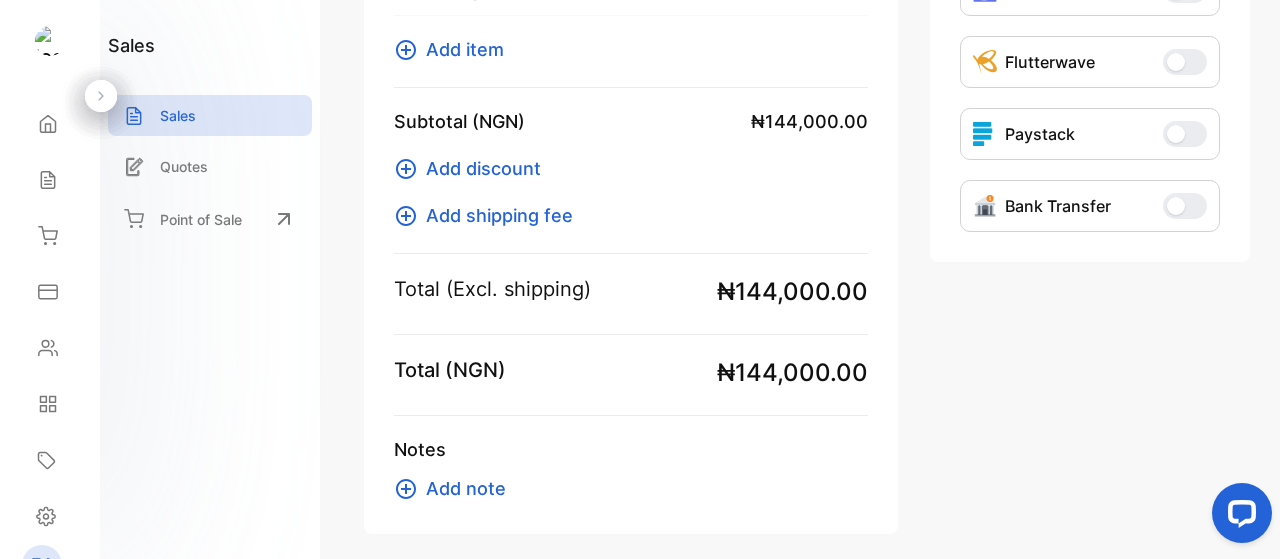 scroll, scrollTop: 818, scrollLeft: 0, axis: vertical 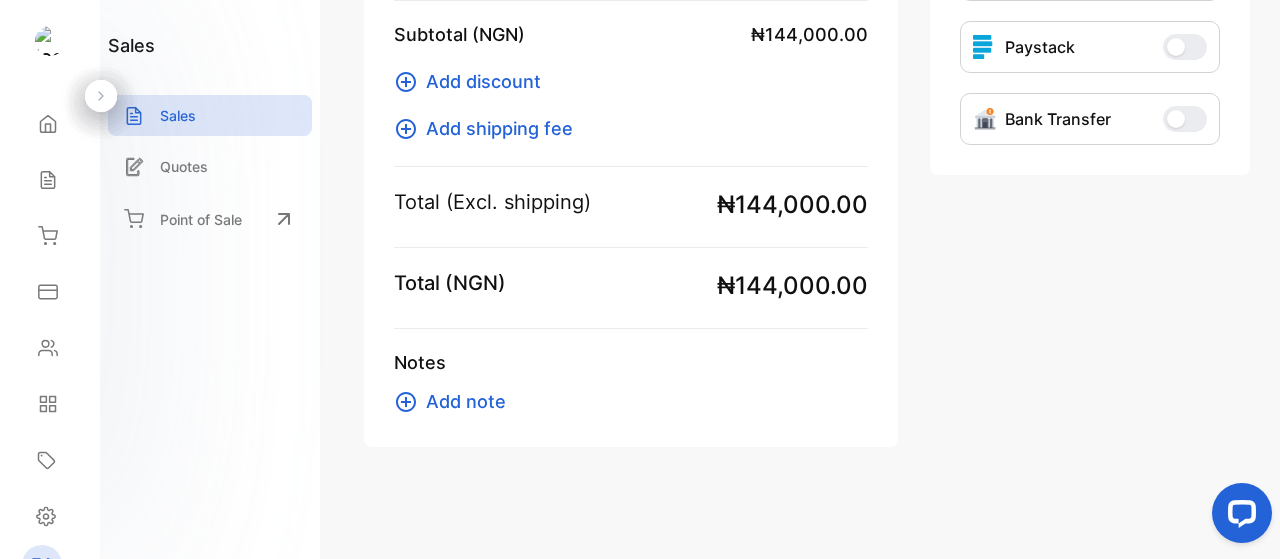 click on "**********" at bounding box center (1090, -125) 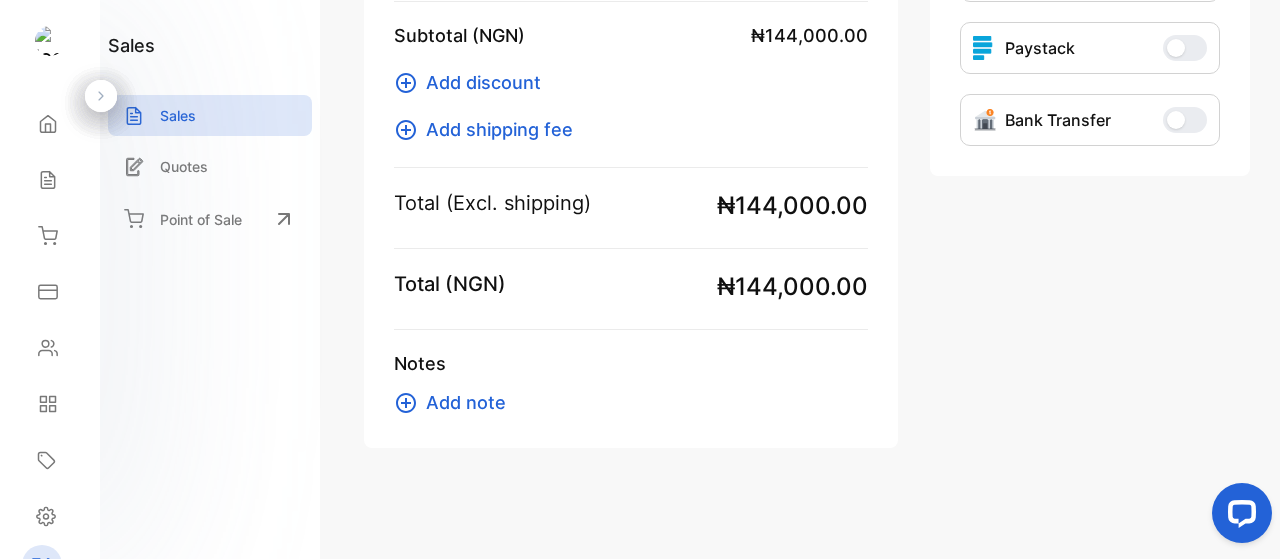 scroll, scrollTop: 818, scrollLeft: 0, axis: vertical 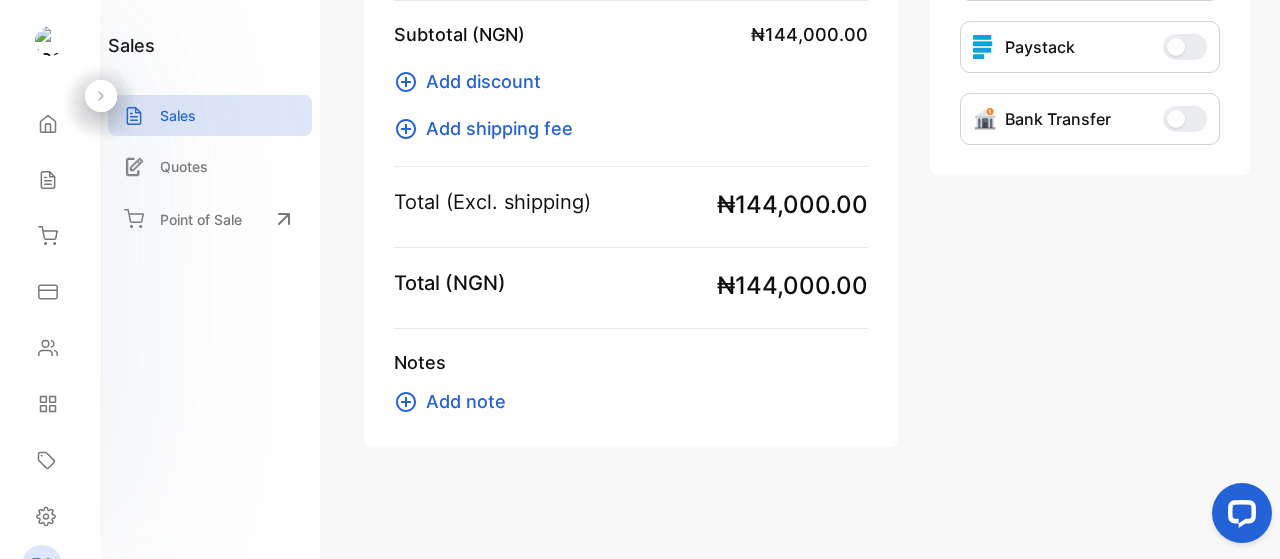 click at bounding box center [1176, 119] 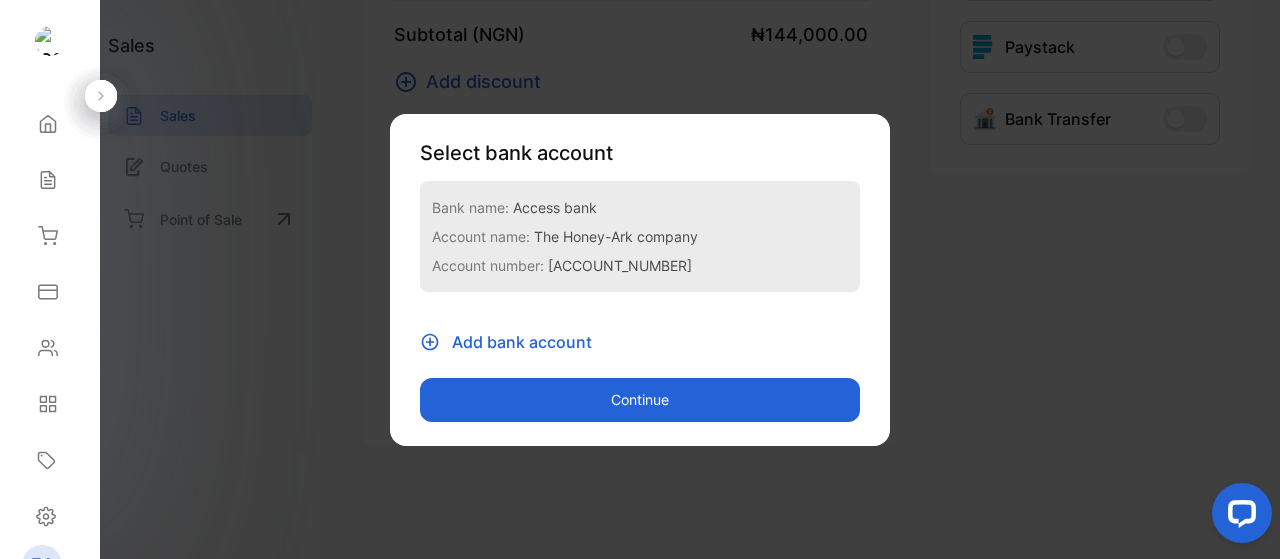 click on "Account number:   [ACCOUNT_NUMBER]" at bounding box center (640, 265) 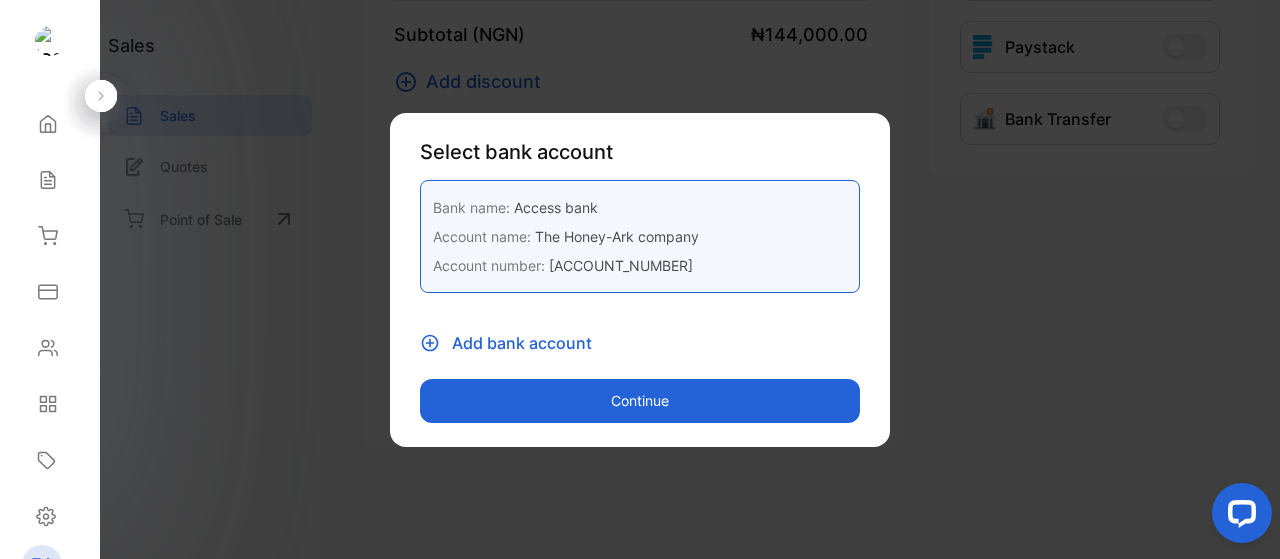 click on "Continue" at bounding box center (640, 401) 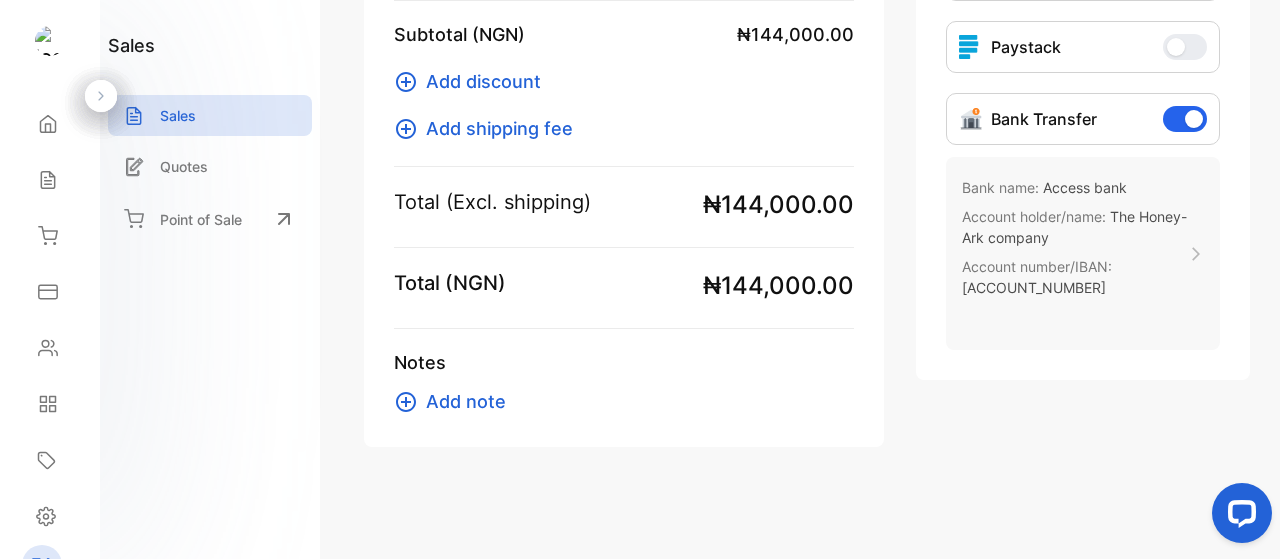 scroll, scrollTop: 0, scrollLeft: 0, axis: both 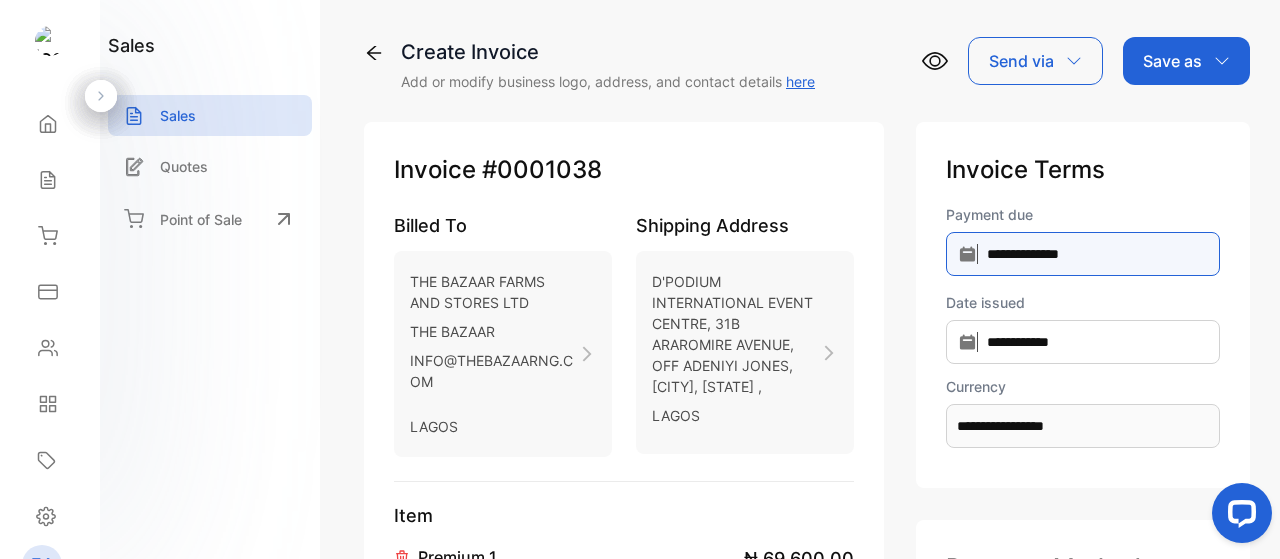 click on "**********" at bounding box center [1083, 254] 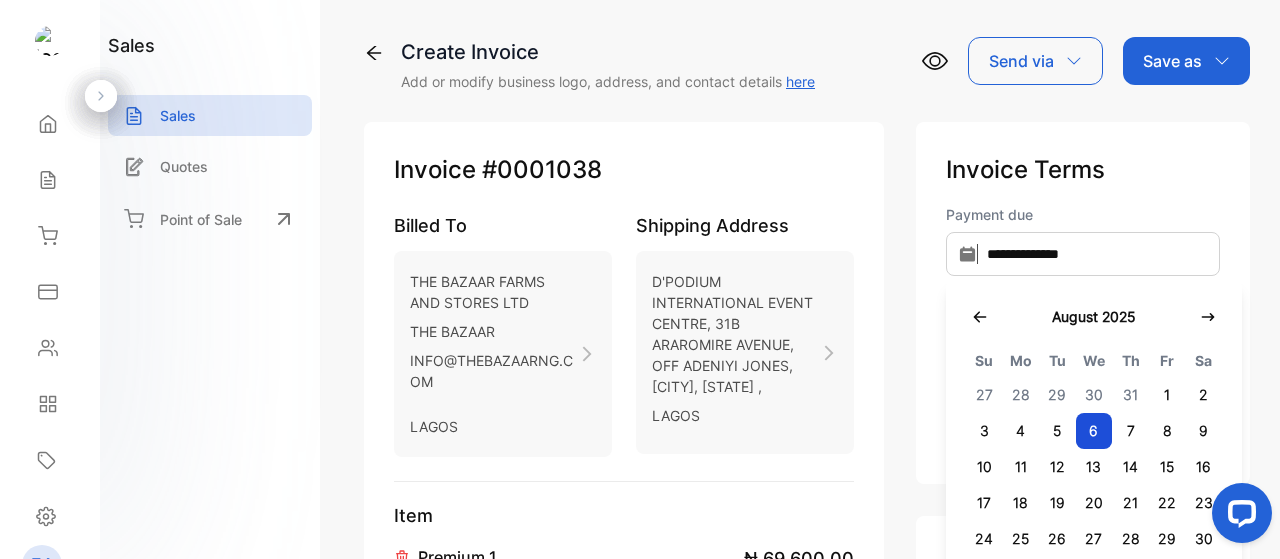 click on "**********" at bounding box center [1083, 303] 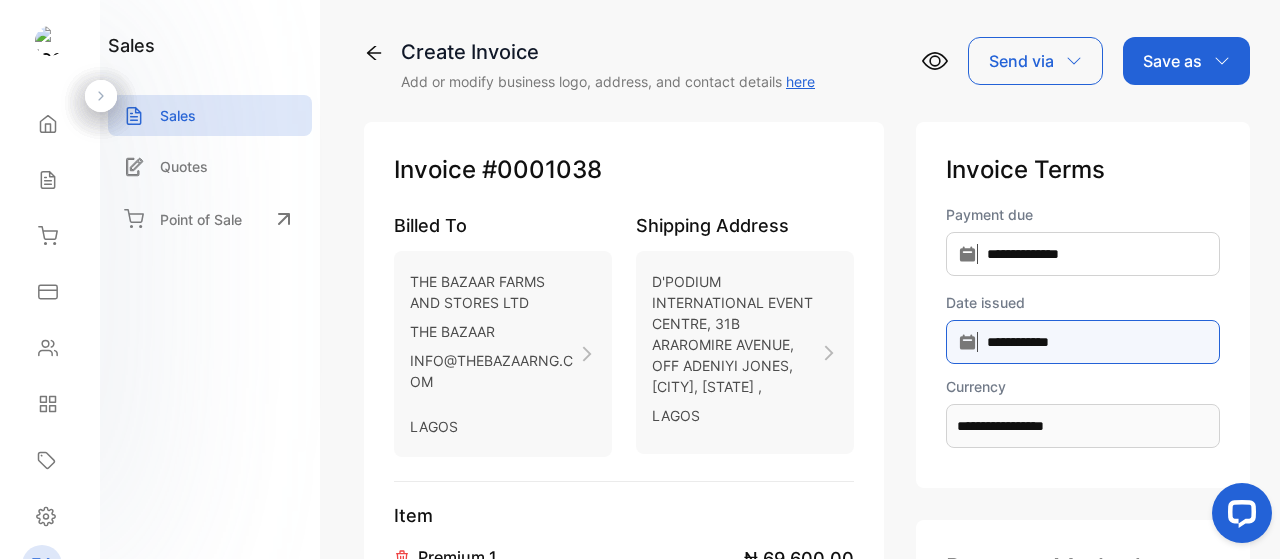 click on "**********" at bounding box center (1083, 254) 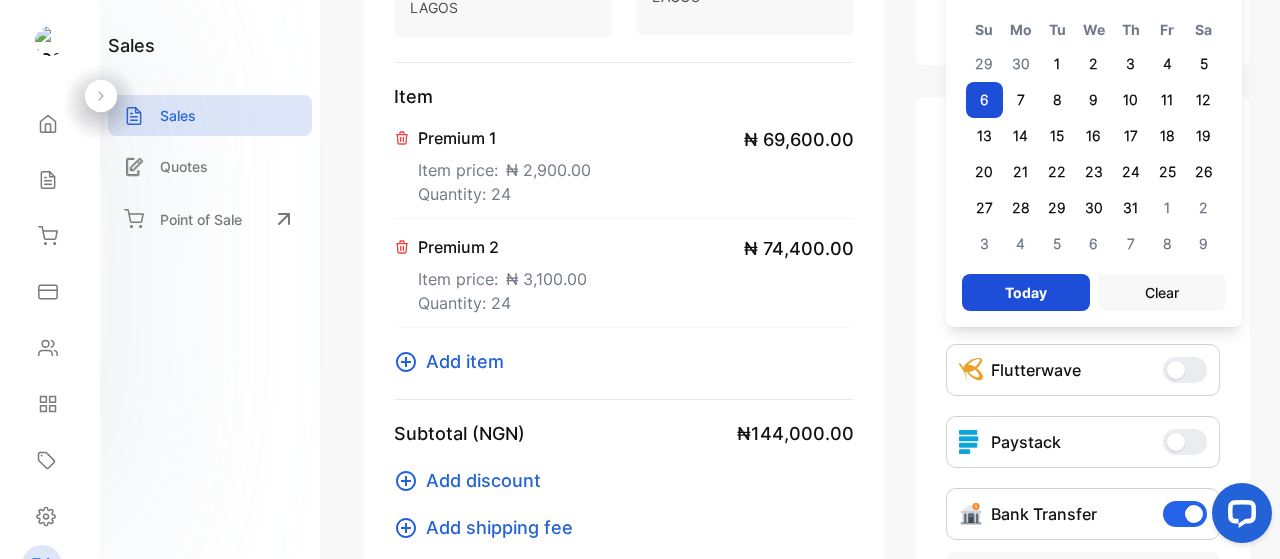 scroll, scrollTop: 418, scrollLeft: 0, axis: vertical 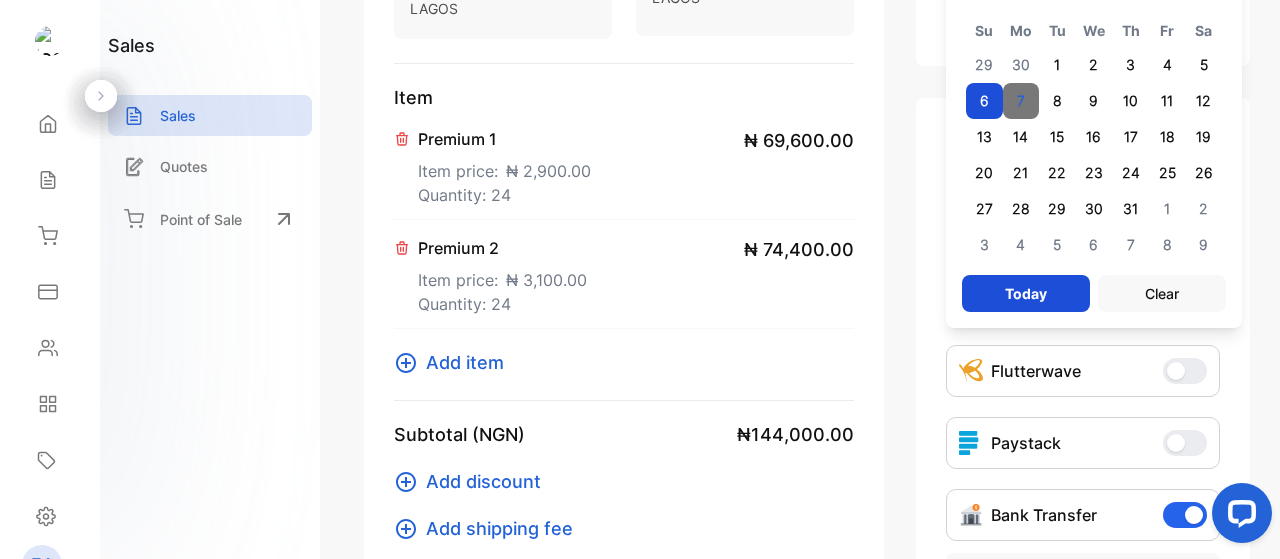click on "7" at bounding box center (1021, 101) 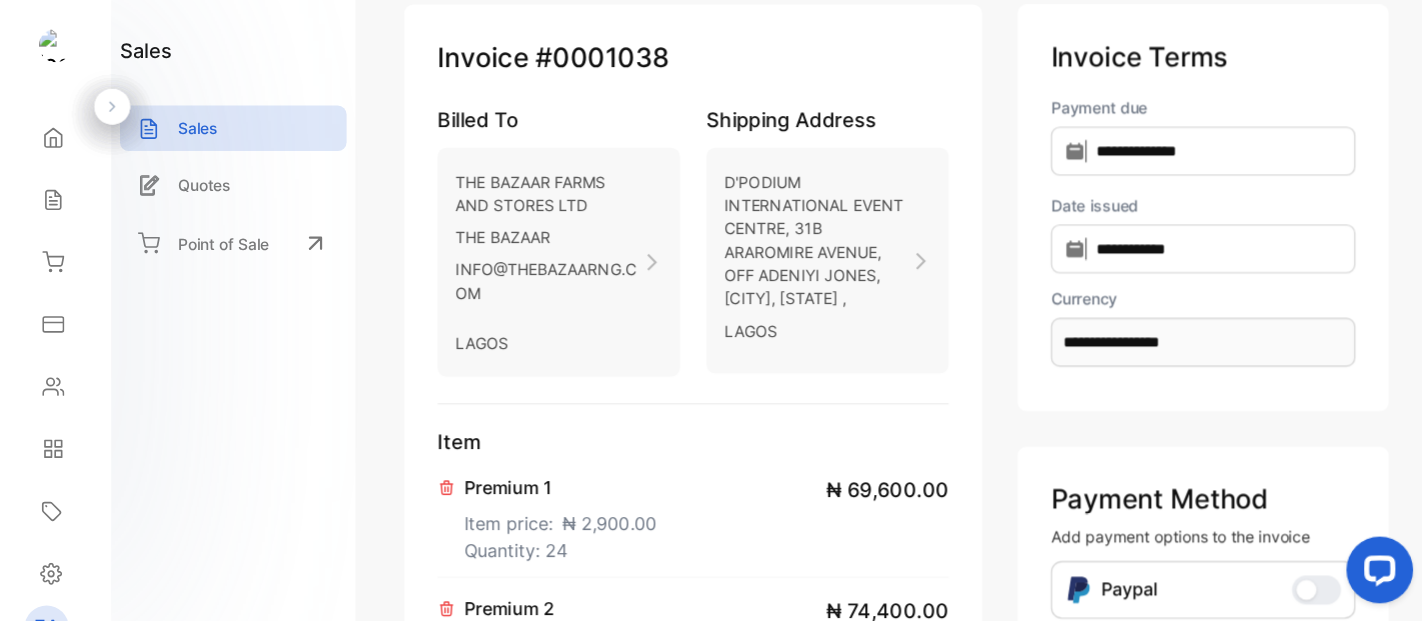 scroll, scrollTop: 83, scrollLeft: 0, axis: vertical 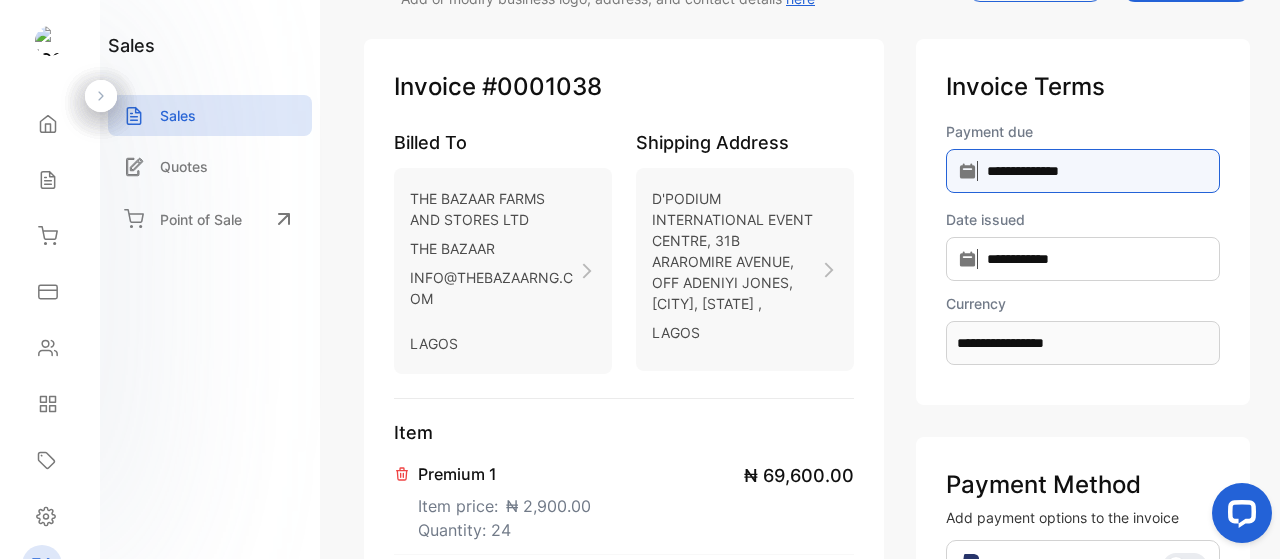 click on "**********" at bounding box center [1083, 171] 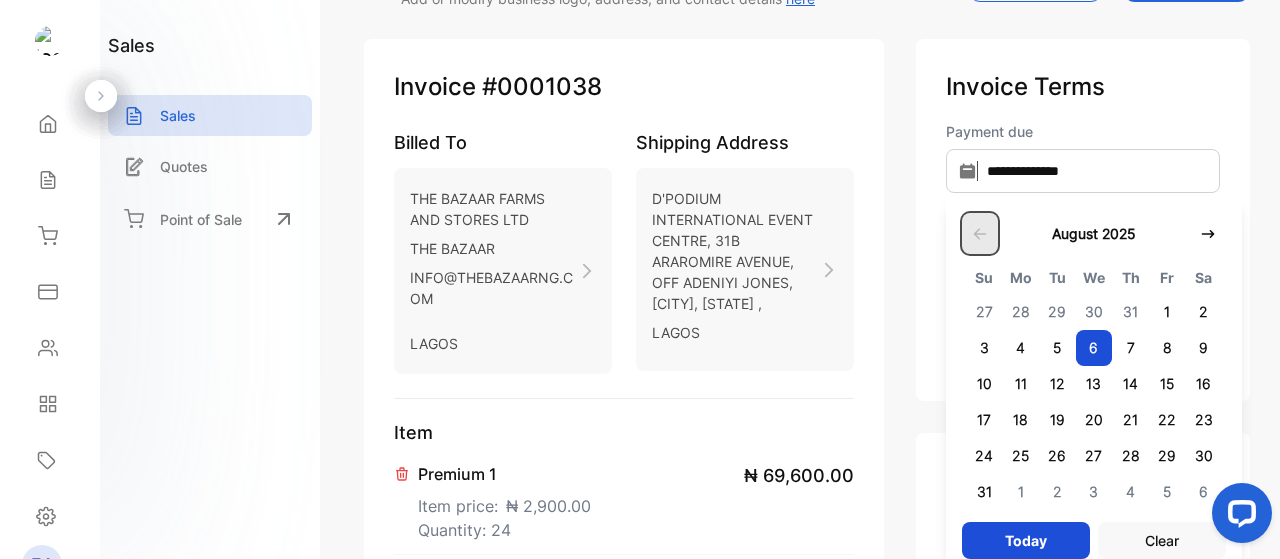 click at bounding box center [980, 234] 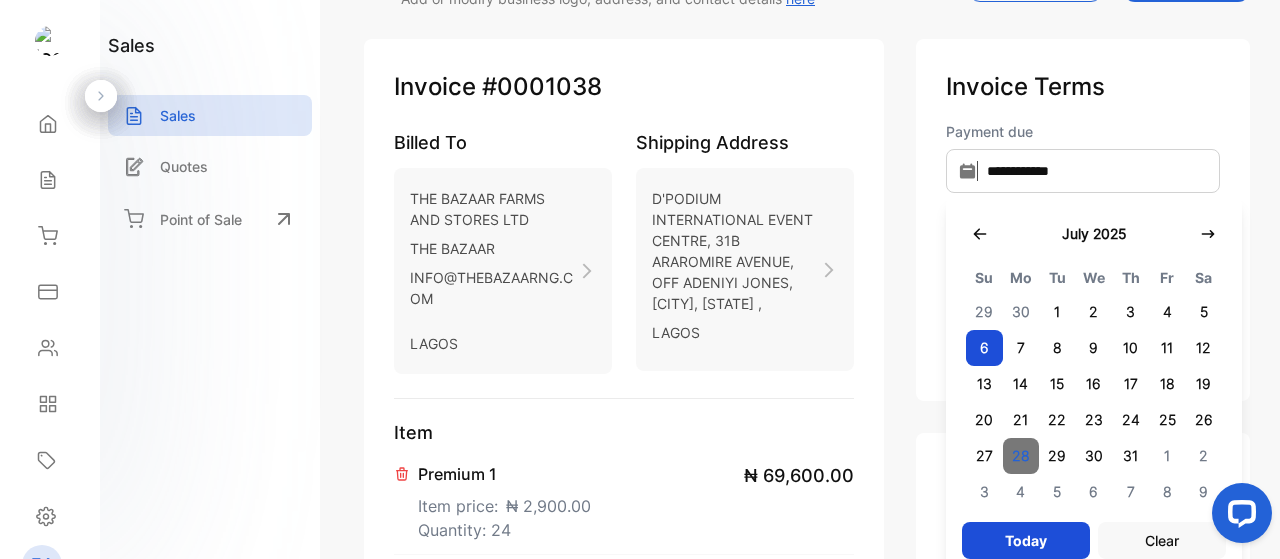 click on "28" at bounding box center (1021, 456) 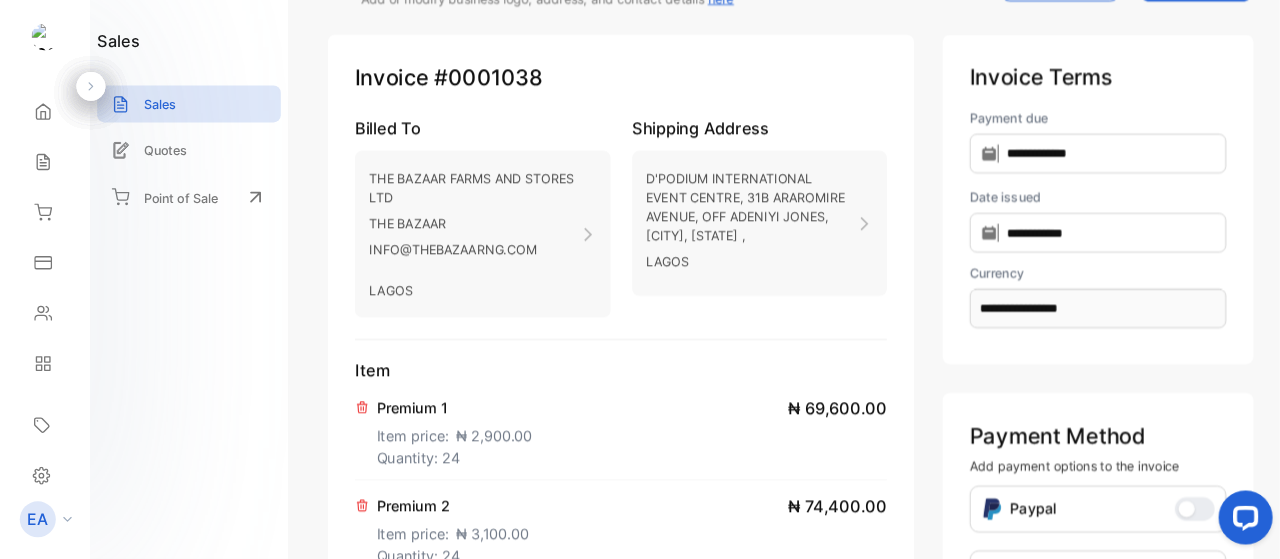 scroll, scrollTop: 83, scrollLeft: 0, axis: vertical 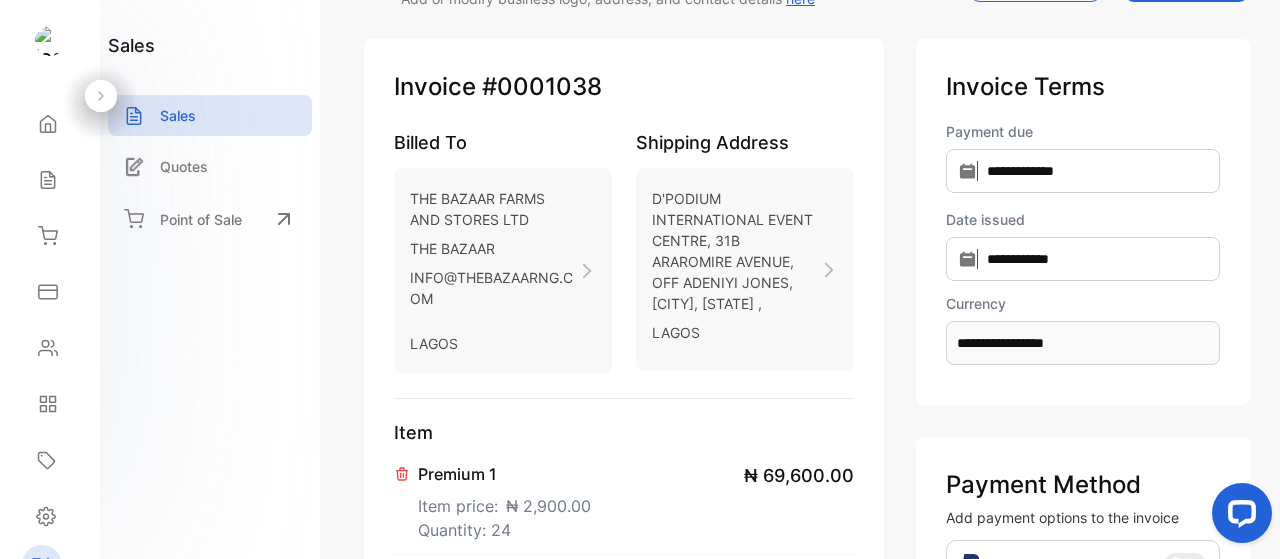 click on "**********" at bounding box center (1083, 222) 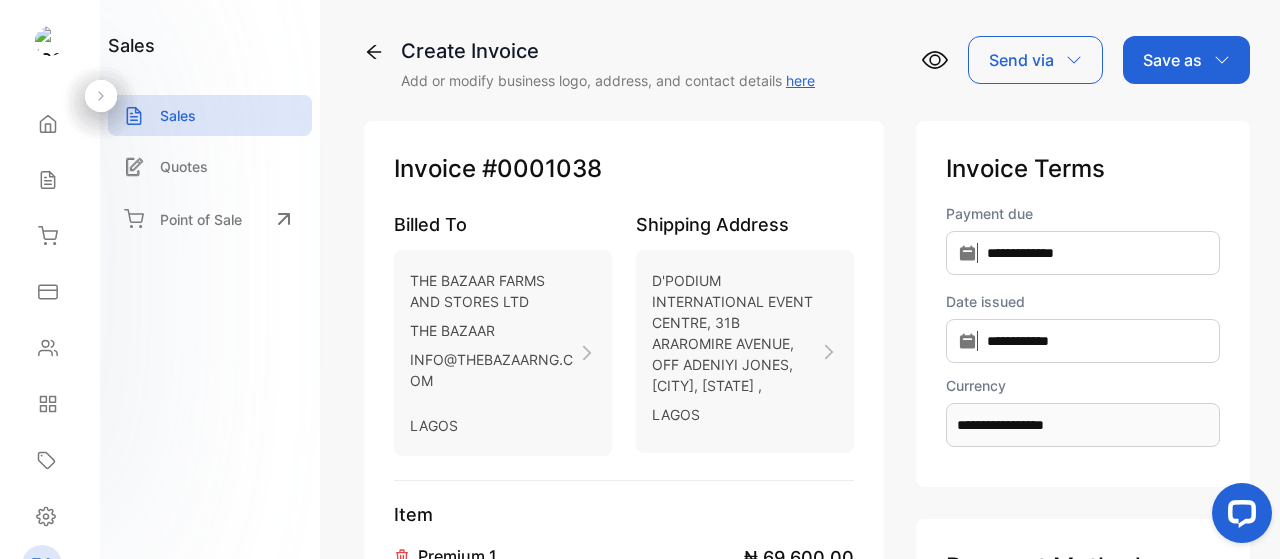 scroll, scrollTop: 0, scrollLeft: 0, axis: both 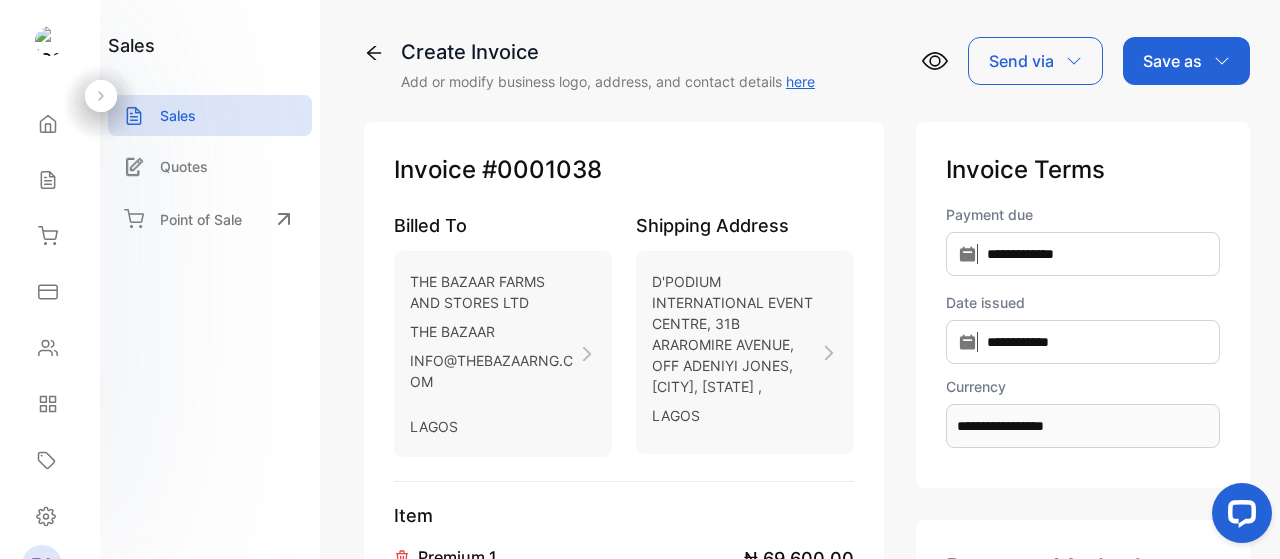 click on "Save as" at bounding box center (1172, 61) 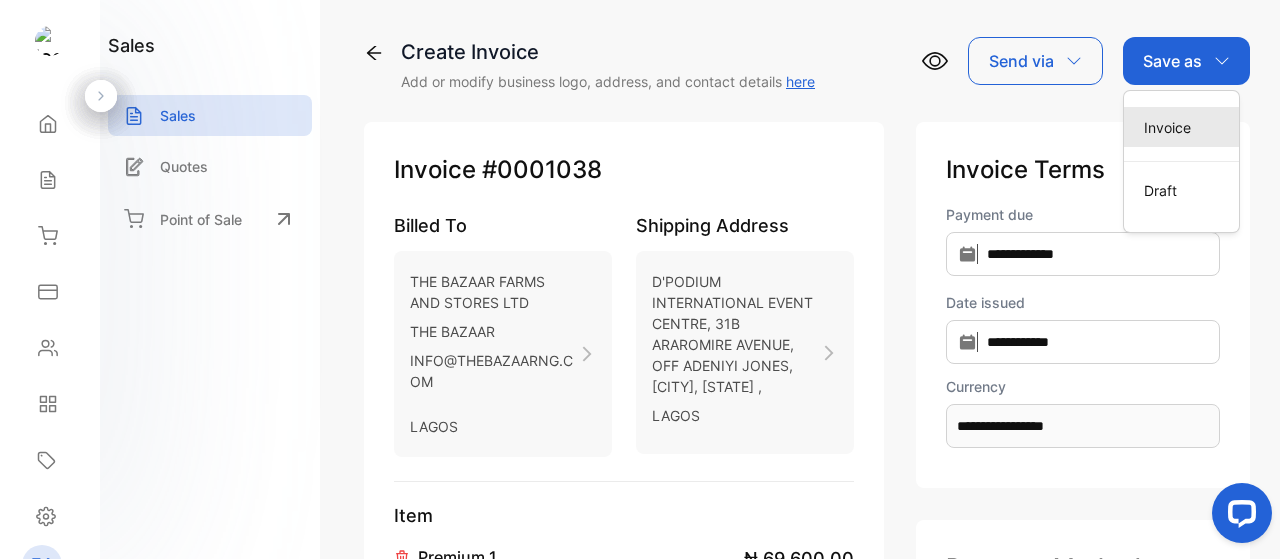 click on "Invoice" at bounding box center (1181, 127) 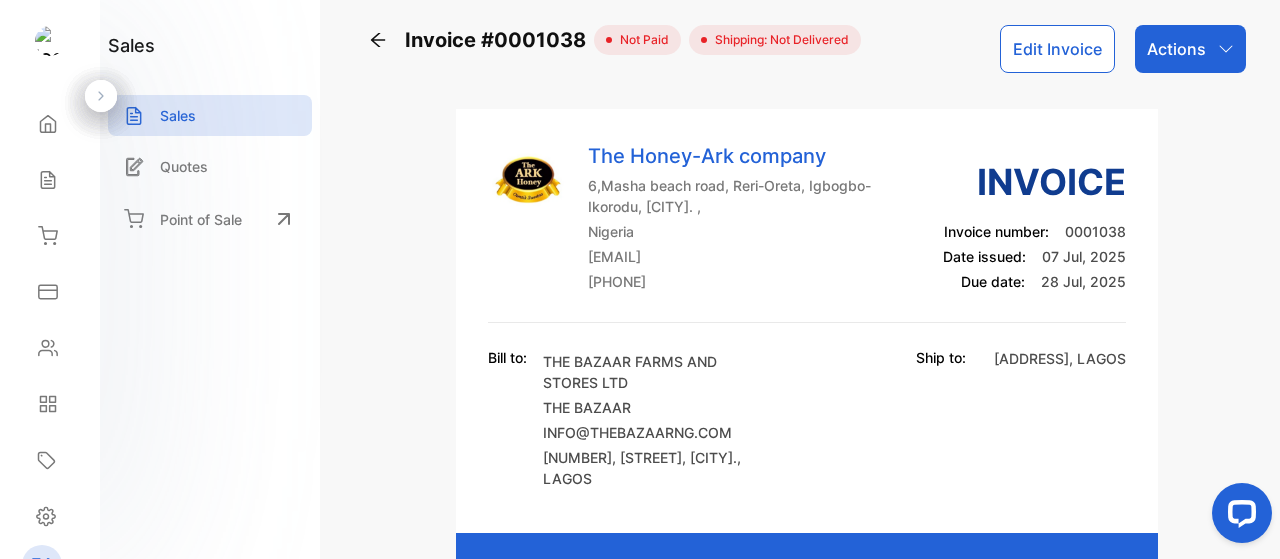 scroll, scrollTop: 0, scrollLeft: 0, axis: both 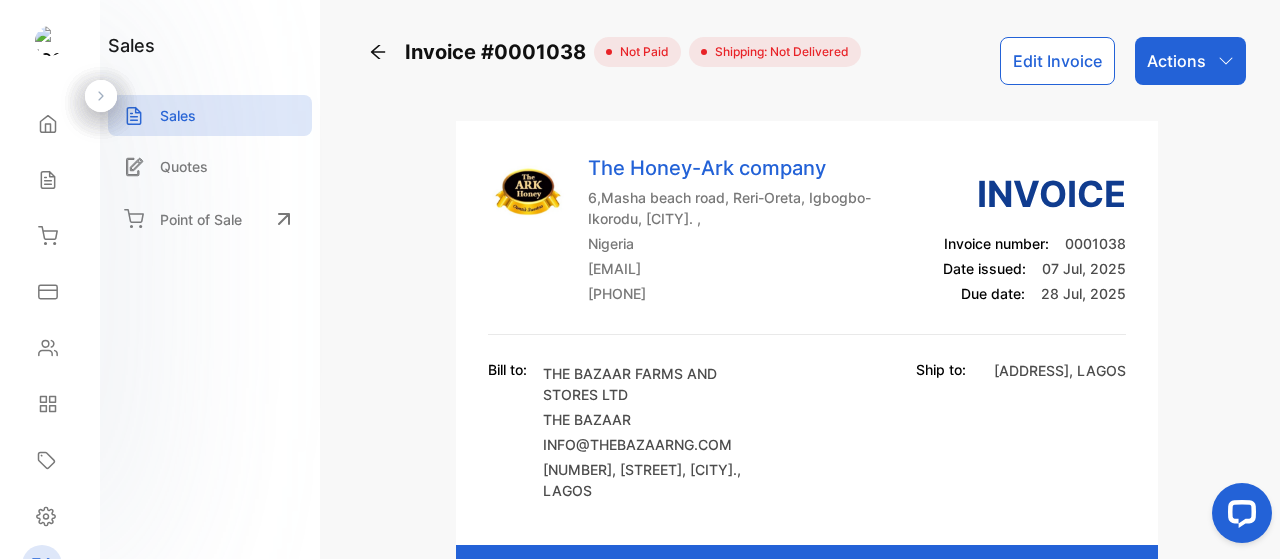 click at bounding box center (1226, 61) 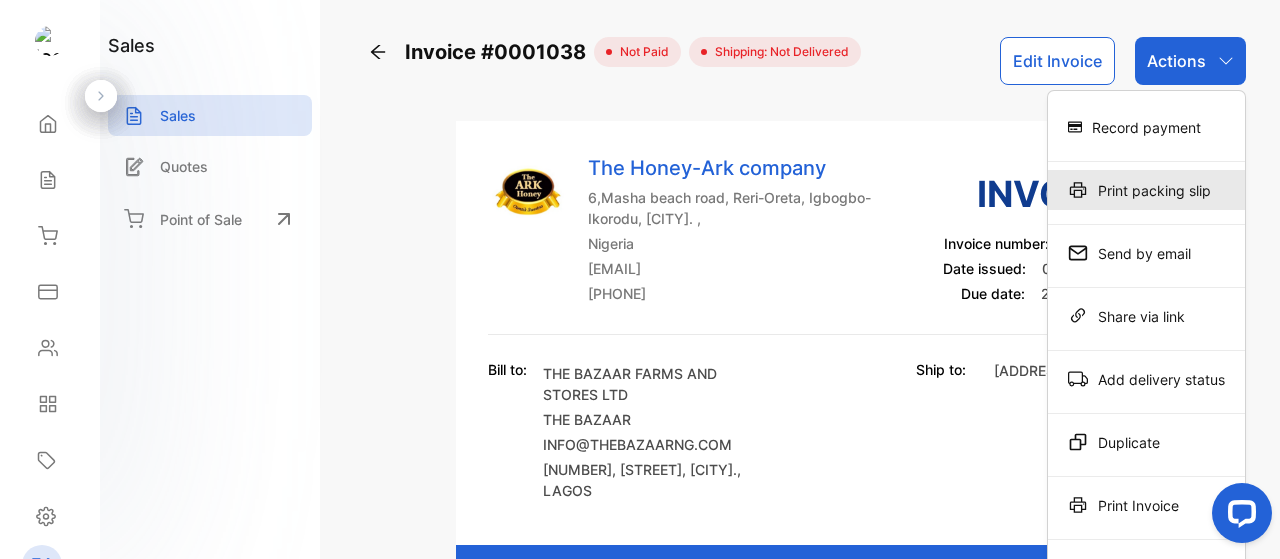 click on "Print packing slip" at bounding box center (1146, 127) 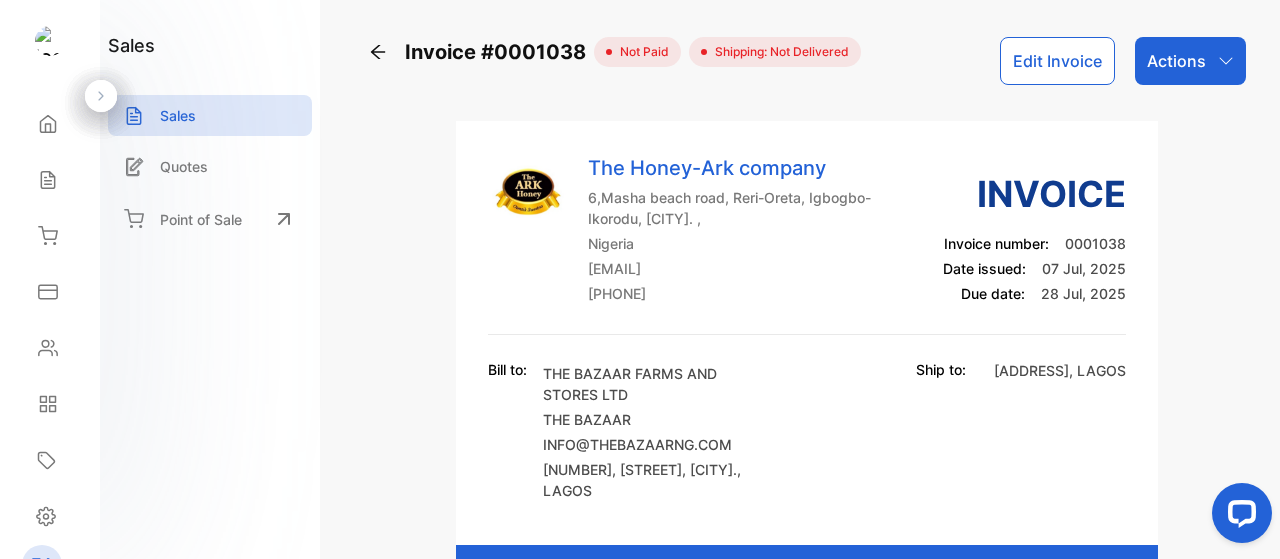 scroll, scrollTop: 0, scrollLeft: 0, axis: both 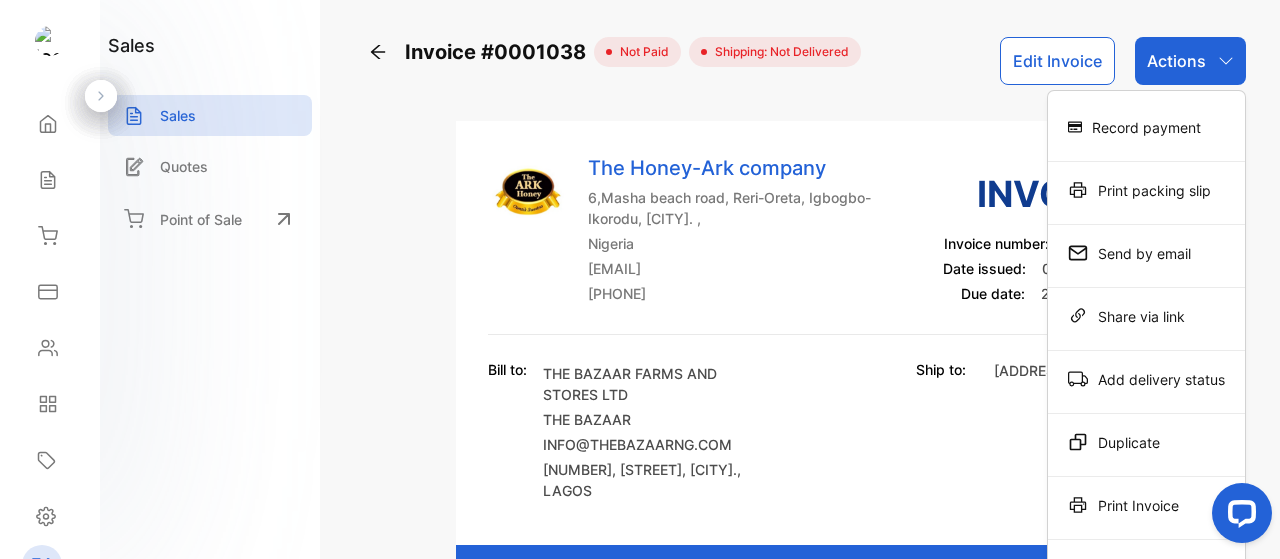 click on "Print Invoice" at bounding box center [1146, 127] 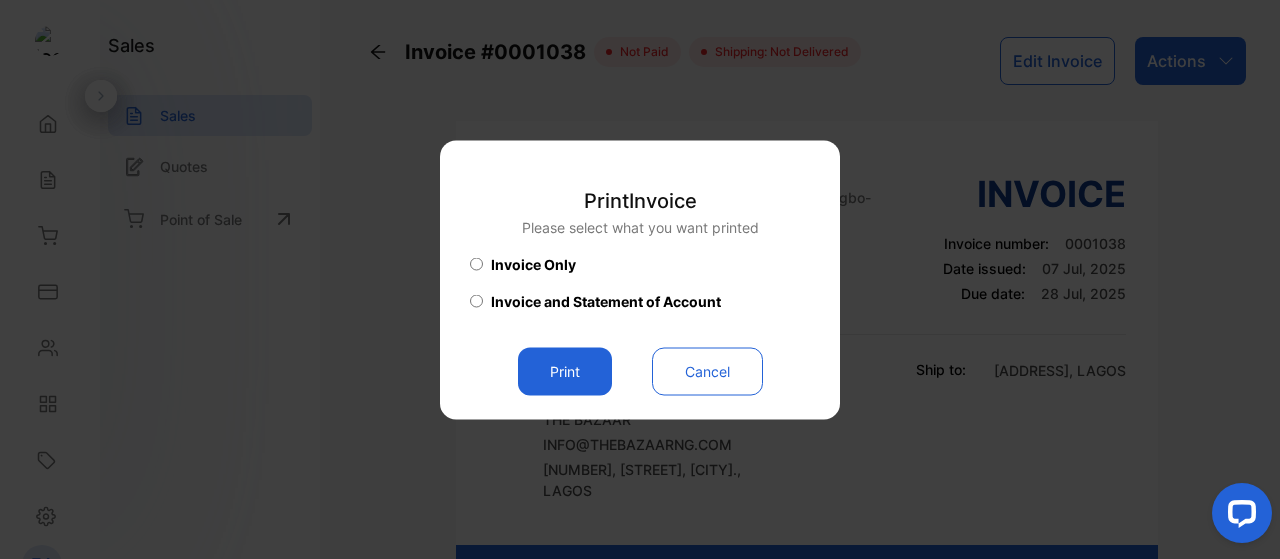 click on "Print" at bounding box center (565, 371) 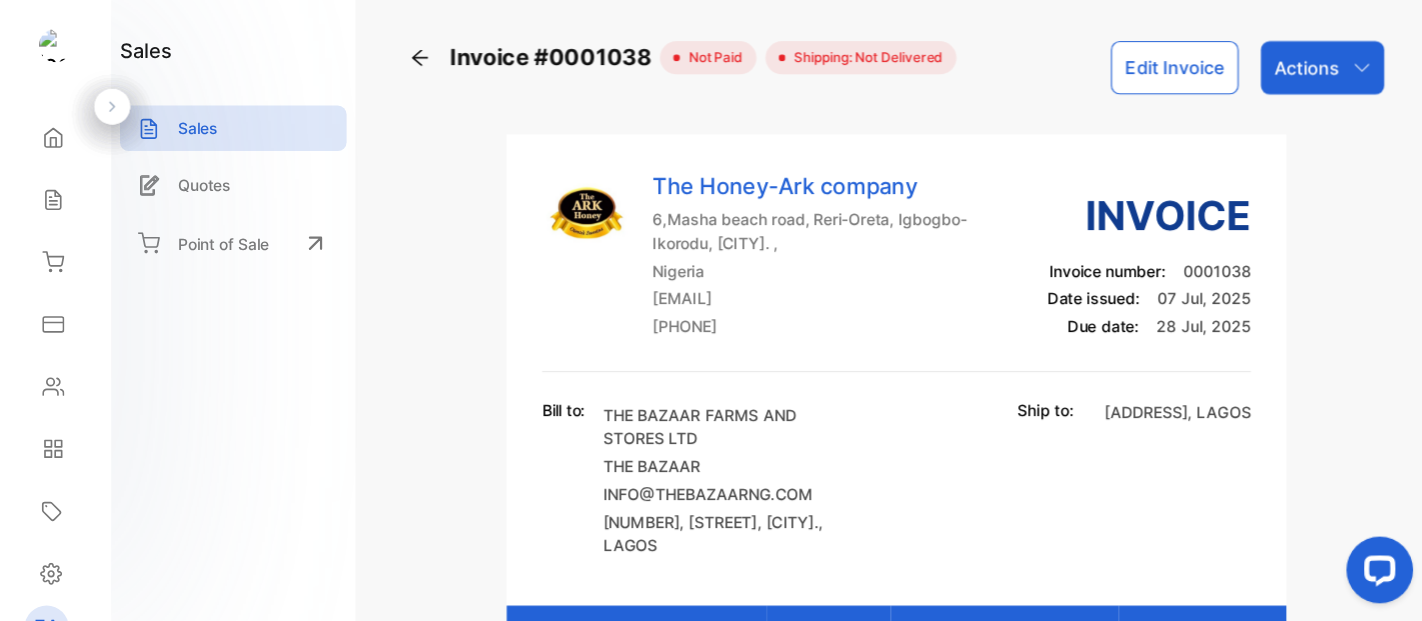 scroll, scrollTop: 0, scrollLeft: 0, axis: both 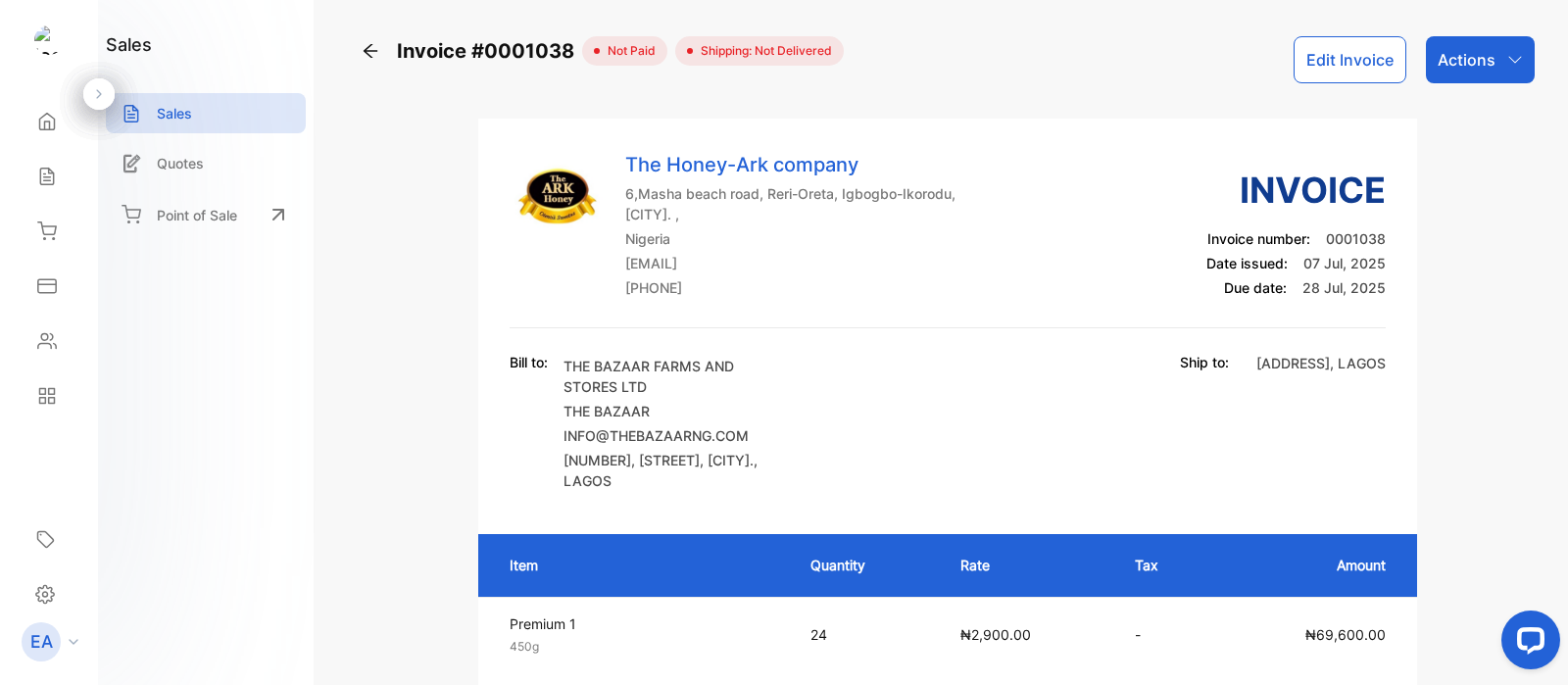 click on "The Honey-Ark company  6,Masha beach road, Reri-Oreta, Igbogbo-Ikorodu, [CITY]. ,   Nigeria thehoneyark@gmail.com 2348065133580 Invoice Invoice number:  0001038 Date issued:  07 Jul, 2025 Due date:  28 Jul, 2025 Bill to: THE BAZAAR FARMS AND STORES LTD THE BAZAAR INFO@THEBAZAARNG.COM 14, Ade Akinsanya street, Ilupeju, [CITY]. , [CITY] Ship to: D'PODIUM INTERNATIONAL EVENT CENTRE, 31B ARAROMIRE AVENUE, OFF ADENIYI JONES, [CITY], [STATE] , [STATE] Item Quantity Rate Tax Amount Premium 1 450g Unit price:    ₦2,900.00 24 ₦2,900.00 - ₦69,600.00 Premium 2  600g Unit price:    ₦3,100.00 24 ₦3,100.00 - ₦74,400.00 Subtotal (NGN) ₦144,000.00 Total Due (NGN) ₦144,000.00 Paid (NGN) ₦0.00 Balance (NGN) ₦144,000.00 Payment Instructions Payment Instructions Bank name:   Access bank Account holder/name:   The Honey-Ark company  Account number/IBAN:   0055791251 Statement of account Payment History Detailed statement of account for THE BAZAAR Invoice / Receipt Due date Total amount Amount due #0001038 28 Jul, 2025" at bounding box center (948, 929) 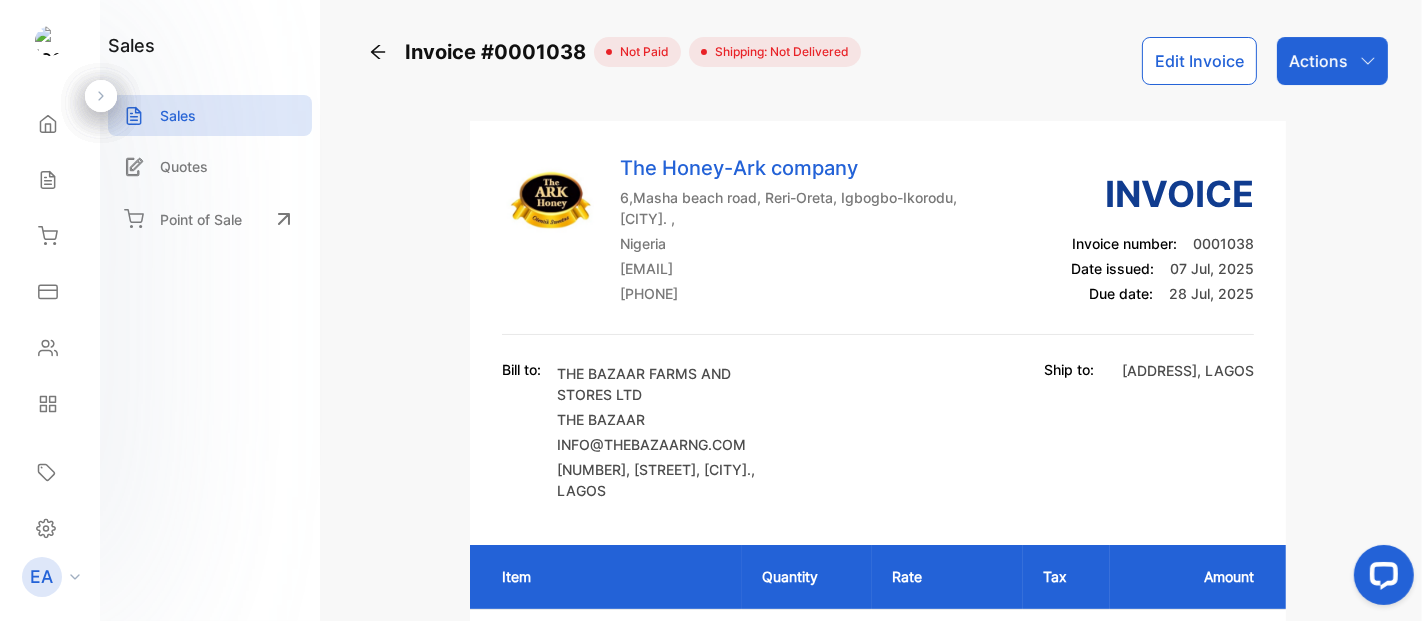 click on "The Honey-Ark company  6,Masha beach road, Reri-Oreta, Igbogbo-Ikorodu, [CITY]. ,   Nigeria thehoneyark@gmail.com 2348065133580 Invoice Invoice number:  0001038 Date issued:  07 Jul, 2025 Due date:  28 Jul, 2025 Bill to: THE BAZAAR FARMS AND STORES LTD THE BAZAAR INFO@THEBAZAARNG.COM 14, Ade Akinsanya street, Ilupeju, [CITY]. , [CITY] Ship to: D'PODIUM INTERNATIONAL EVENT CENTRE, 31B ARAROMIRE AVENUE, OFF ADENIYI JONES, [CITY], [STATE] , [STATE] Item Quantity Rate Tax Amount Premium 1 450g Unit price:    ₦2,900.00 24 ₦2,900.00 - ₦69,600.00 Premium 2  600g Unit price:    ₦3,100.00 24 ₦3,100.00 - ₦74,400.00 Subtotal (NGN) ₦144,000.00 Total Due (NGN) ₦144,000.00 Paid (NGN) ₦0.00 Balance (NGN) ₦144,000.00 Payment Instructions Payment Instructions Bank name:   Access bank Account holder/name:   The Honey-Ark company  Account number/IBAN:   0055791251 Statement of account Payment History Detailed statement of account for THE BAZAAR Invoice / Receipt Due date Total amount Amount due #0001038 28 Jul, 2025" at bounding box center [878, 948] 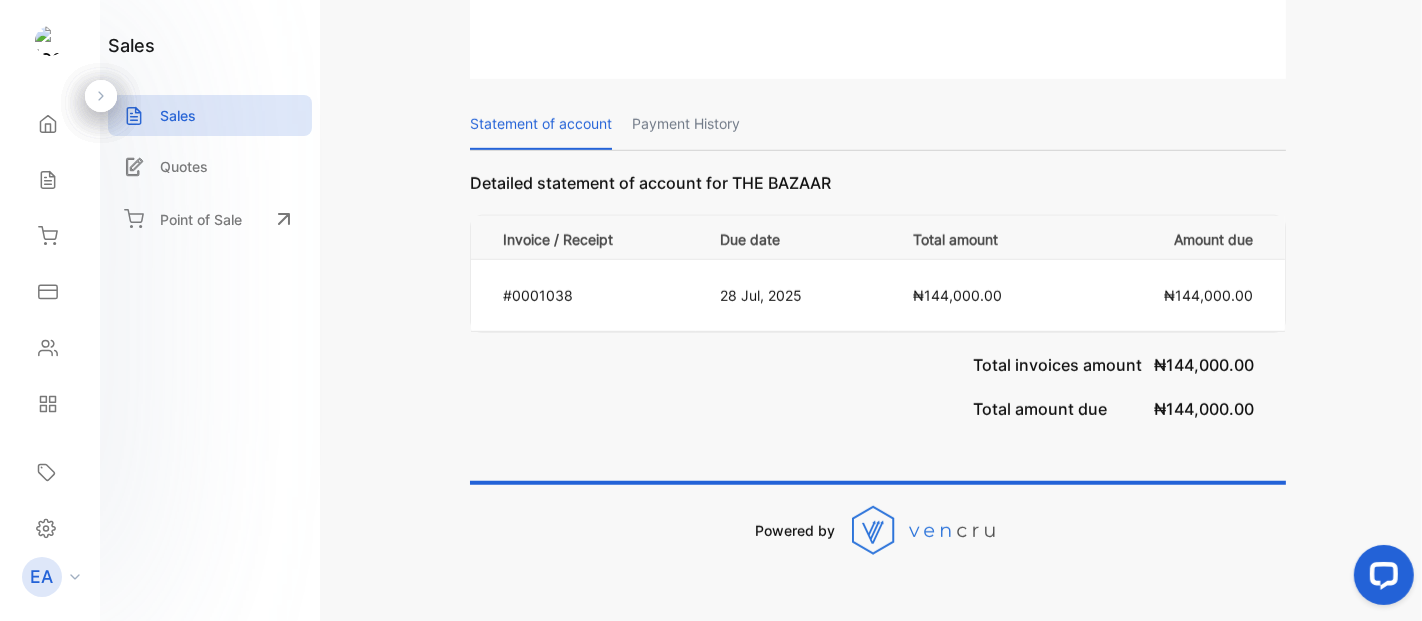 scroll, scrollTop: 0, scrollLeft: 0, axis: both 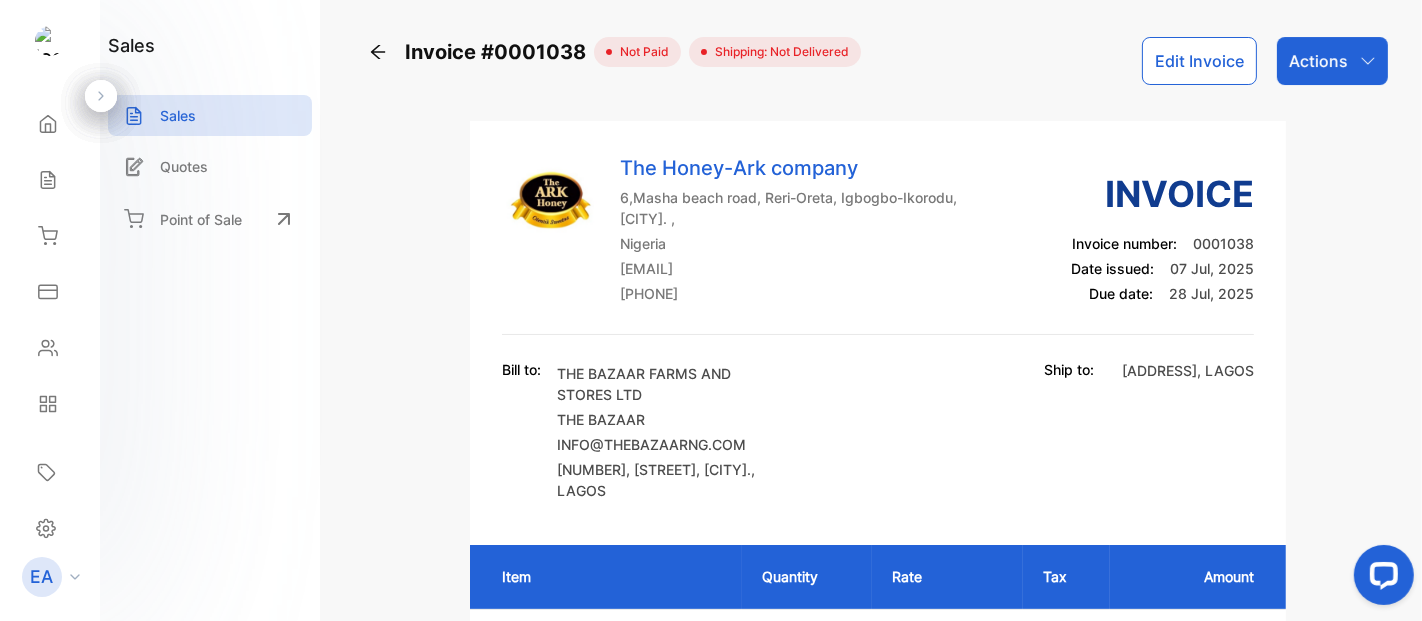 click on "Actions" at bounding box center [1332, 61] 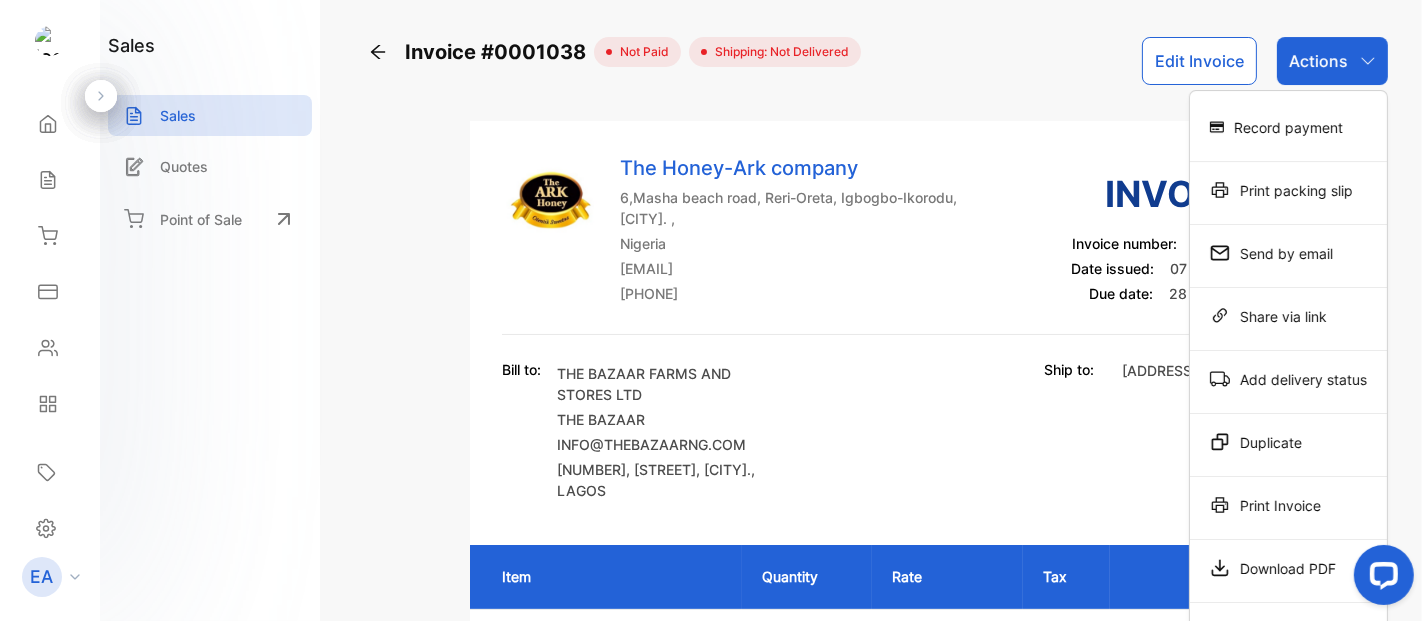 click on "Download PDF" at bounding box center (1288, 127) 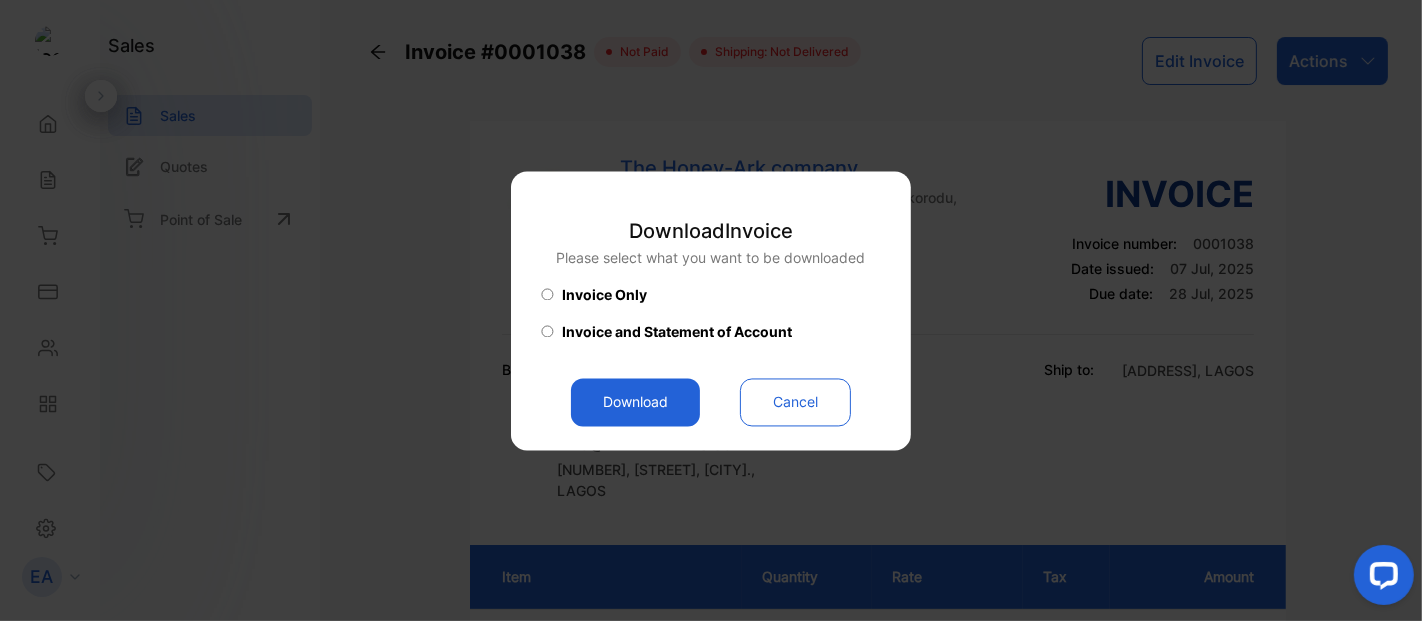 click on "Download" at bounding box center [635, 402] 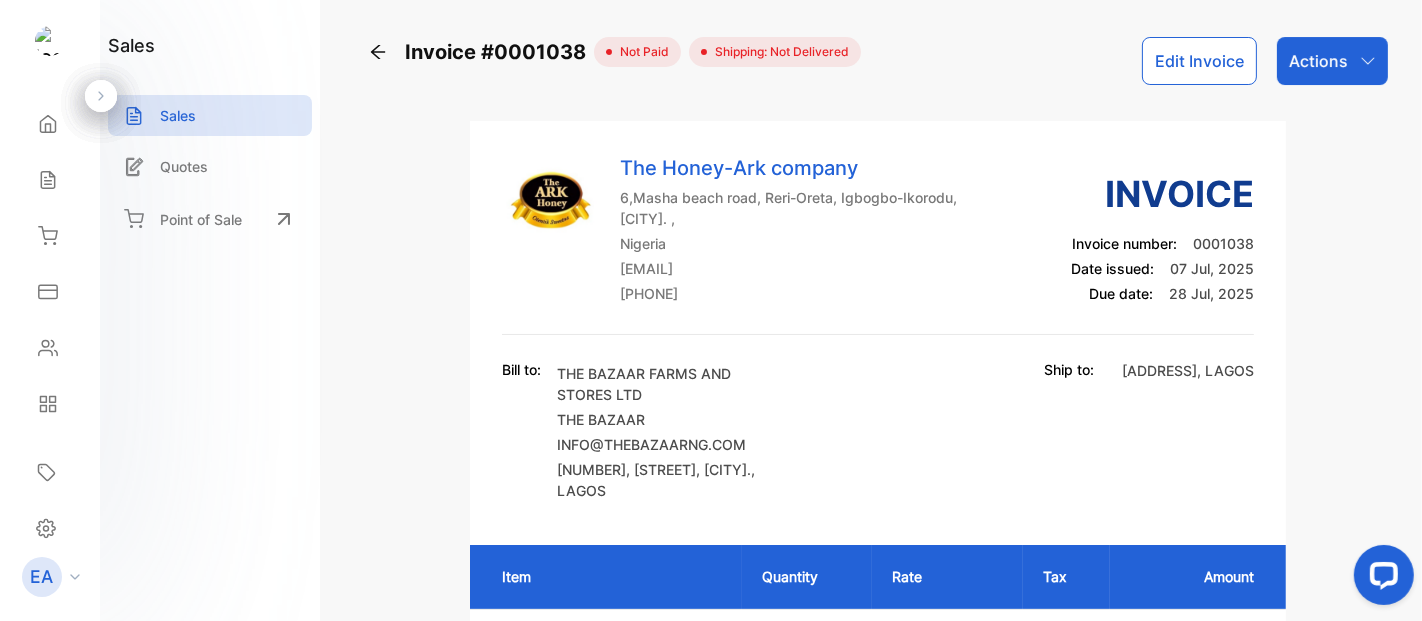 click on "THE BAZAAR FARMS AND STORES LTD" at bounding box center (672, 384) 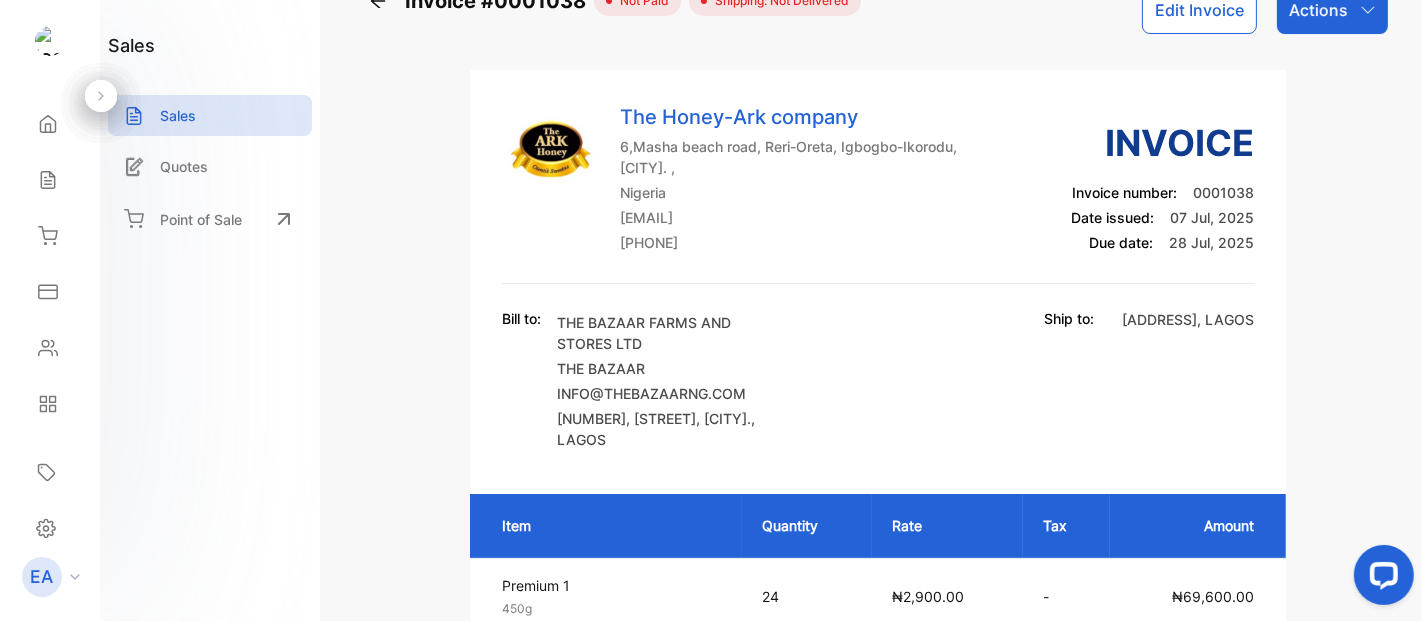 scroll, scrollTop: 0, scrollLeft: 0, axis: both 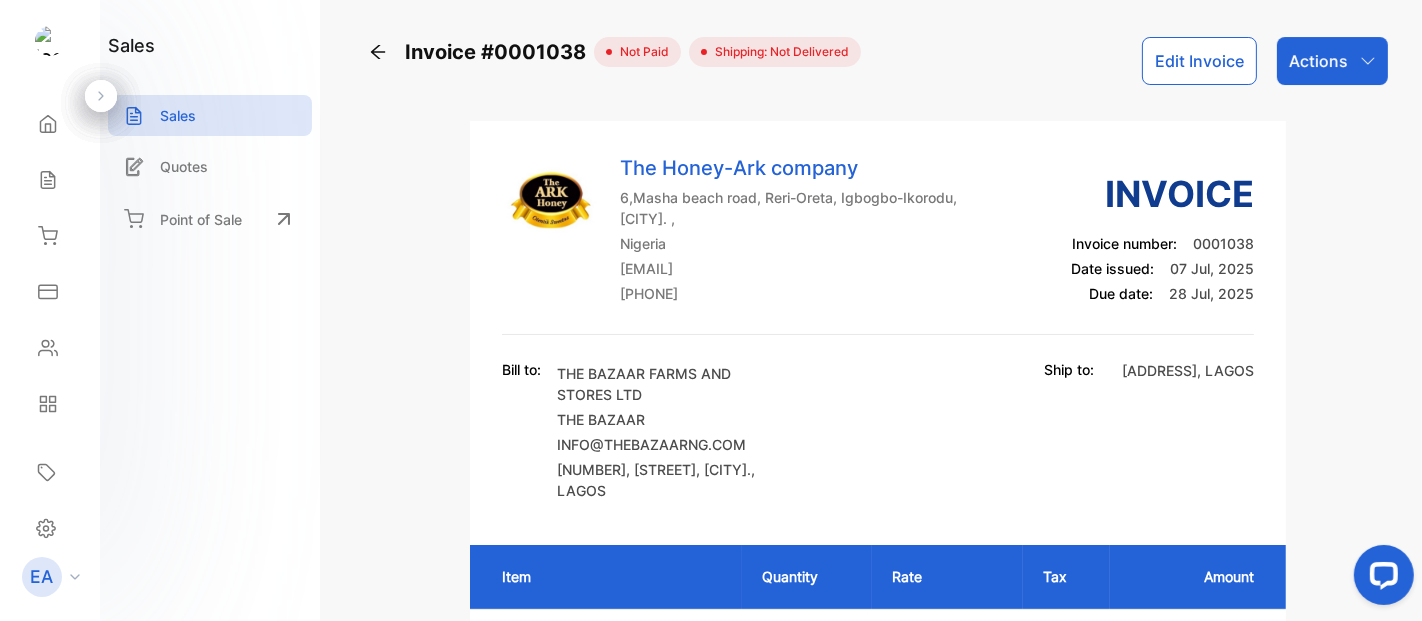 click at bounding box center (378, 52) 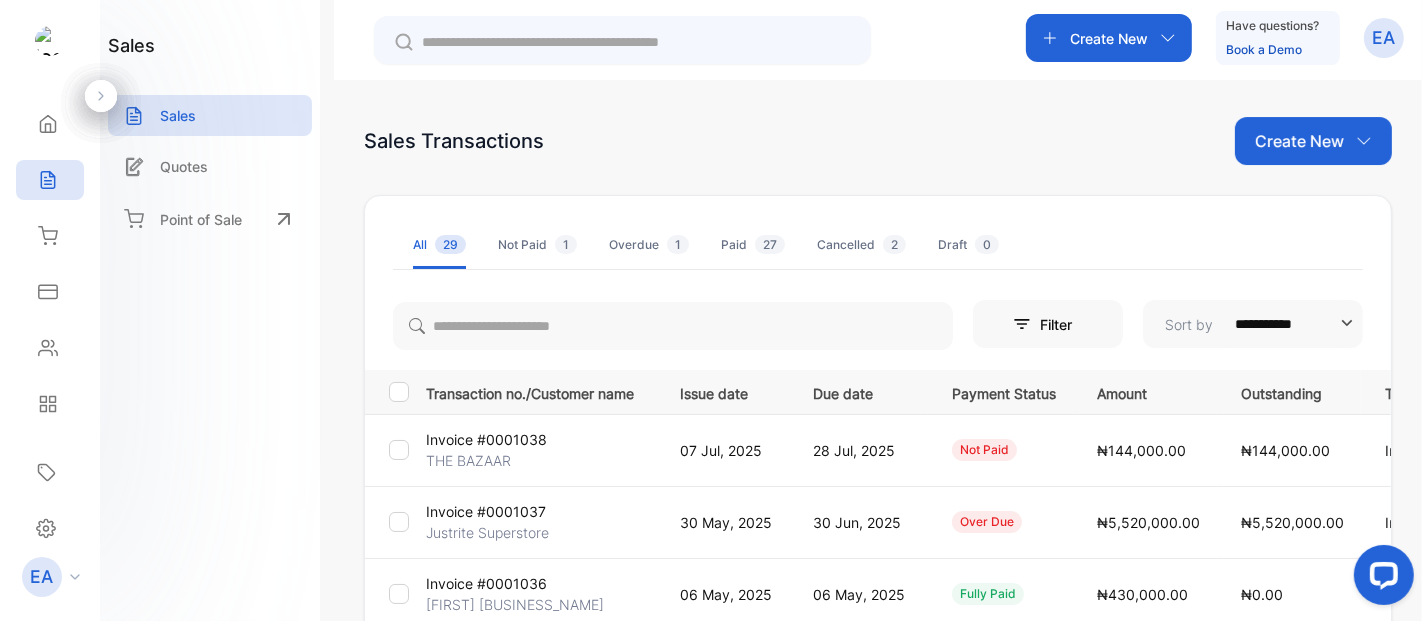 scroll, scrollTop: 0, scrollLeft: 119, axis: horizontal 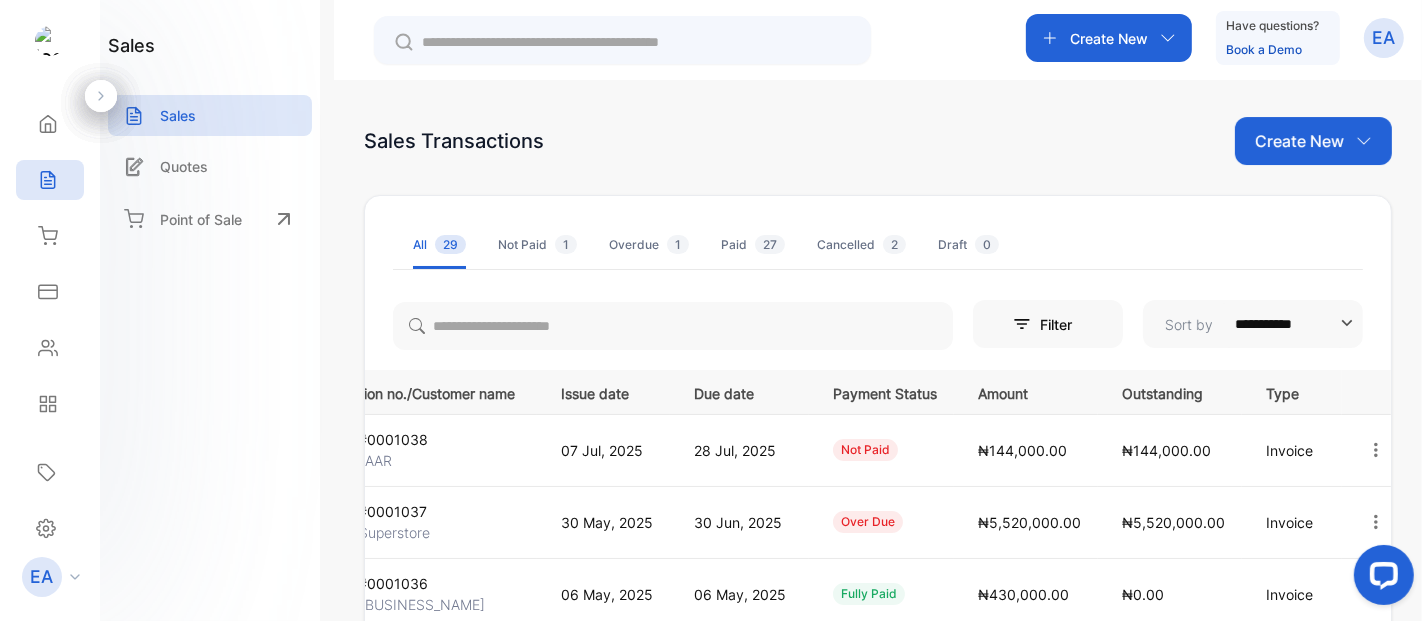 click at bounding box center [1376, 450] 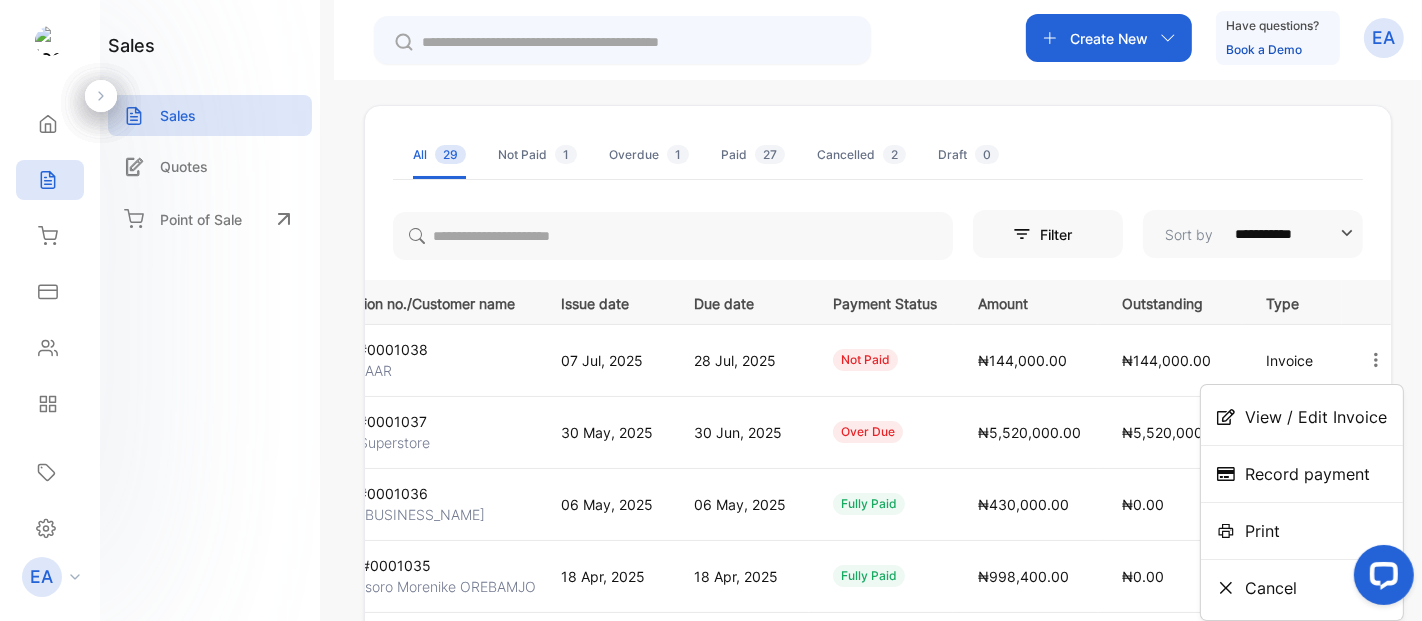 scroll, scrollTop: 92, scrollLeft: 0, axis: vertical 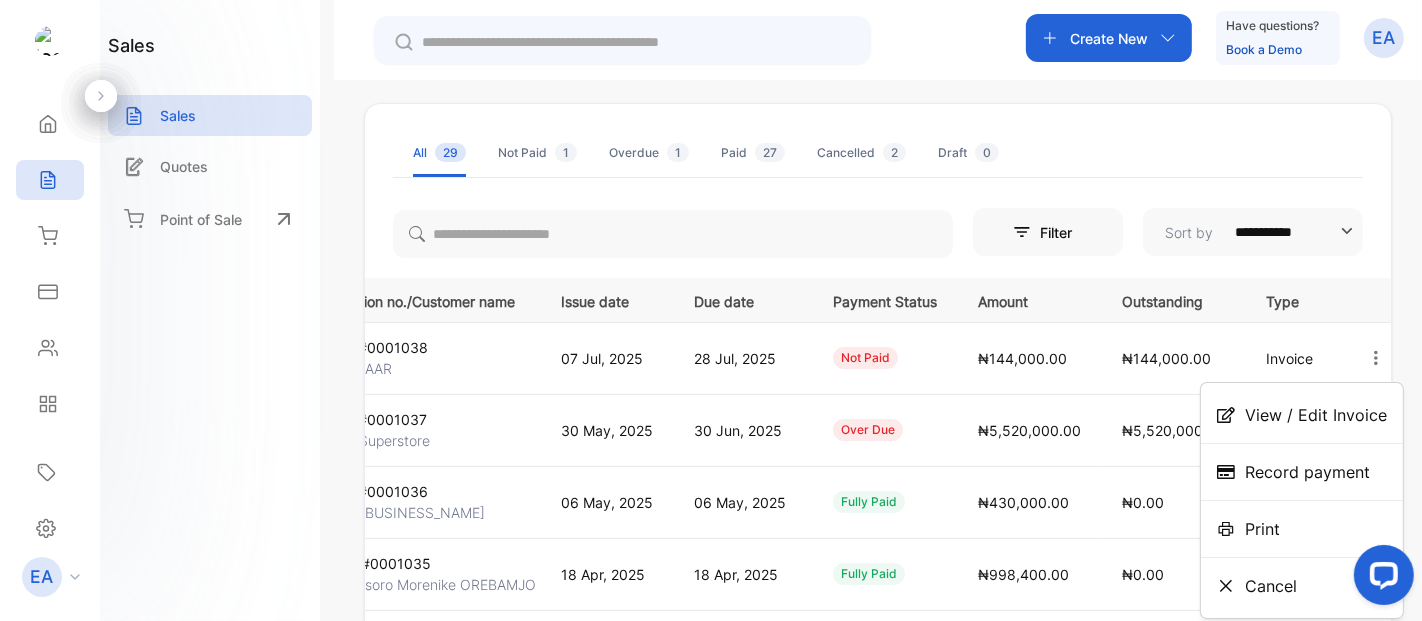 click on "sales Sales Quotes Point of Sale" at bounding box center (210, 310) 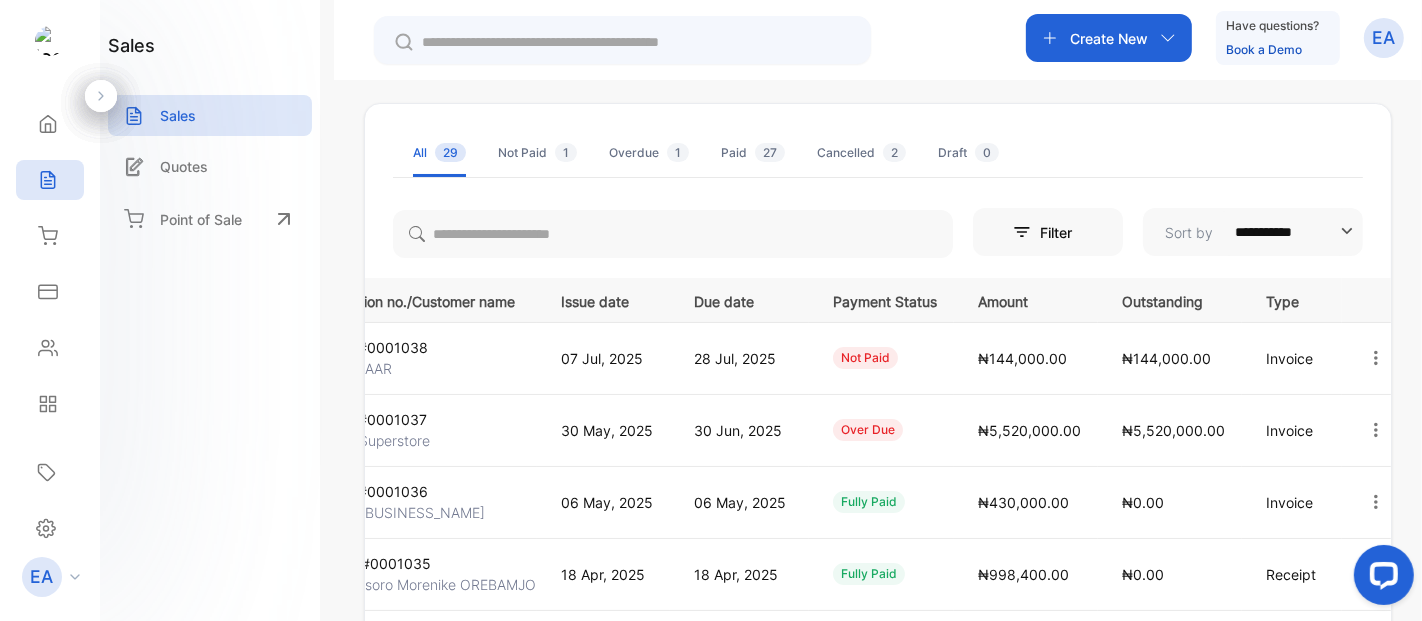 click on "Contacts" at bounding box center [50, 124] 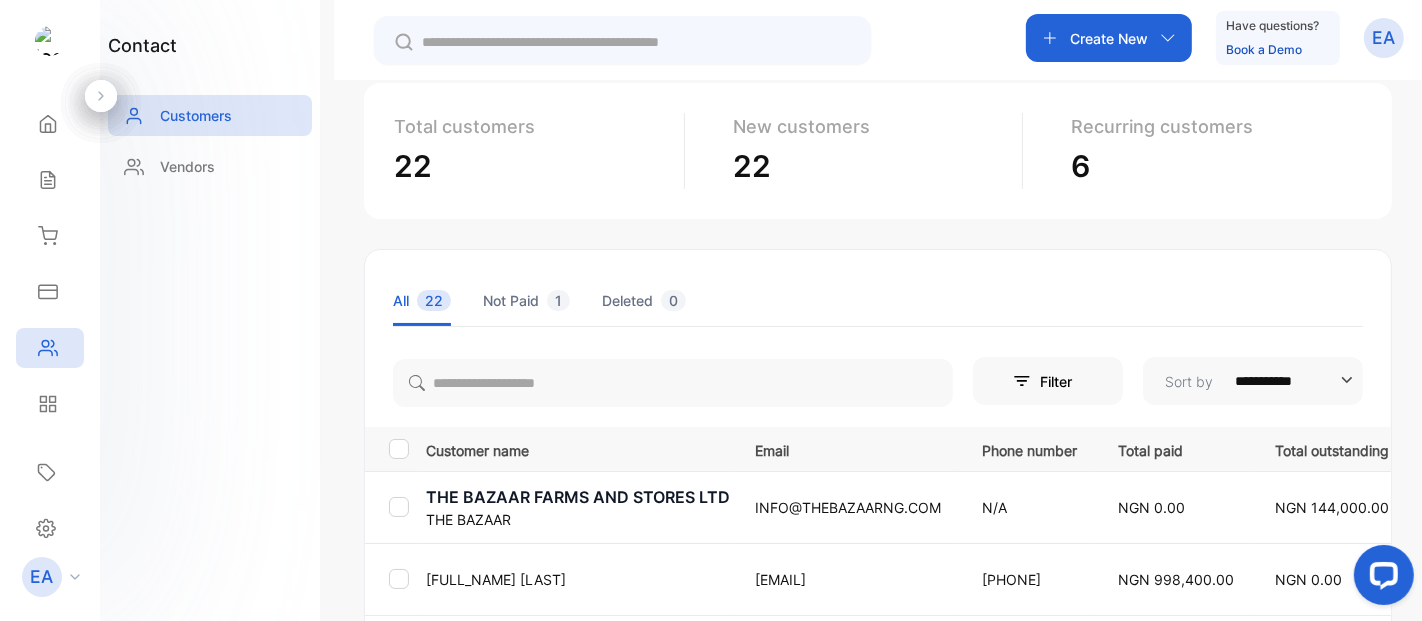 scroll, scrollTop: 192, scrollLeft: 0, axis: vertical 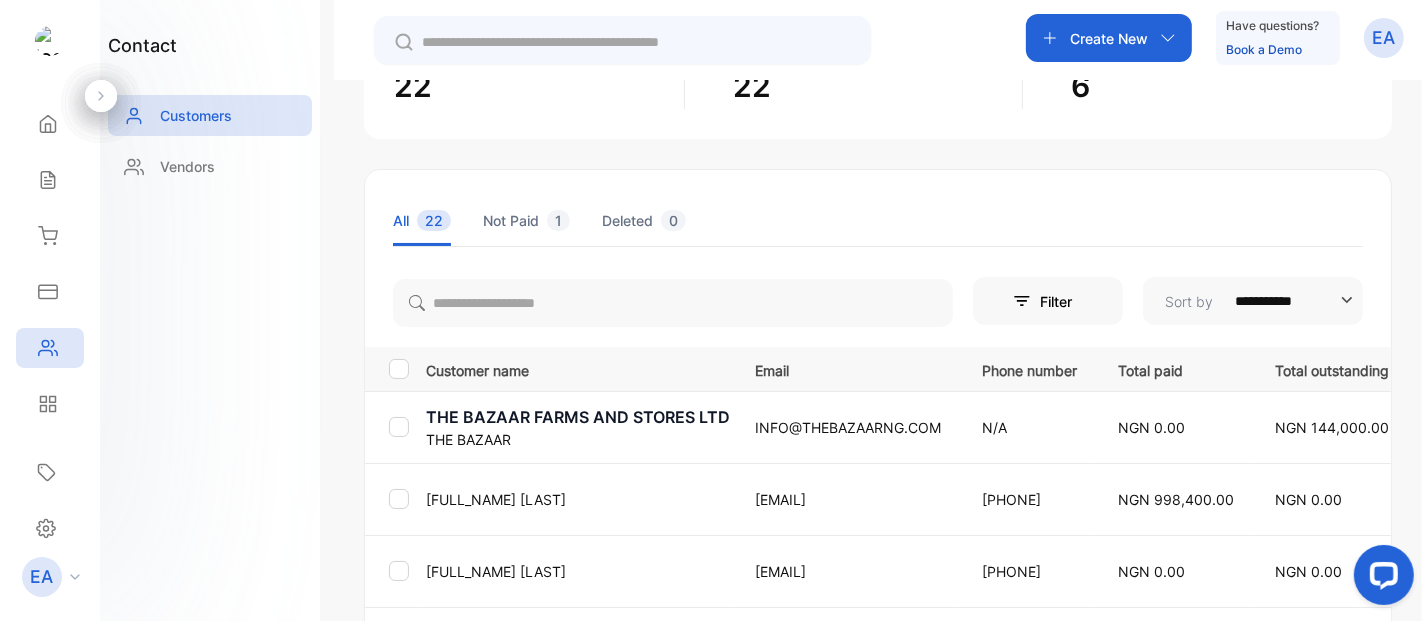 click on "NGN 0.00" at bounding box center (1151, 427) 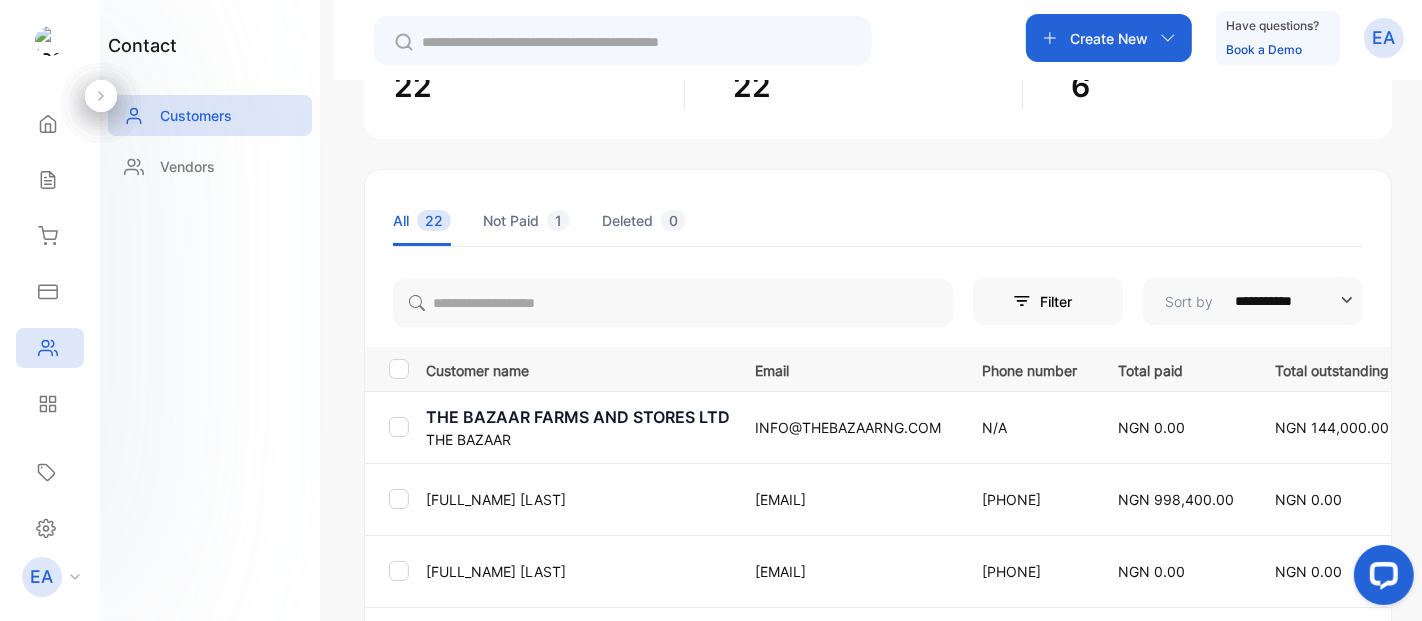 scroll, scrollTop: 0, scrollLeft: 91, axis: horizontal 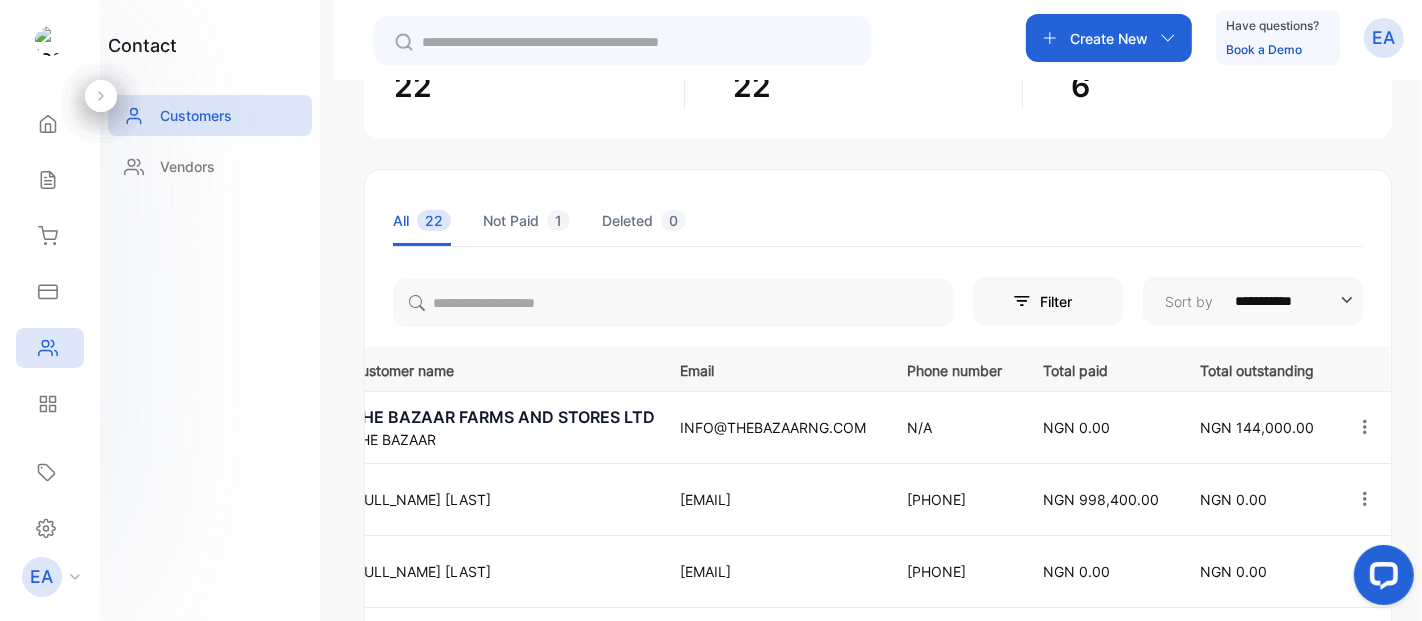 click at bounding box center (1365, 426) 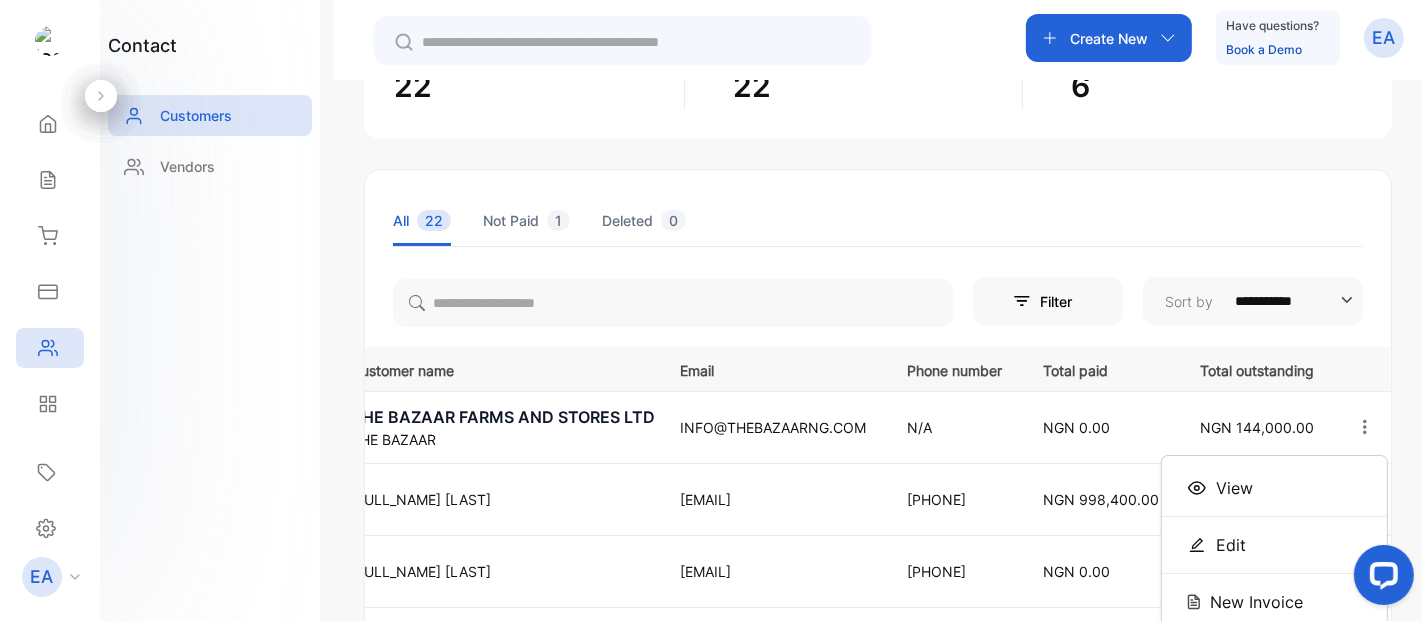 click on "Edit" at bounding box center [1274, 488] 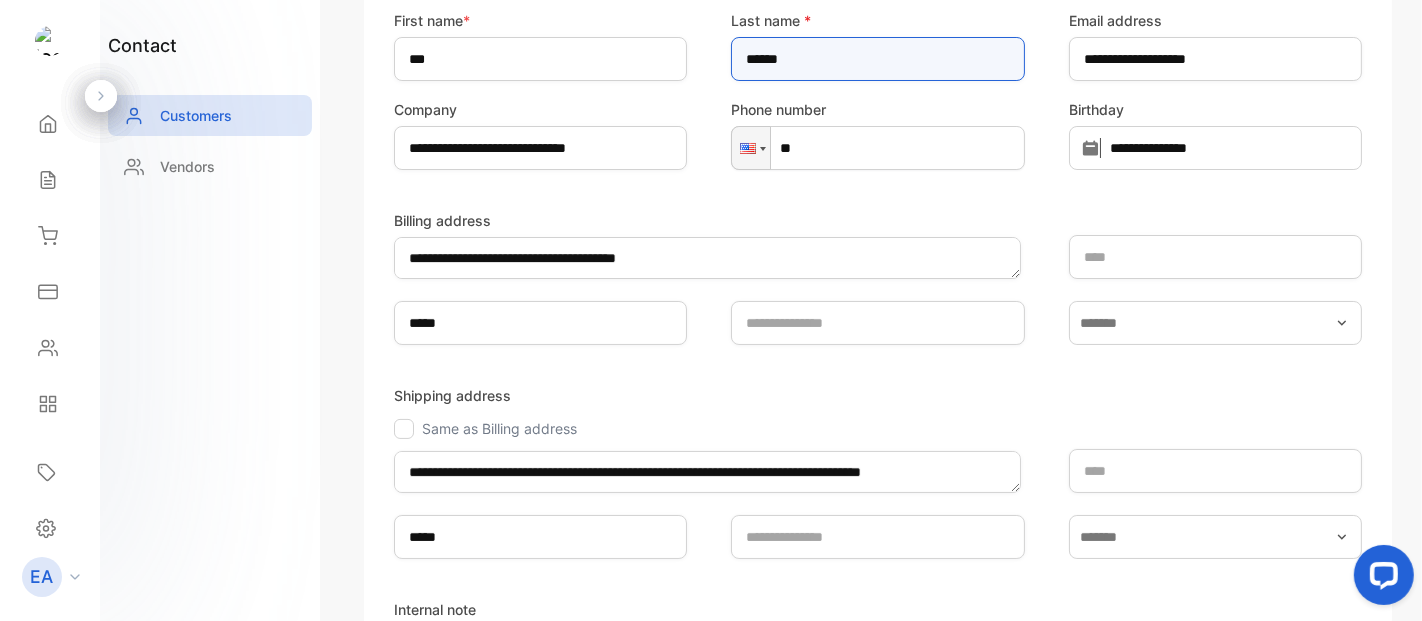 click on "******" at bounding box center (877, 59) 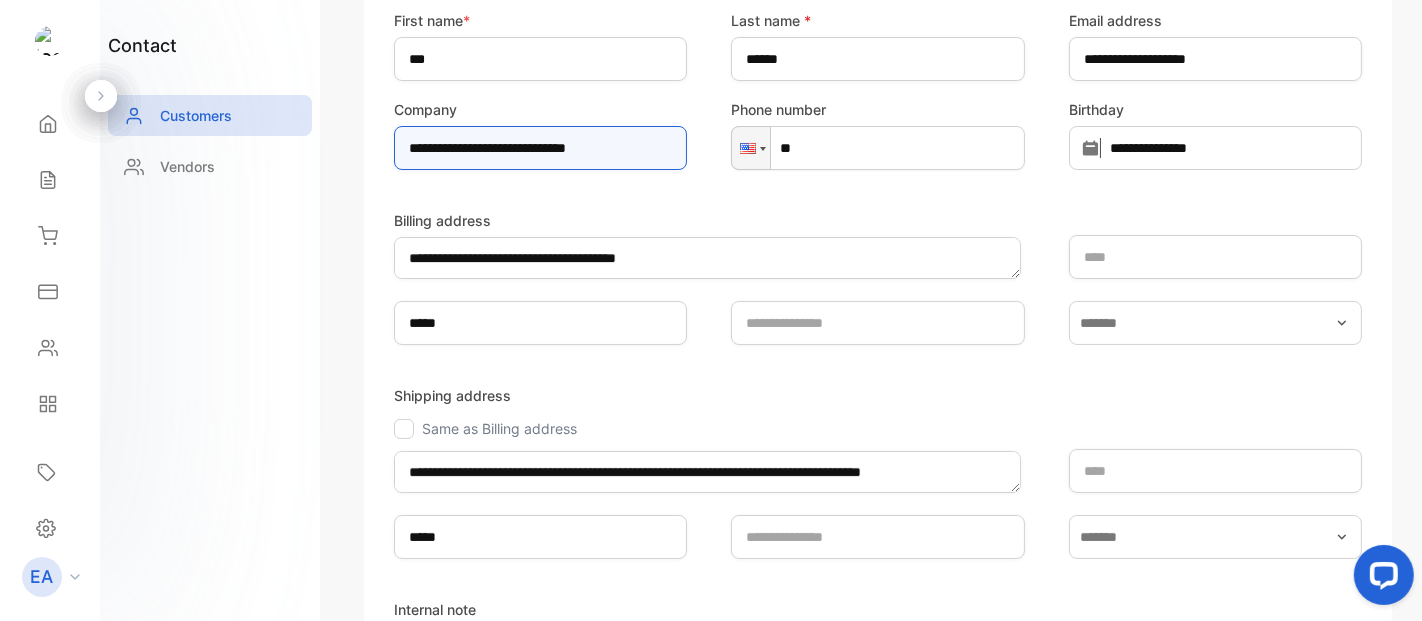 click on "**********" at bounding box center [540, 148] 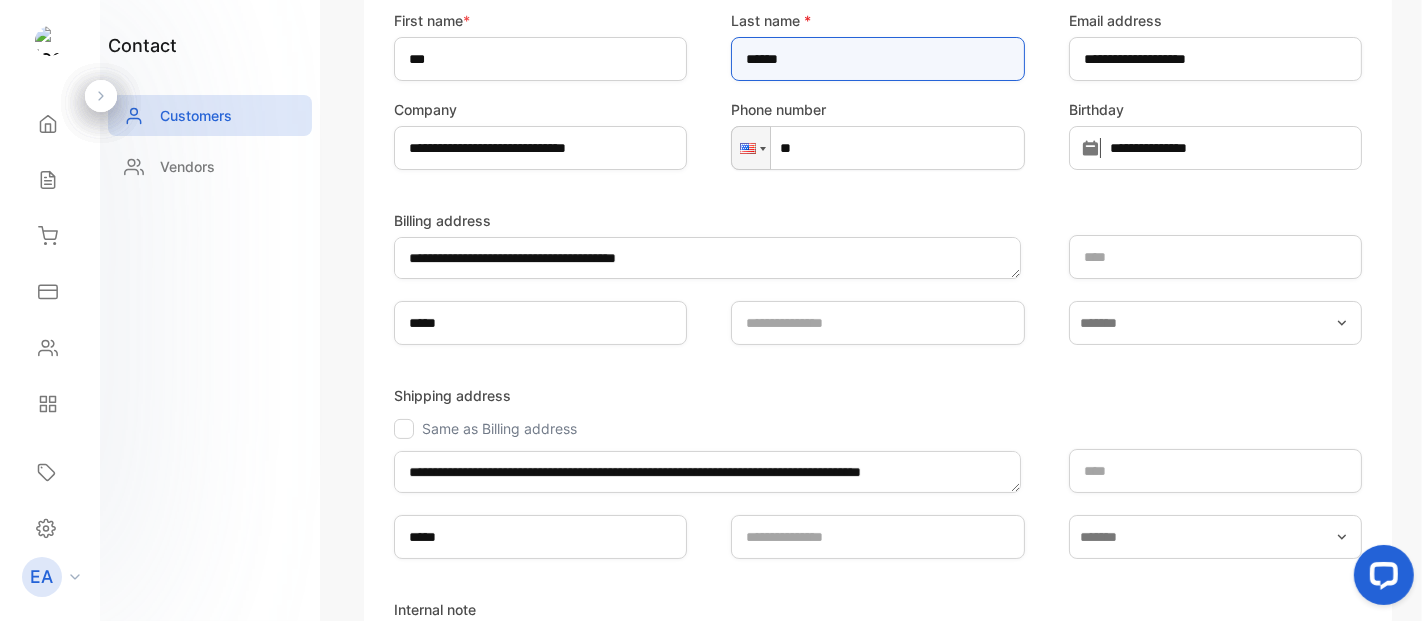 click on "******" at bounding box center (877, 59) 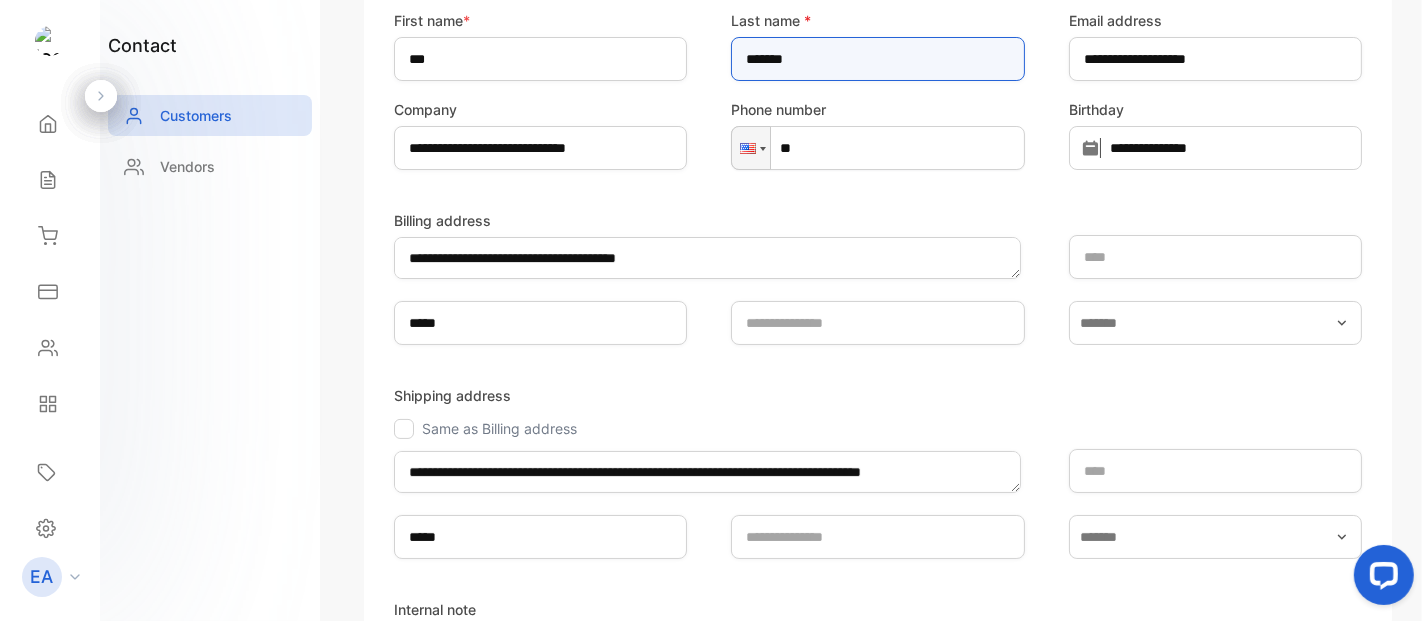 paste on "**********" 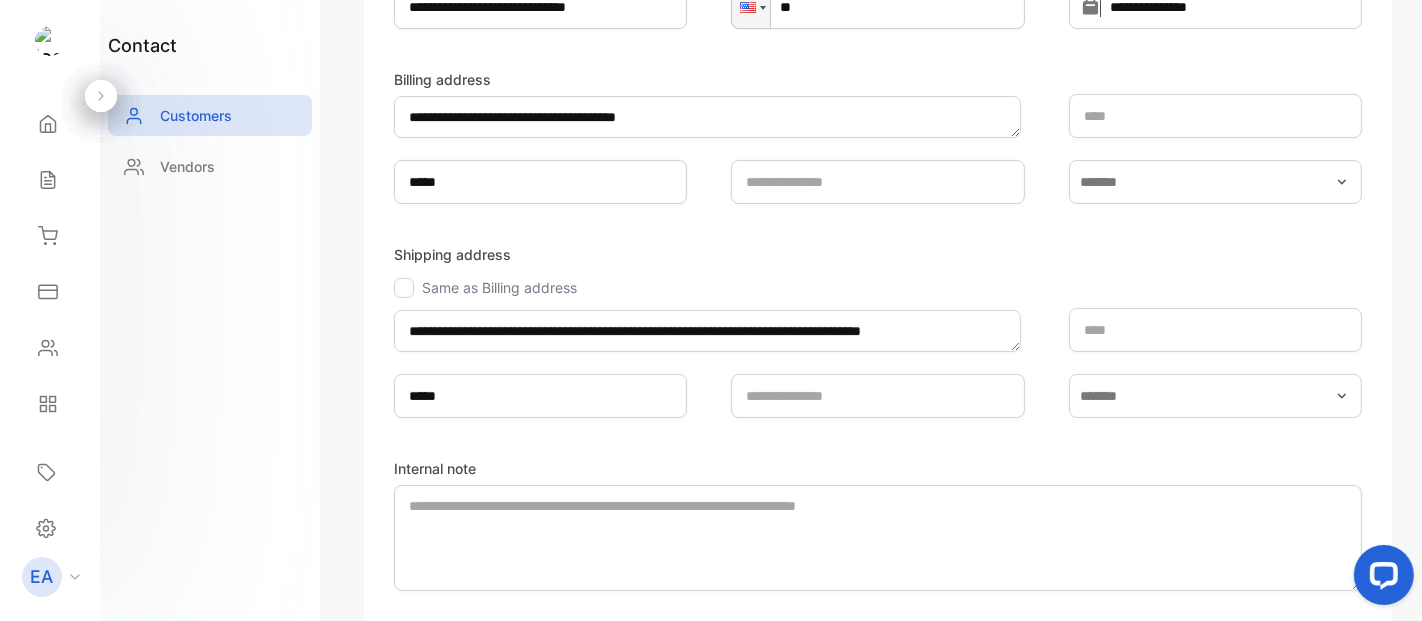 scroll, scrollTop: 561, scrollLeft: 0, axis: vertical 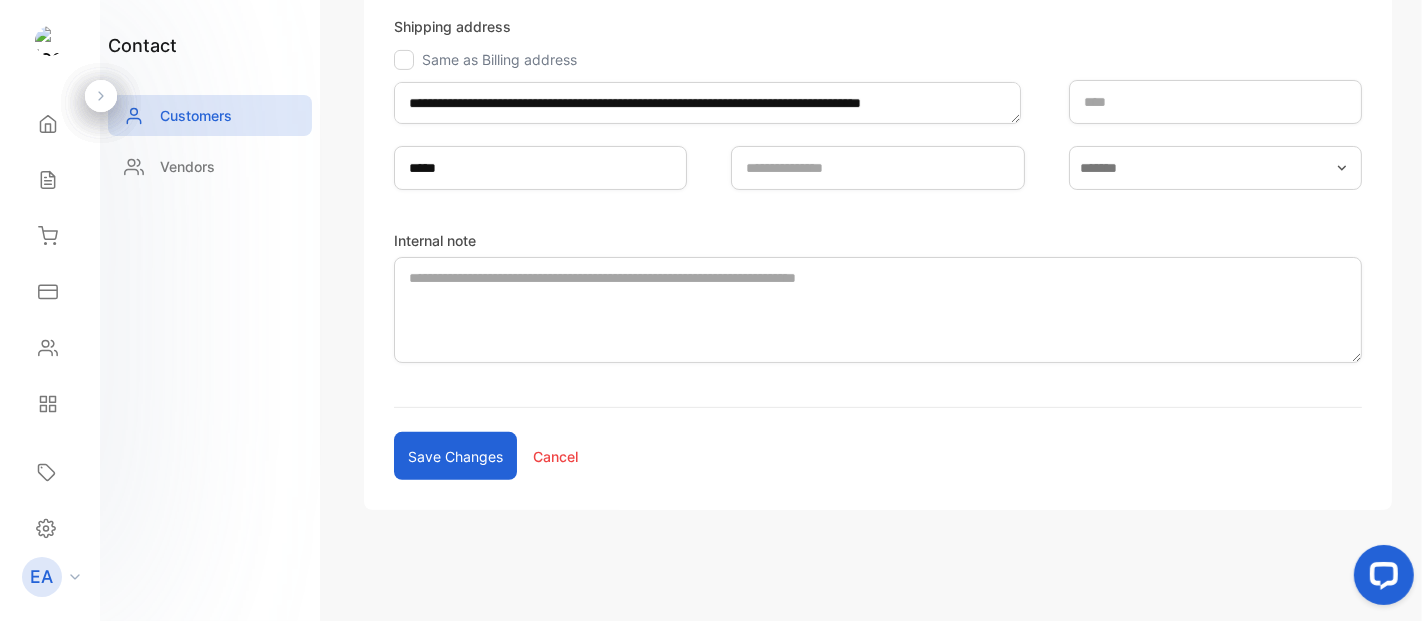 type on "**********" 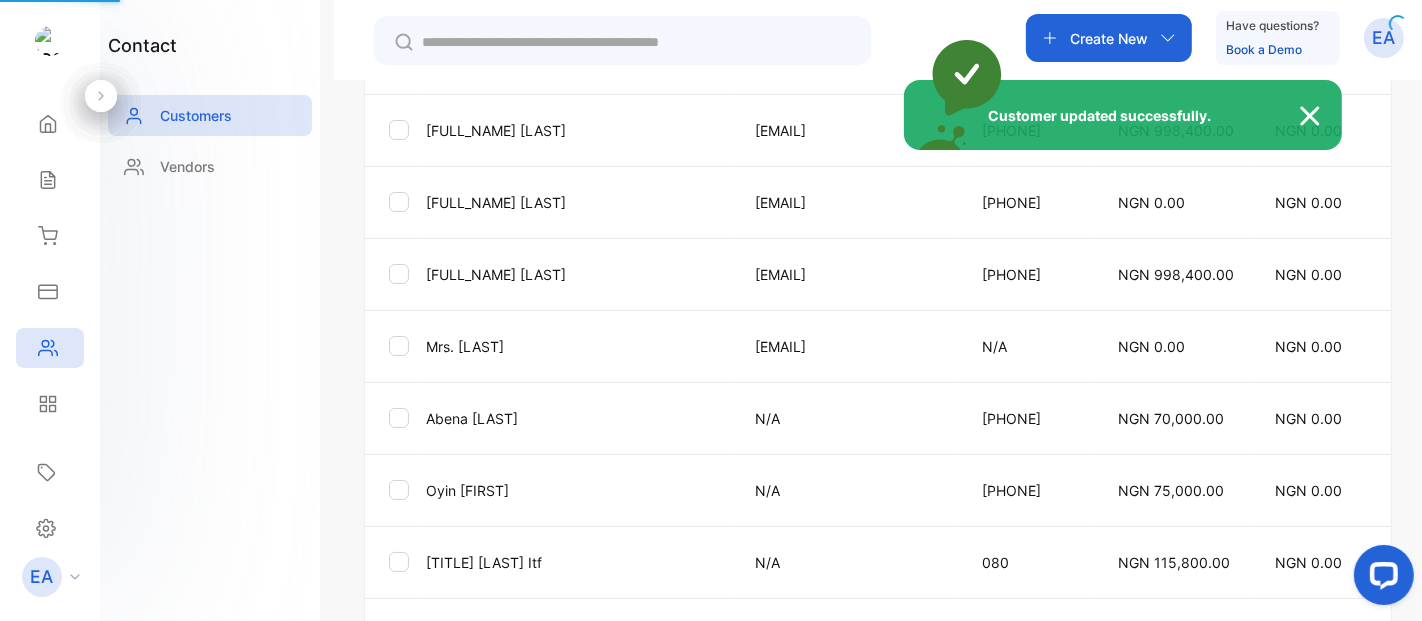scroll, scrollTop: 367, scrollLeft: 0, axis: vertical 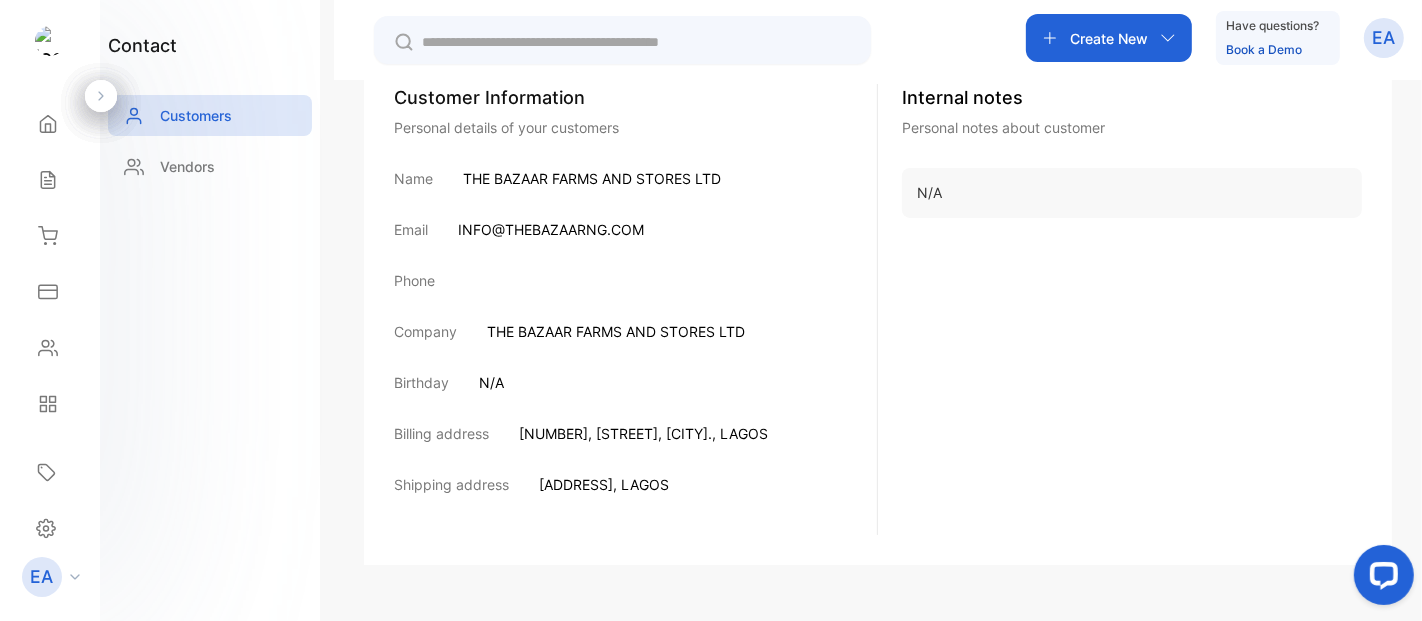 click on "Sales" at bounding box center (50, 124) 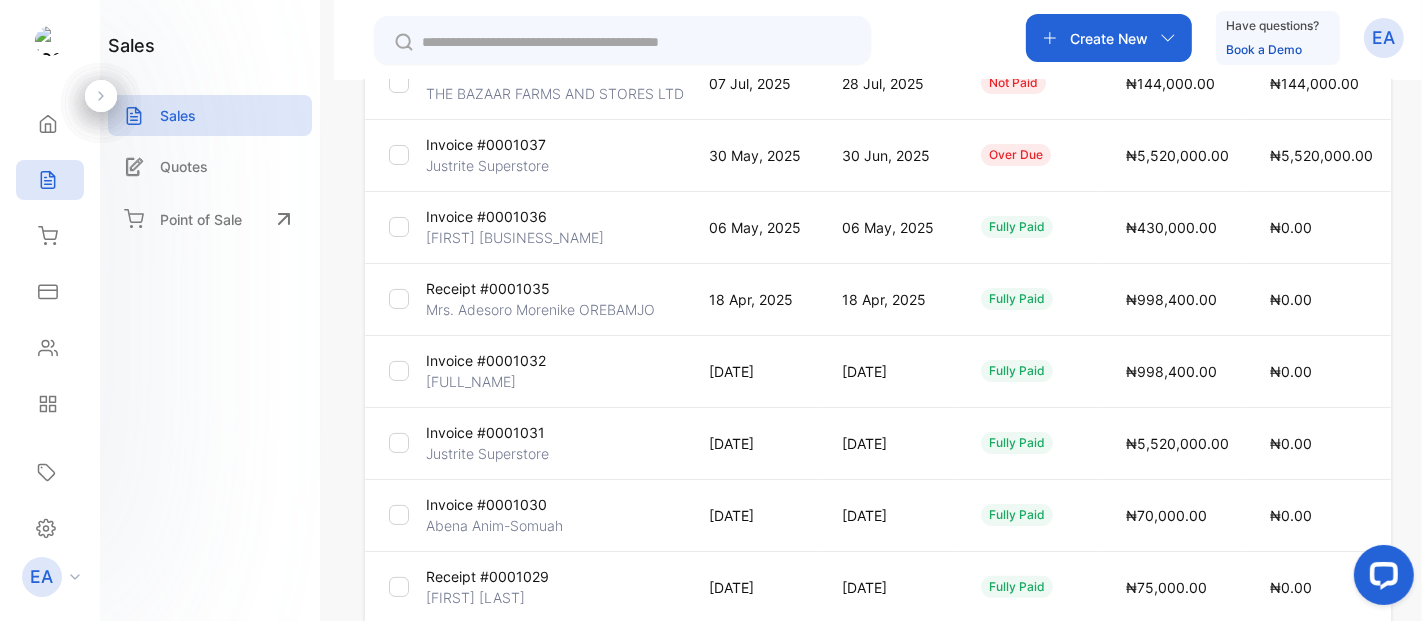 scroll, scrollTop: 0, scrollLeft: 0, axis: both 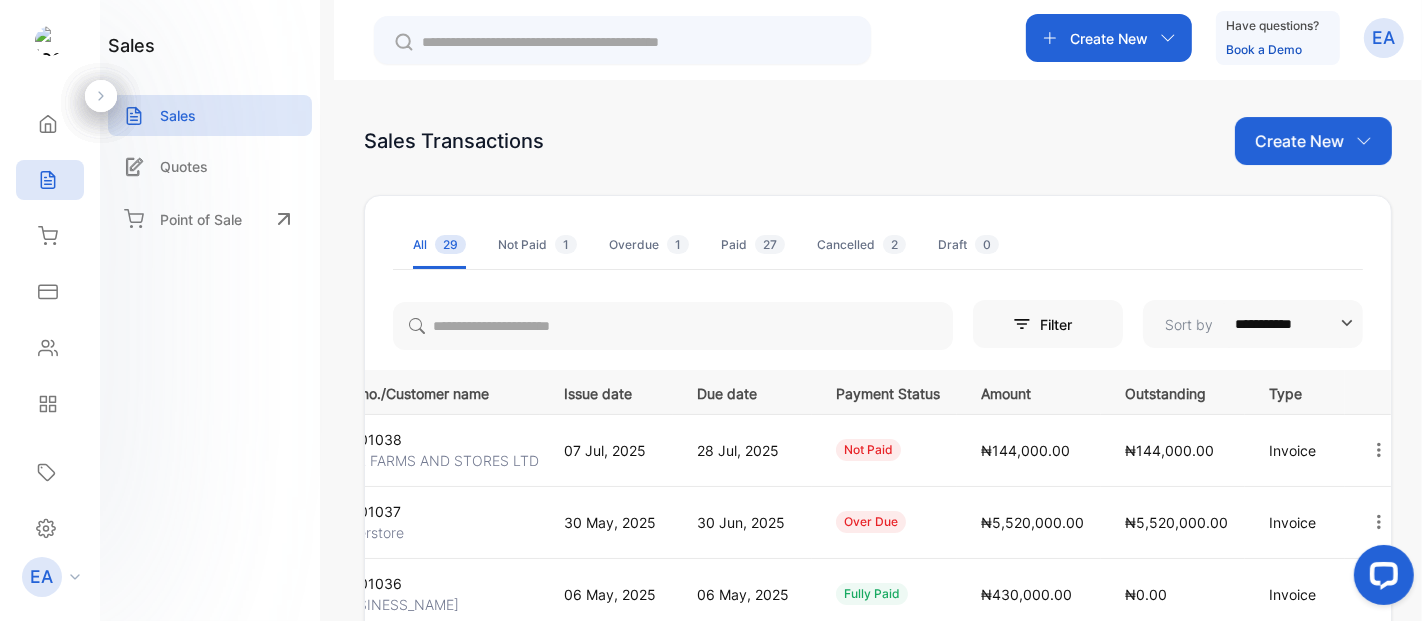 click at bounding box center [1379, 450] 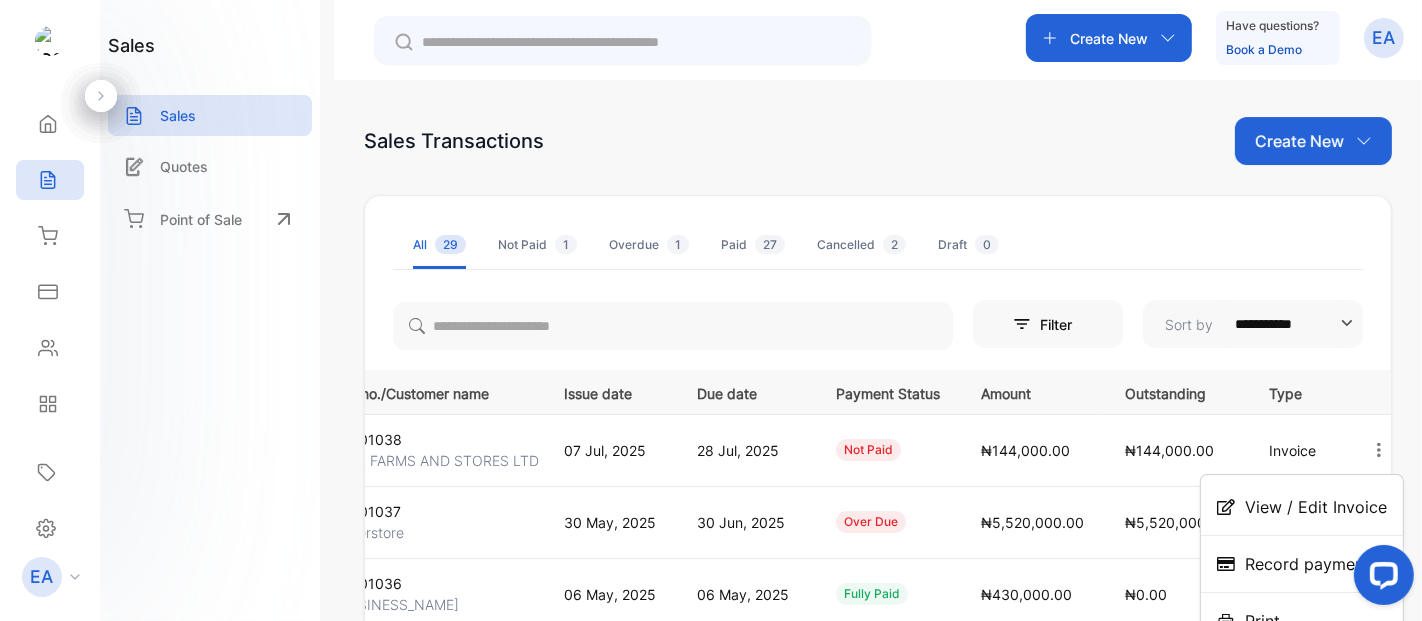 click on "View / Edit Invoice" at bounding box center [1302, 507] 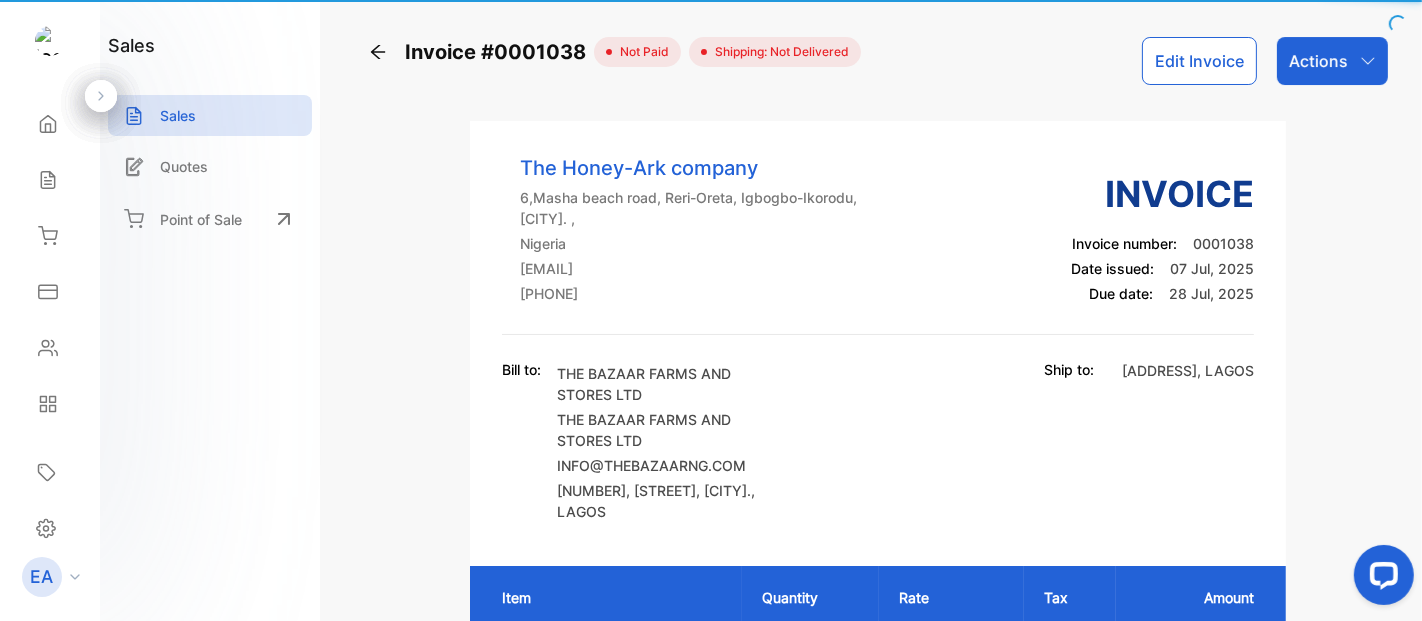 click on "The Honey-Ark company  [ADDRESS] ,   Nigeria [EMAIL] [PHONE] Invoice Invoice number:  0001038 Date issued:  07 Jul, 2025 Due date:  28 Jul, 2025 Bill to: THE BAZAAR FARMS AND STORES LTD THE BAZAAR FARMS AND STORES LTD [EMAIL] [ADDRESS] , LAGOS Ship to: [ADDRESS] , LAGOS Item Quantity Rate Tax Amount Premium 1 450g Unit price:    2,900.00 24 2,900.00 - 69,600.00 Premium 2  600g Unit price:    3,100.00 24 3,100.00 - 74,400.00 Subtotal () 144,000.00 Total Due (undefined) 144,000.00 Paid () 0.00 Balance () 144,000.00 Payment Instructions Payment Instructions Bank name:   Access bank Account holder/name:   The Honey-Ark company  Account number/IBAN:   0055791251 Statement of account Payment History Detailed statement of account for THE BAZAAR FARMS AND STORES LTD Invoice / Receipt Due date Total amount Amount due #0001038" at bounding box center [878, 959] 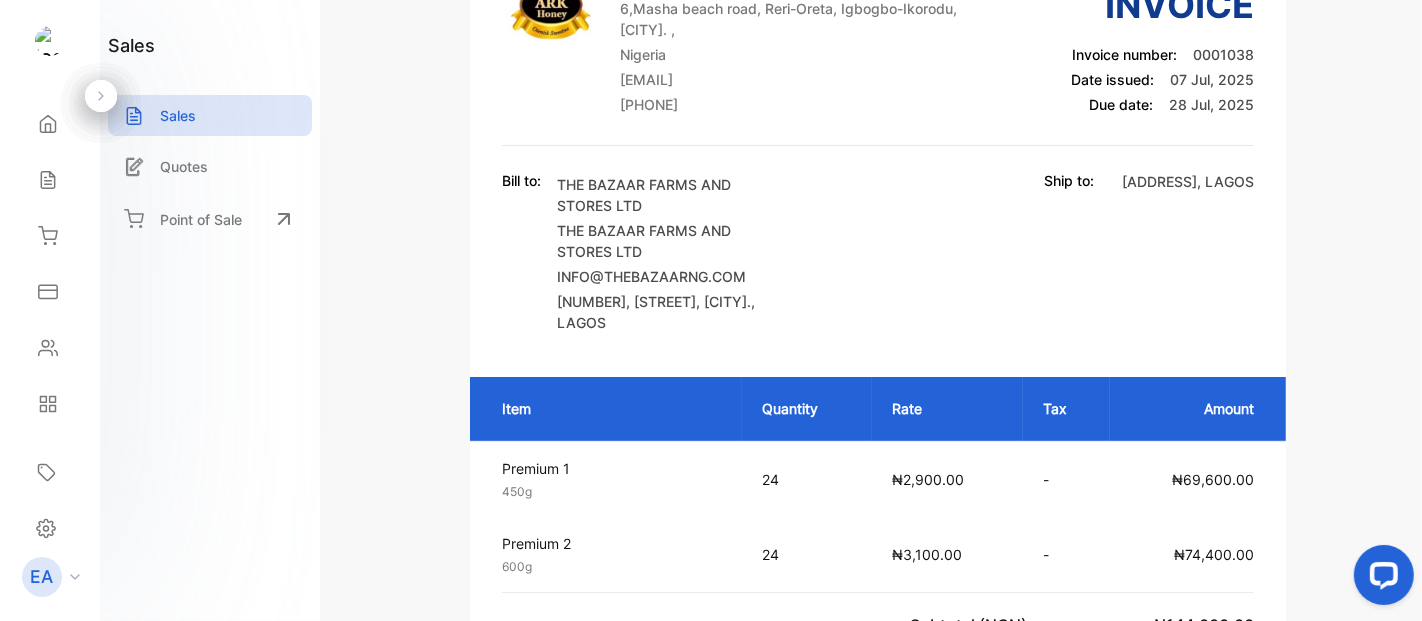 scroll, scrollTop: 0, scrollLeft: 0, axis: both 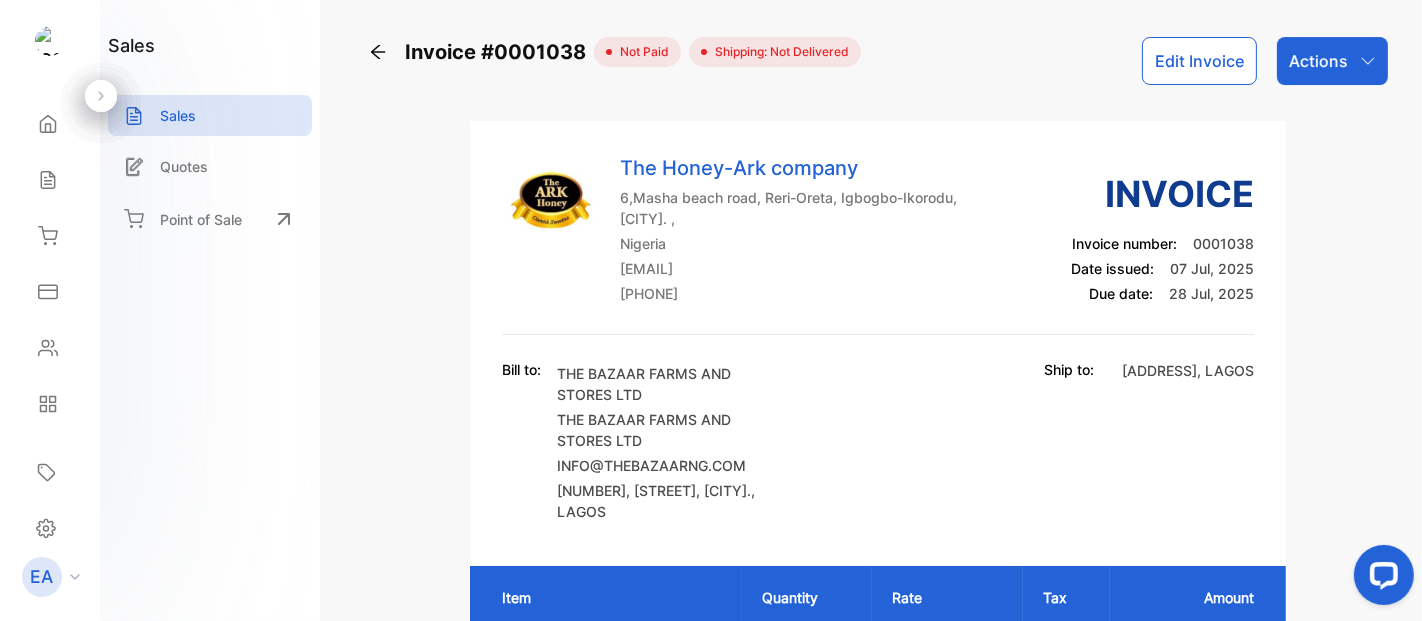 click on "Actions" at bounding box center [1318, 61] 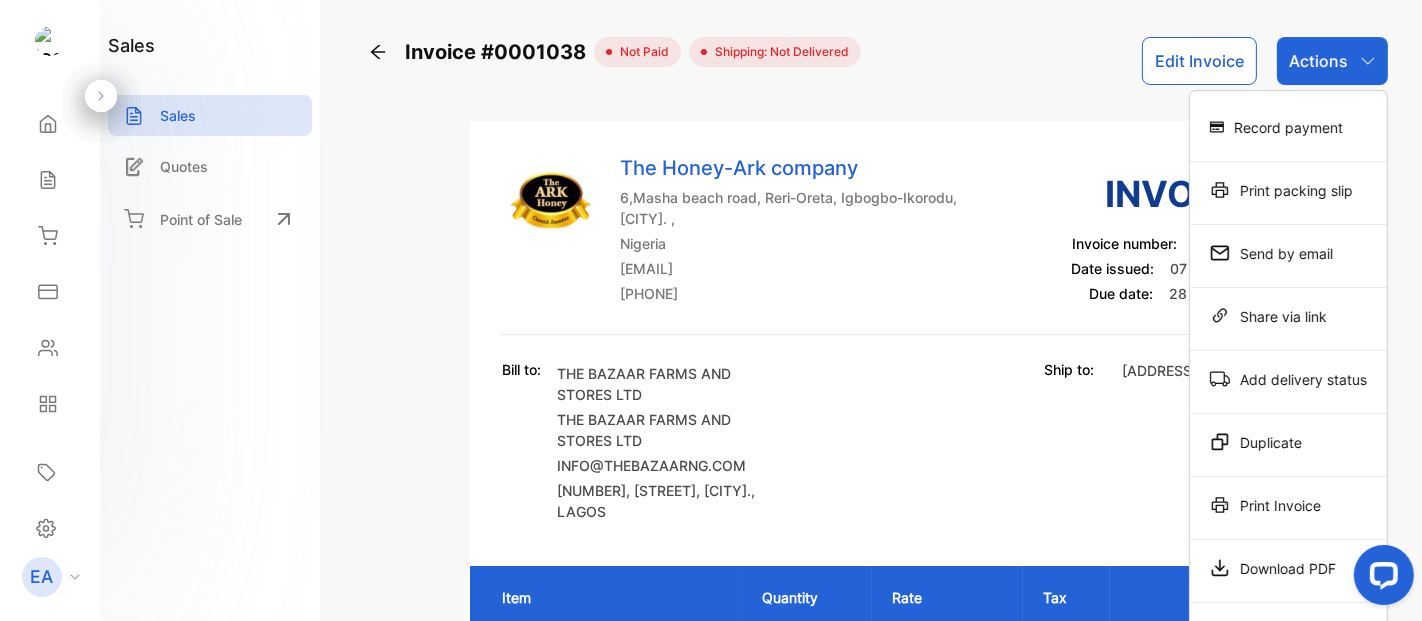 click on "Download PDF" at bounding box center (1288, 127) 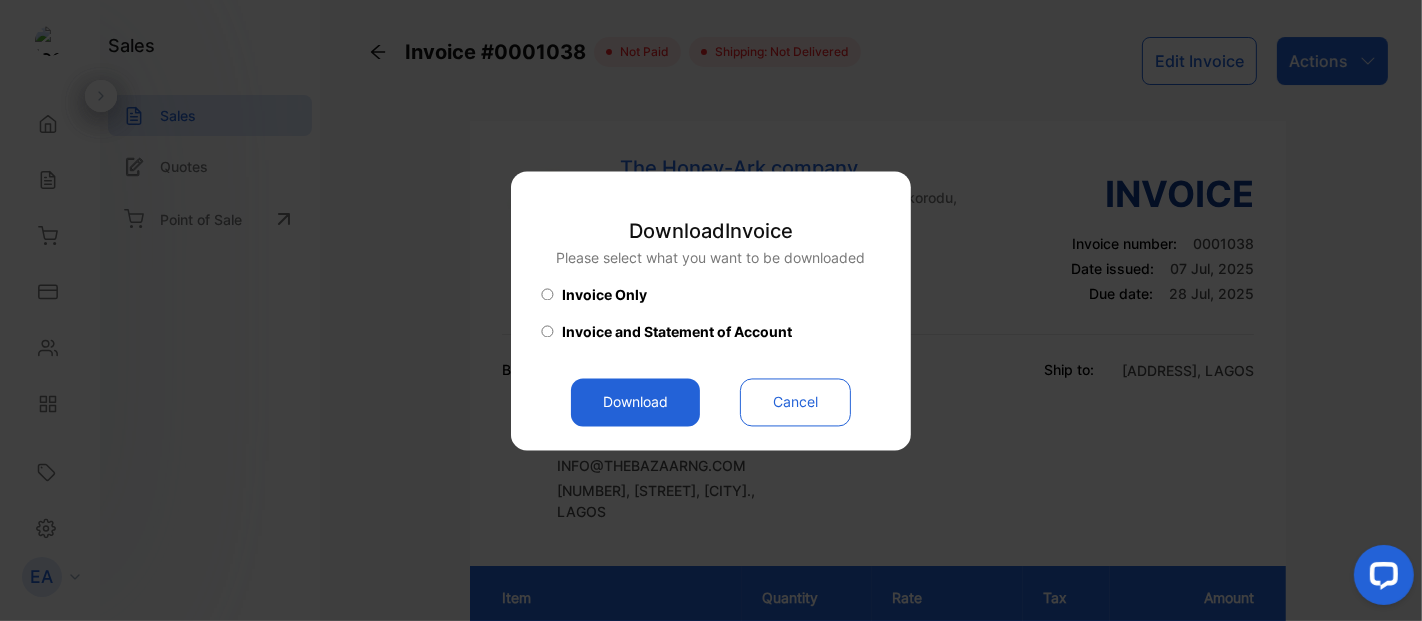 click on "Download" at bounding box center (635, 402) 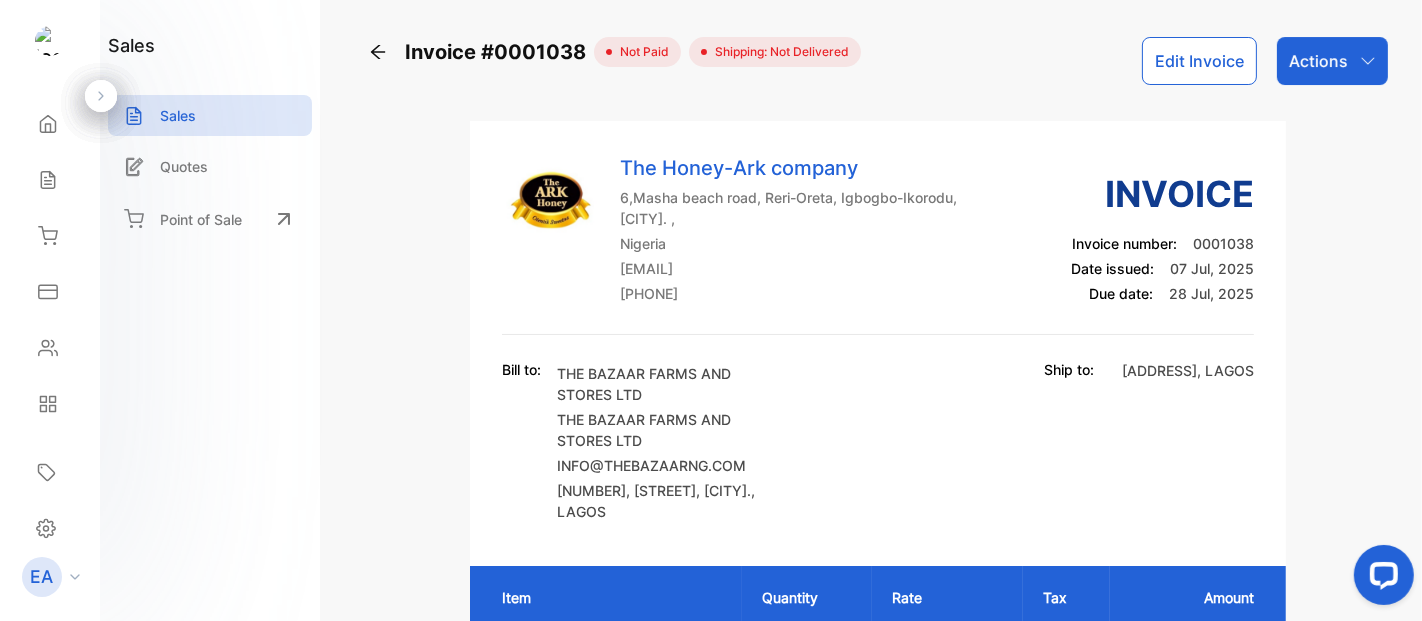 click on "Edit Invoice" at bounding box center (1199, 61) 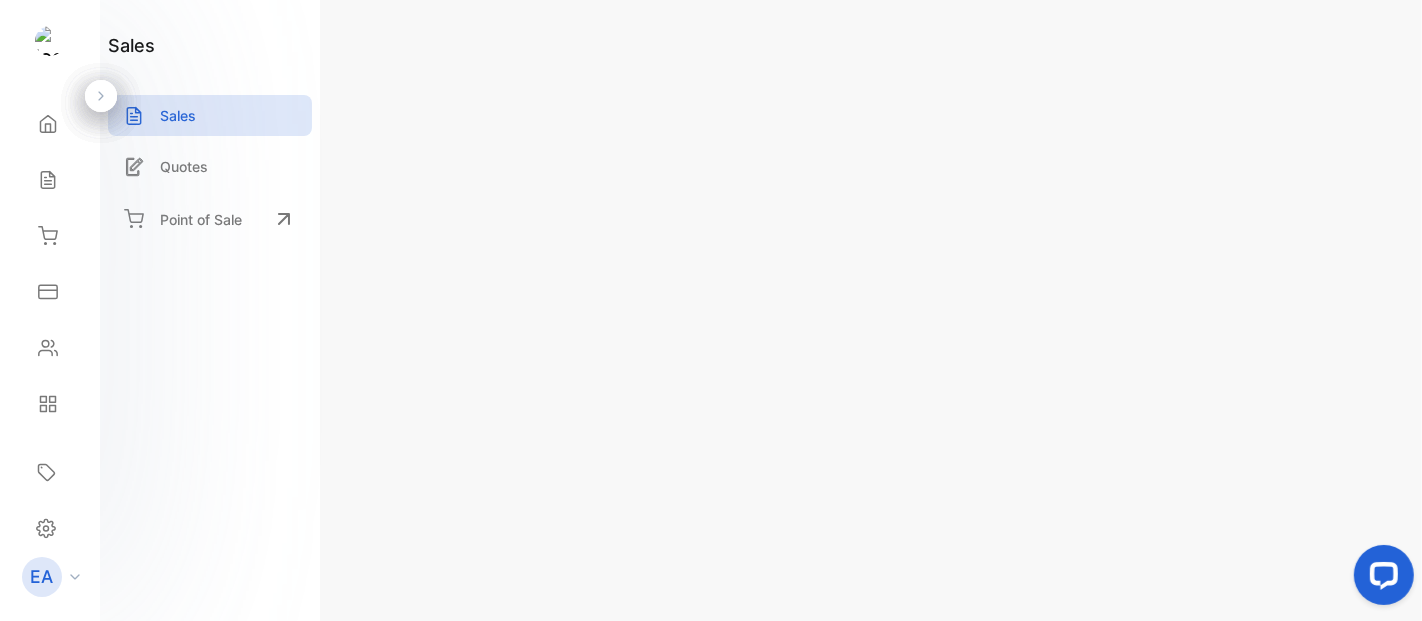 click on "D'PODIUM INTERNATIONAL EVENT CENTRE, 31B ARAROMIRE AVENUE, OFF ADENIYI JONES, [CITY], [STATE] ," at bounding box center (835, 313) 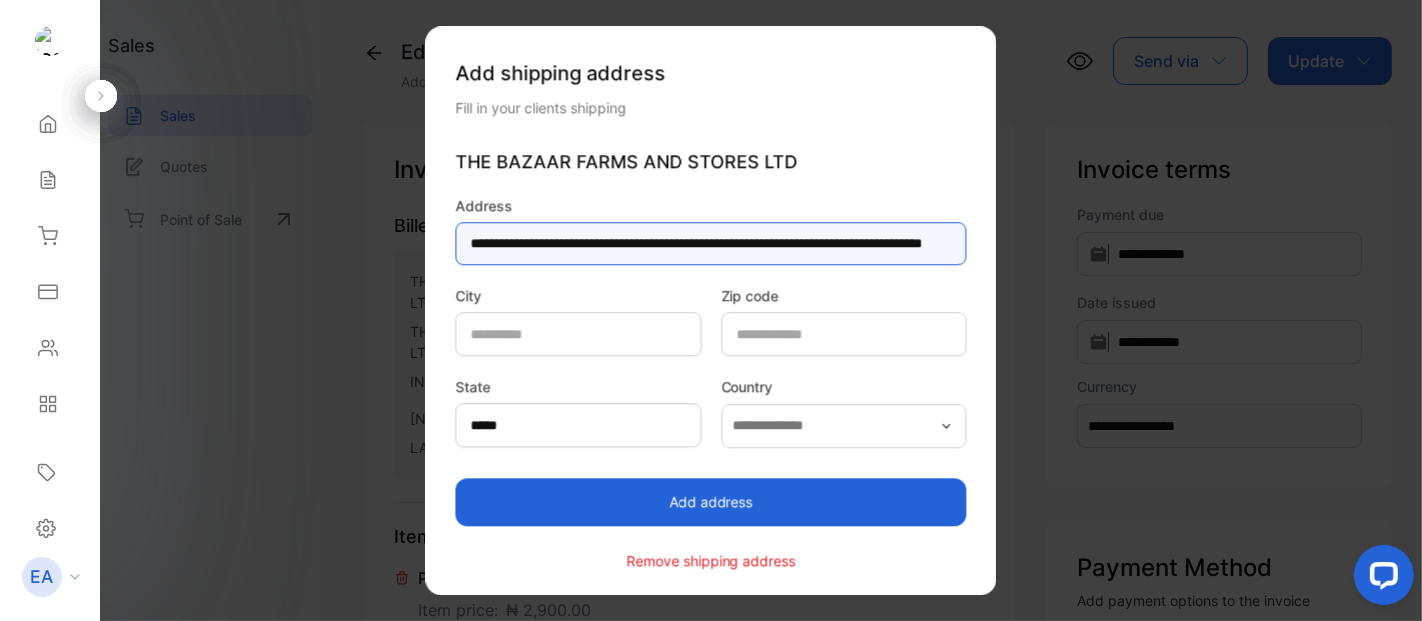 scroll, scrollTop: 0, scrollLeft: 232, axis: horizontal 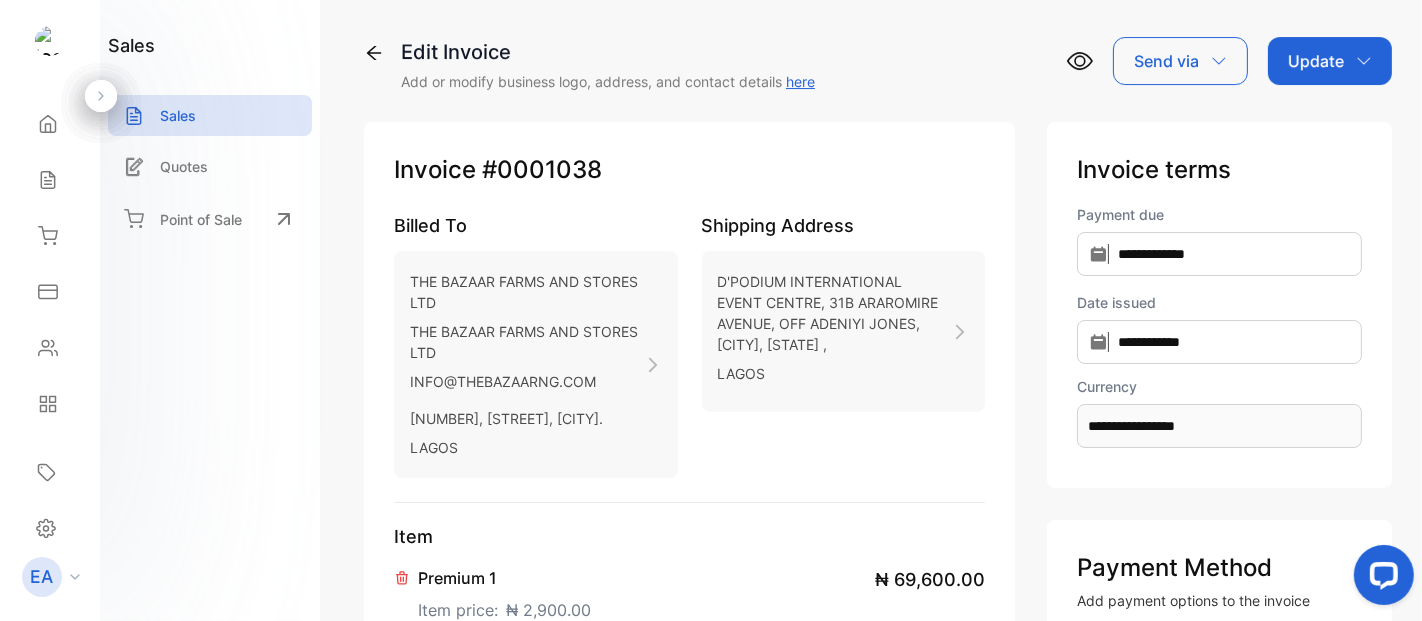 click on "Edit Invoice   Add or modify business logo, address, and contact details     here" at bounding box center [589, 64] 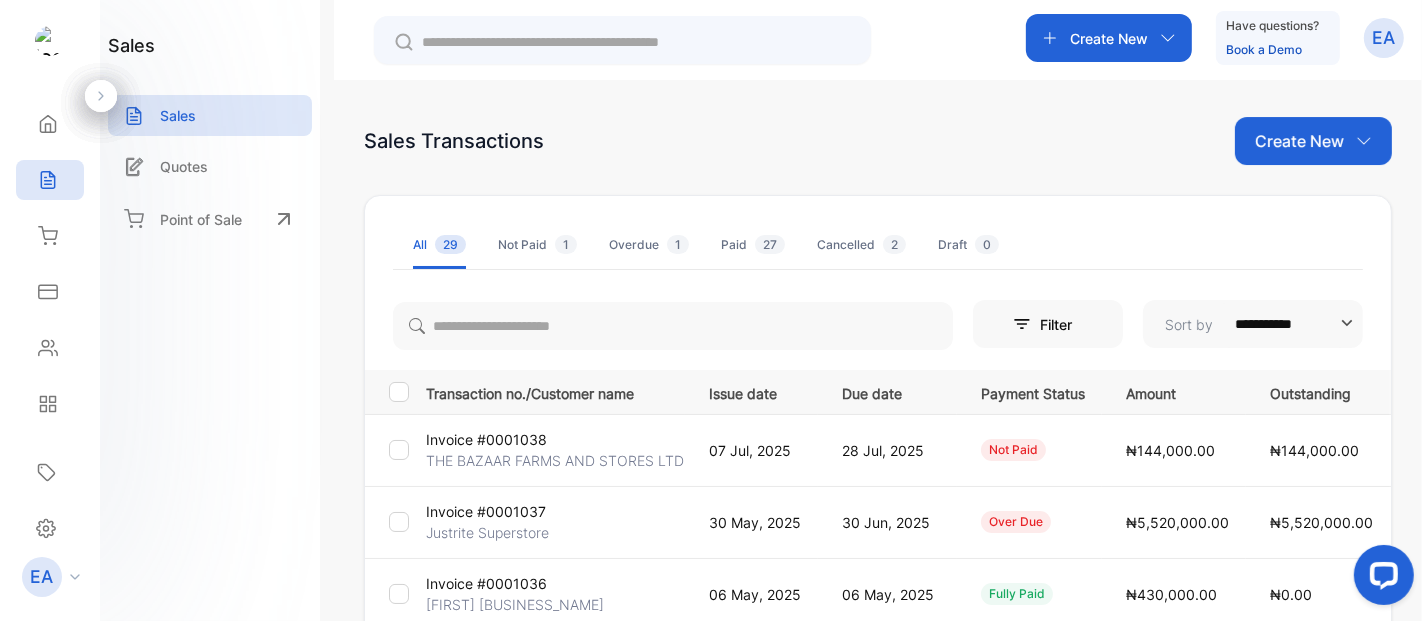 click on "Create New" at bounding box center [1313, 141] 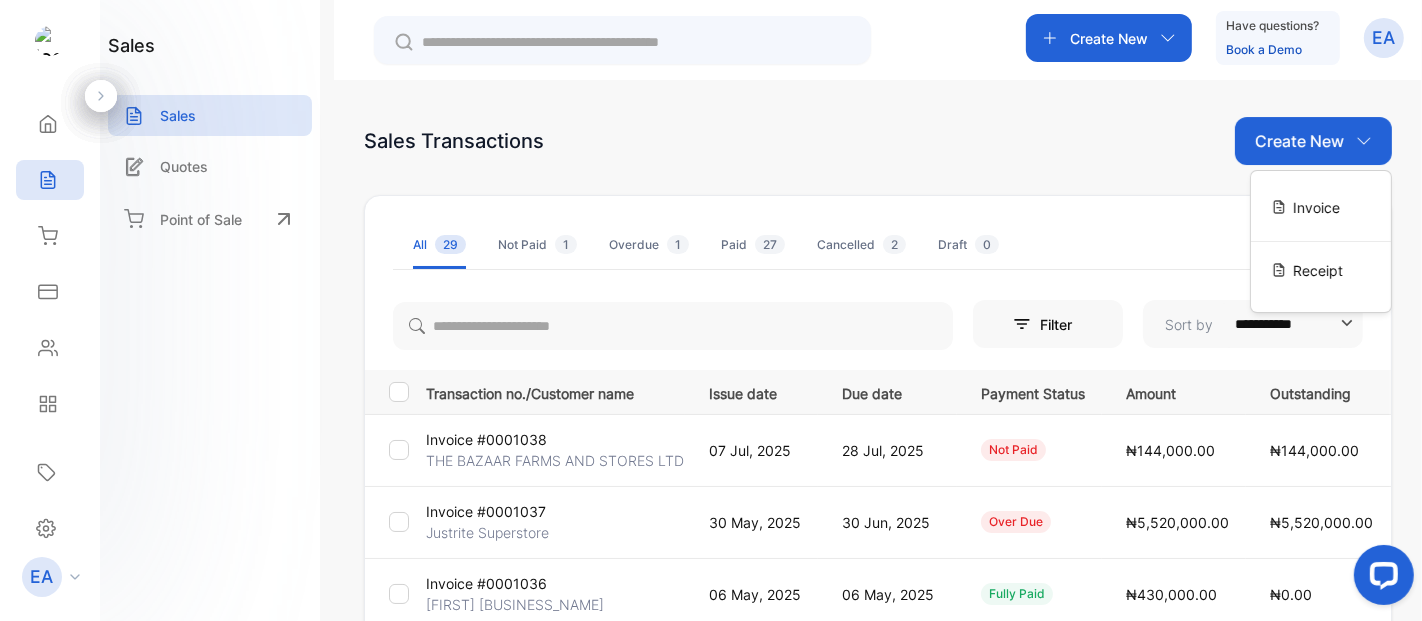 click on "Invoice" at bounding box center [1321, 207] 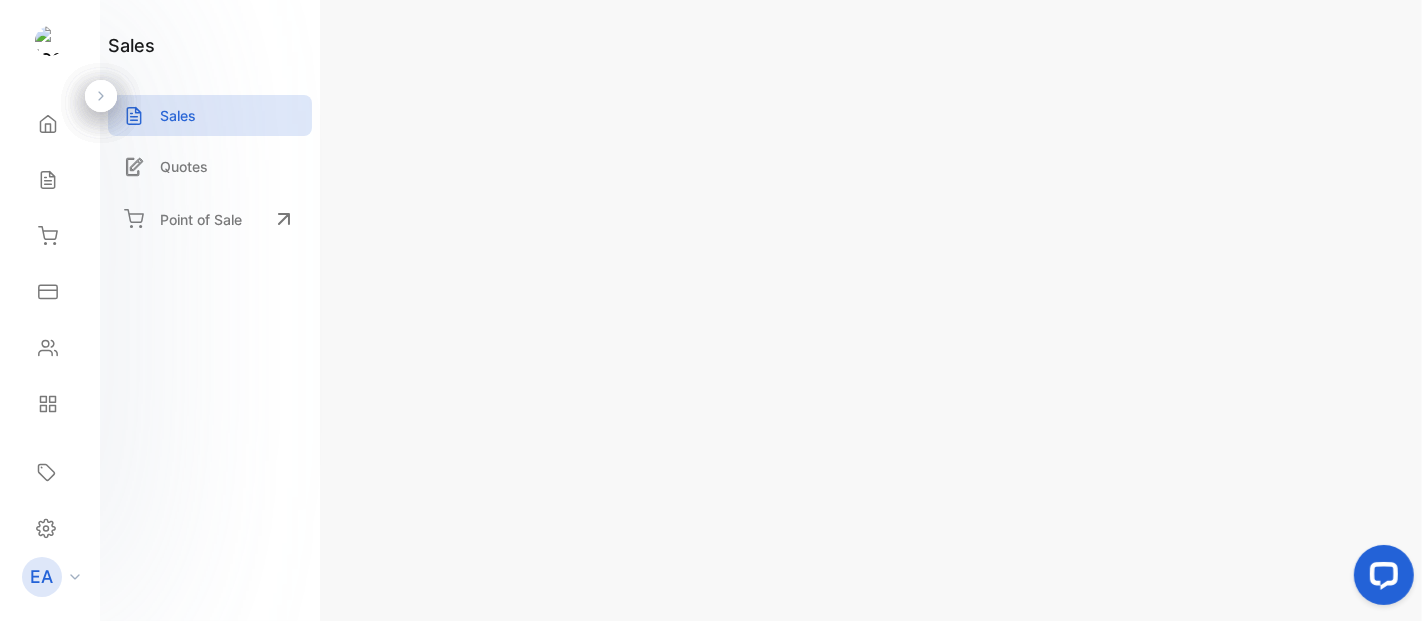 click on "Add client" at bounding box center [469, 272] 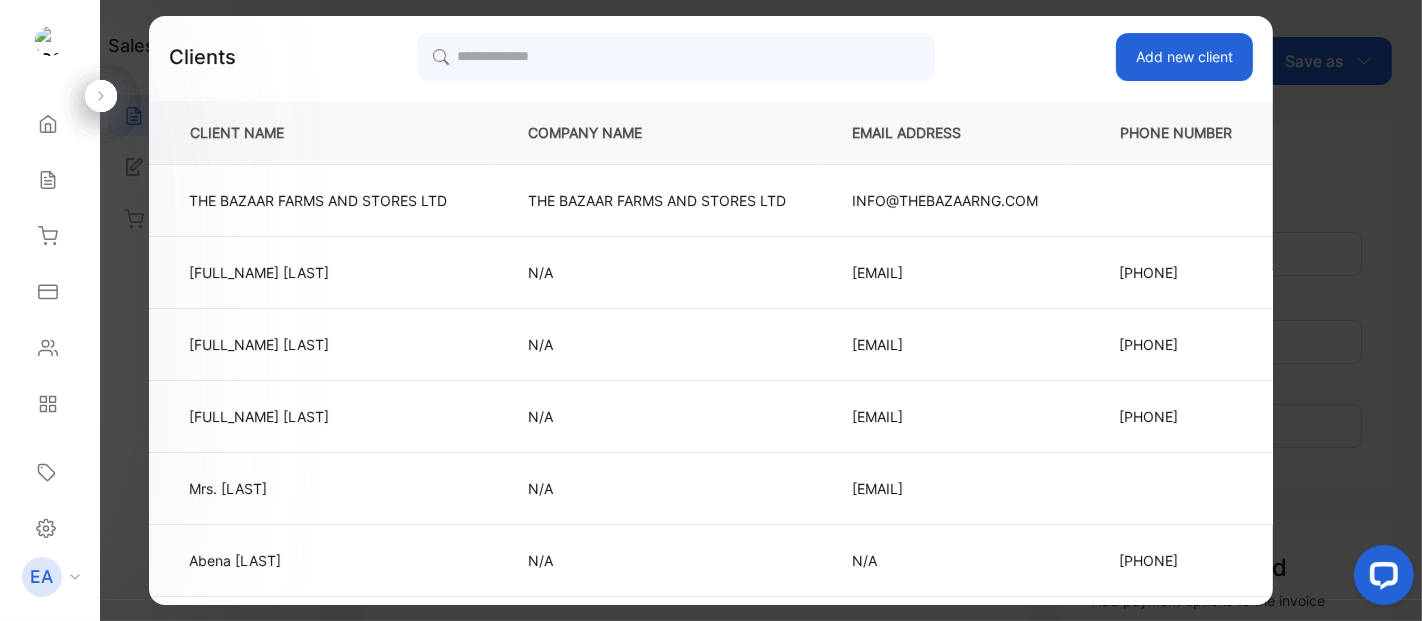 click on "THE BAZAAR FARMS AND STORES LTD" at bounding box center [657, 201] 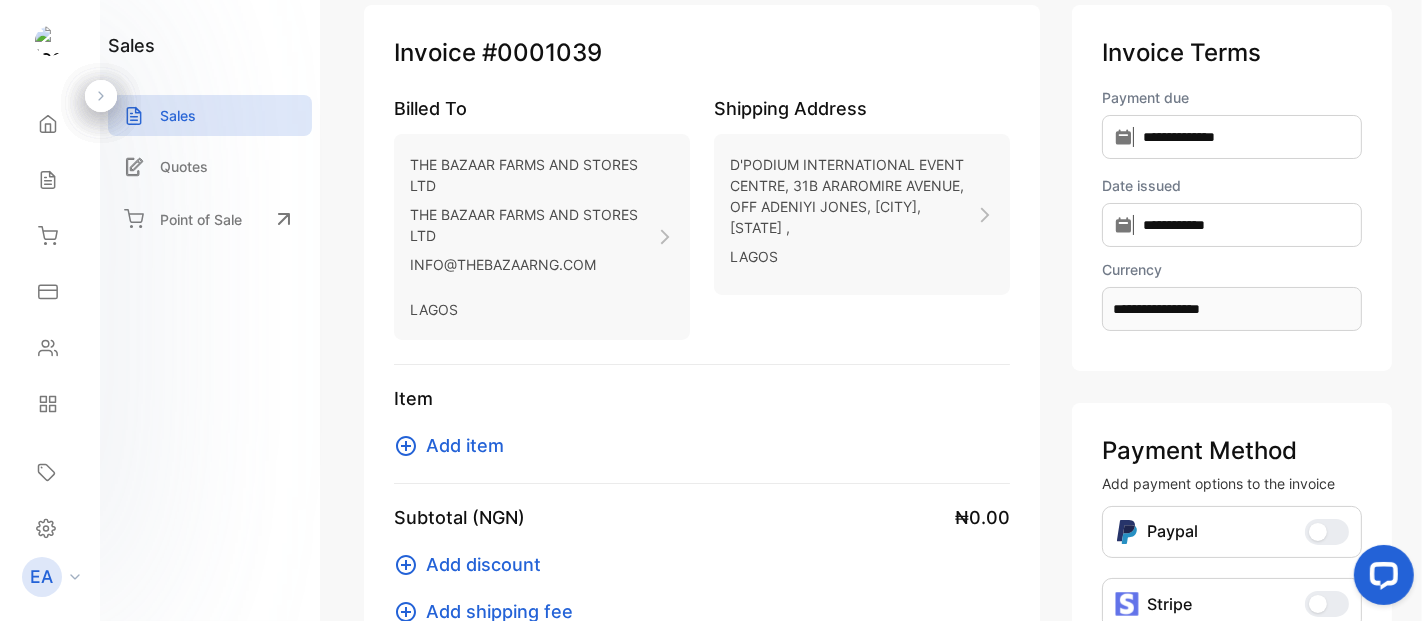 scroll, scrollTop: 129, scrollLeft: 0, axis: vertical 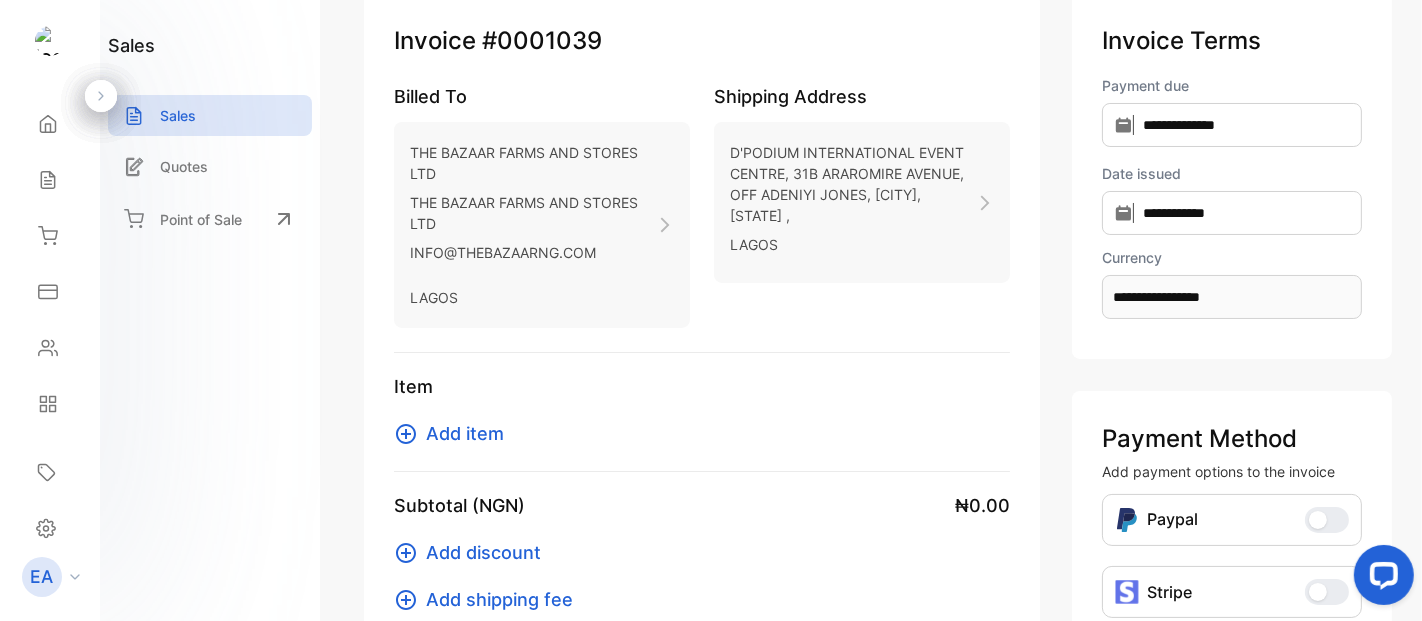 click at bounding box center [406, 434] 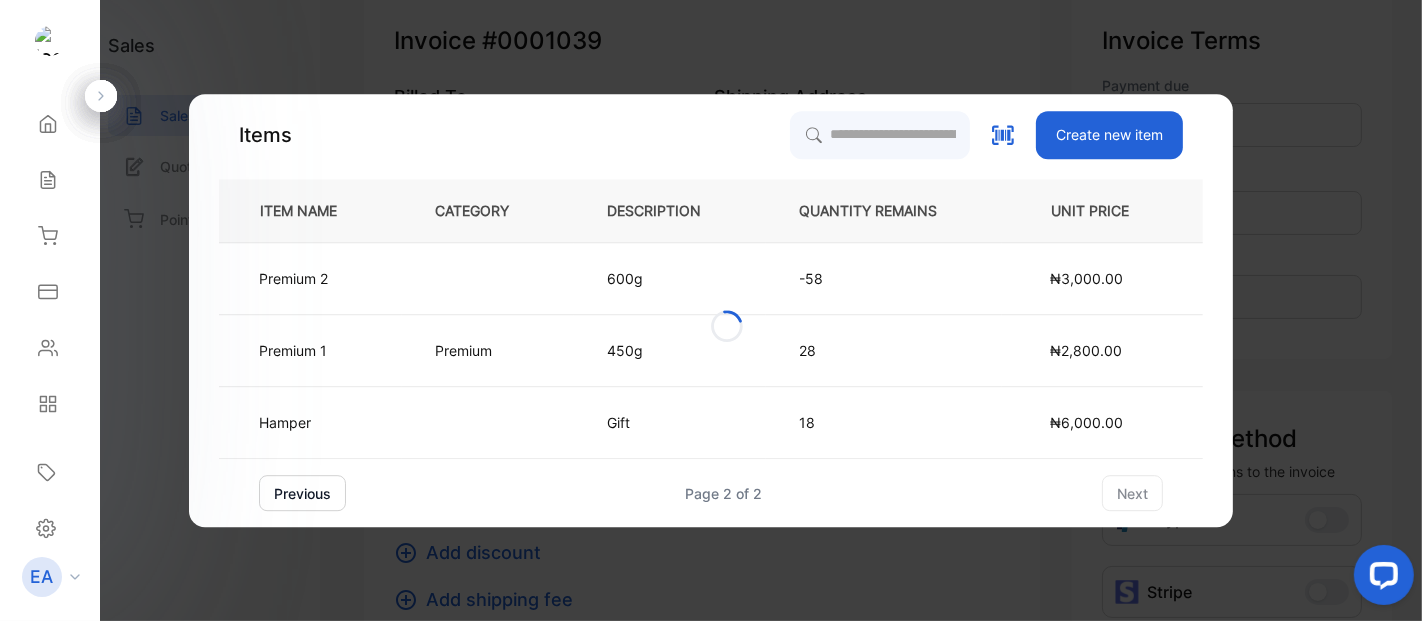 click on "600g" at bounding box center [458, 279] 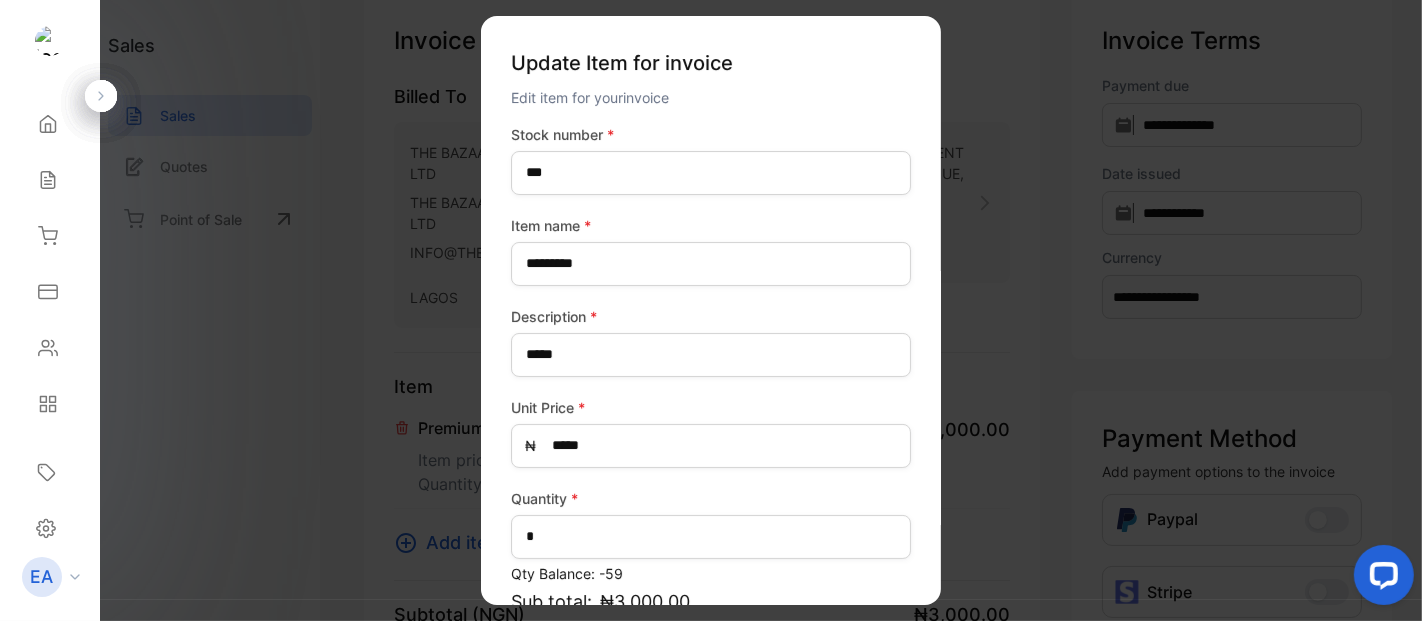 click on "Premium 2 Item price: ₦ 3,000.00 Quantity: 1" at bounding box center (492, 456) 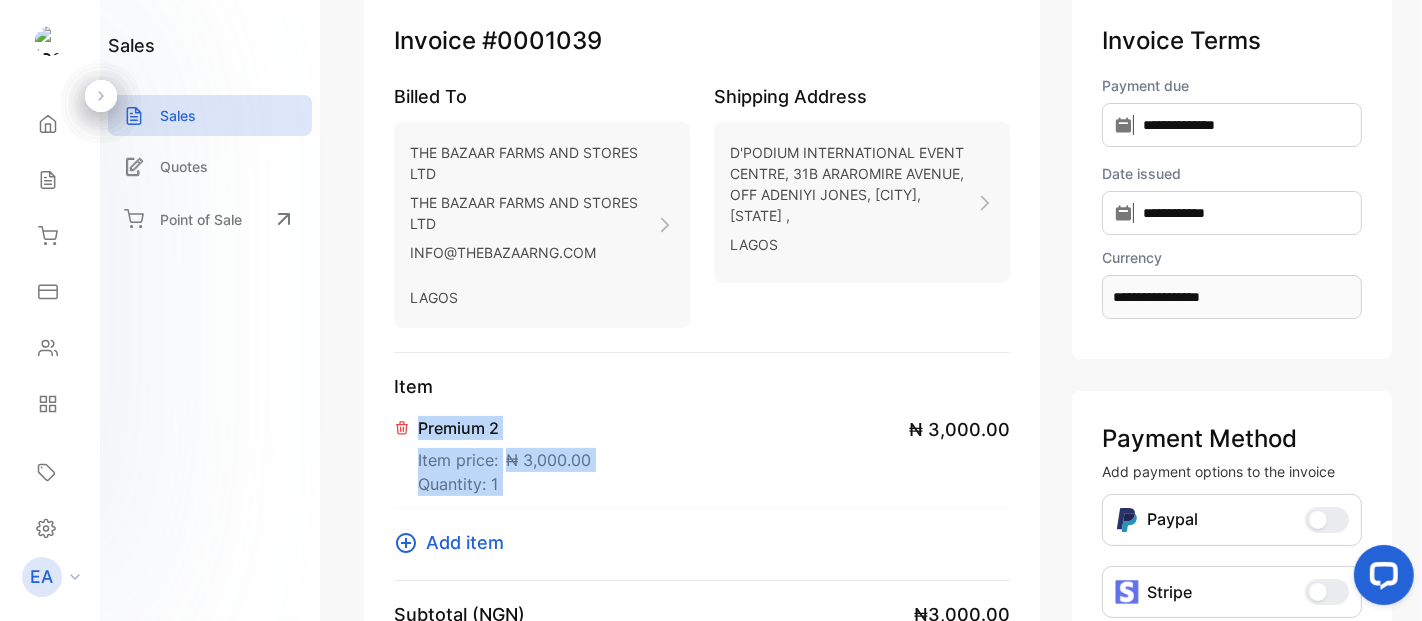 drag, startPoint x: 393, startPoint y: 441, endPoint x: 465, endPoint y: 472, distance: 78.39005 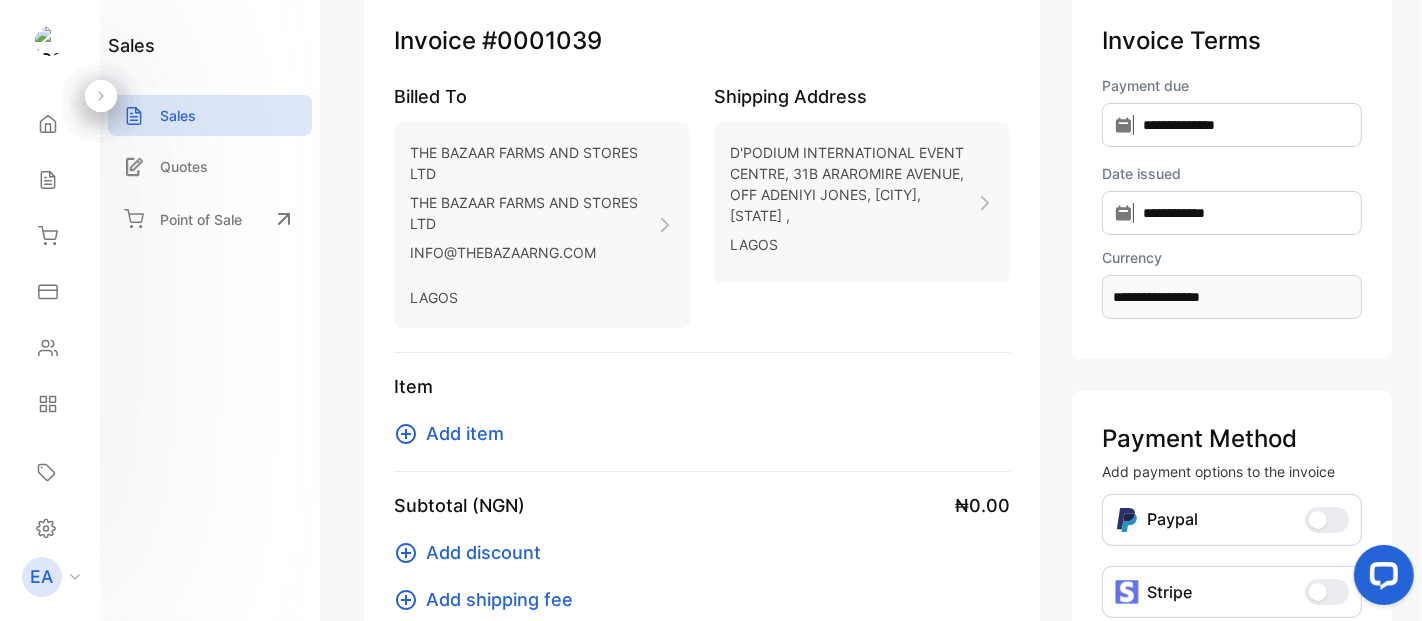 click on "Add item" at bounding box center [465, 433] 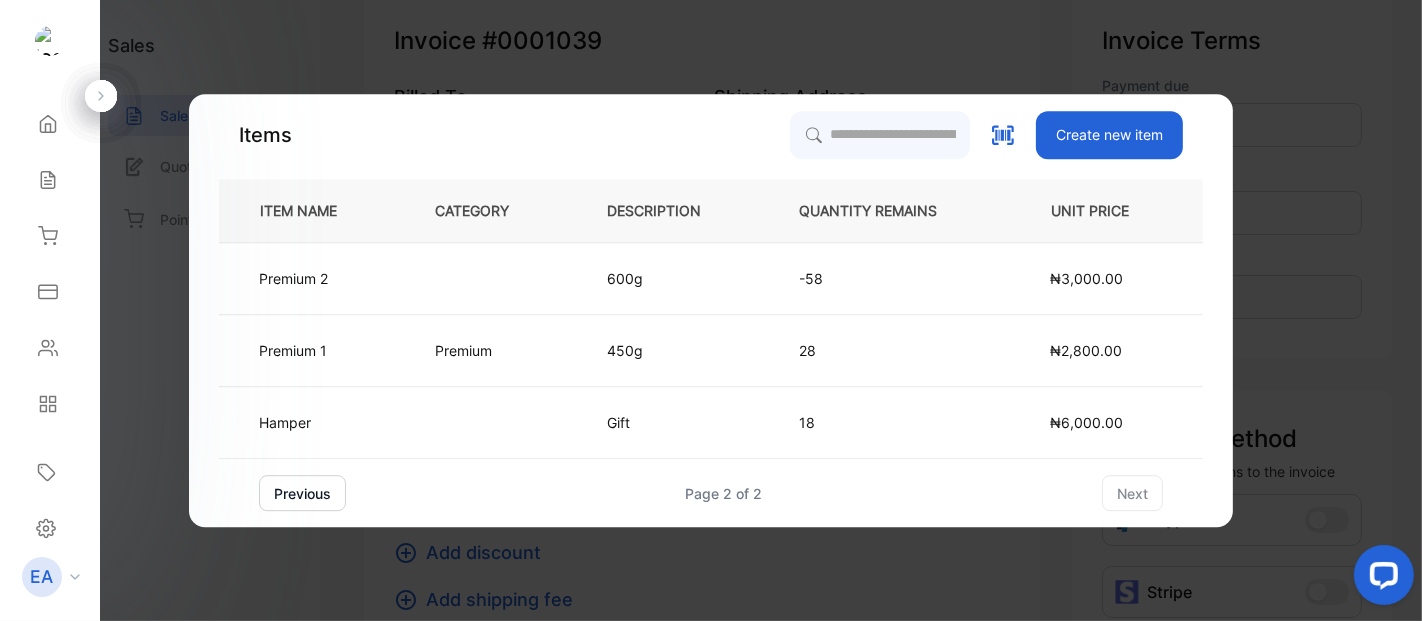 click on "Premium 1" at bounding box center (310, 279) 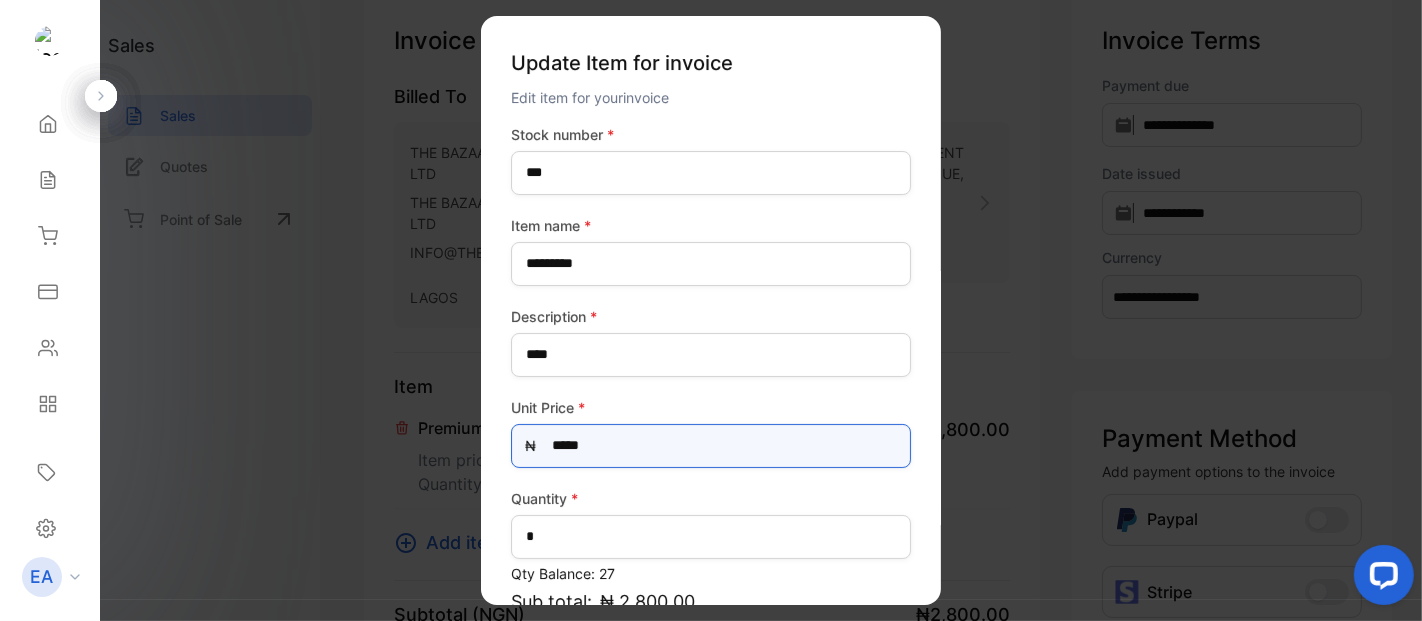 click on "*****" at bounding box center [711, 446] 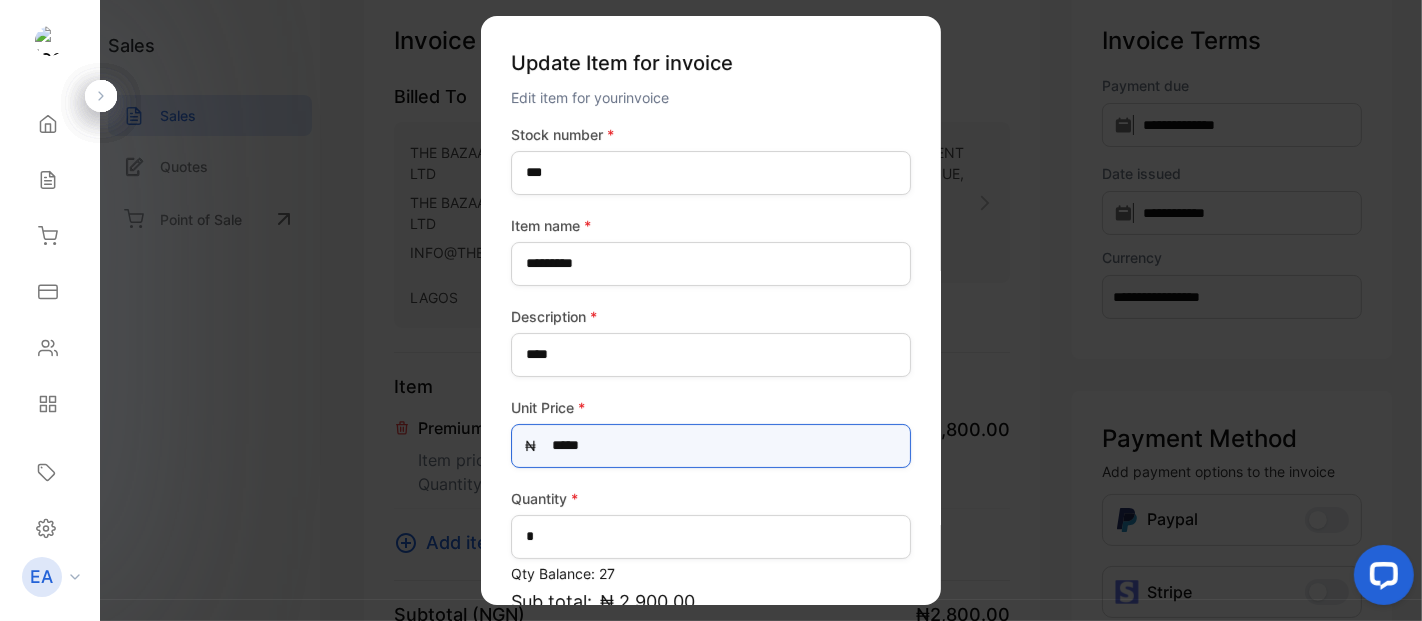 type on "*****" 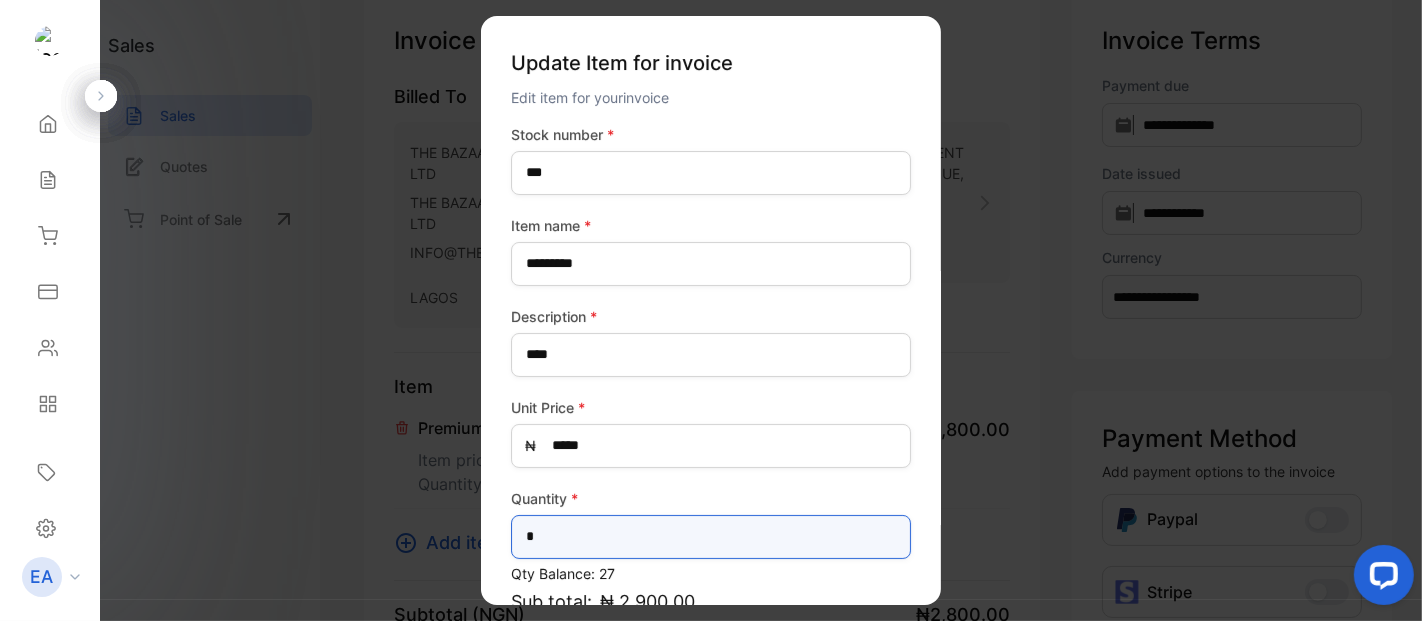 click on "*" at bounding box center [711, 537] 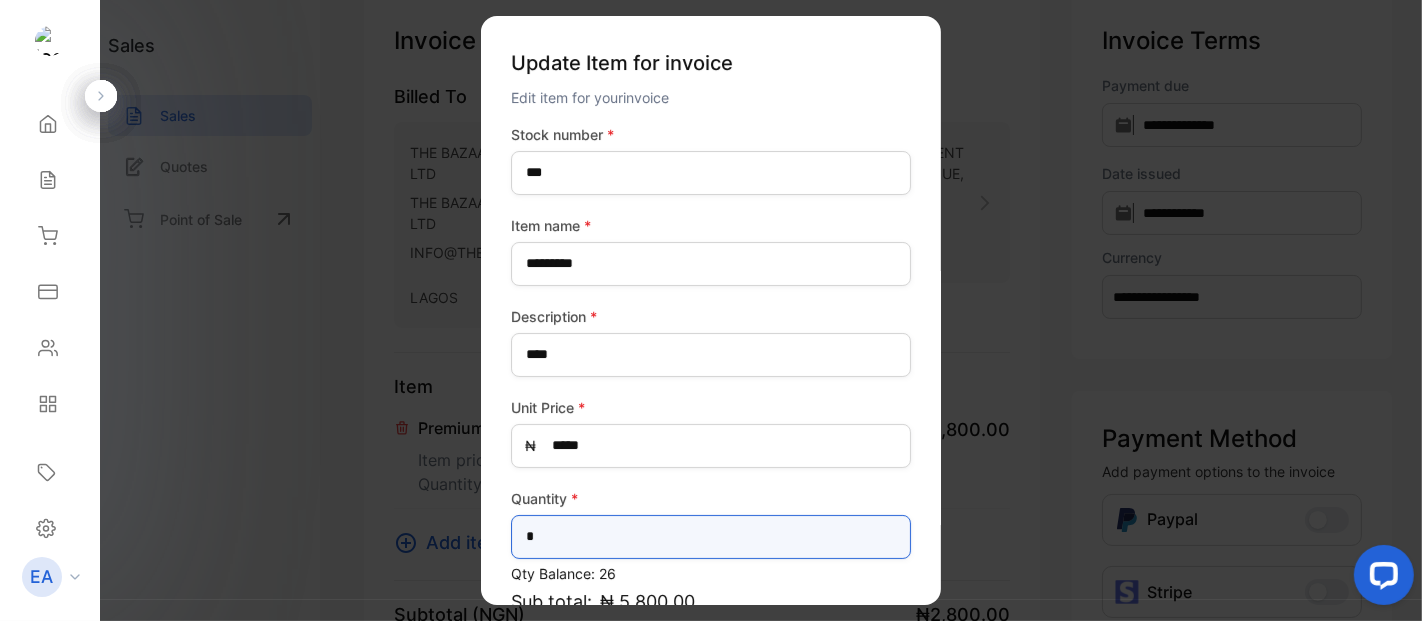 type on "**" 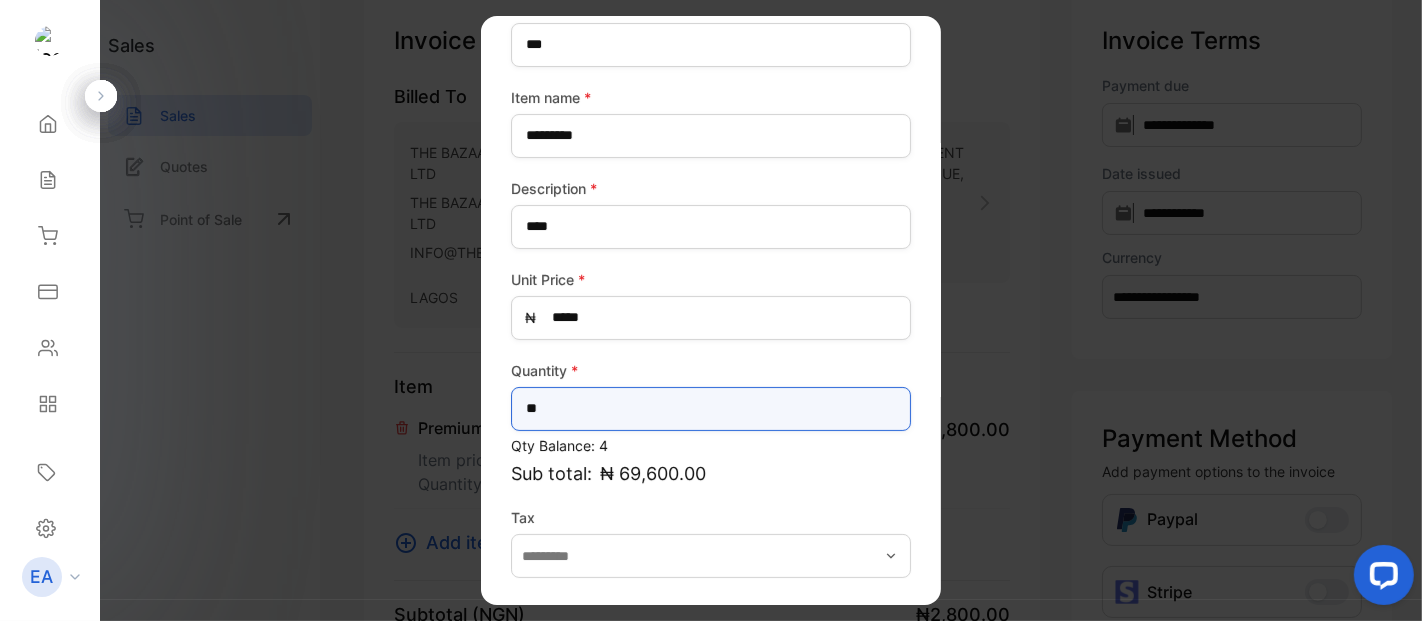 scroll, scrollTop: 200, scrollLeft: 0, axis: vertical 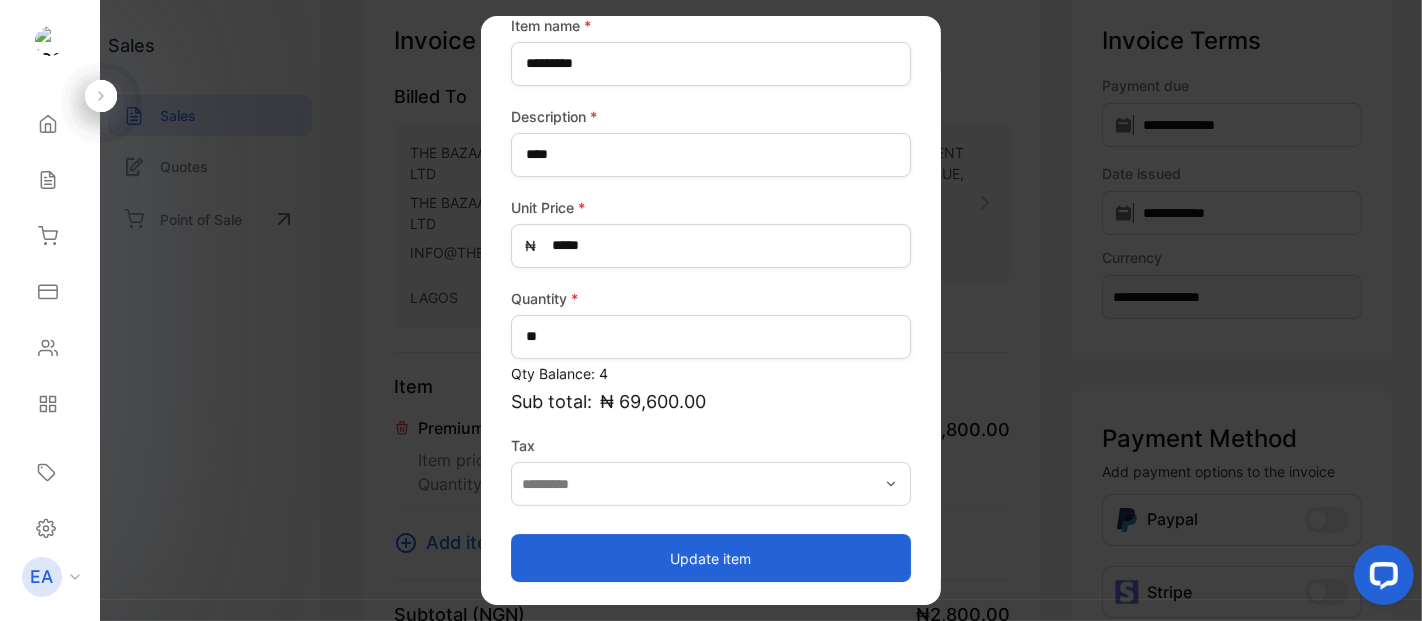 click on "Update item" at bounding box center (711, 558) 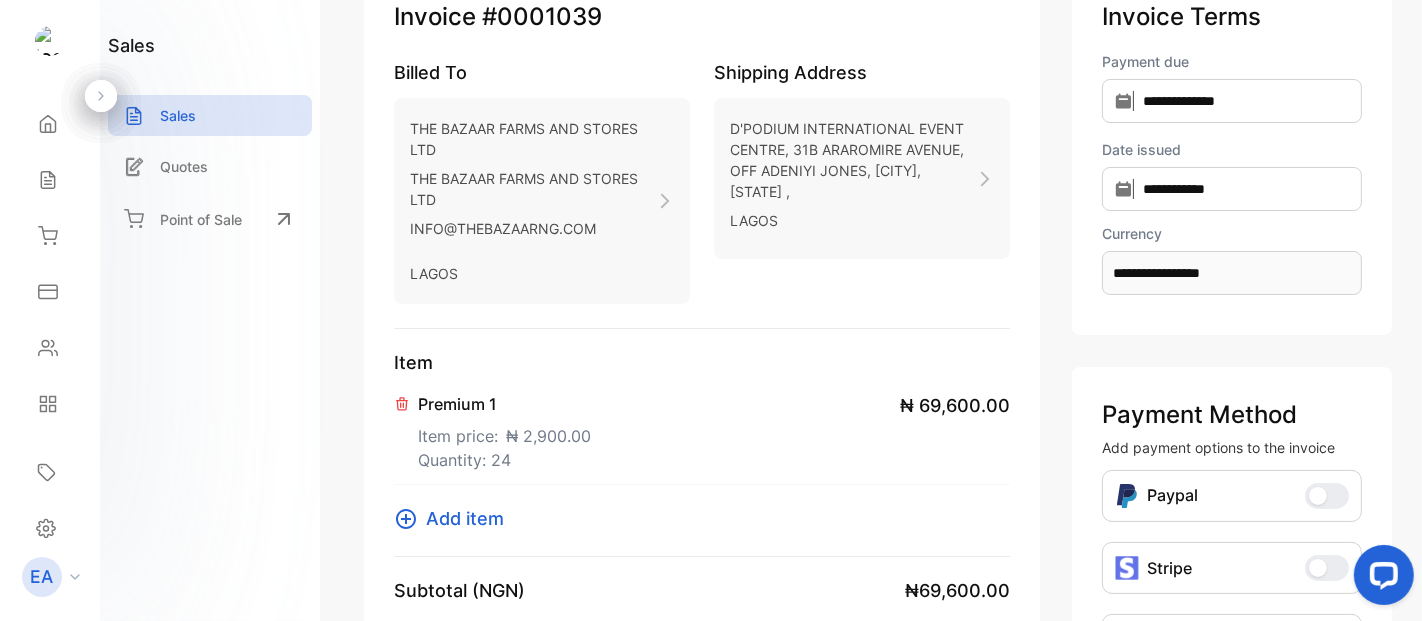scroll, scrollTop: 185, scrollLeft: 0, axis: vertical 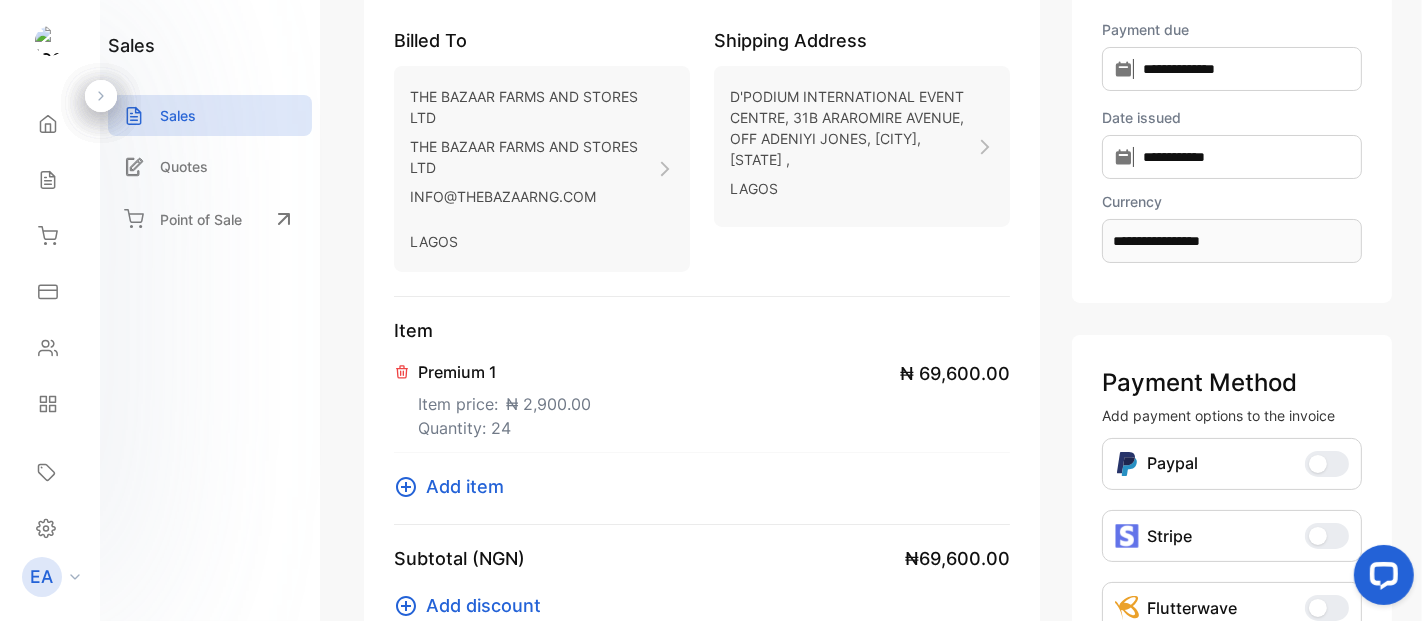 click on "Add item" at bounding box center (465, 486) 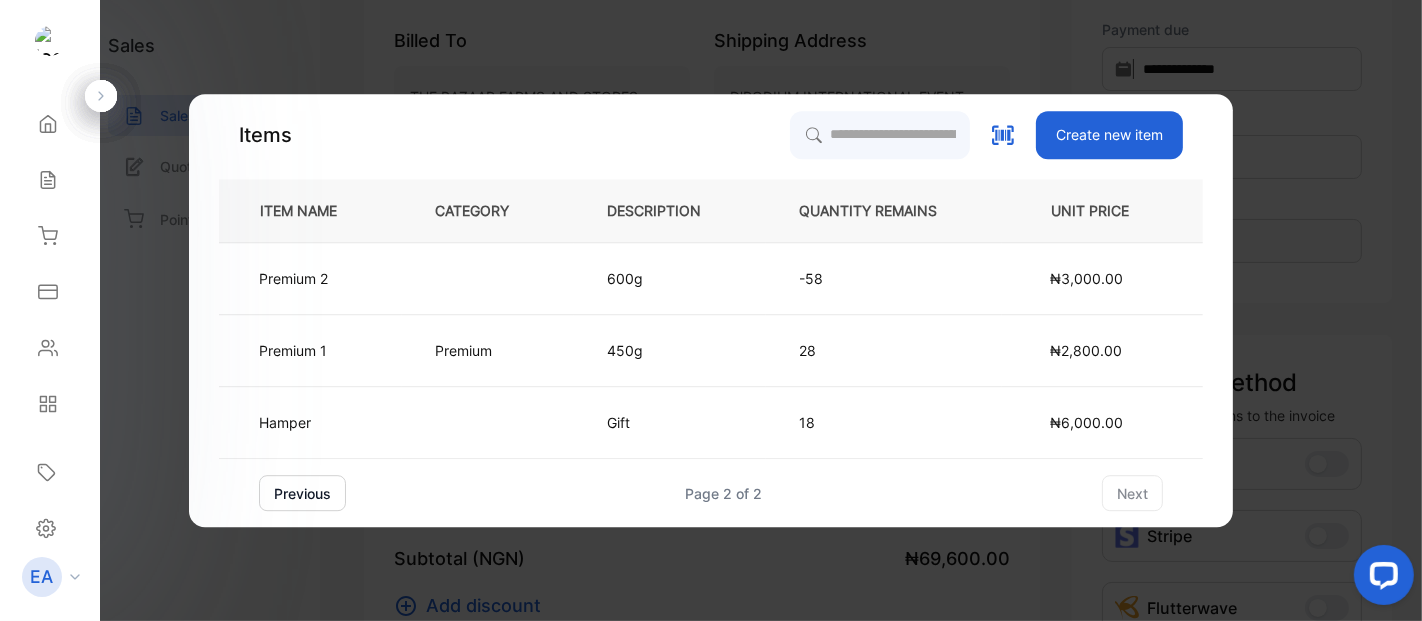 click on "600g" at bounding box center (670, 279) 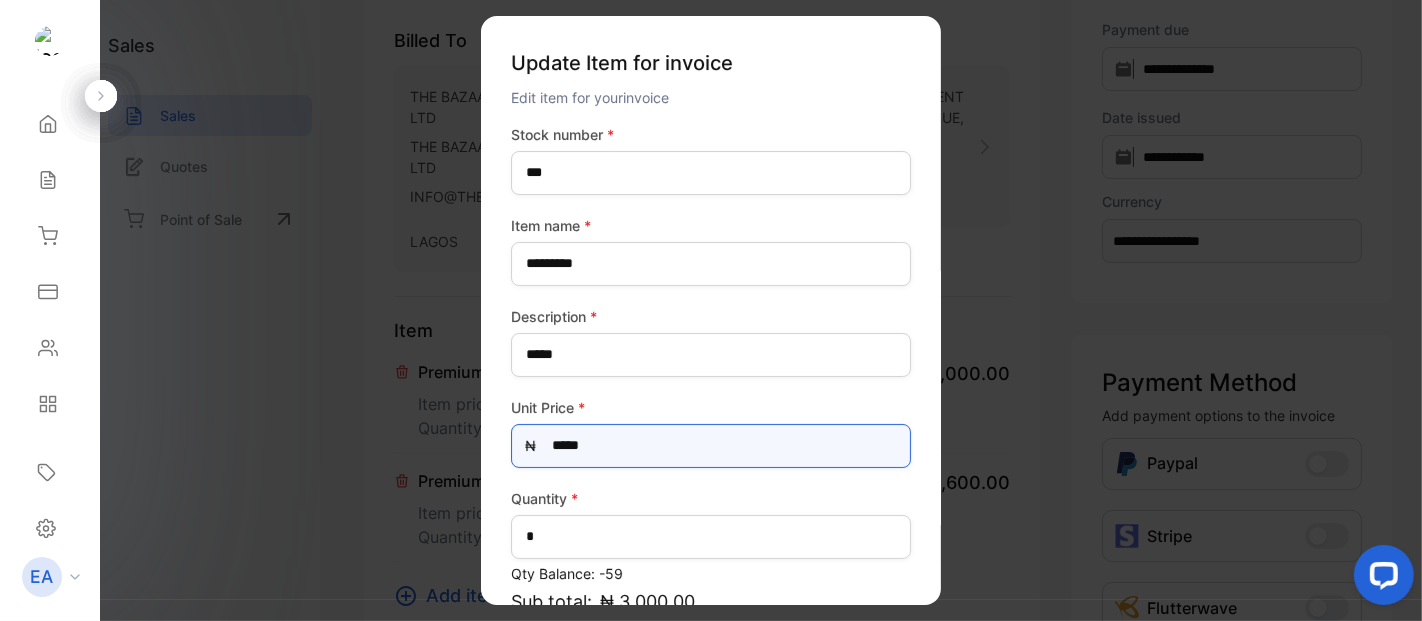 click on "*****" at bounding box center [711, 446] 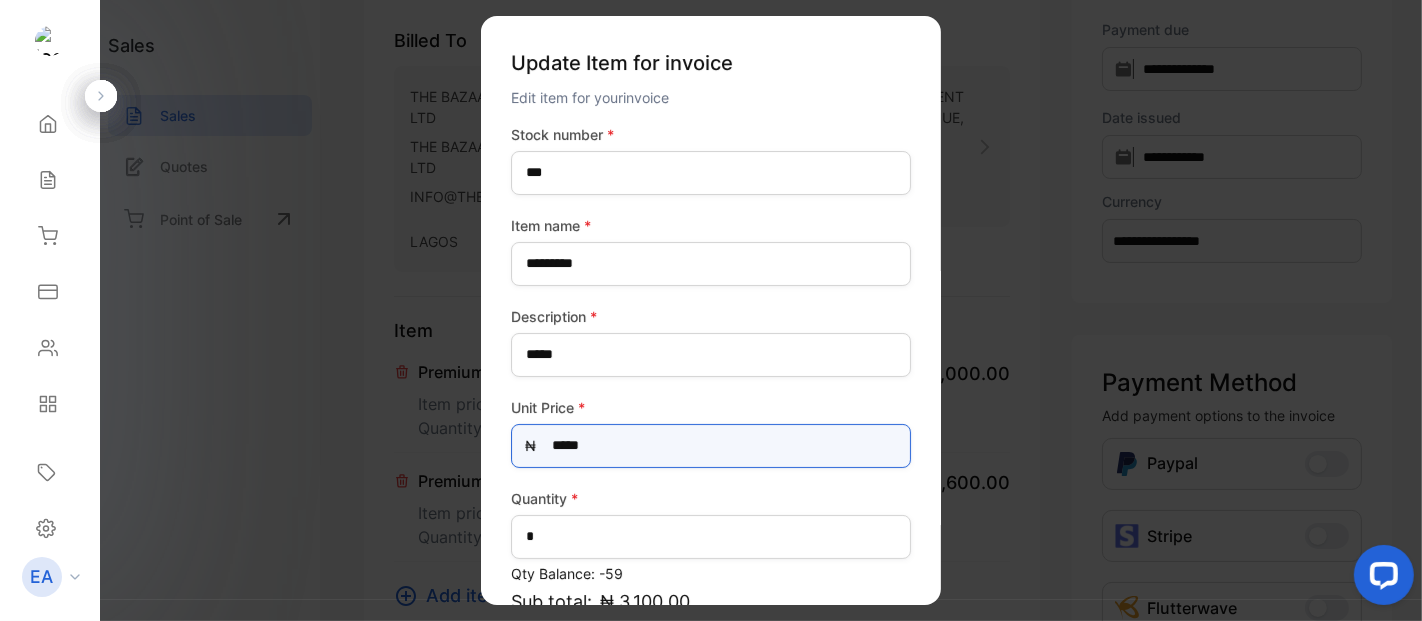 type on "*****" 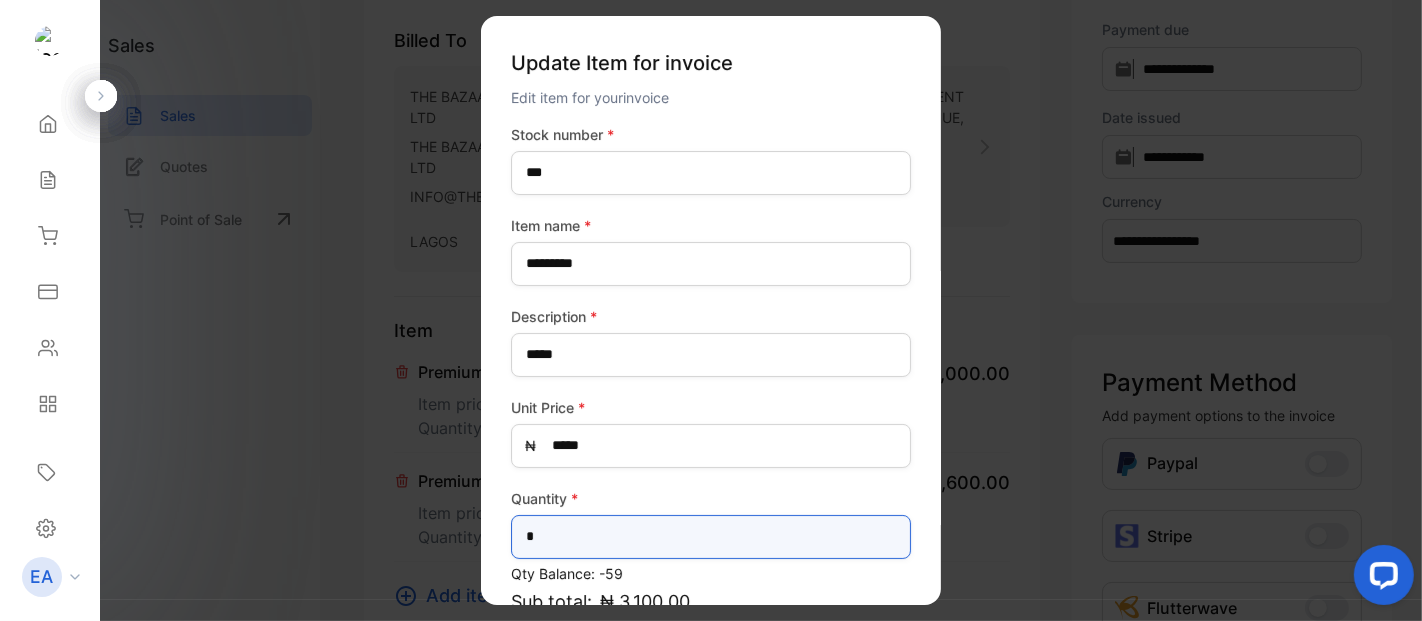 click on "*" at bounding box center (711, 537) 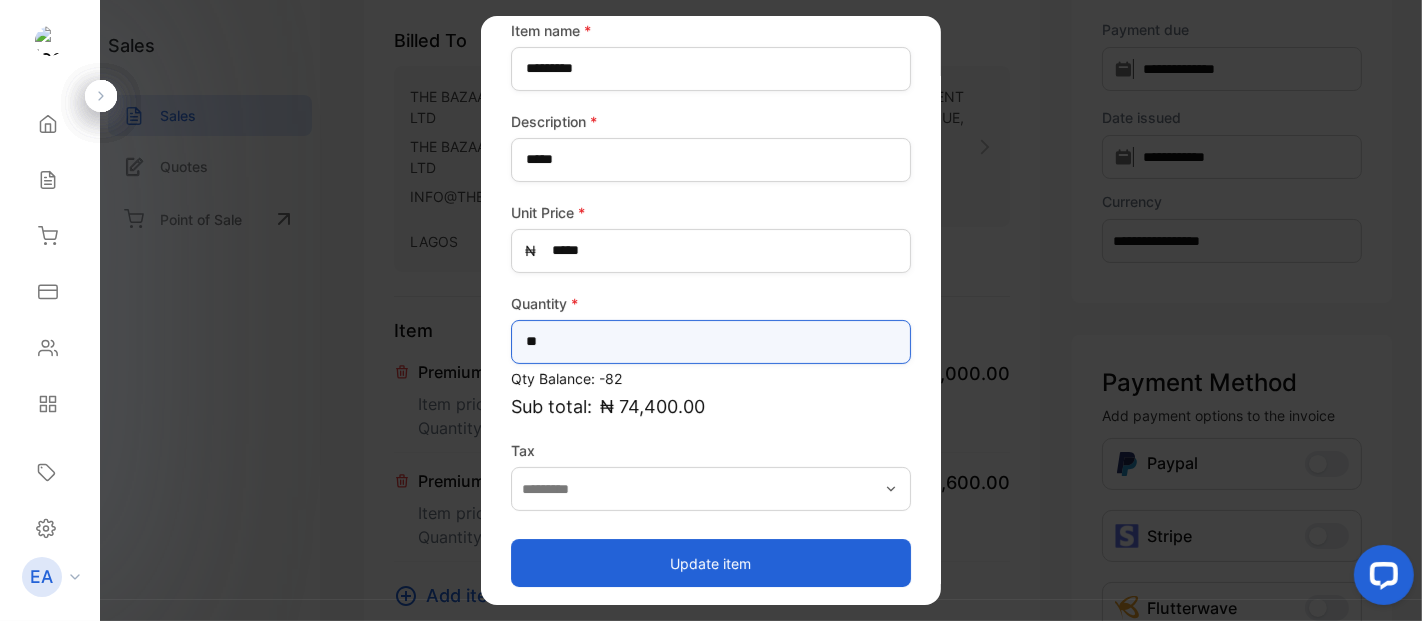scroll, scrollTop: 200, scrollLeft: 0, axis: vertical 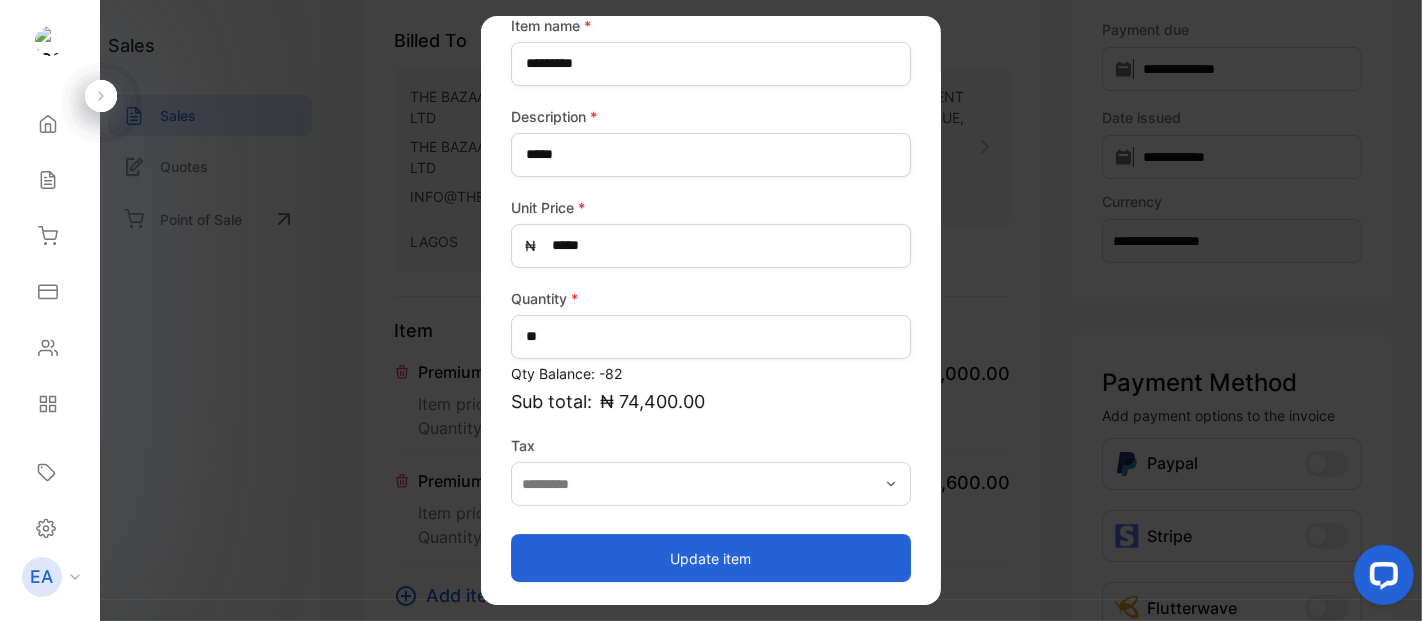 click on "Update item" at bounding box center [711, 558] 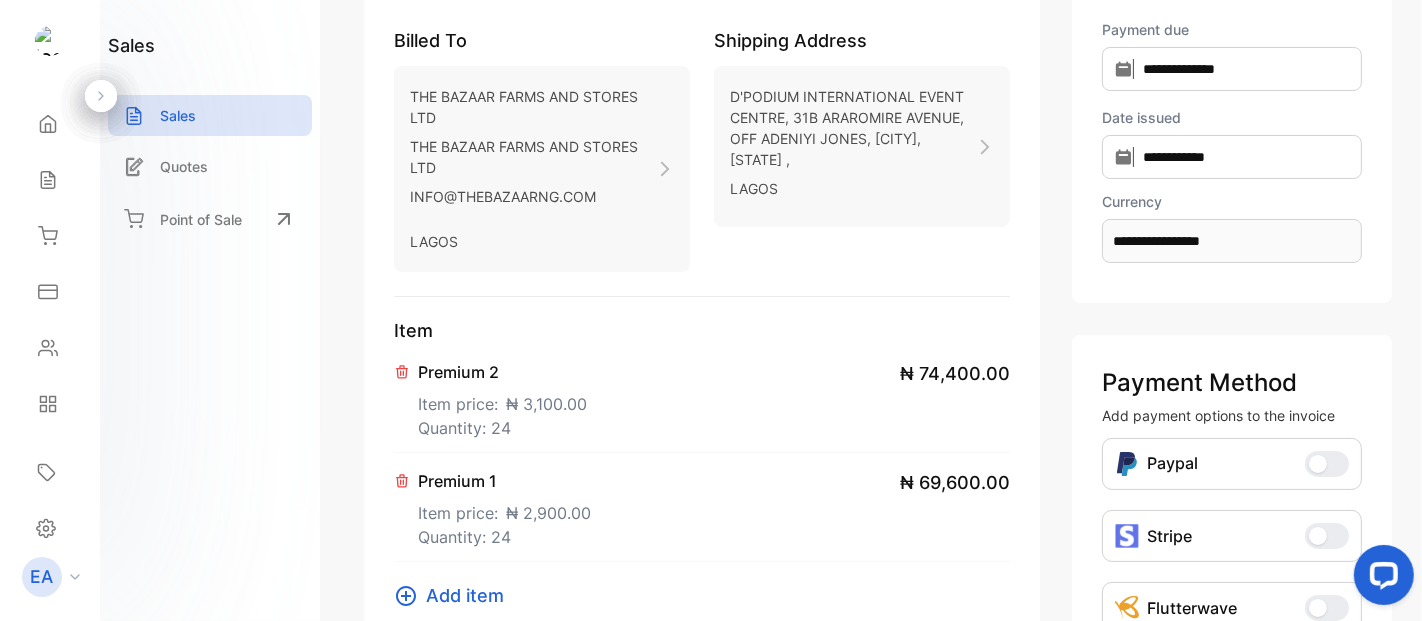 click on "D'PODIUM INTERNATIONAL EVENT CENTRE, 31B ARAROMIRE AVENUE, OFF ADENIYI JONES, [CITY], [STATE] ," at bounding box center [853, 128] 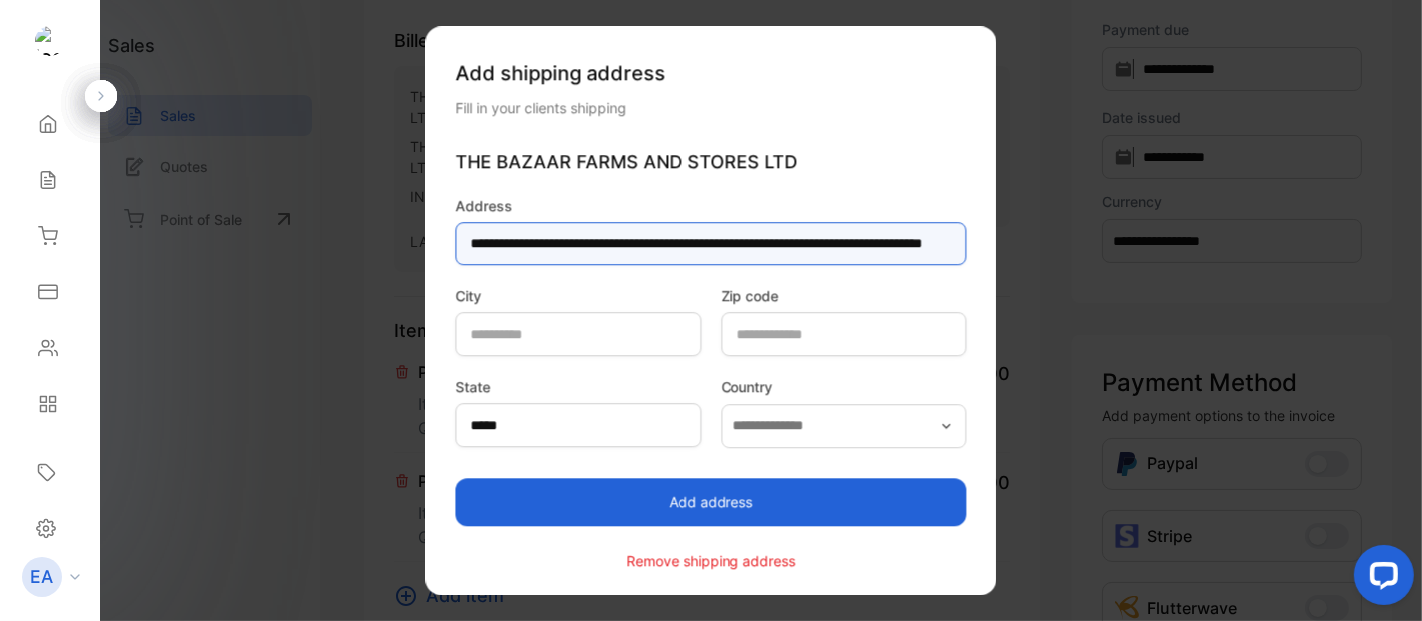 scroll, scrollTop: 0, scrollLeft: 232, axis: horizontal 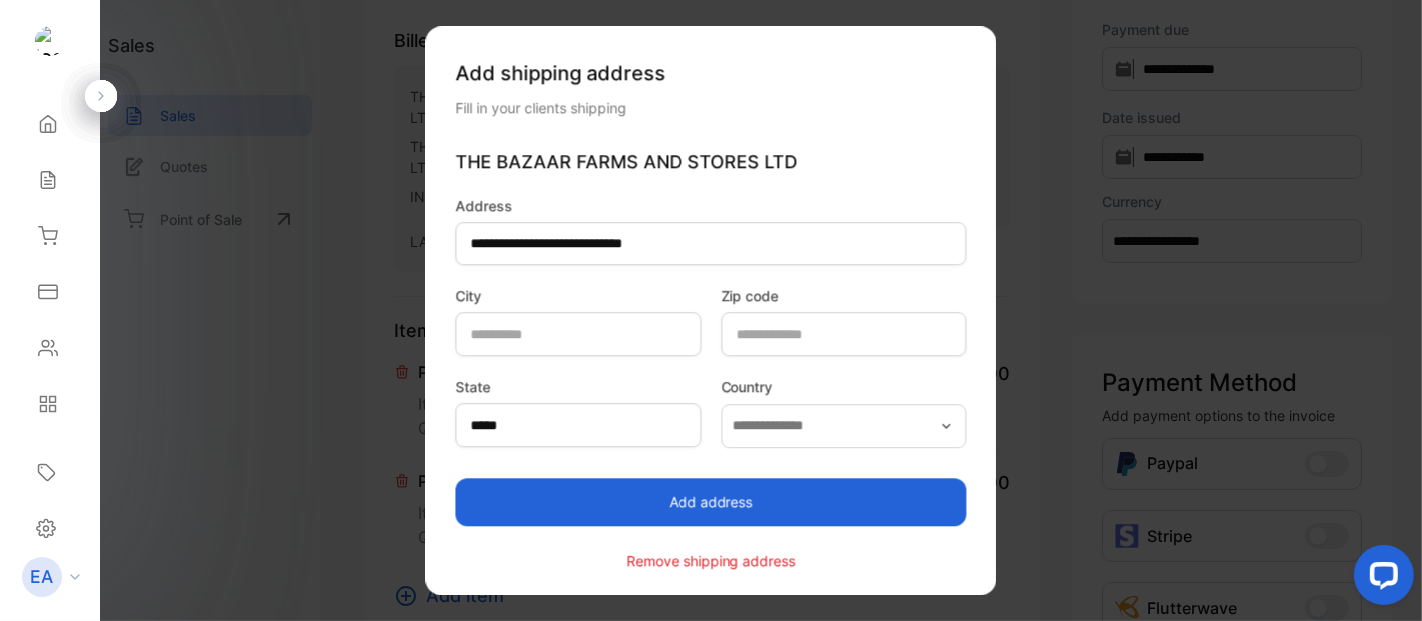 click on "Add address" at bounding box center (710, 502) 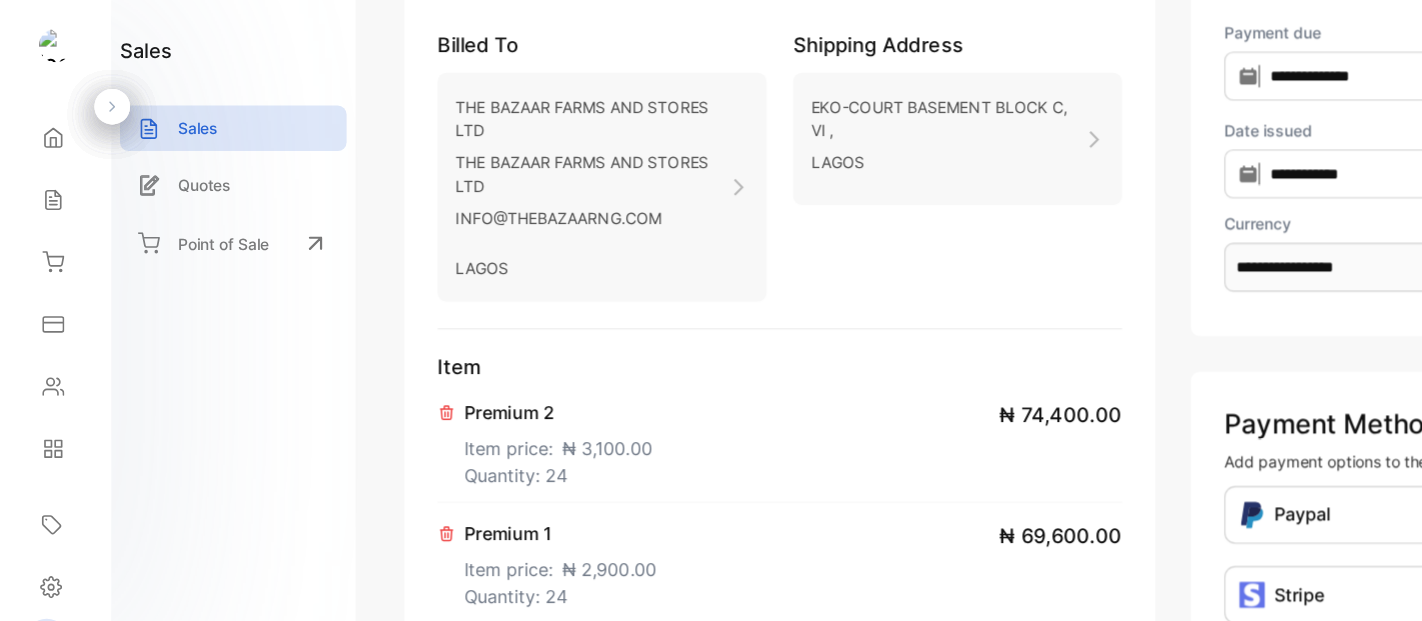 scroll, scrollTop: 185, scrollLeft: 0, axis: vertical 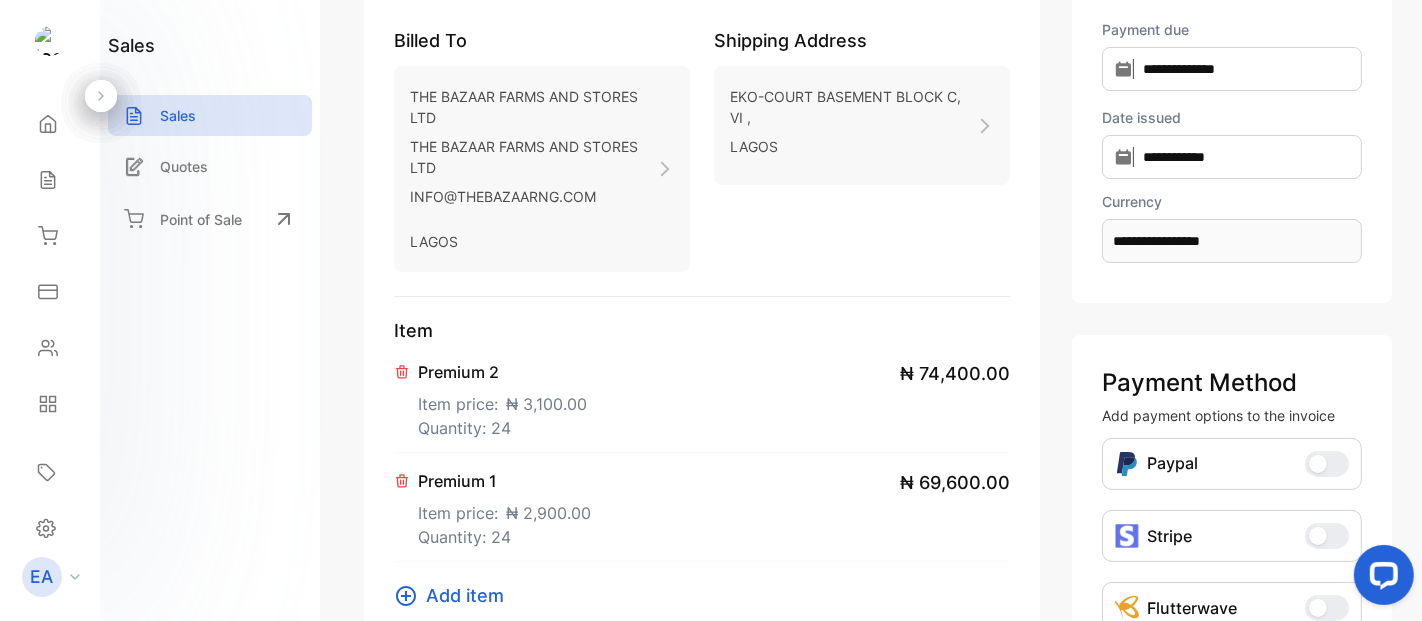 click on "Shipping Address EKO-COURT BASEMENT BLOCK C, VI , [CITY]" at bounding box center (862, 149) 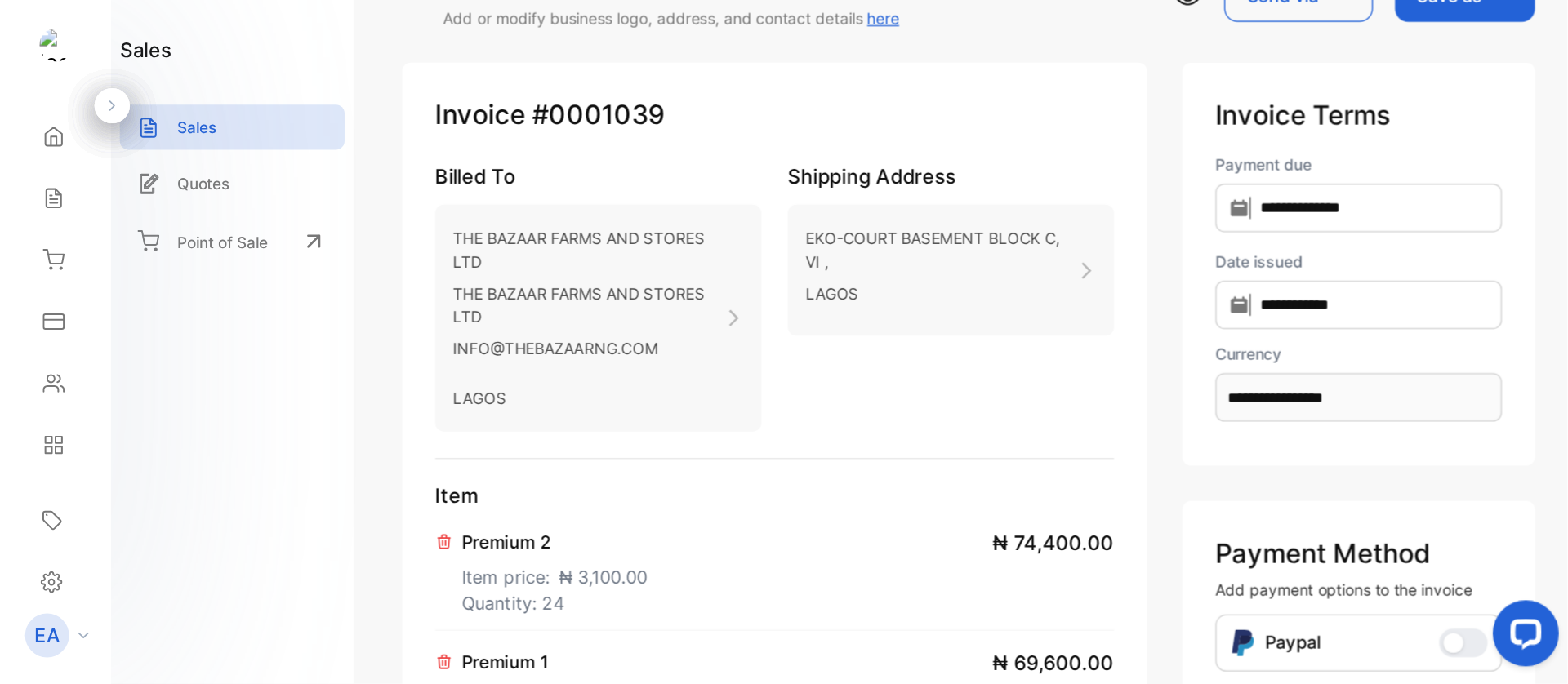 scroll, scrollTop: 60, scrollLeft: 0, axis: vertical 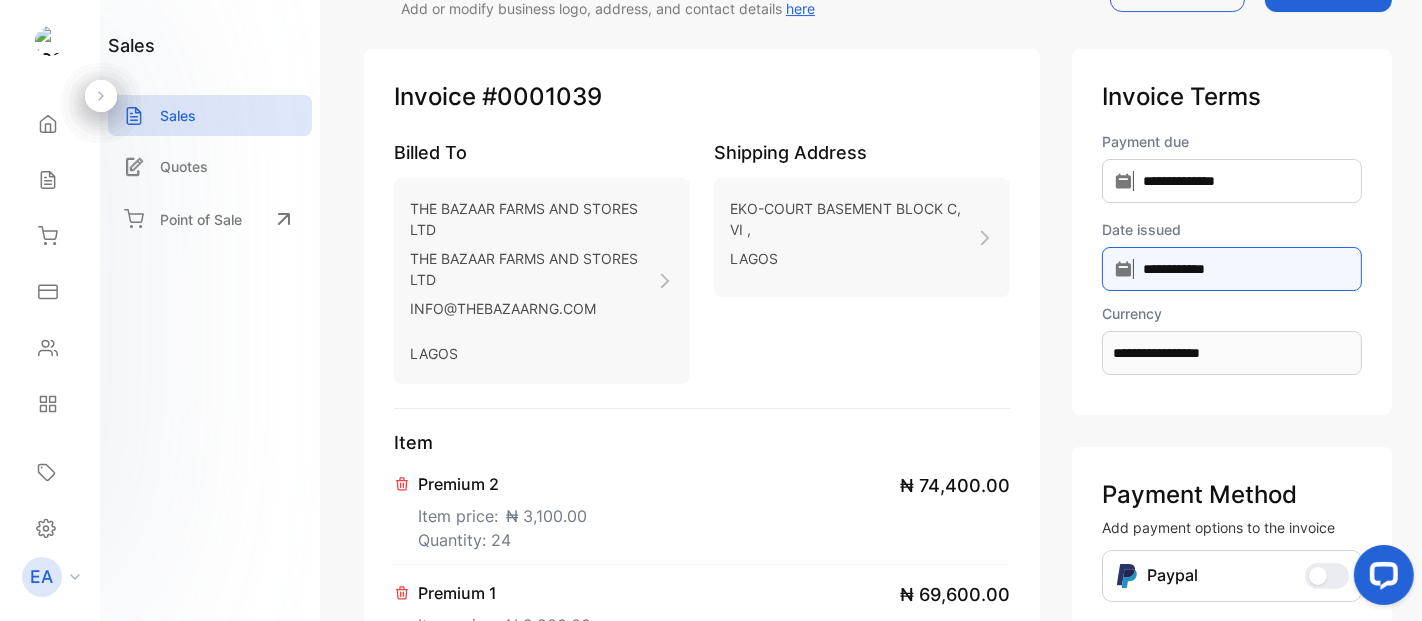 click on "**********" at bounding box center [1232, 181] 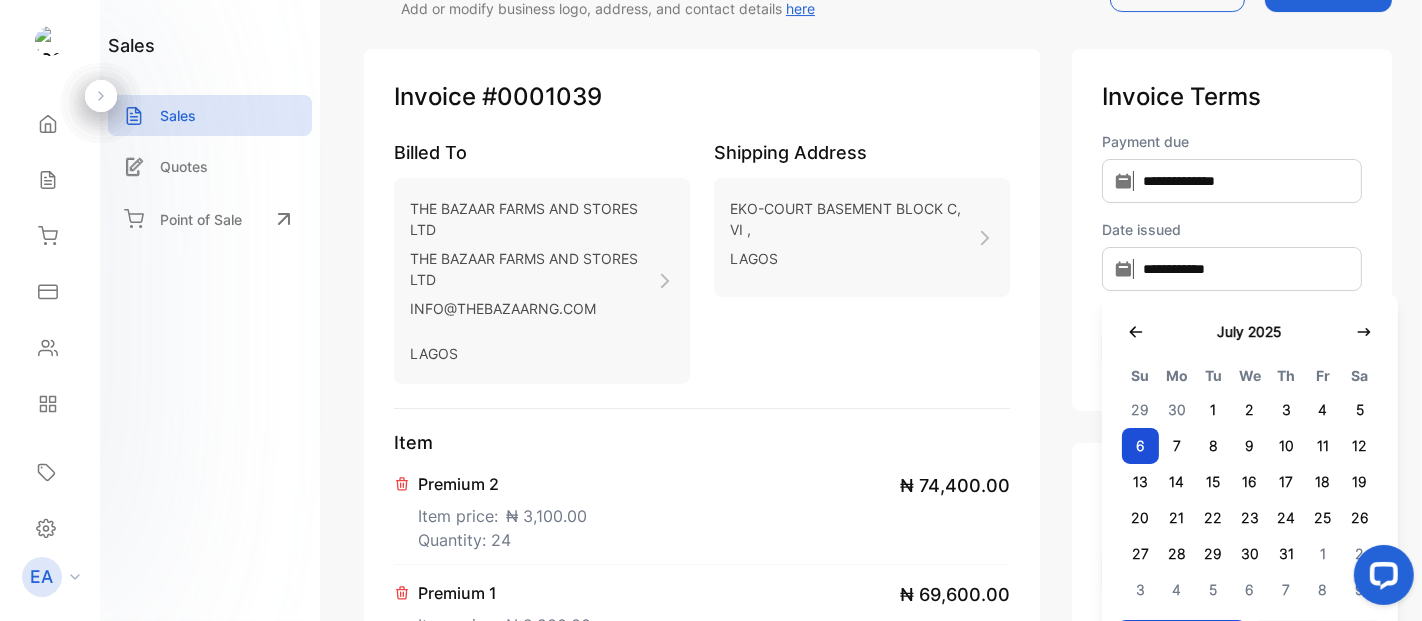 click on "7" at bounding box center [1177, 446] 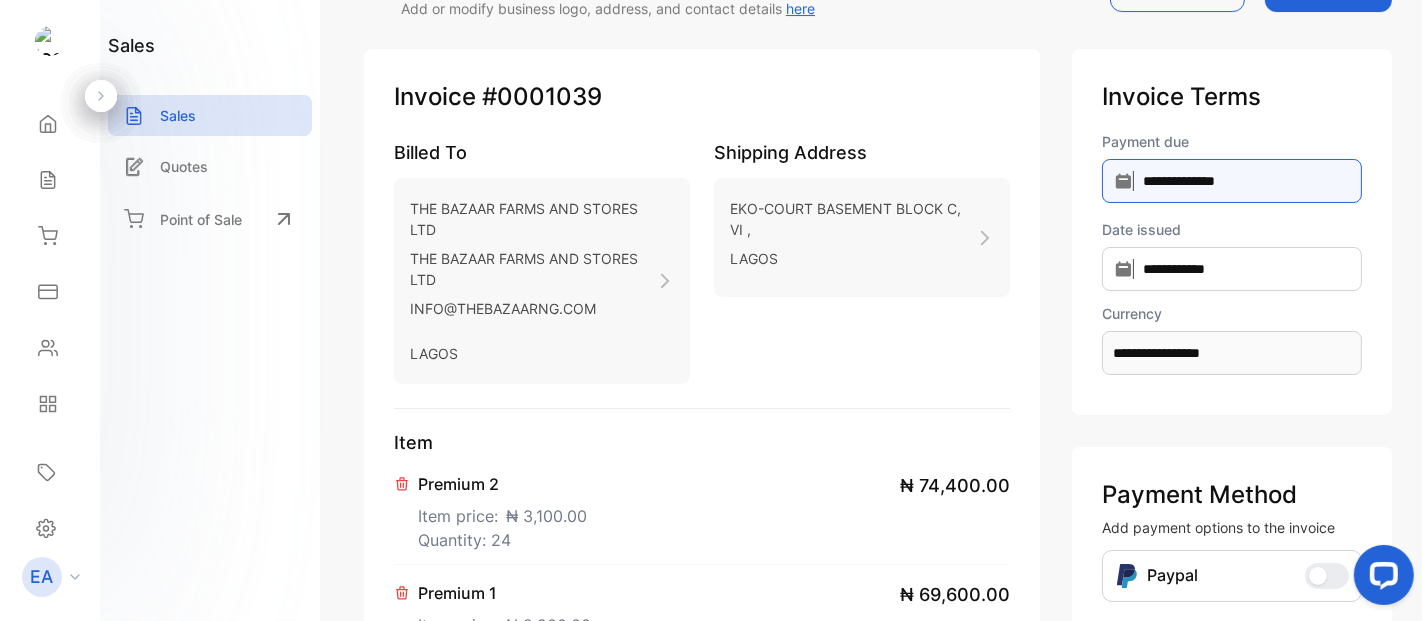 click on "**********" at bounding box center (1232, 181) 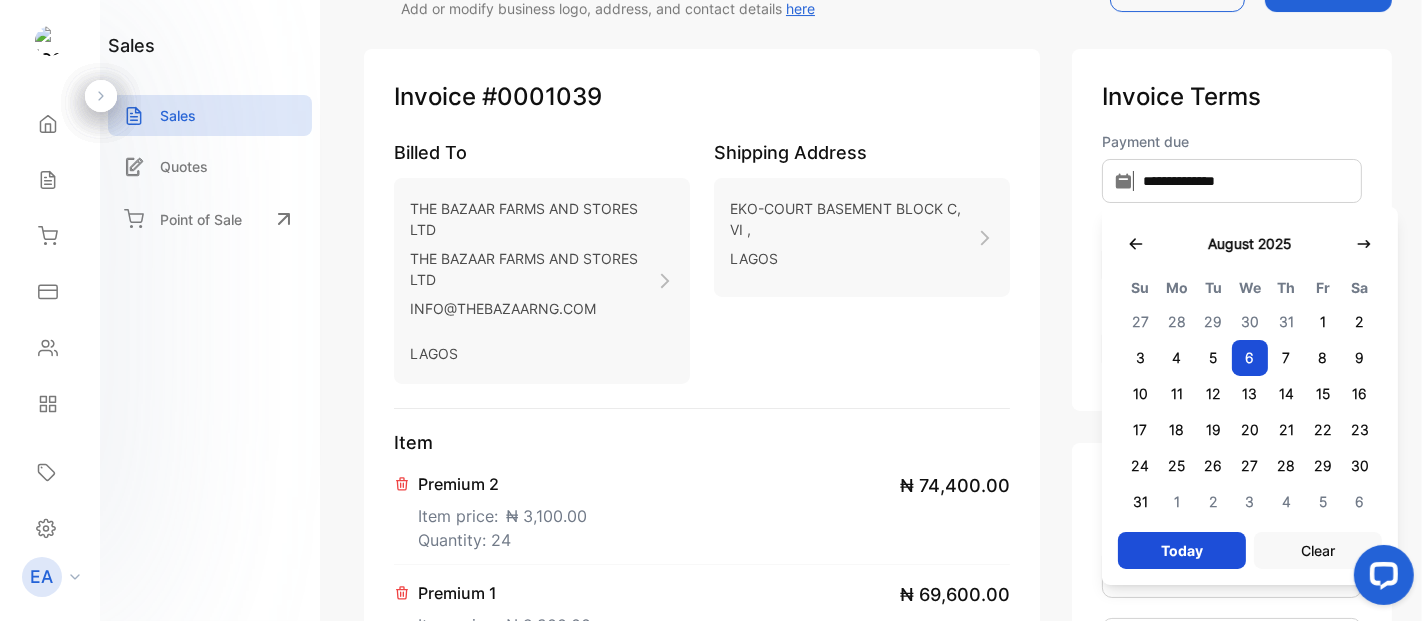 click on "28" at bounding box center (1286, 466) 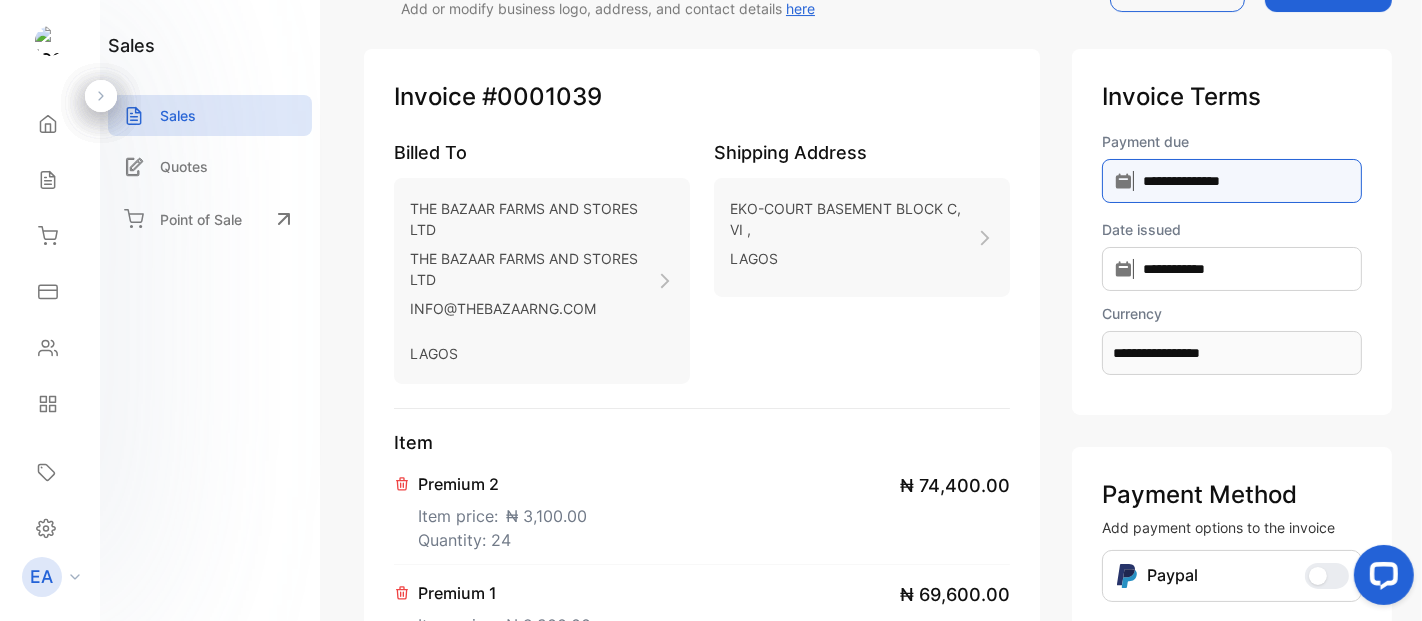 click on "**********" at bounding box center (1232, 181) 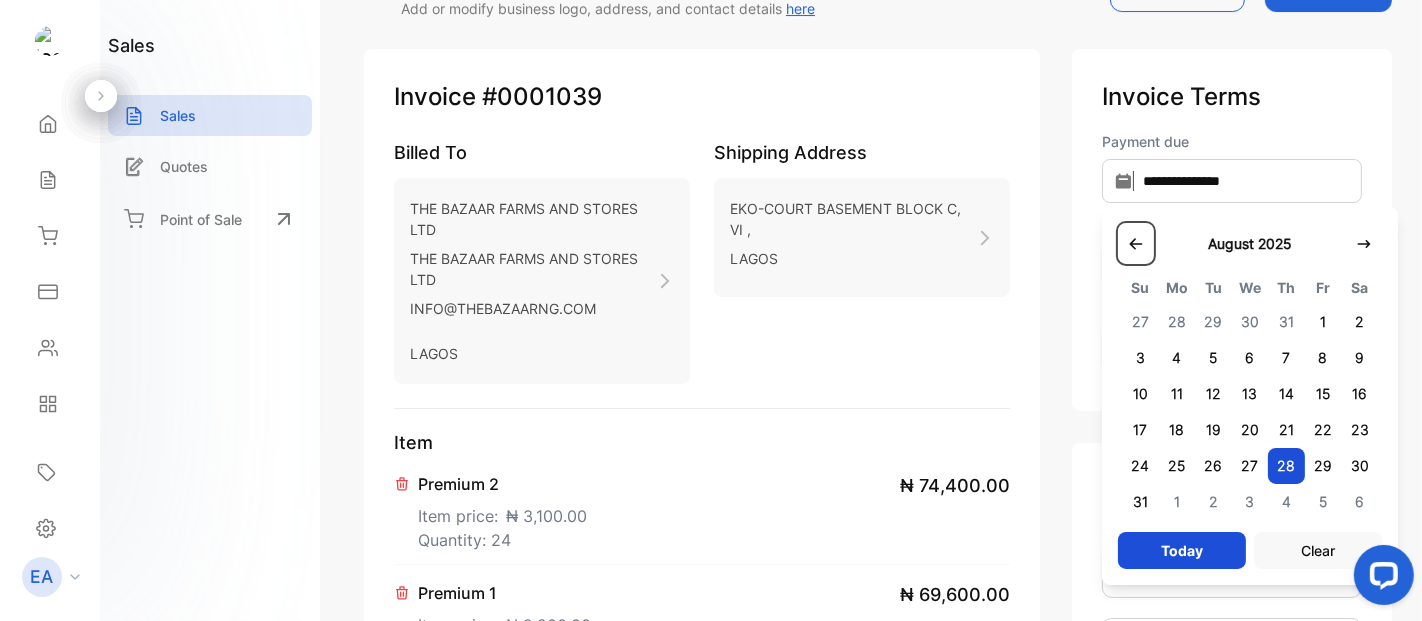 click at bounding box center [1136, 243] 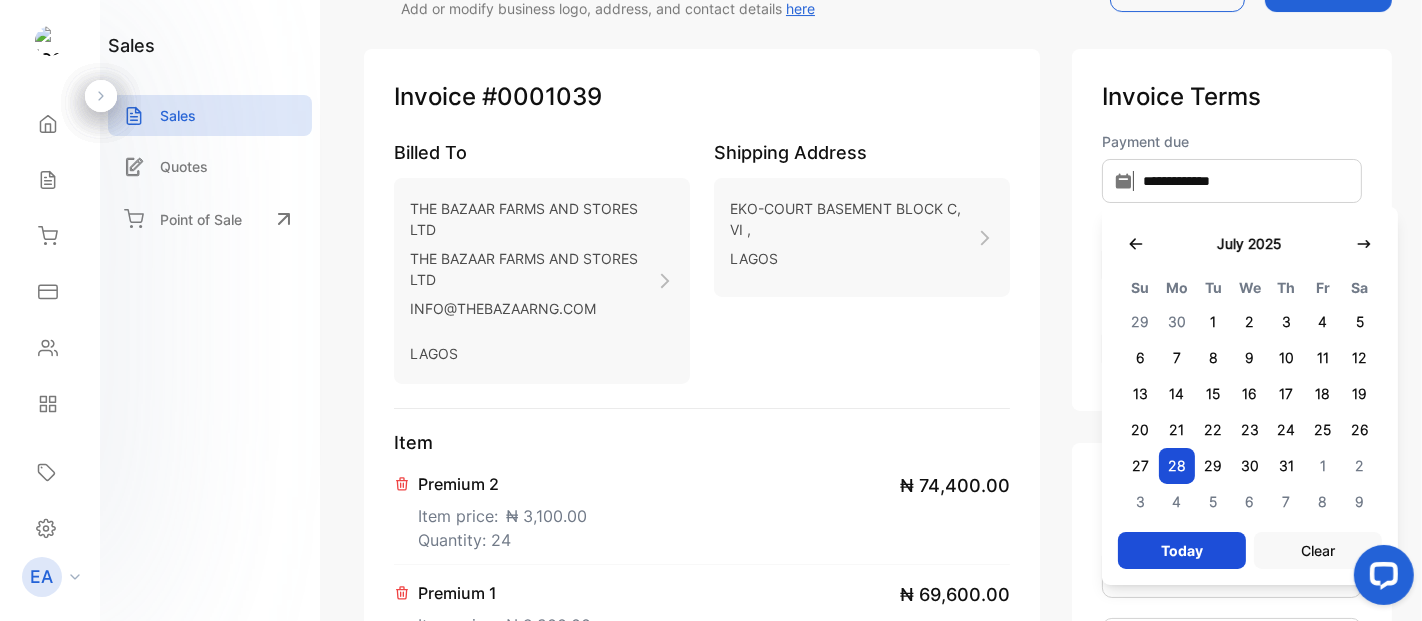 click on "28" at bounding box center [1177, 466] 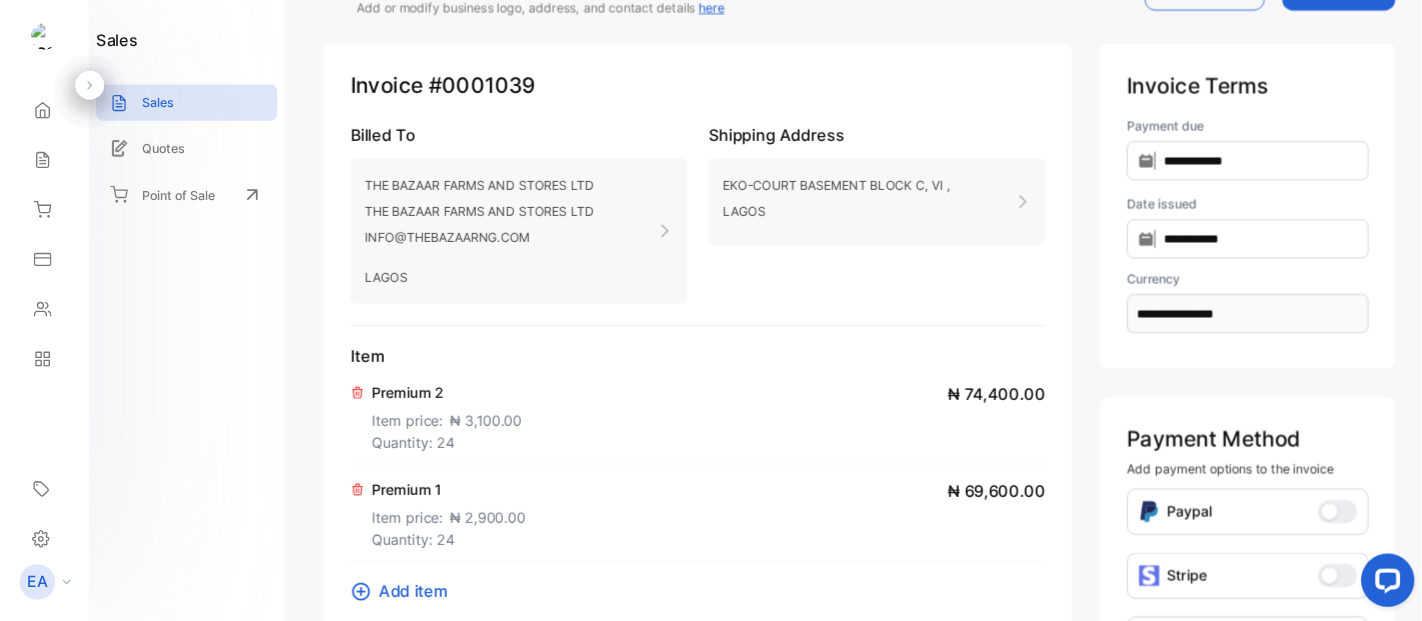 scroll, scrollTop: 73, scrollLeft: 0, axis: vertical 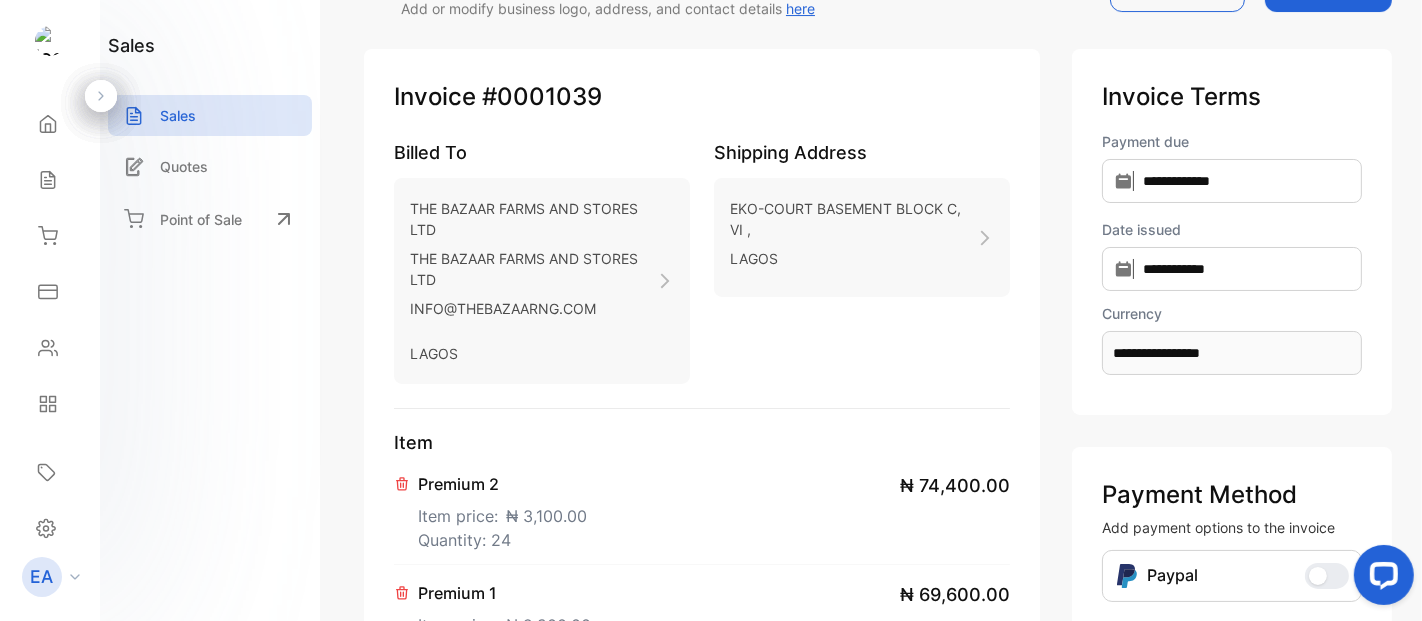 click on "**********" at bounding box center [878, 605] 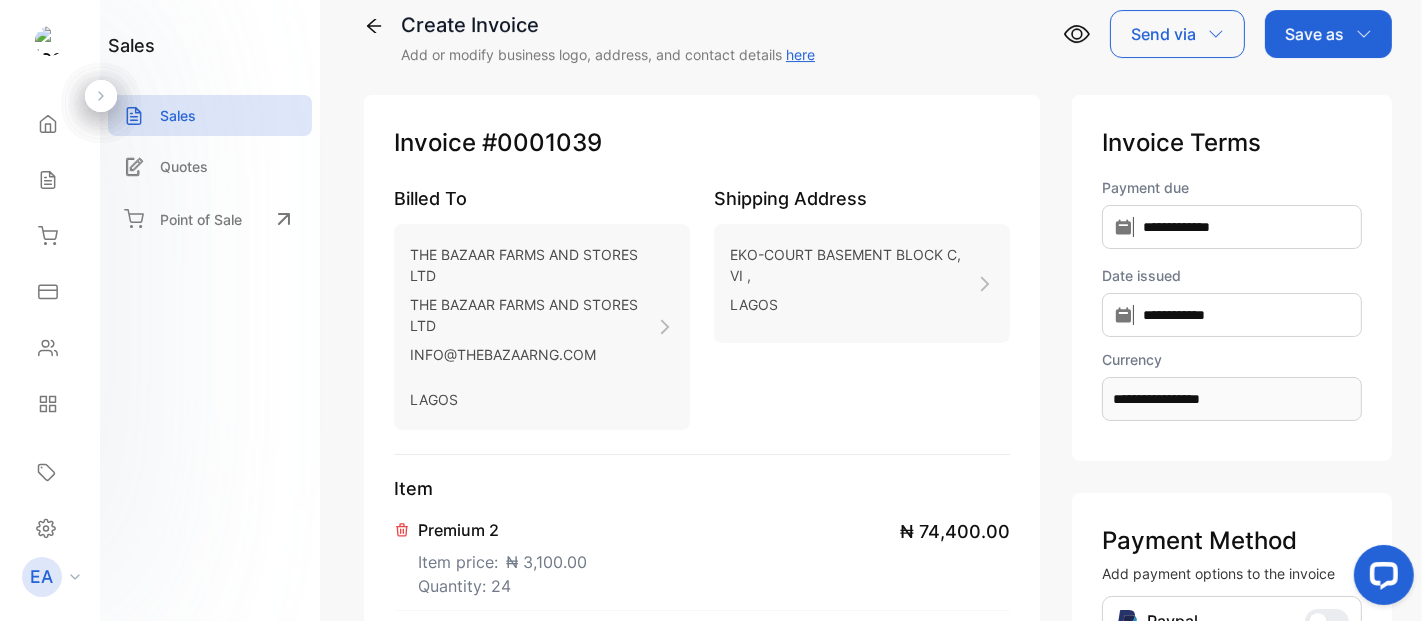 scroll, scrollTop: 37, scrollLeft: 0, axis: vertical 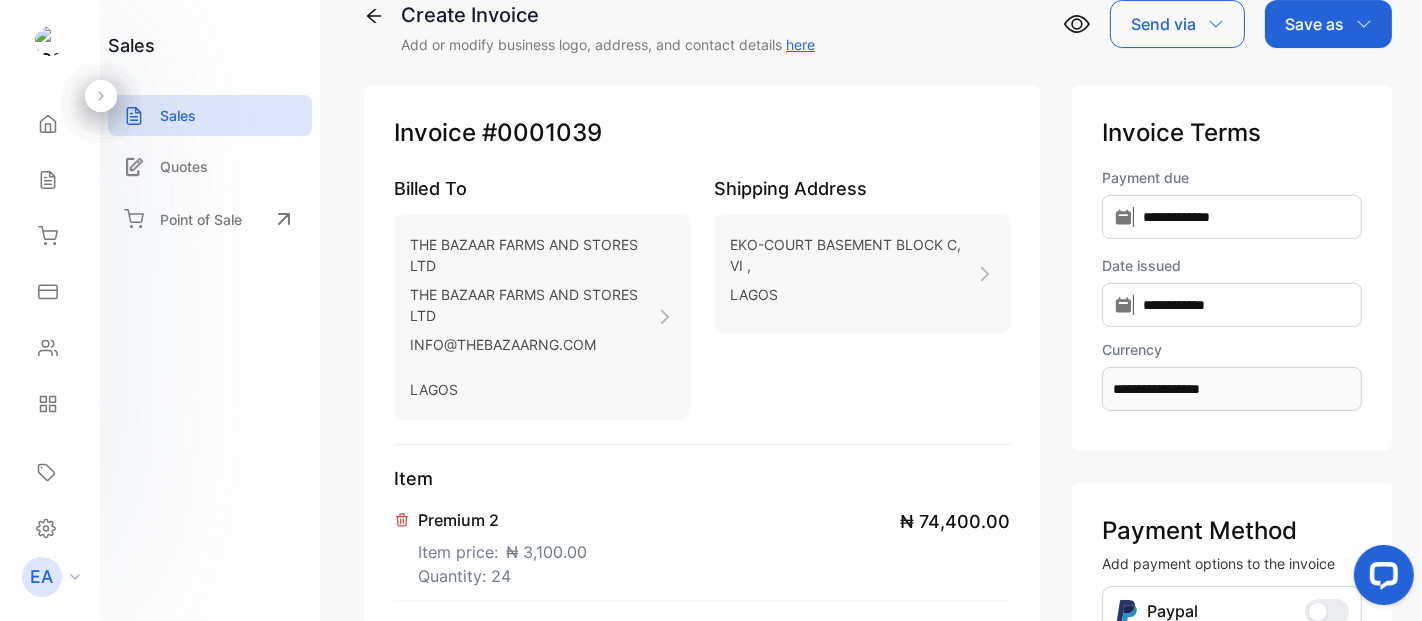 click on "Save as" at bounding box center (1328, 24) 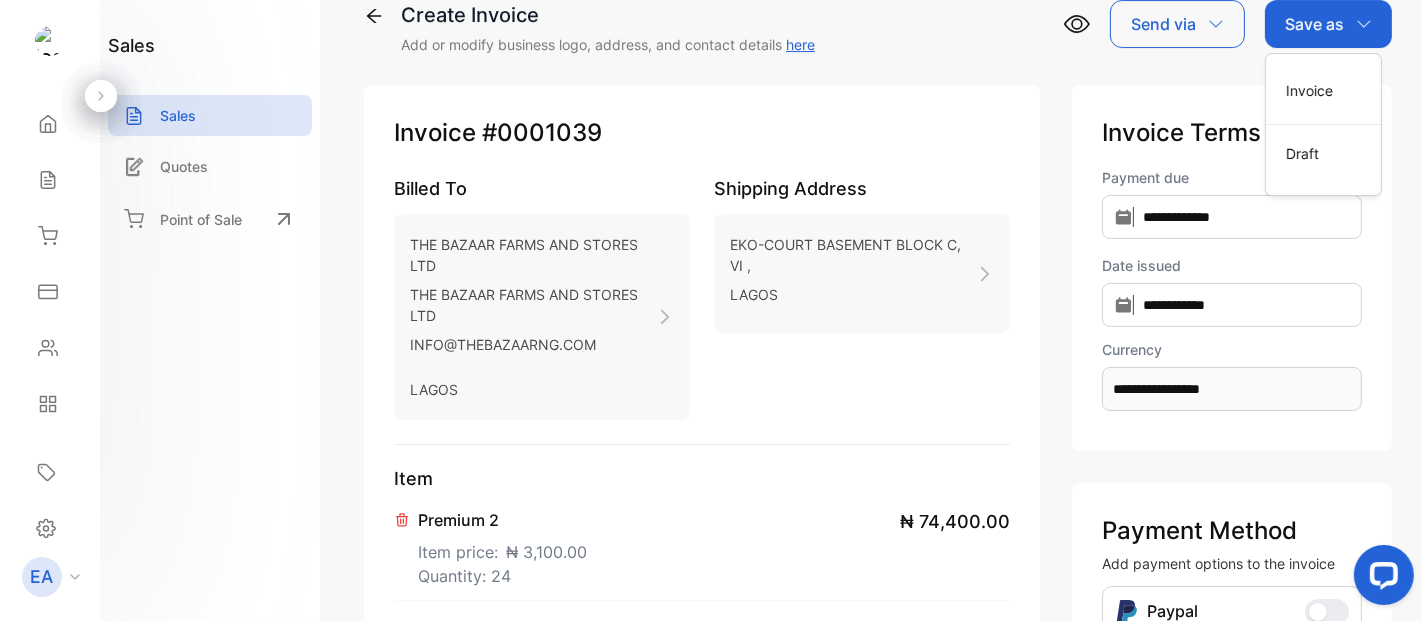 click on "Invoice" at bounding box center (1323, 90) 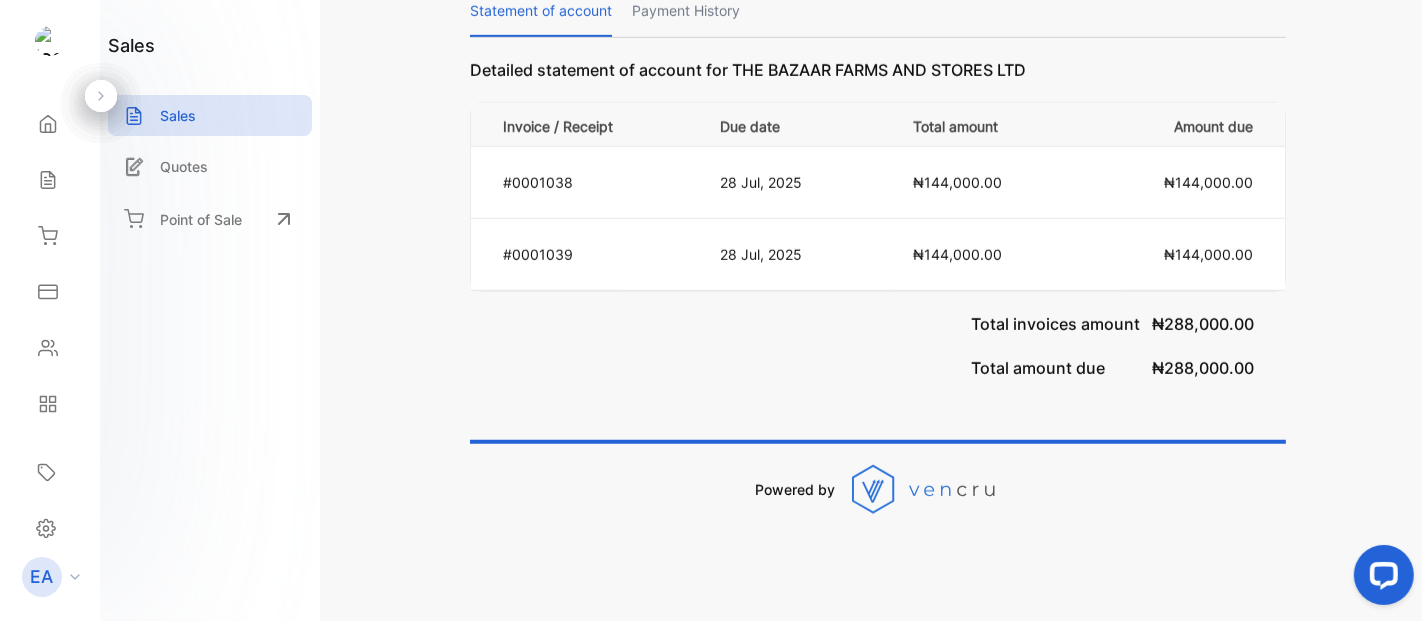 scroll, scrollTop: 0, scrollLeft: 0, axis: both 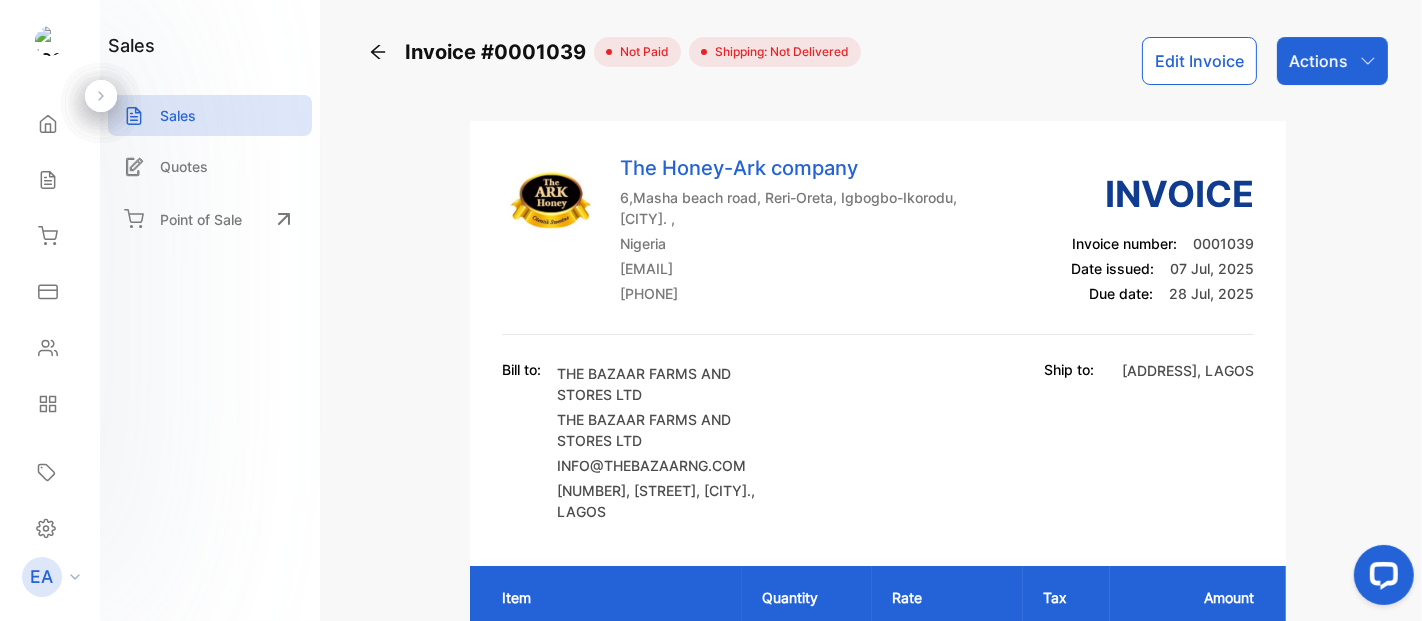 click on "Actions" at bounding box center (1332, 61) 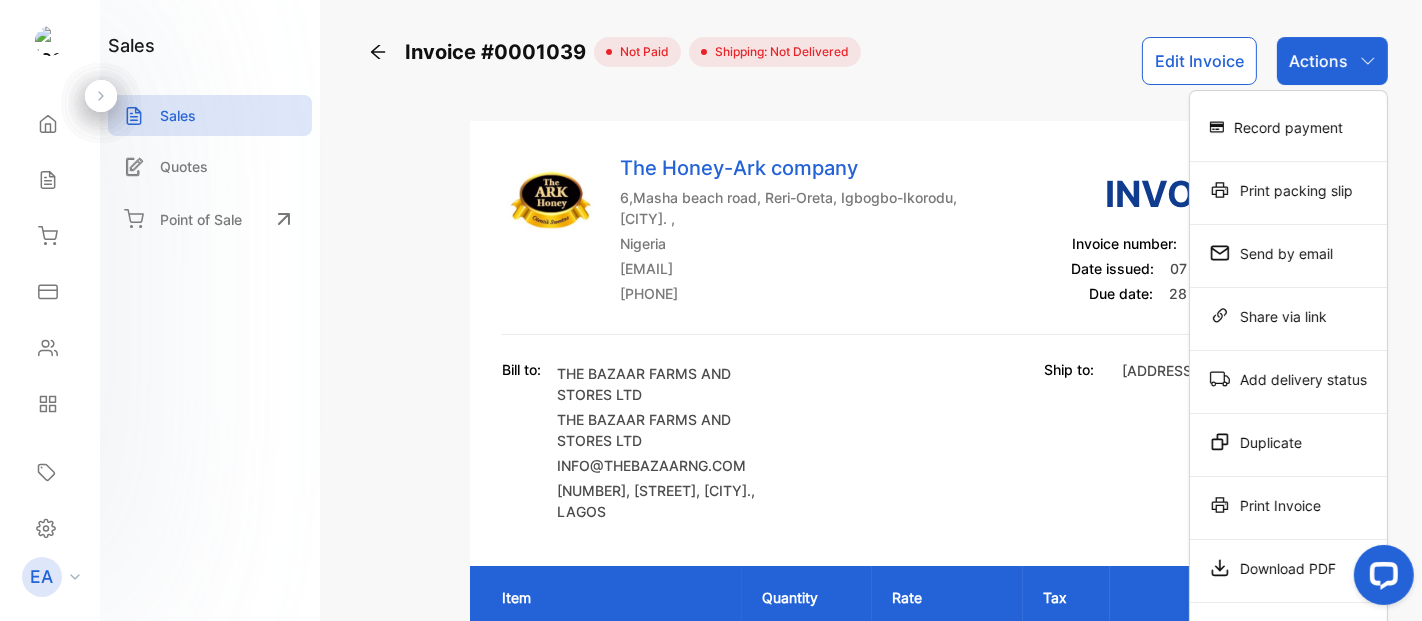 click on "Download PDF" at bounding box center (1288, 127) 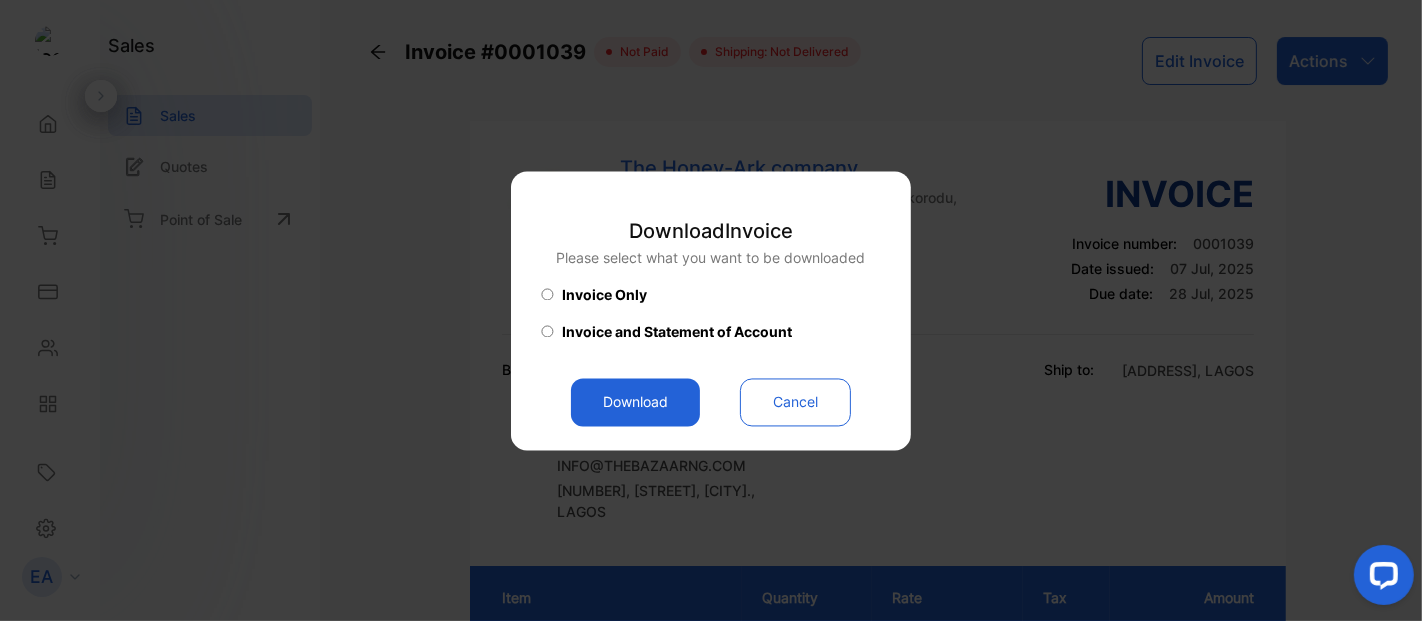 click on "Download" at bounding box center (635, 402) 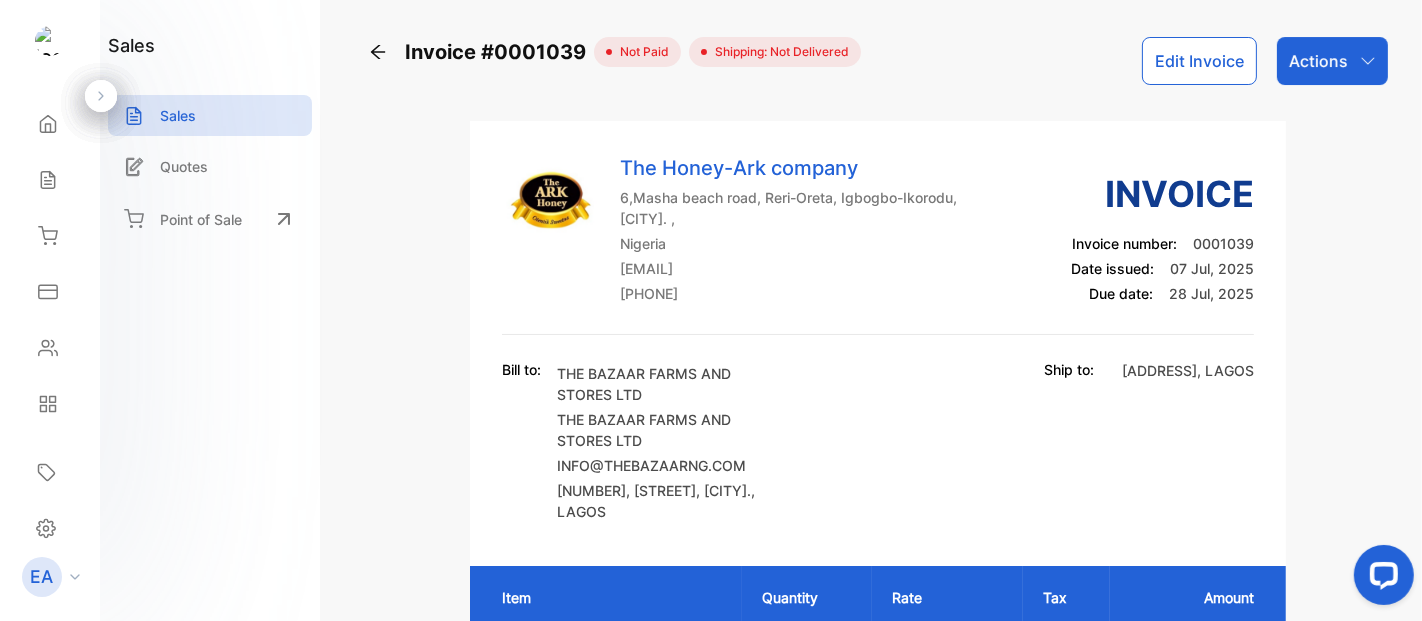 click on "Sales" at bounding box center (50, 124) 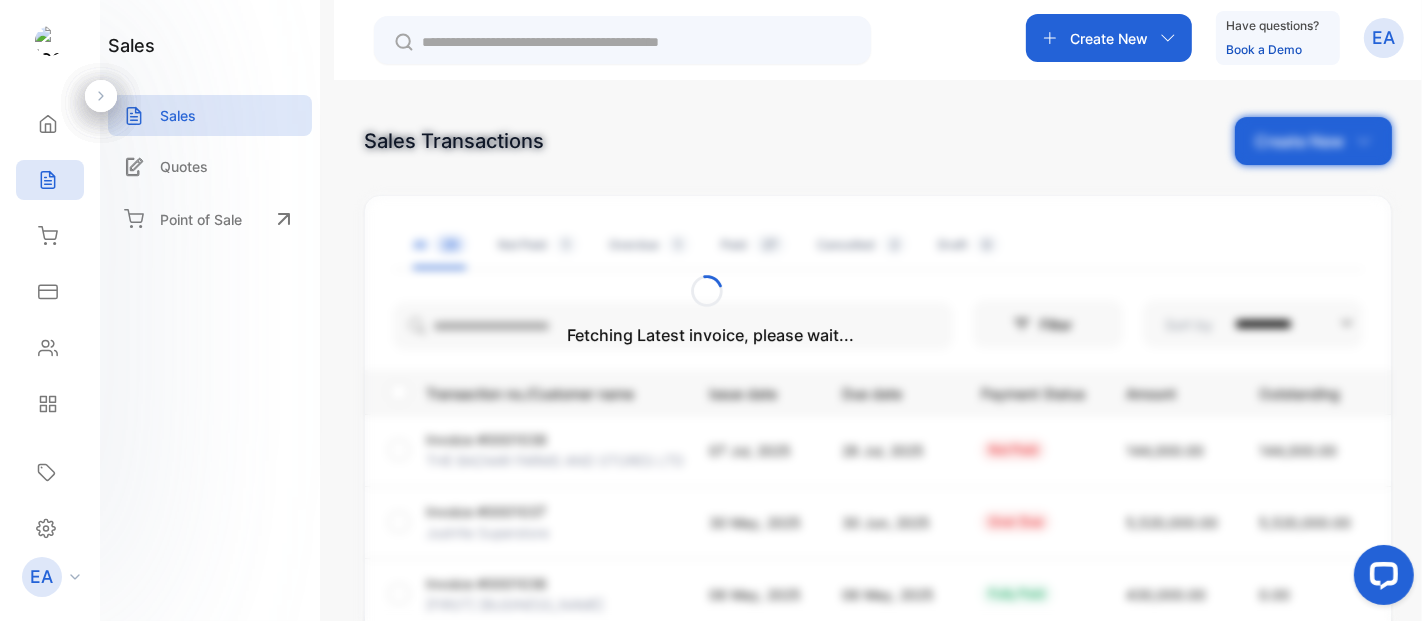 click on "Fetching Latest invoice, please wait..." at bounding box center [711, 310] 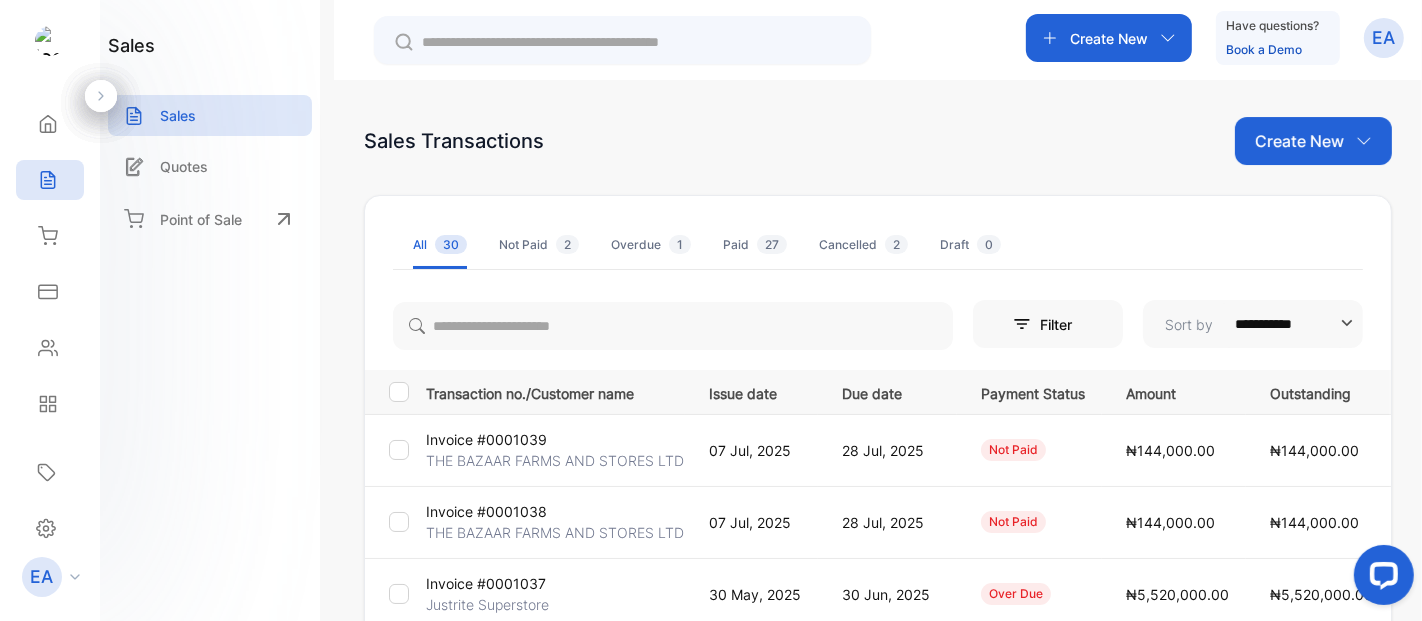 click on "Create New" at bounding box center (1109, 38) 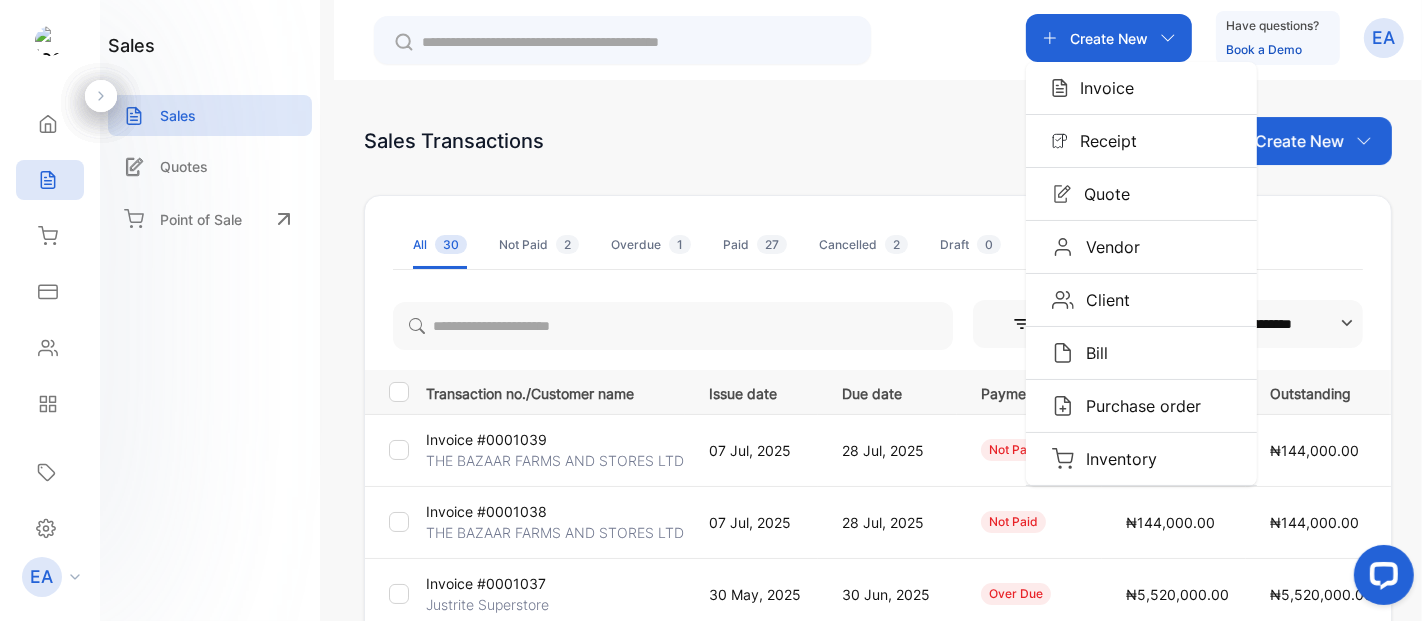 click on "Invoice" at bounding box center (1141, 88) 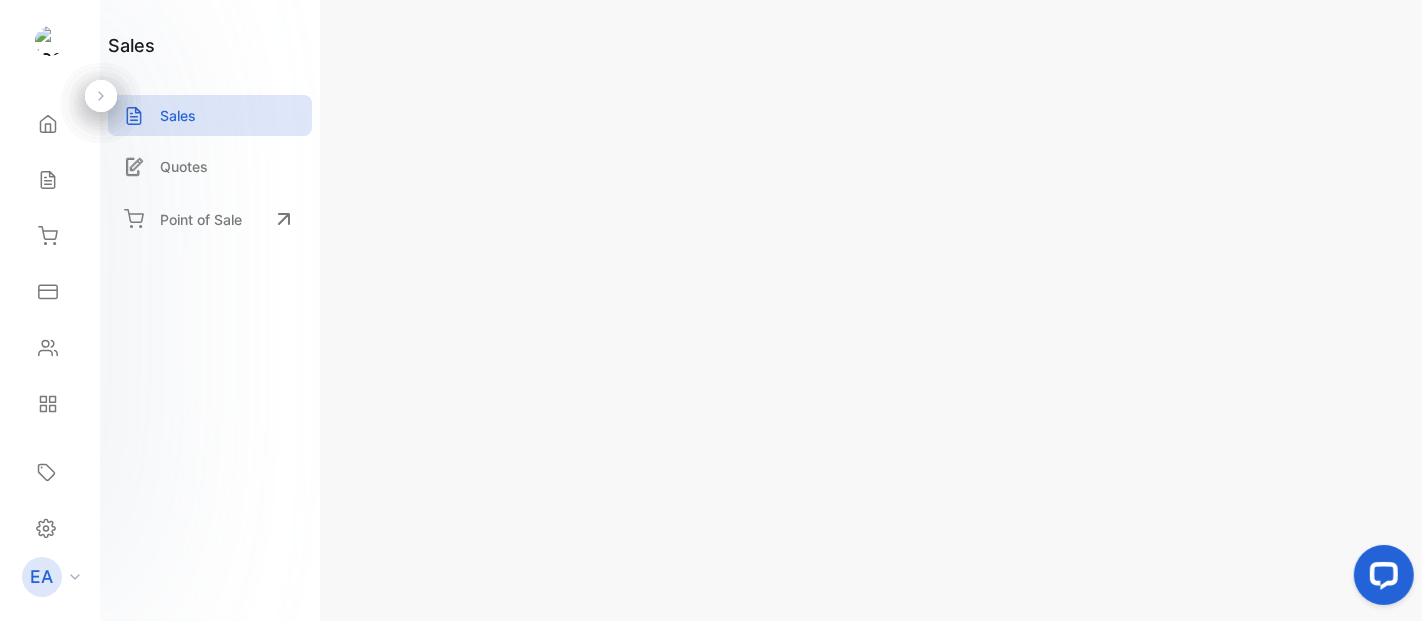click on "Add client" at bounding box center [469, 272] 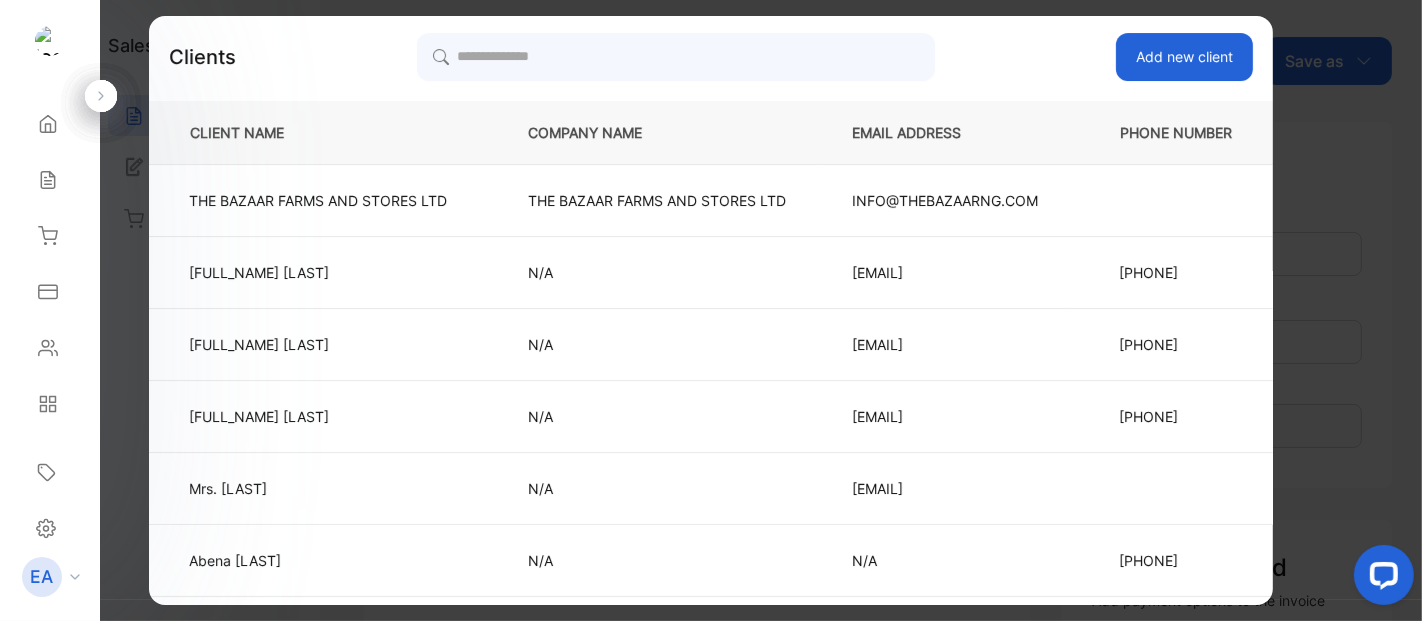click on "THE BAZAAR FARMS AND STORES LTD" at bounding box center (657, 201) 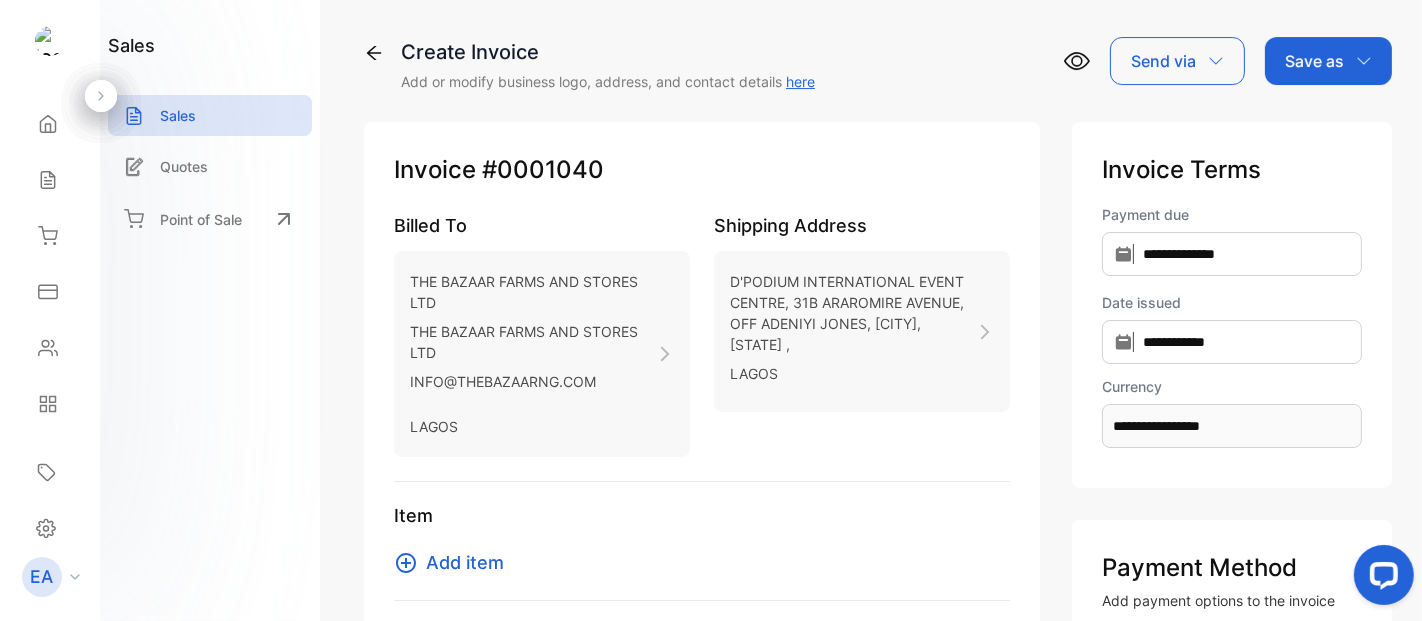 click on "D'PODIUM INTERNATIONAL EVENT CENTRE, 31B ARAROMIRE AVENUE, OFF ADENIYI JONES, [CITY], [STATE] ," at bounding box center [853, 313] 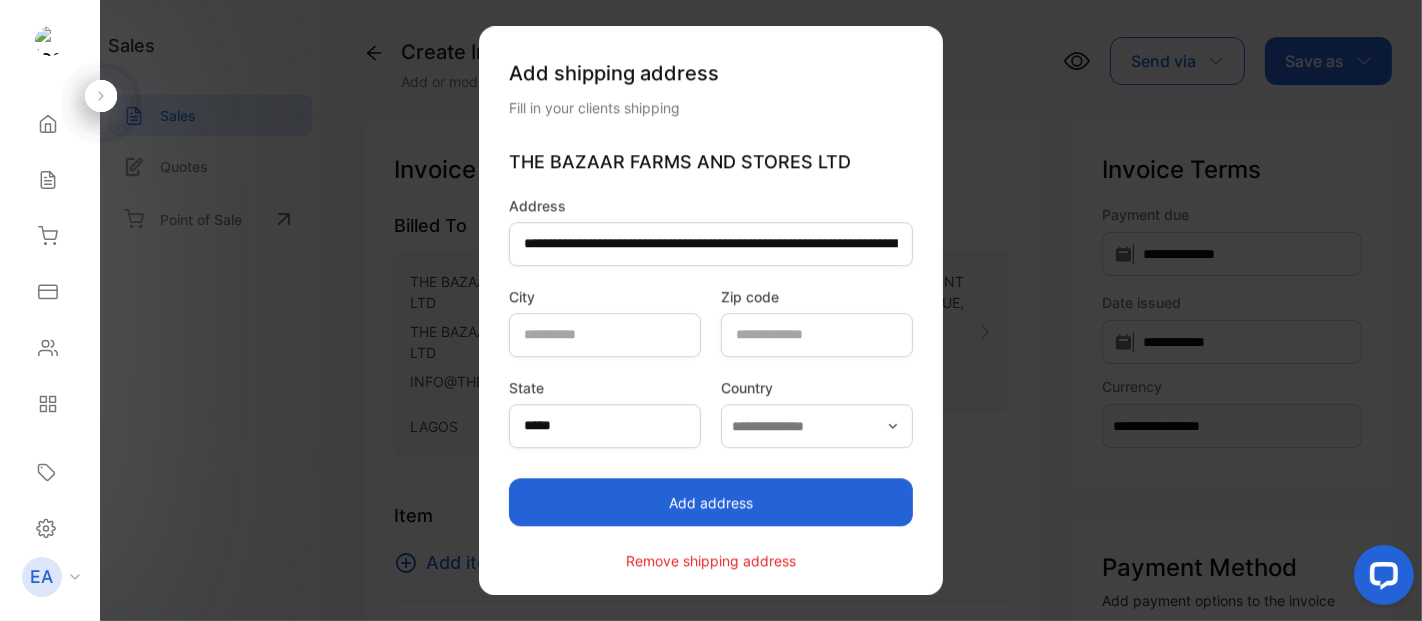 click on "Add address" at bounding box center (711, 502) 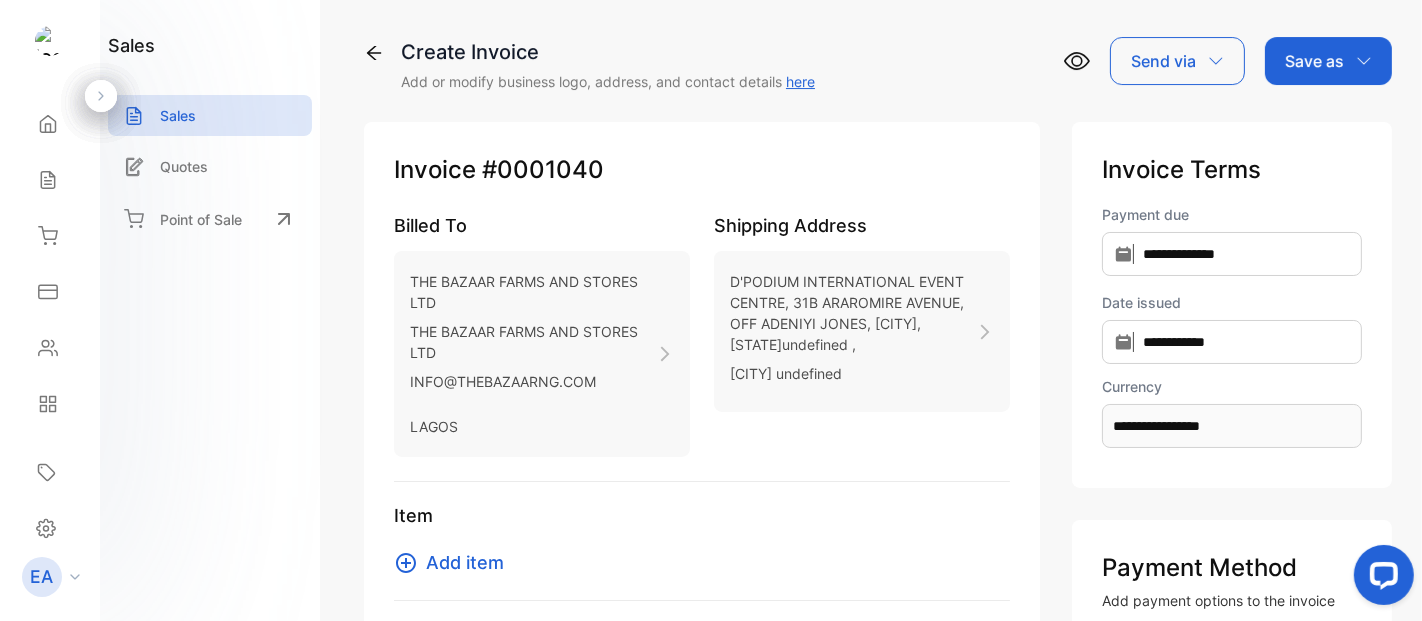 click on "D'PODIUM INTERNATIONAL EVENT CENTRE, 31B ARAROMIRE AVENUE, OFF ADENIYI JONES, [CITY], [STATE]undefined ," at bounding box center (853, 313) 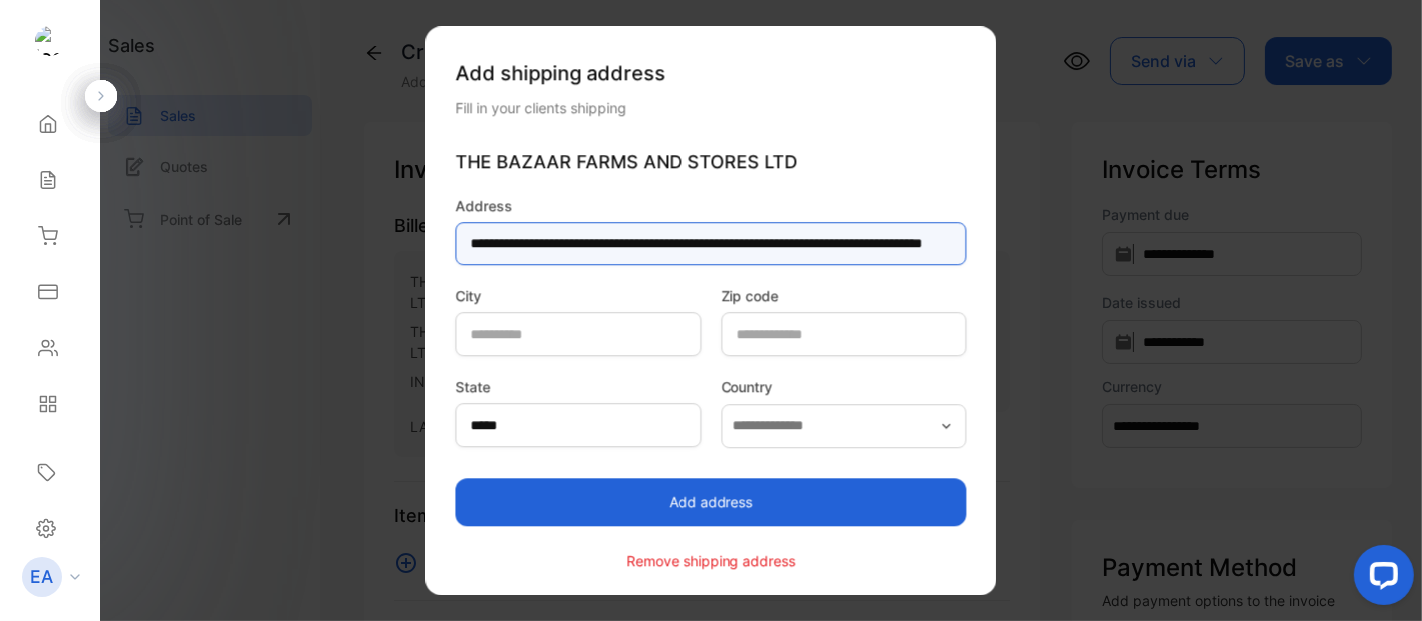 scroll, scrollTop: 0, scrollLeft: 232, axis: horizontal 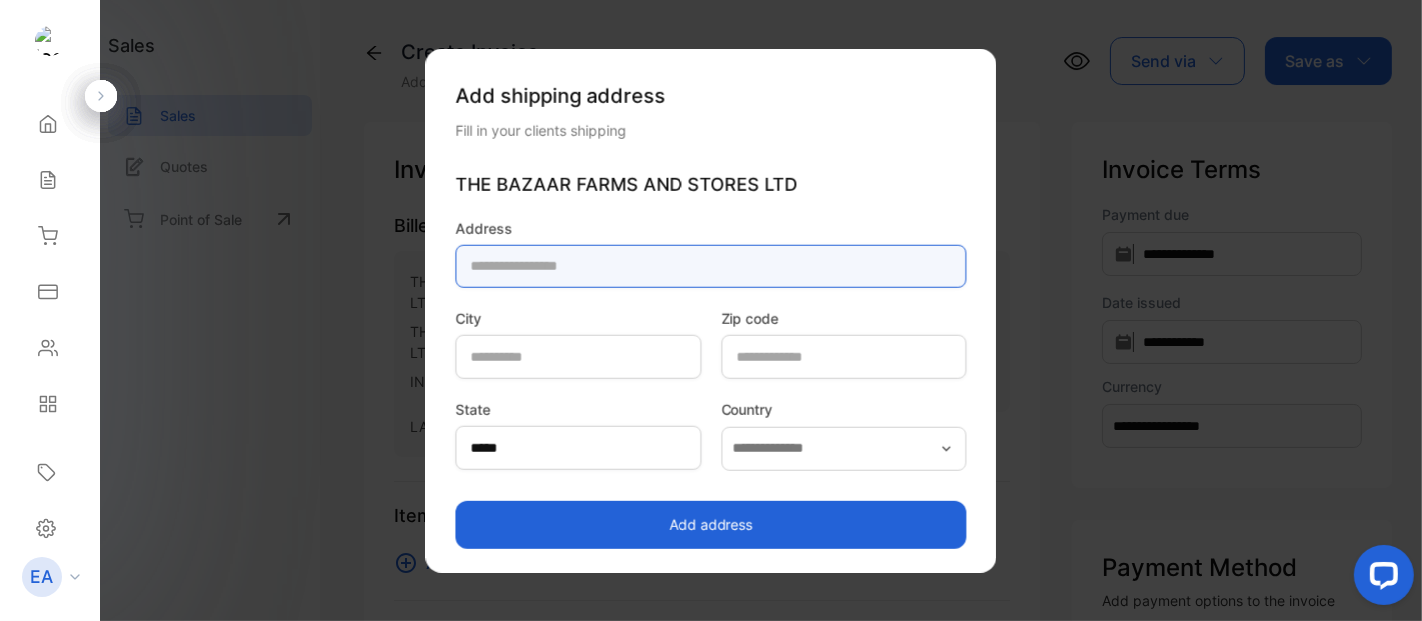 paste on "**********" 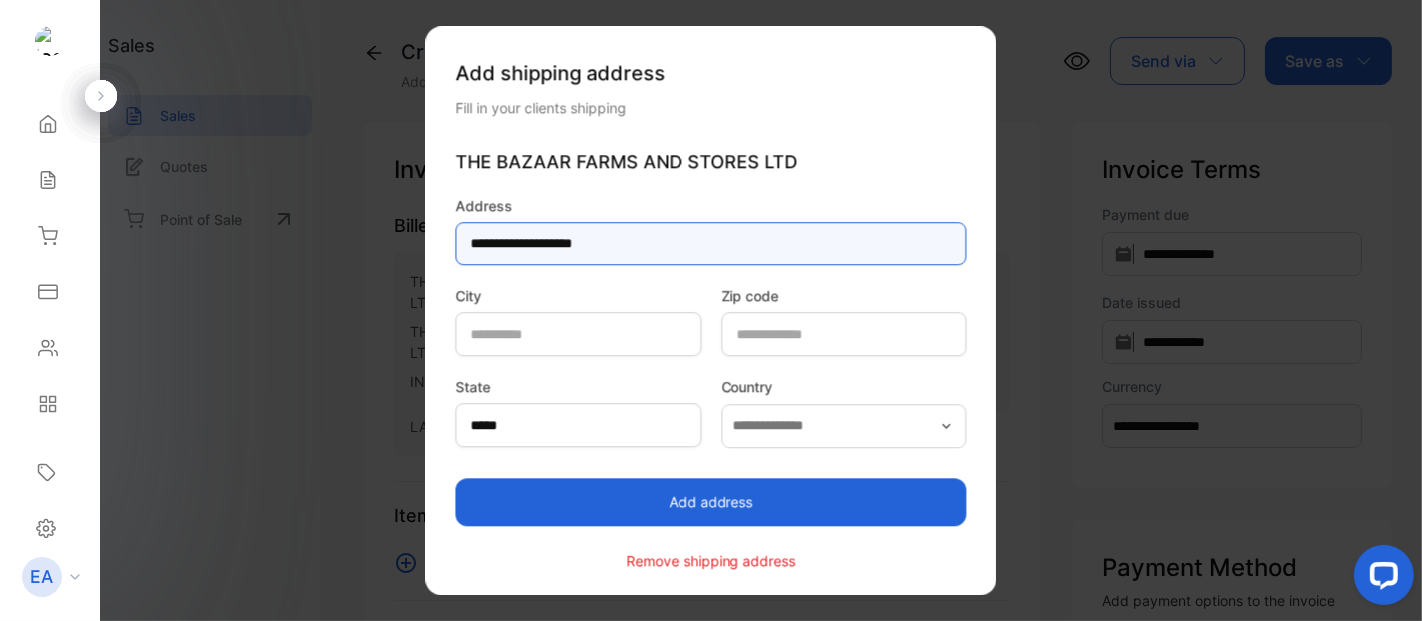 drag, startPoint x: 666, startPoint y: 245, endPoint x: 376, endPoint y: 270, distance: 291.0756 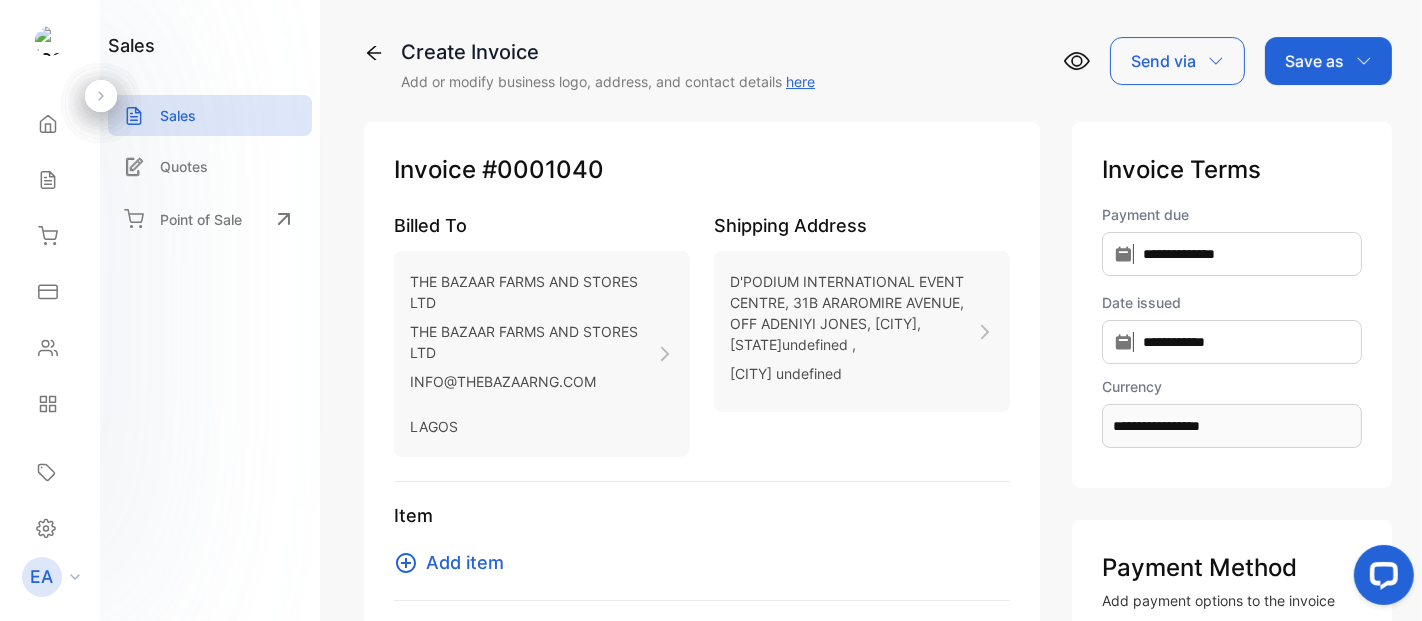 click on "THE BAZAAR FARMS AND STORES LTD" at bounding box center [533, 342] 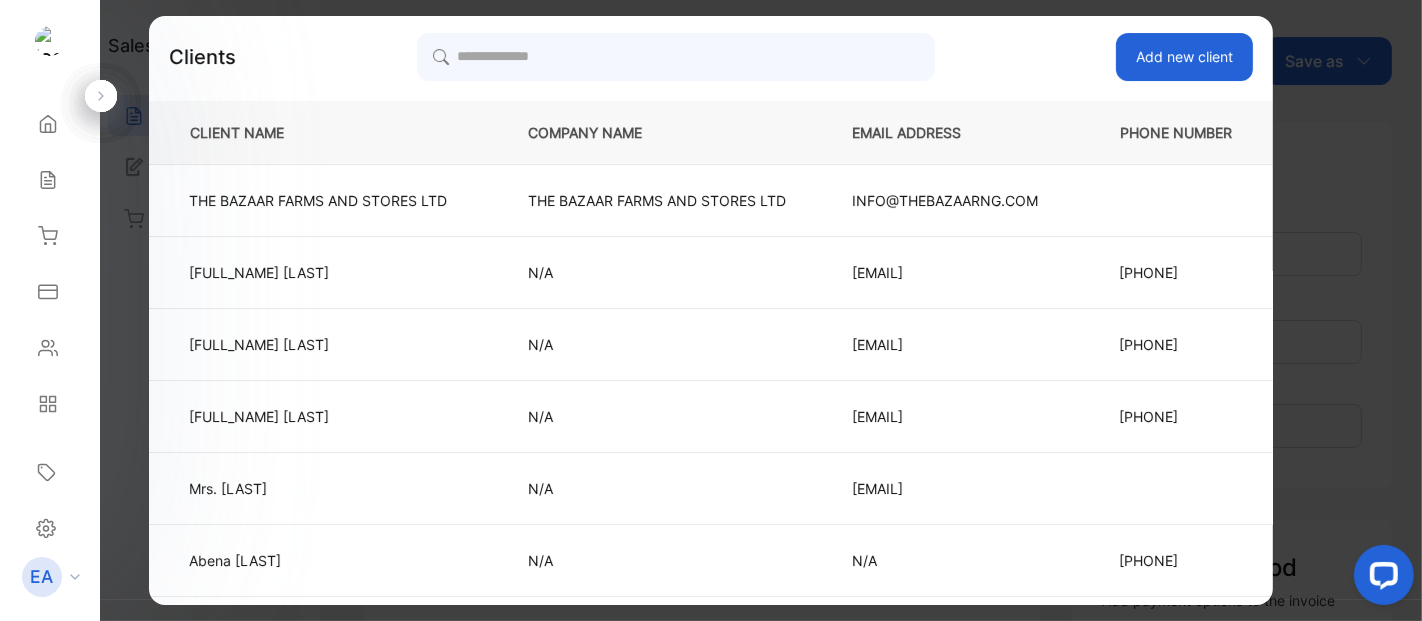 click on "INFO@THEBAZAARNG.COM" at bounding box center (945, 201) 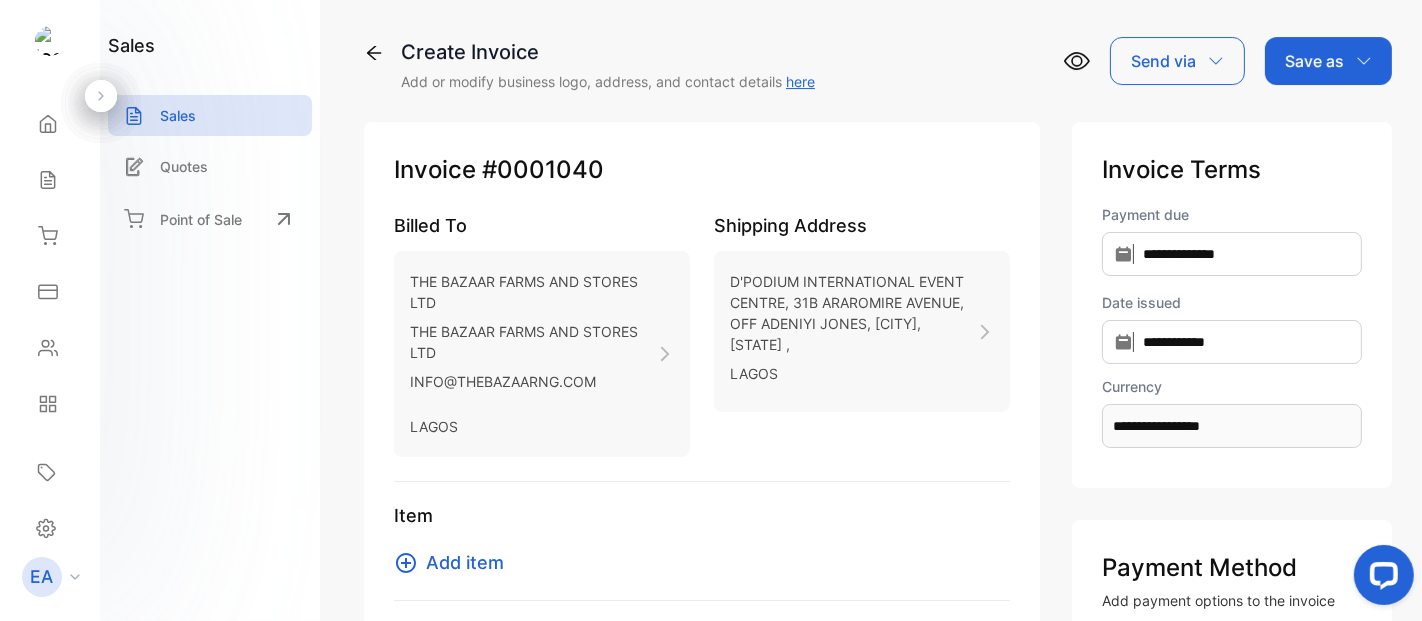 click on "D'PODIUM INTERNATIONAL EVENT CENTRE, 31B ARAROMIRE AVENUE, OFF ADENIYI JONES, [CITY], [STATE] ," at bounding box center [853, 313] 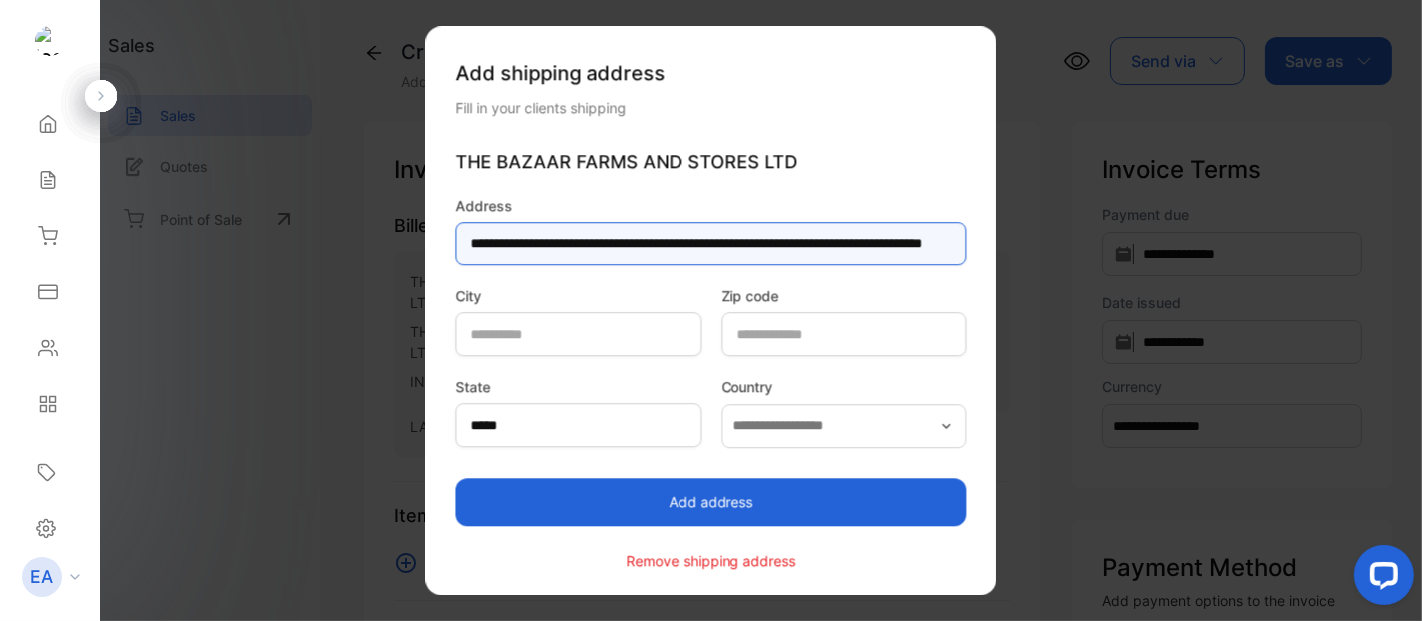 scroll, scrollTop: 0, scrollLeft: 232, axis: horizontal 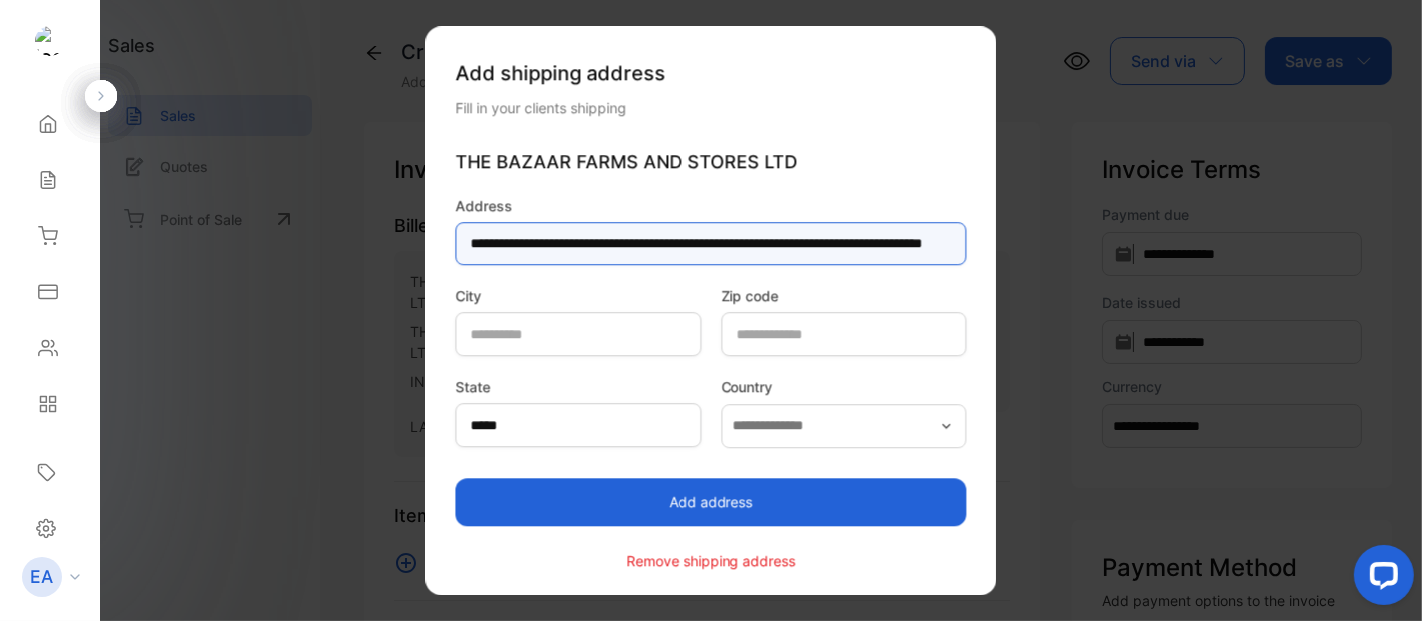 drag, startPoint x: 469, startPoint y: 241, endPoint x: 970, endPoint y: 266, distance: 501.62335 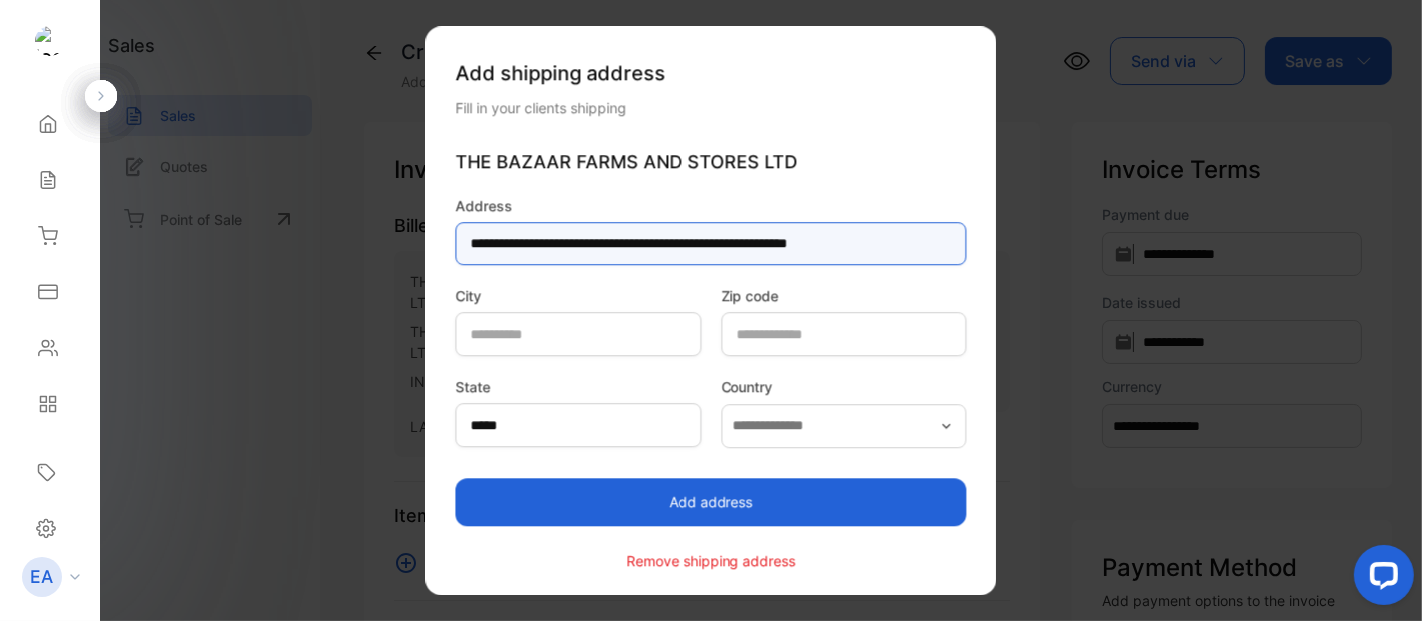 scroll, scrollTop: 0, scrollLeft: 20, axis: horizontal 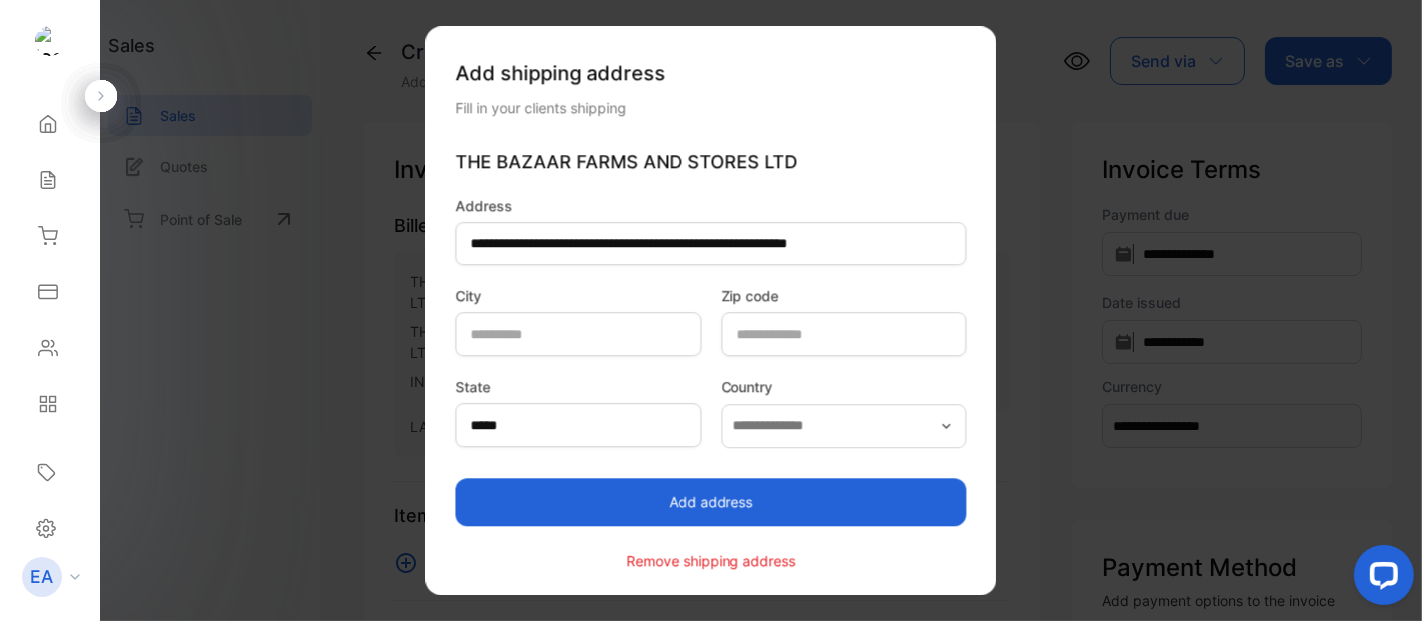 click on "Add address" at bounding box center [710, 502] 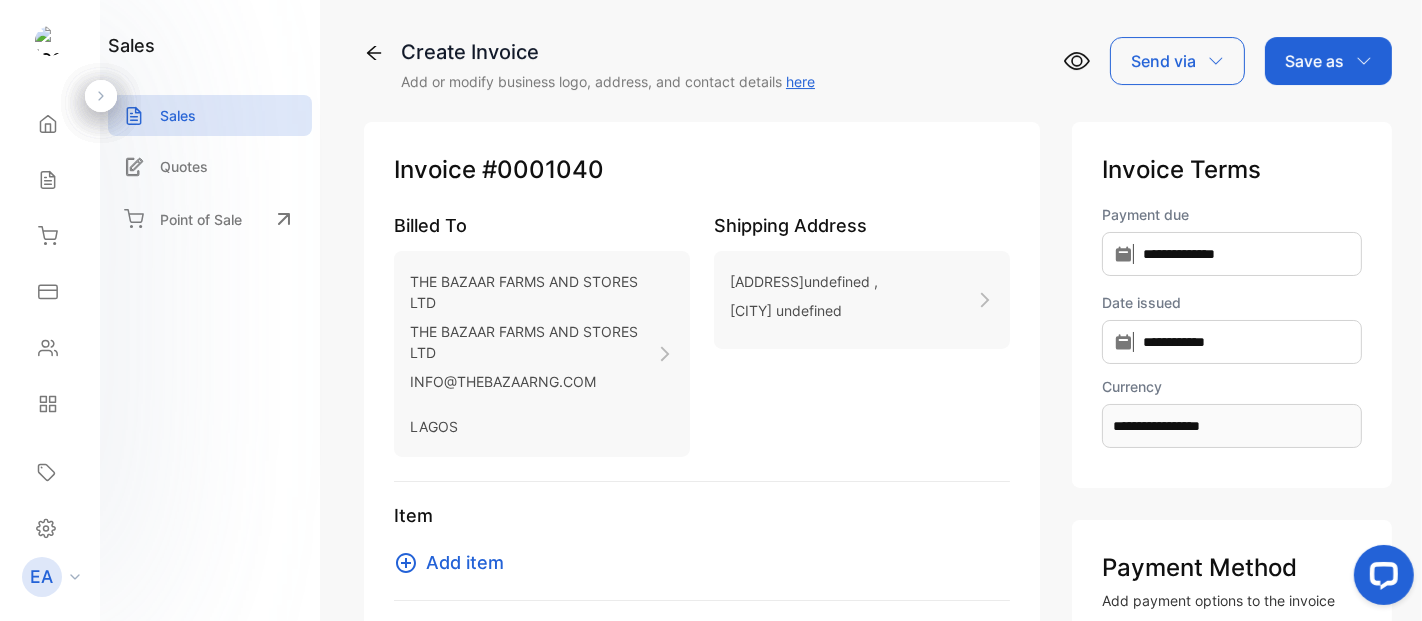 click on "Item Add item" at bounding box center (702, 551) 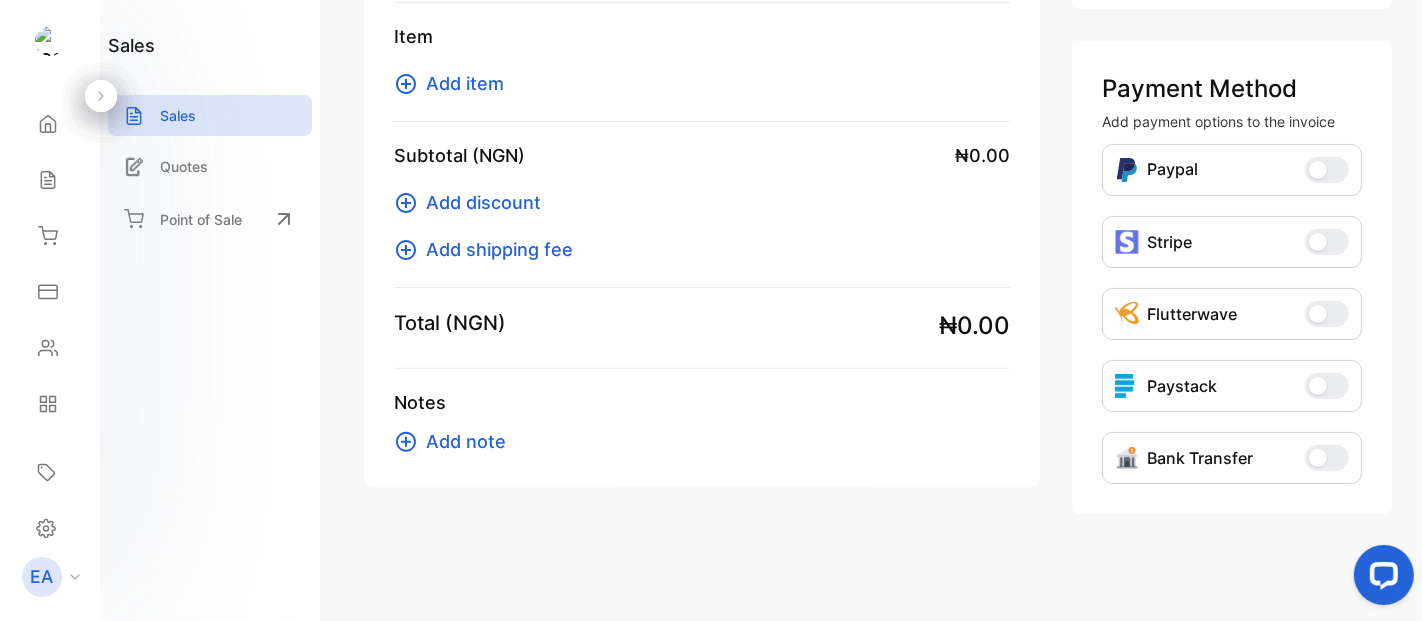 scroll, scrollTop: 0, scrollLeft: 0, axis: both 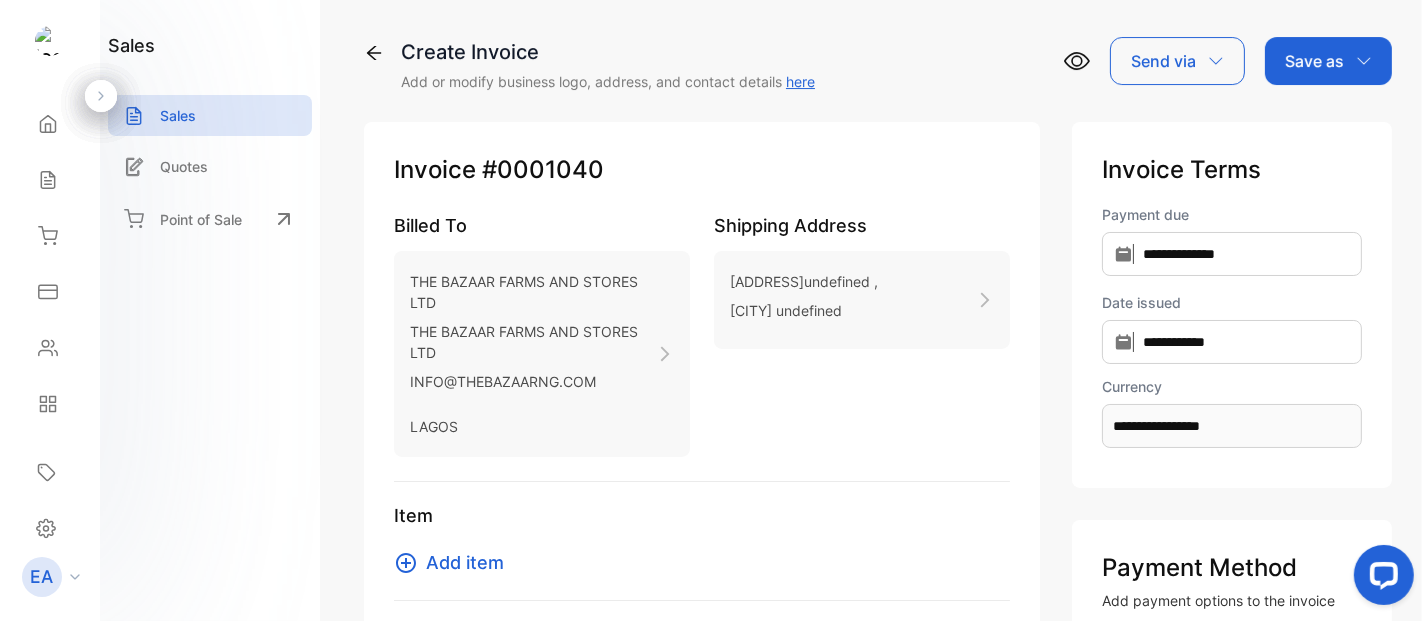 click on "Add item" at bounding box center (465, 562) 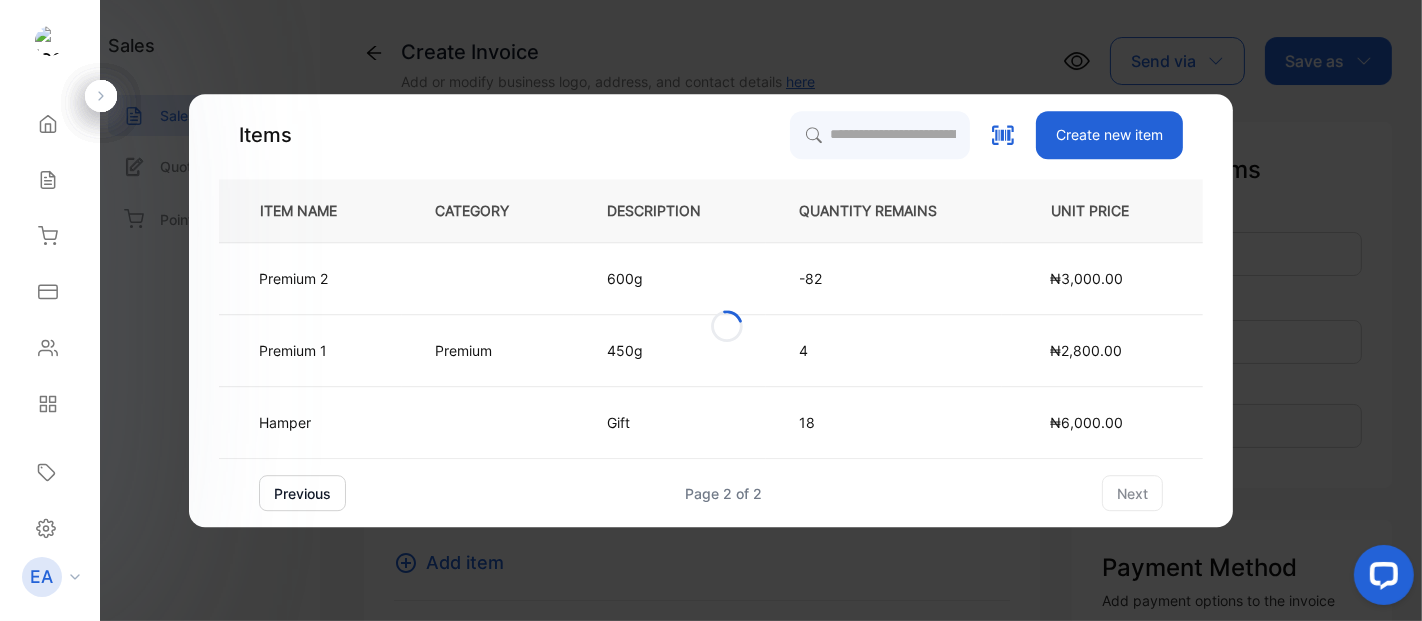 click on "Premium" at bounding box center (488, 279) 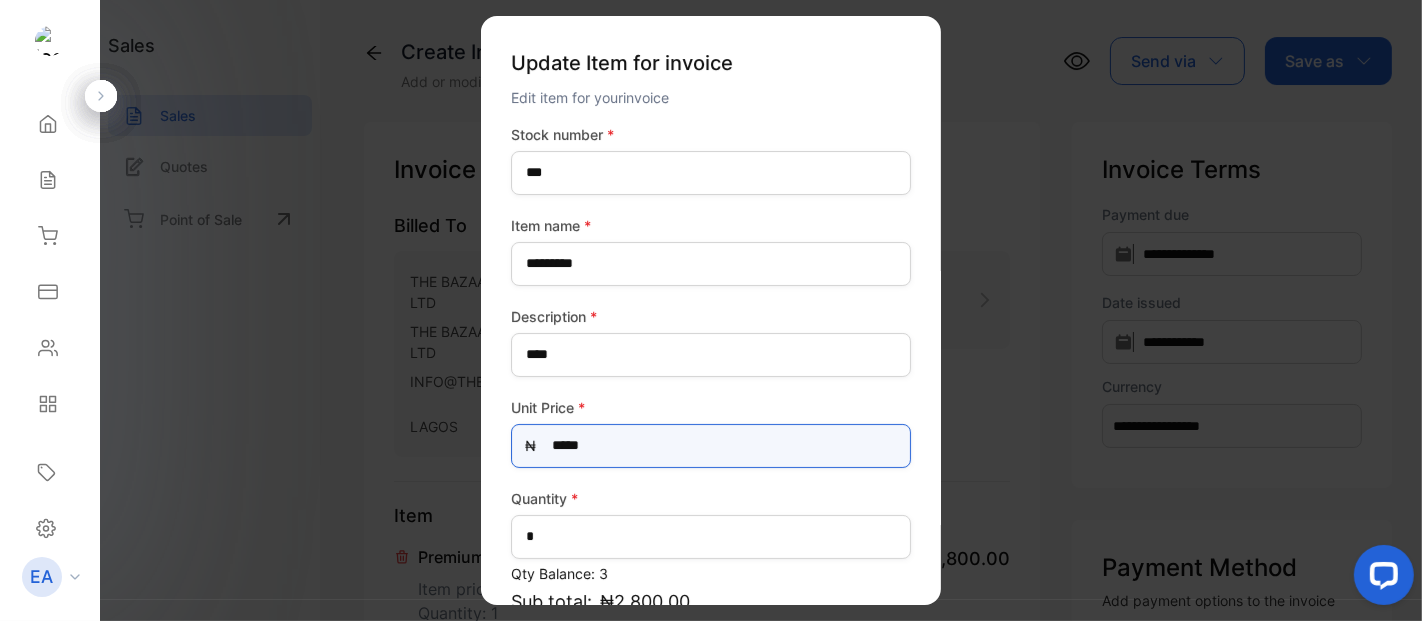 click on "*****" at bounding box center [711, 446] 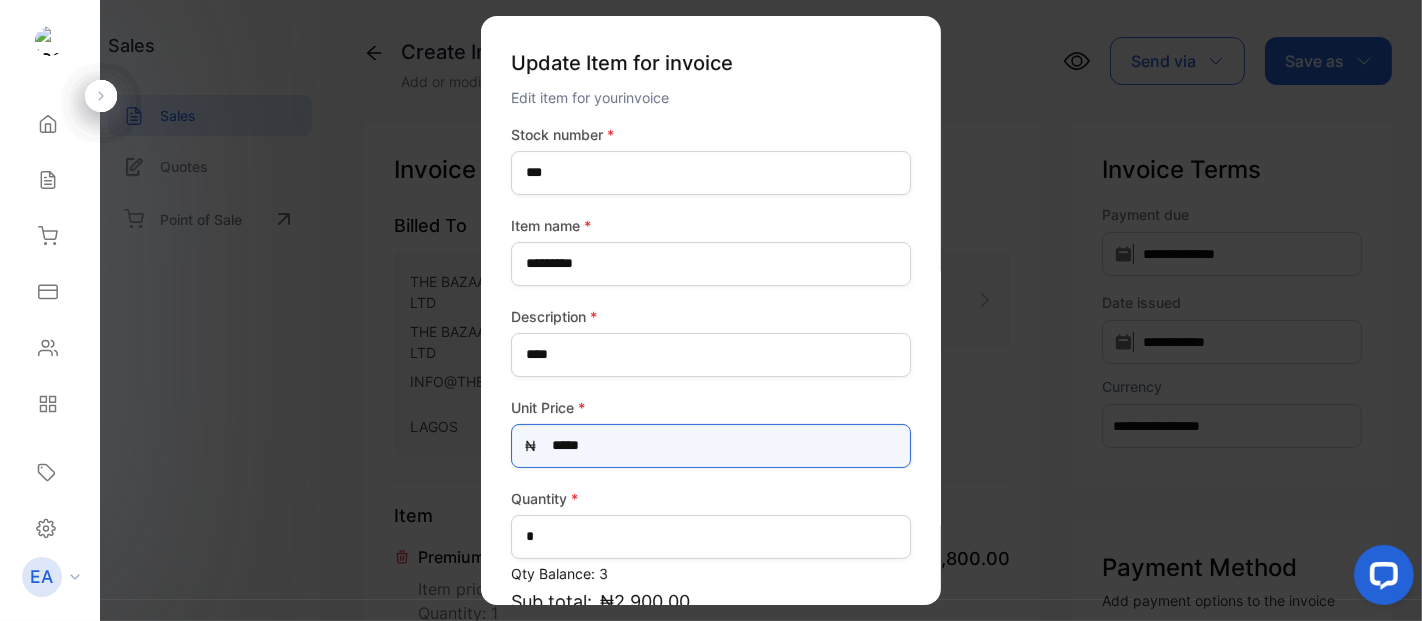type on "*****" 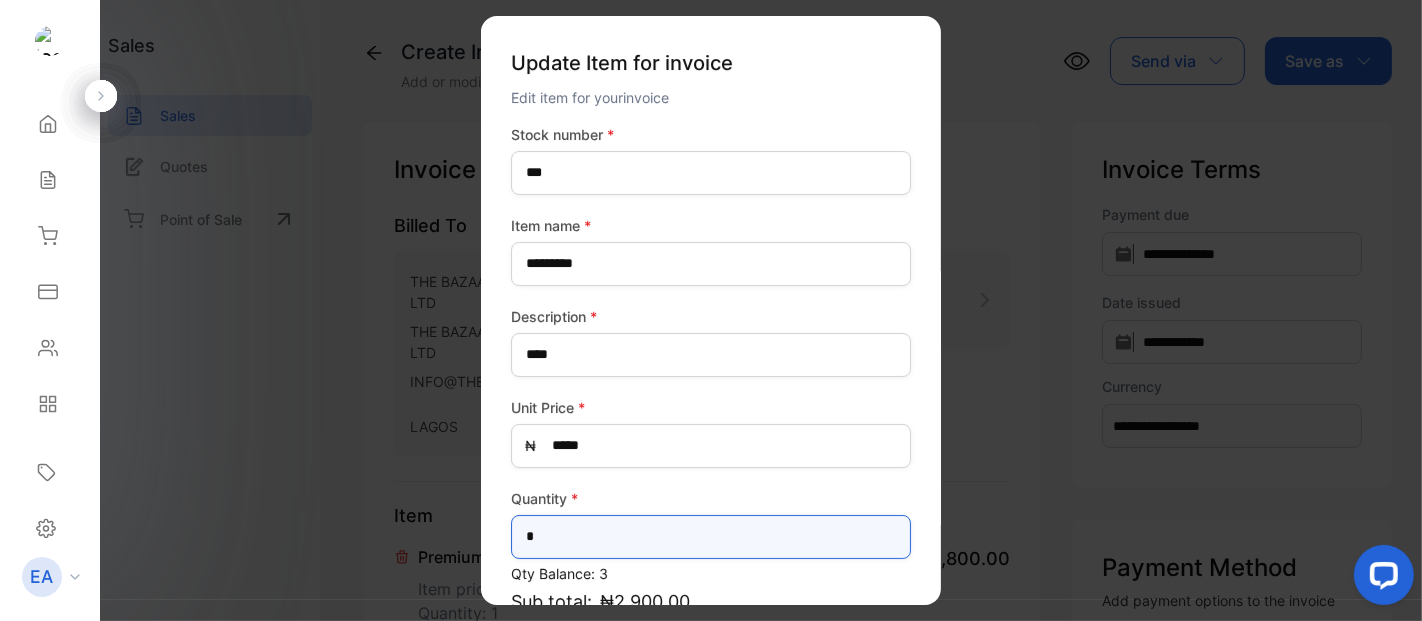 click on "*" at bounding box center [711, 537] 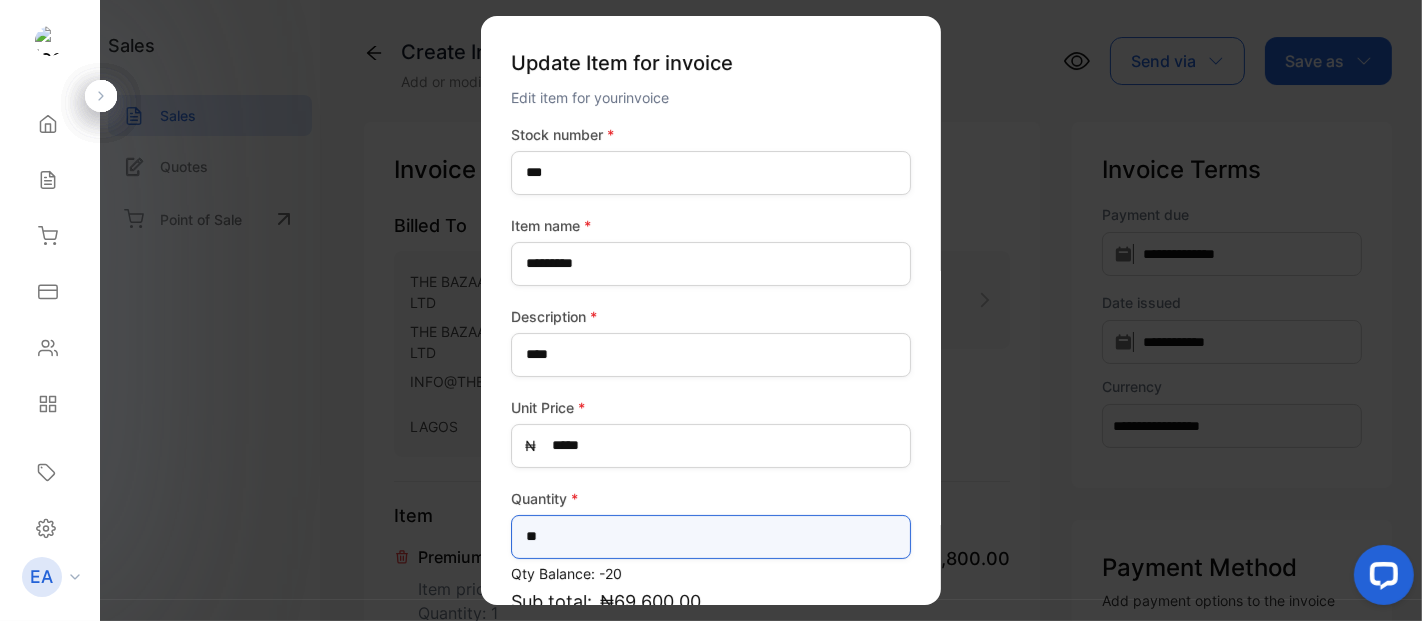 type on "**" 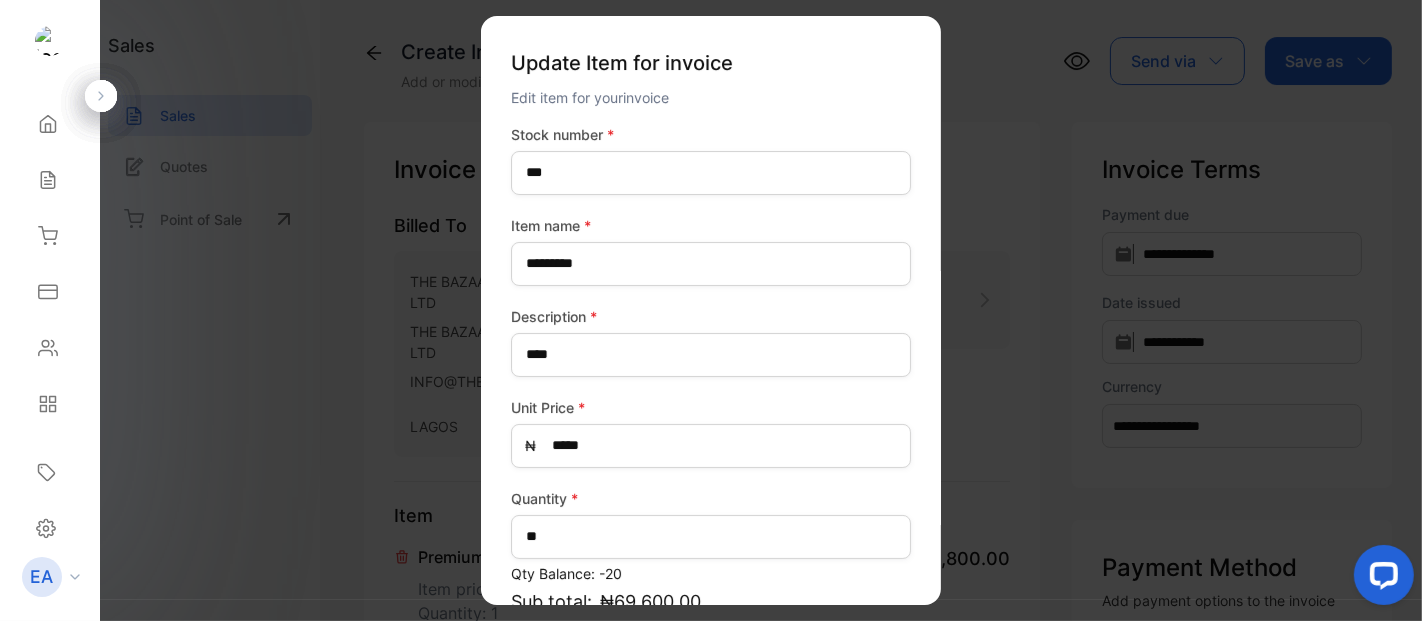 click on "Stock number   * *** Item name   * ********* Description   * **** Unit Price   * ₦ ***** Quantity   * ** Qty Balance: -20 Sub total: ₦69,600.00 Tax     Update item" at bounding box center [711, 453] 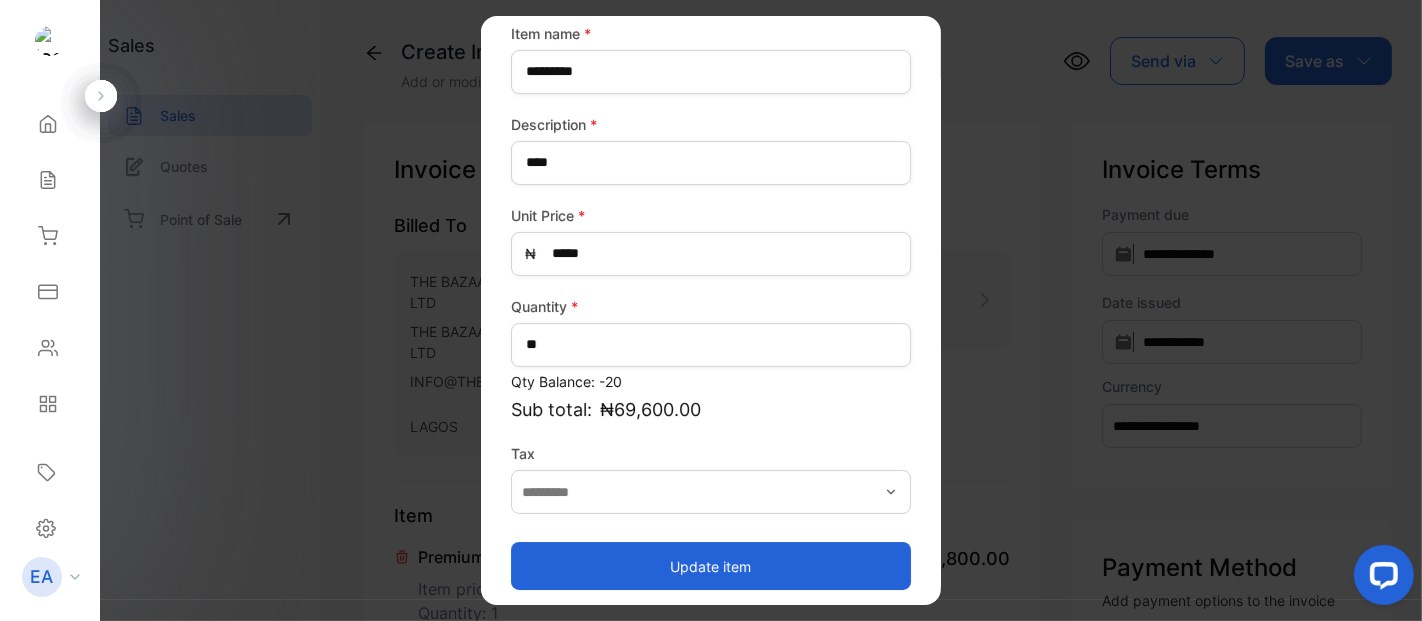 scroll, scrollTop: 200, scrollLeft: 0, axis: vertical 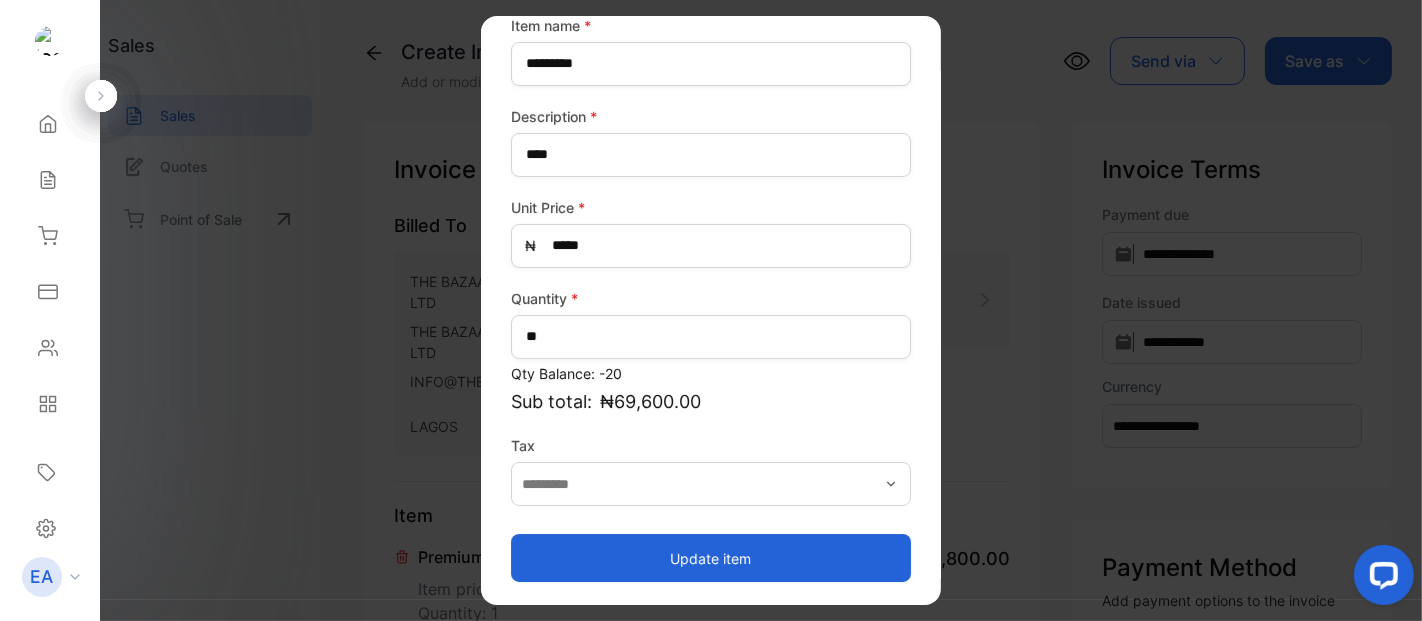click on "Update item" at bounding box center (711, 558) 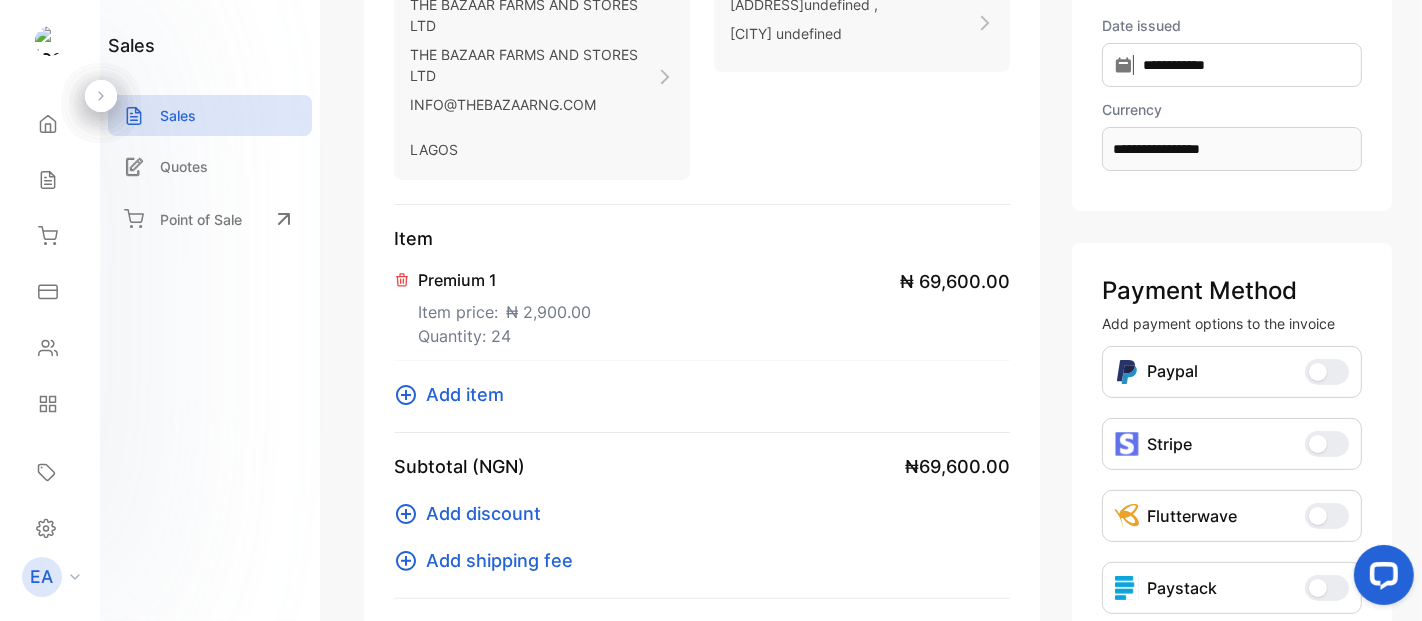scroll, scrollTop: 388, scrollLeft: 0, axis: vertical 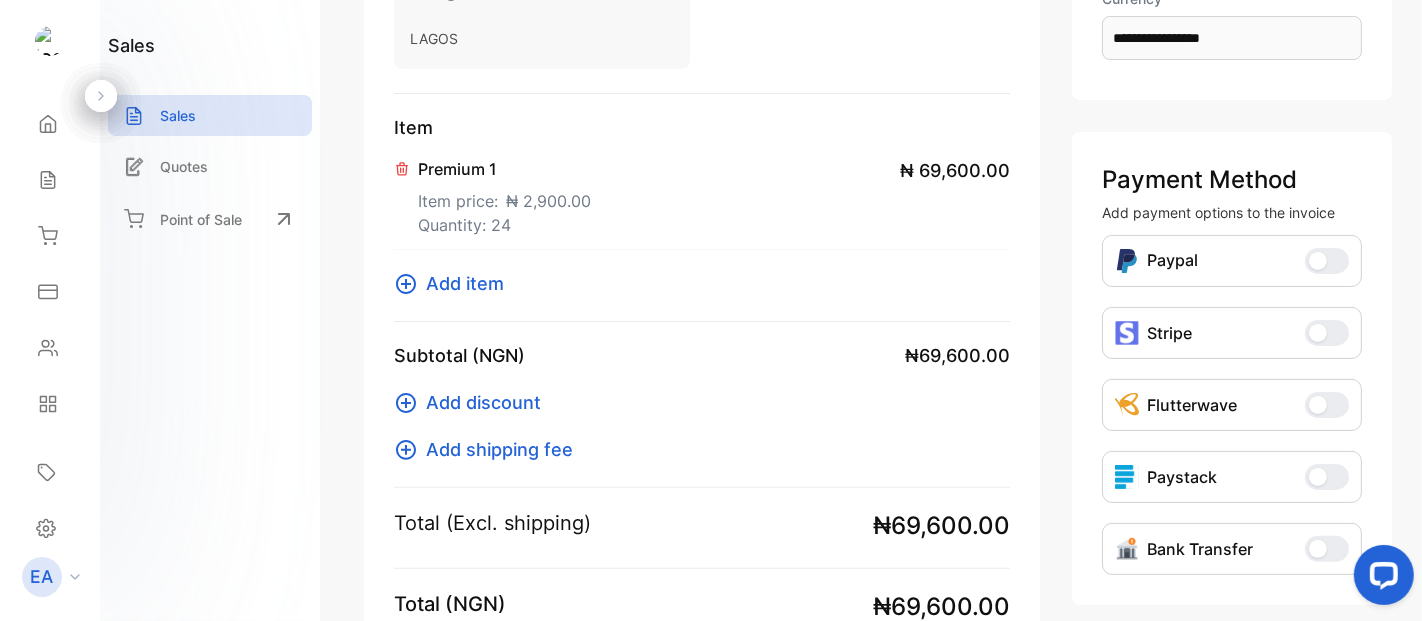 click on "Add item" at bounding box center (465, 283) 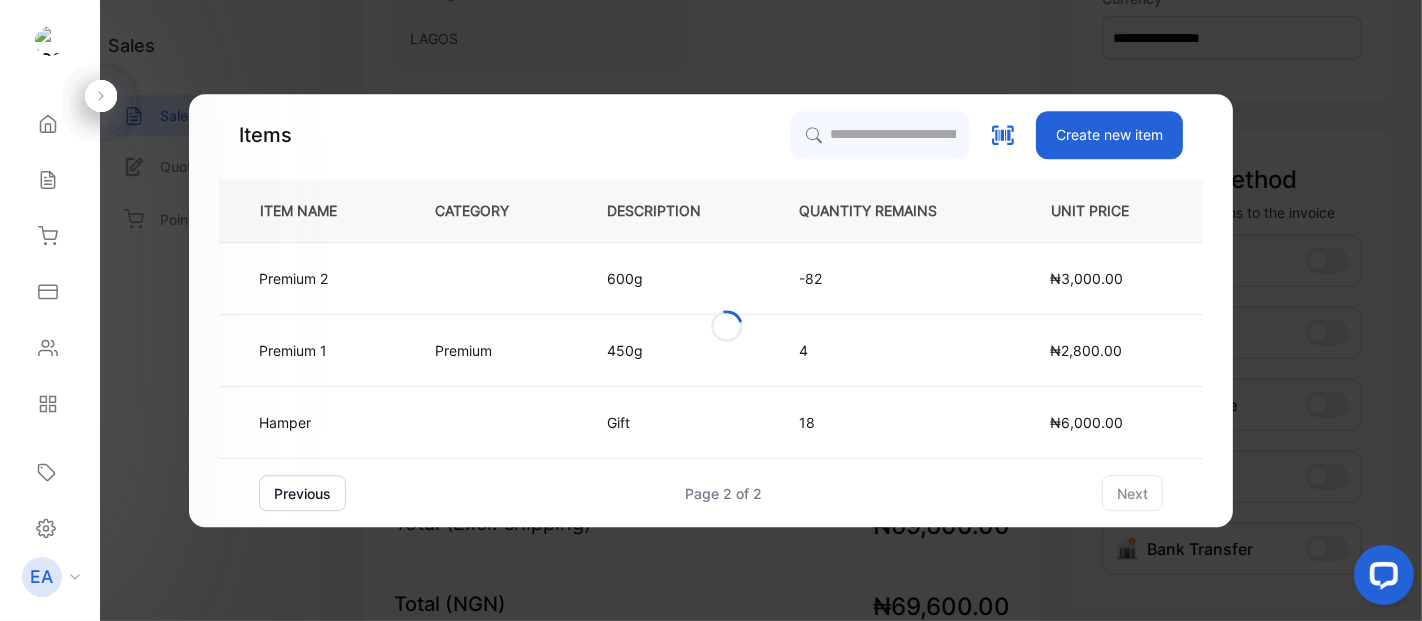 click at bounding box center (488, 279) 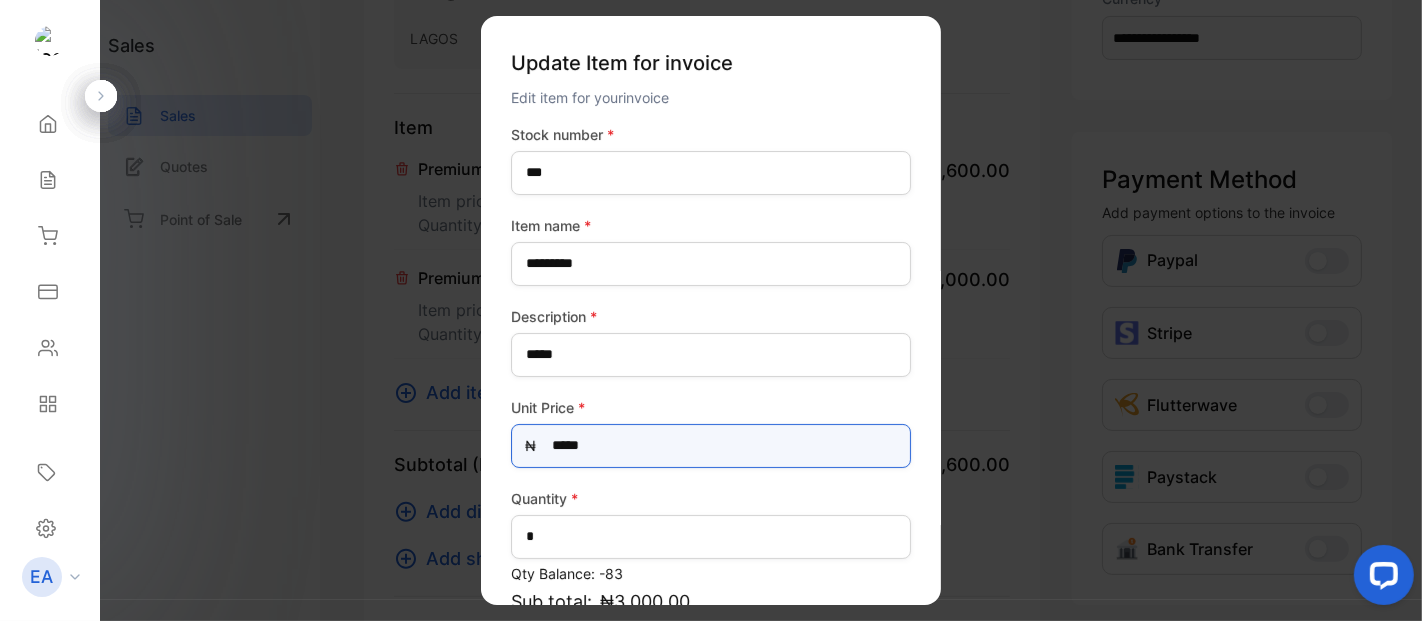 click on "*****" at bounding box center (711, 446) 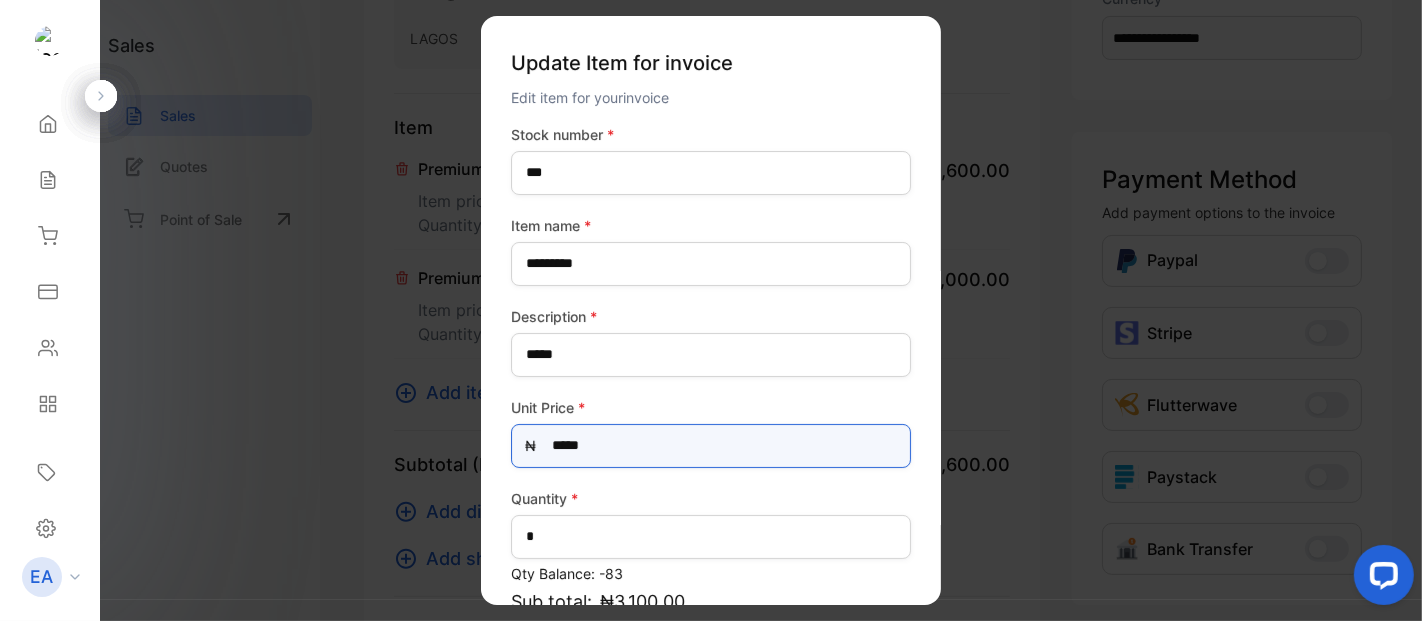 type on "*****" 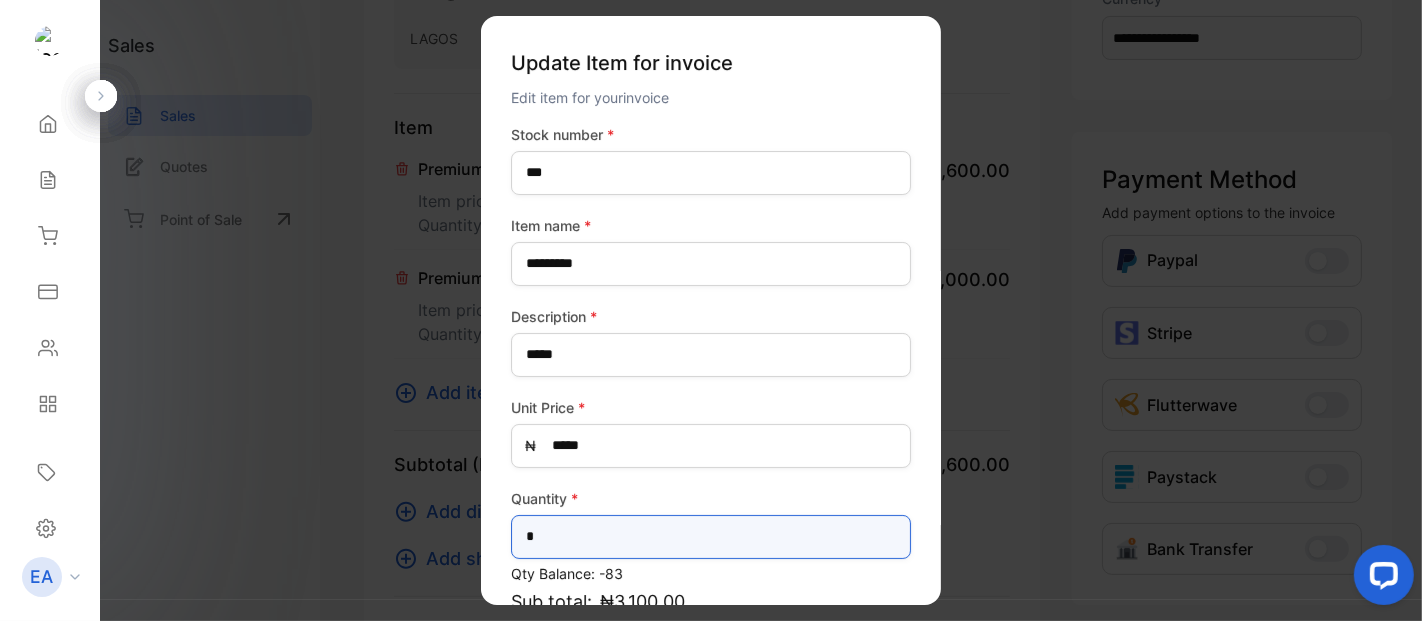 click on "*" at bounding box center [711, 537] 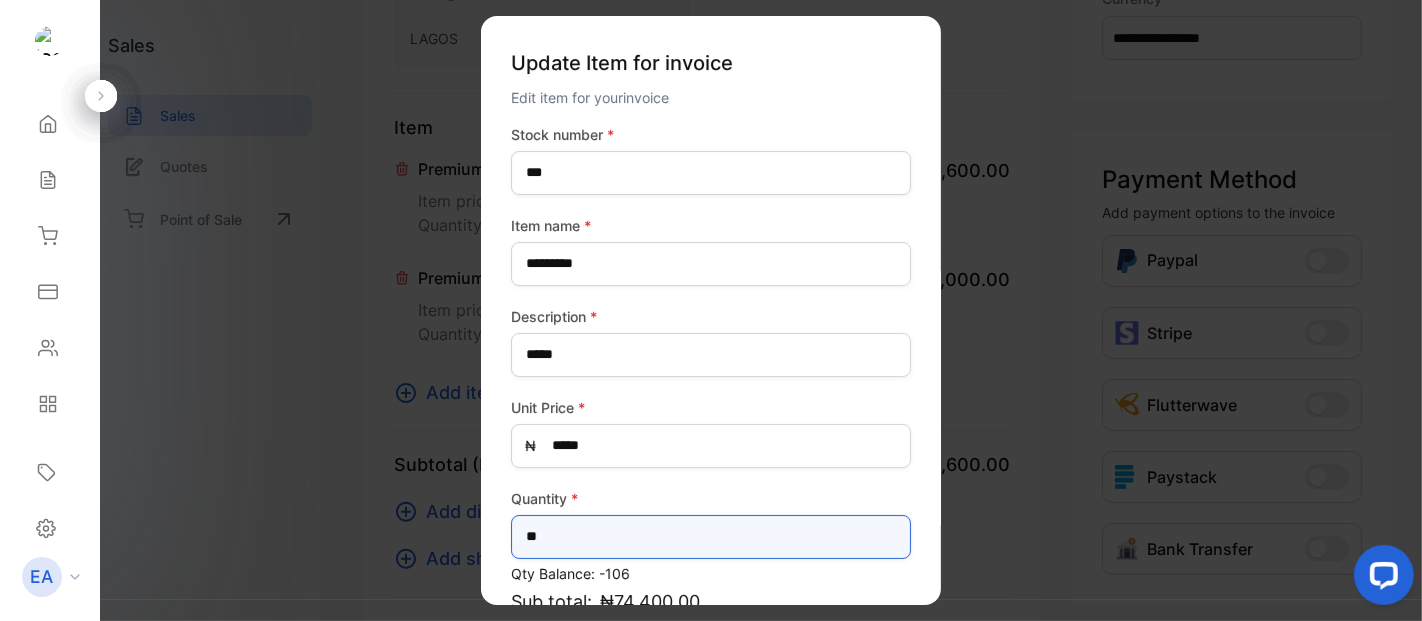 type on "**" 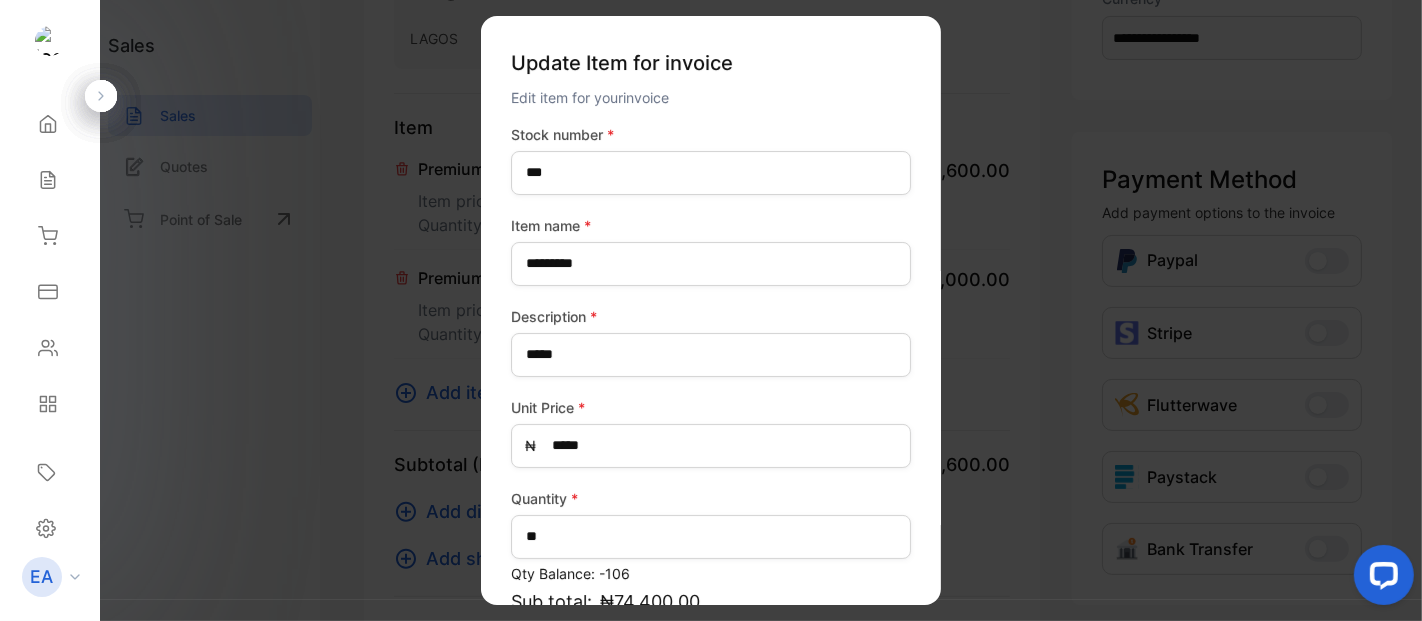click on "Stock number   * *** Item name   * ********* Description   * **** Unit Price   * ₦ ***** Quantity   * ** Qty Balance: -106 Sub total: ₦74,400.00 Tax     Update item" at bounding box center (711, 453) 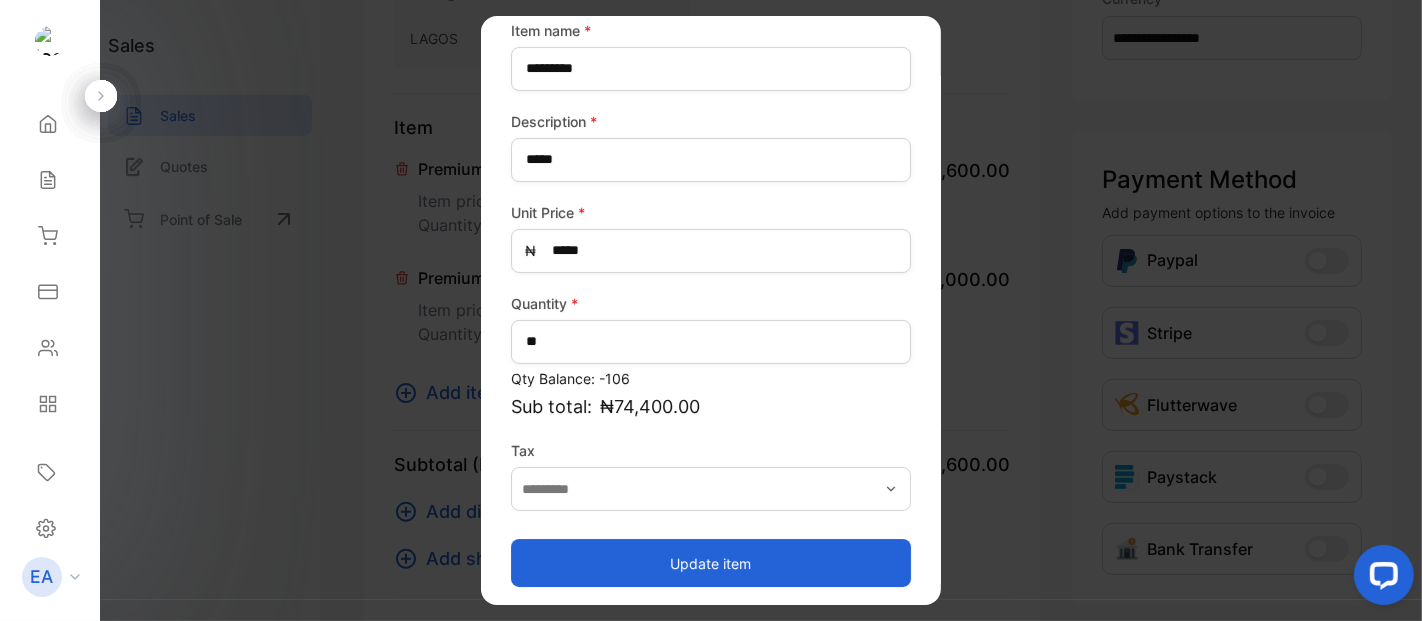 scroll, scrollTop: 200, scrollLeft: 0, axis: vertical 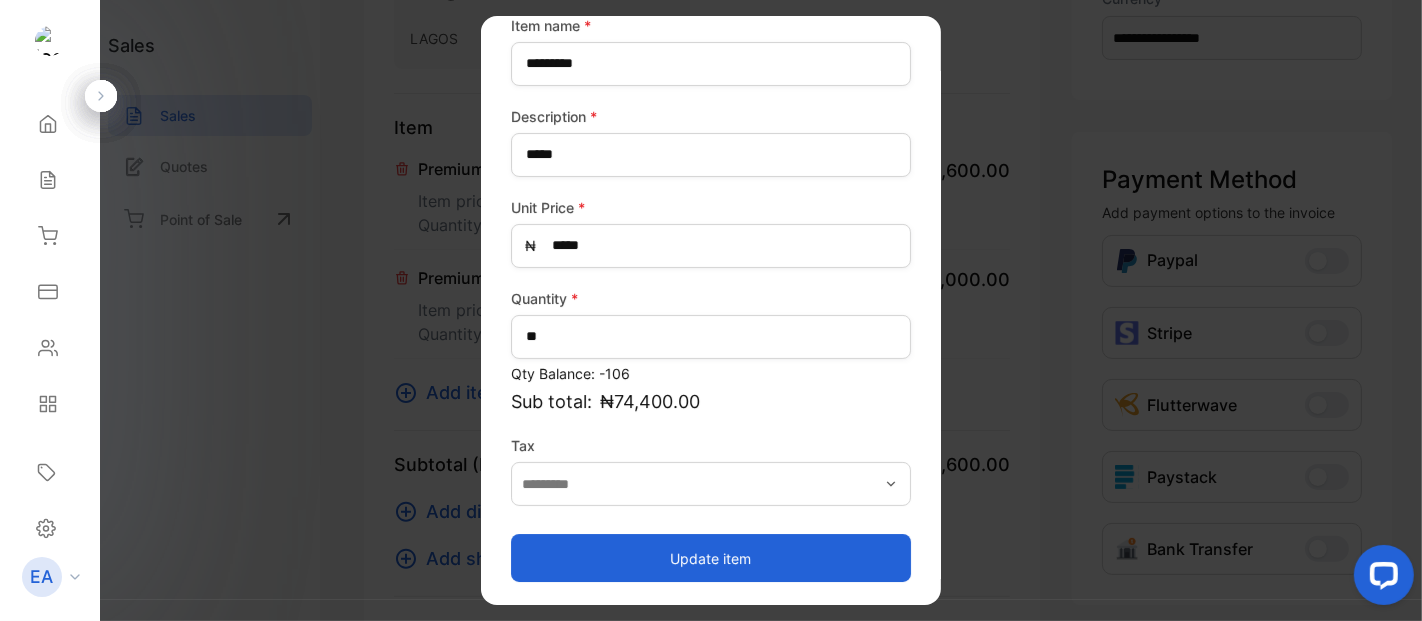click on "Update item" at bounding box center (711, 558) 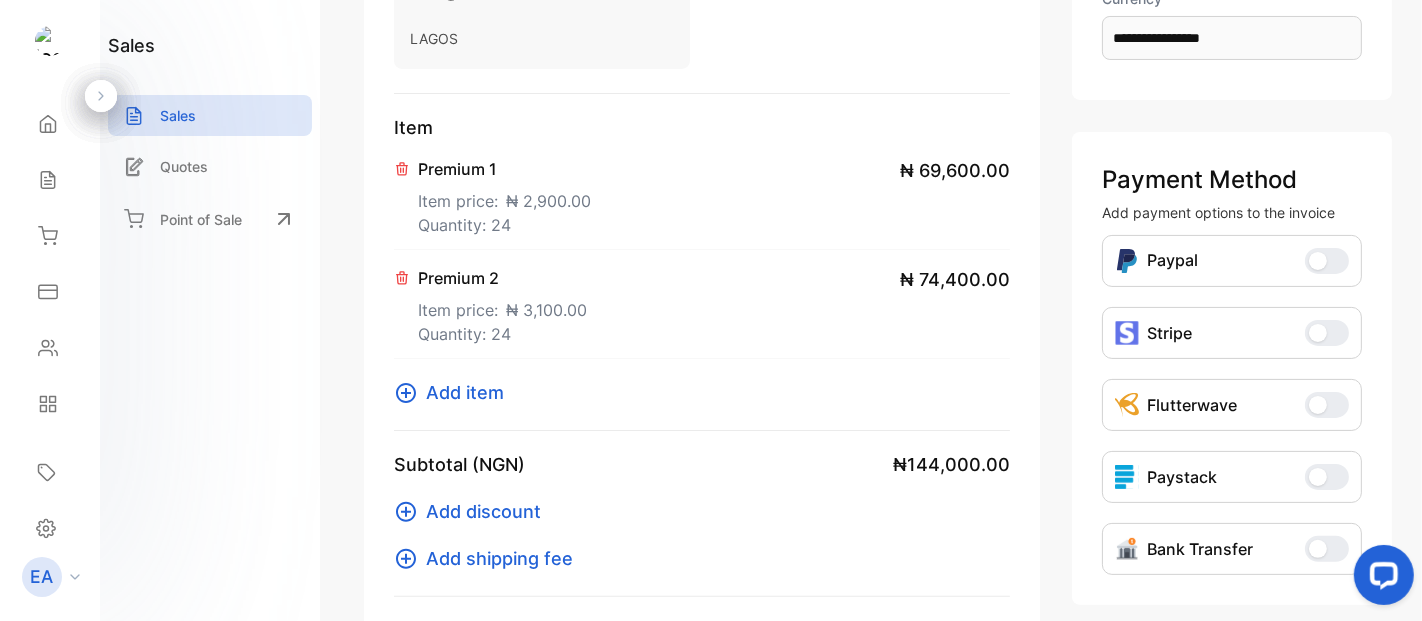 click at bounding box center (1318, 549) 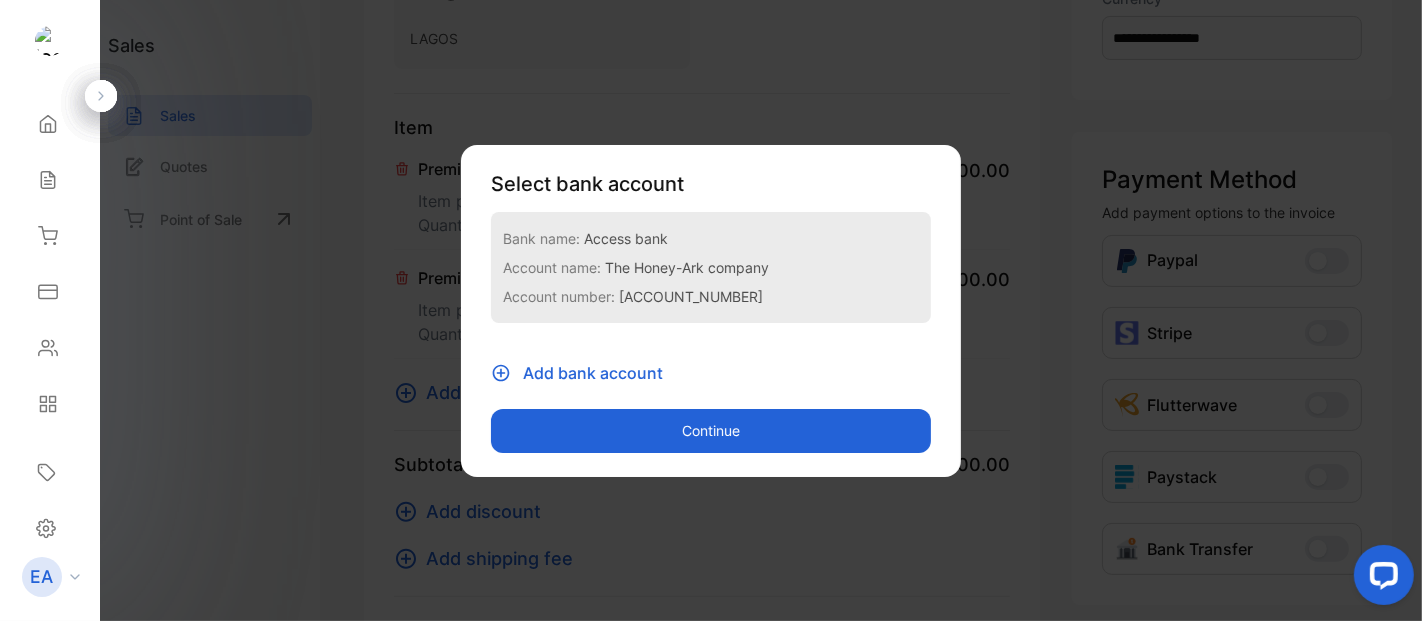 click on "Account number:   [ACCOUNT_NUMBER]" at bounding box center [711, 296] 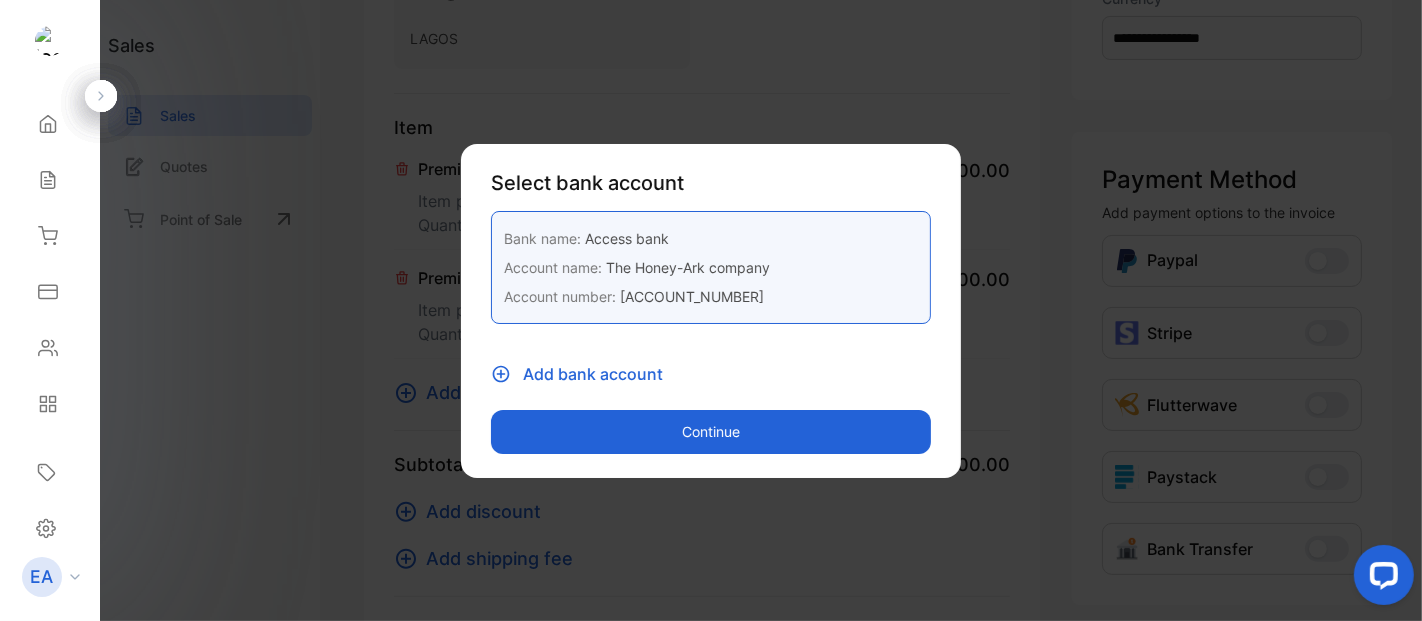 click on "Continue" at bounding box center (711, 432) 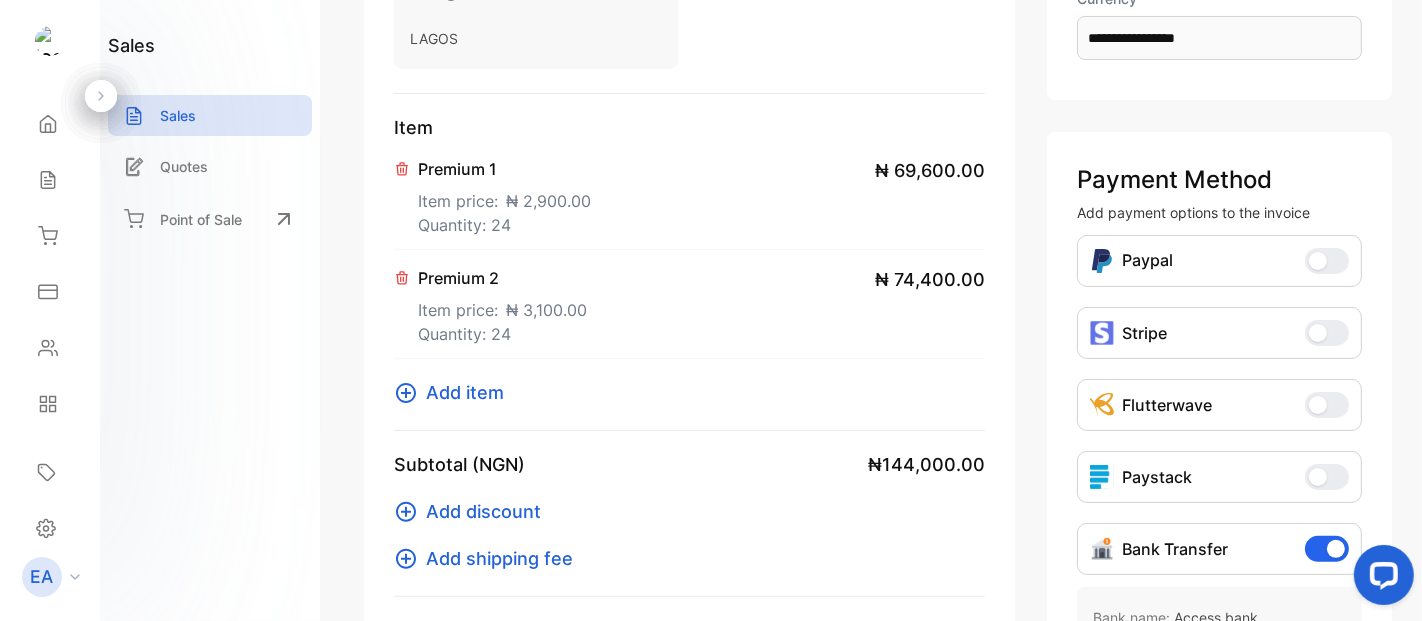 scroll, scrollTop: 752, scrollLeft: 0, axis: vertical 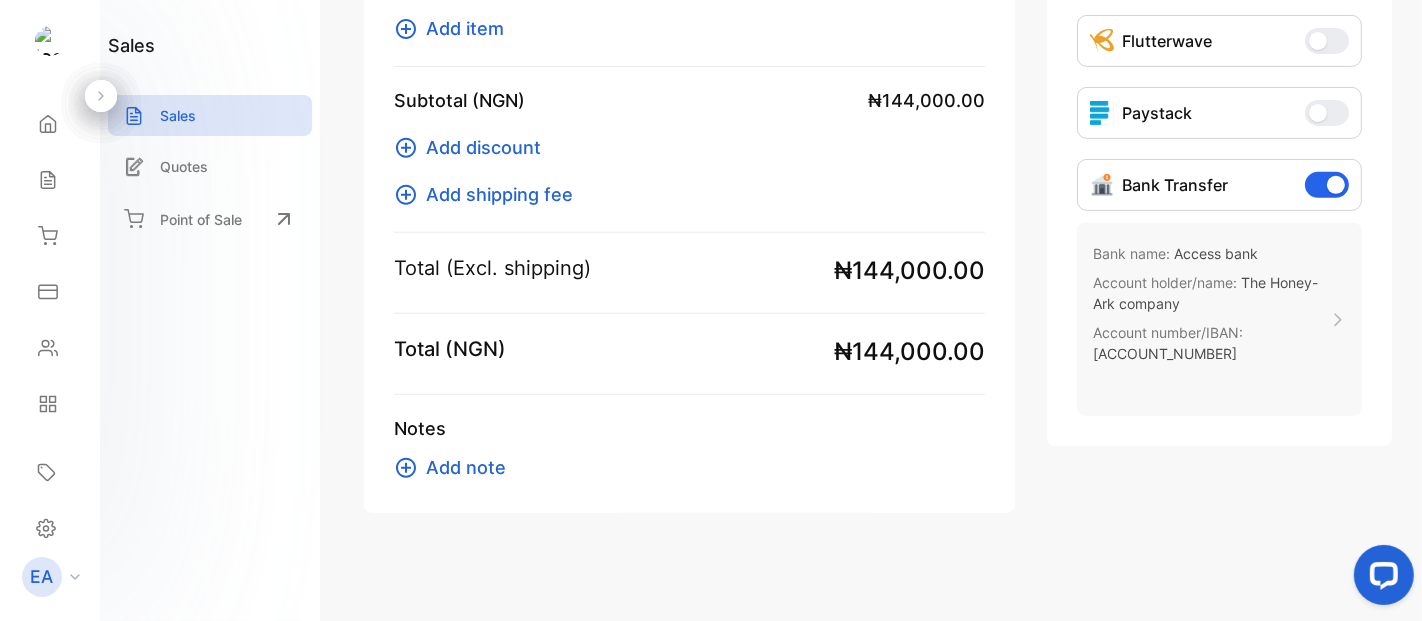 click on "**********" at bounding box center (1219, -59) 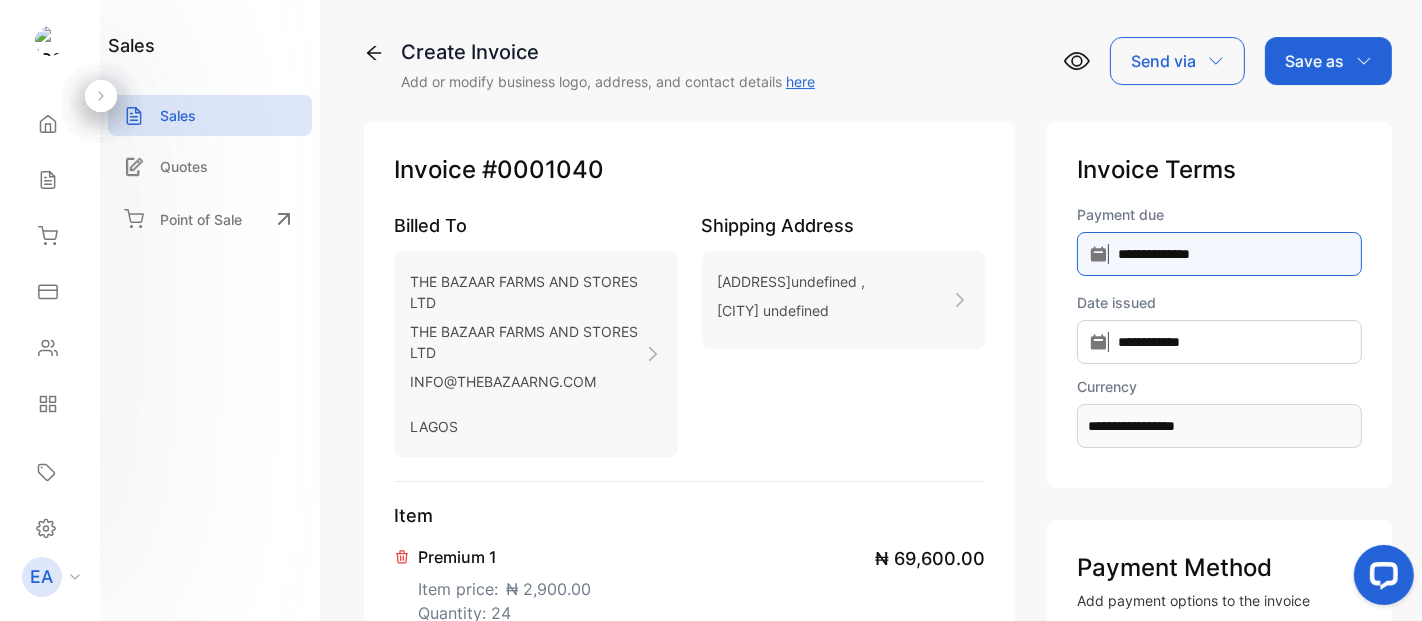 click on "**********" at bounding box center [1219, 254] 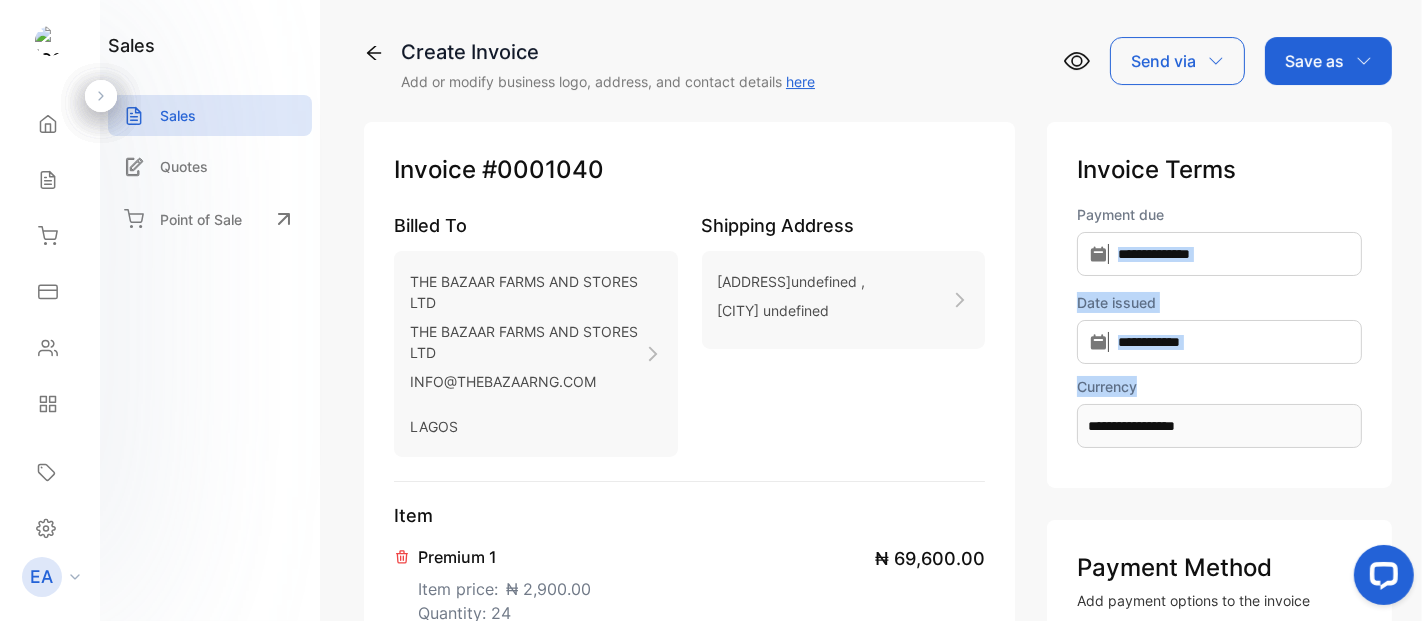 drag, startPoint x: 1312, startPoint y: 195, endPoint x: 1192, endPoint y: 370, distance: 212.19095 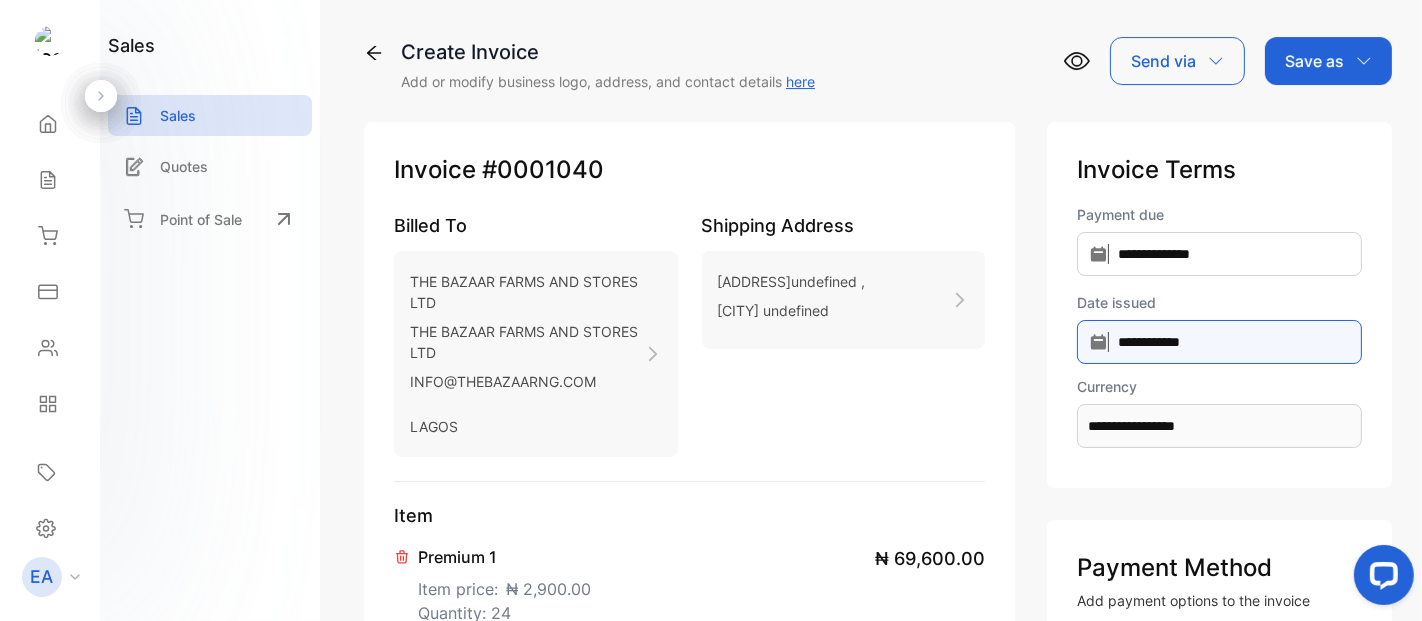click on "**********" at bounding box center [1219, 254] 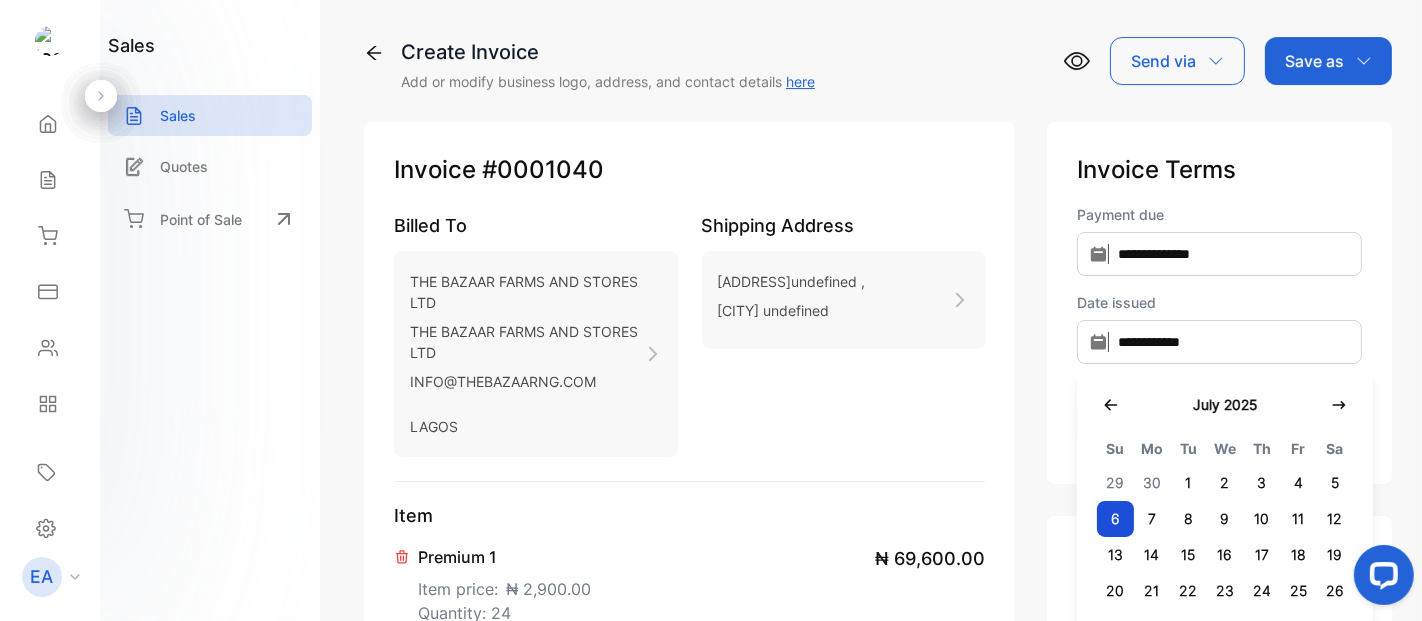 click on "7" at bounding box center (1152, 519) 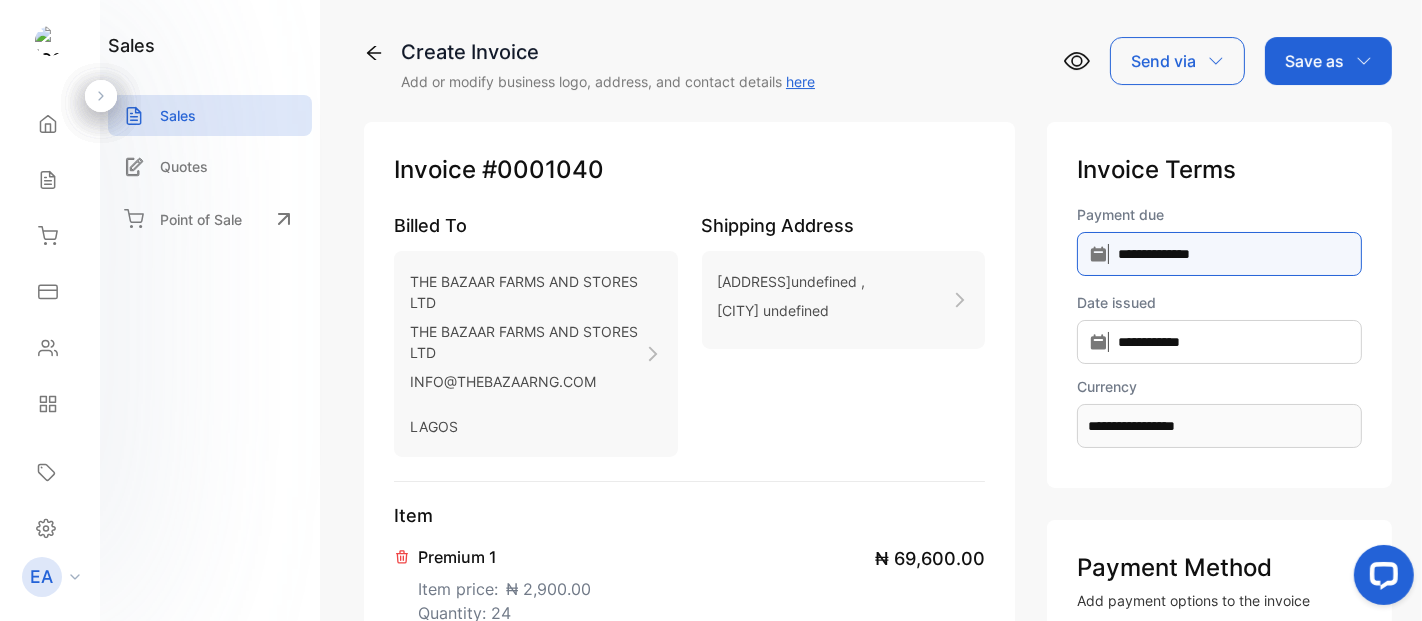 click on "**********" at bounding box center [1219, 254] 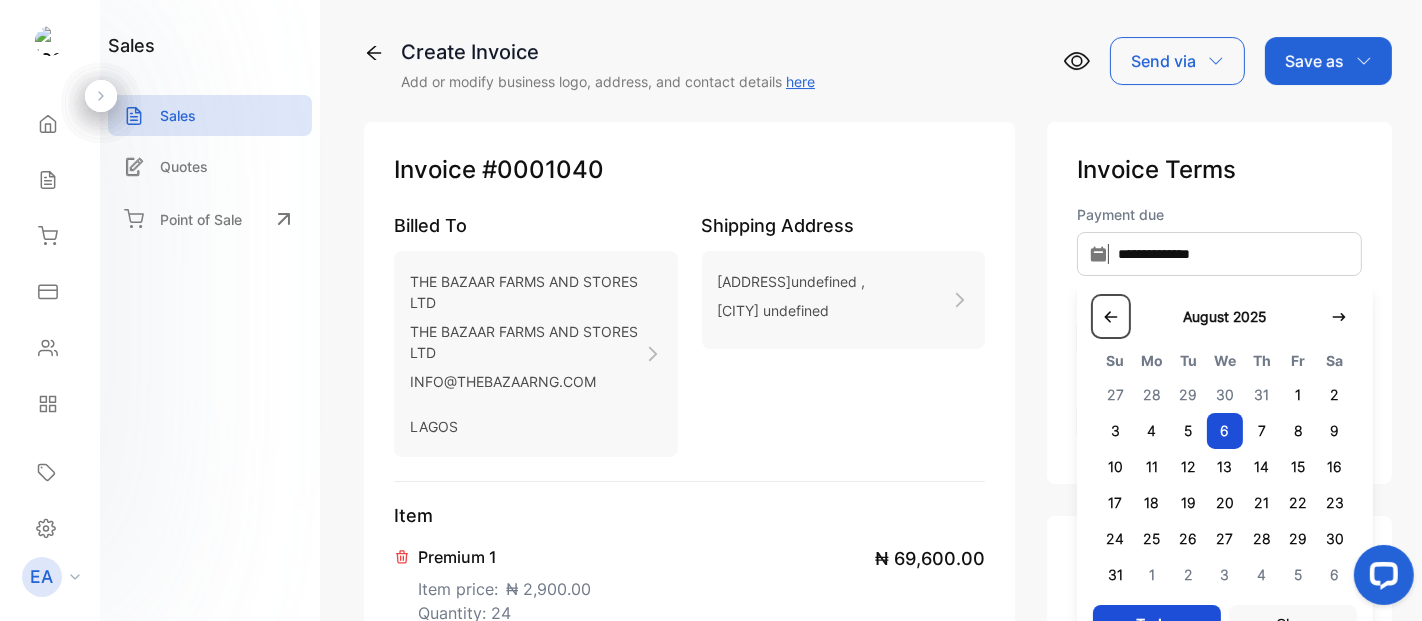 click at bounding box center [1111, 316] 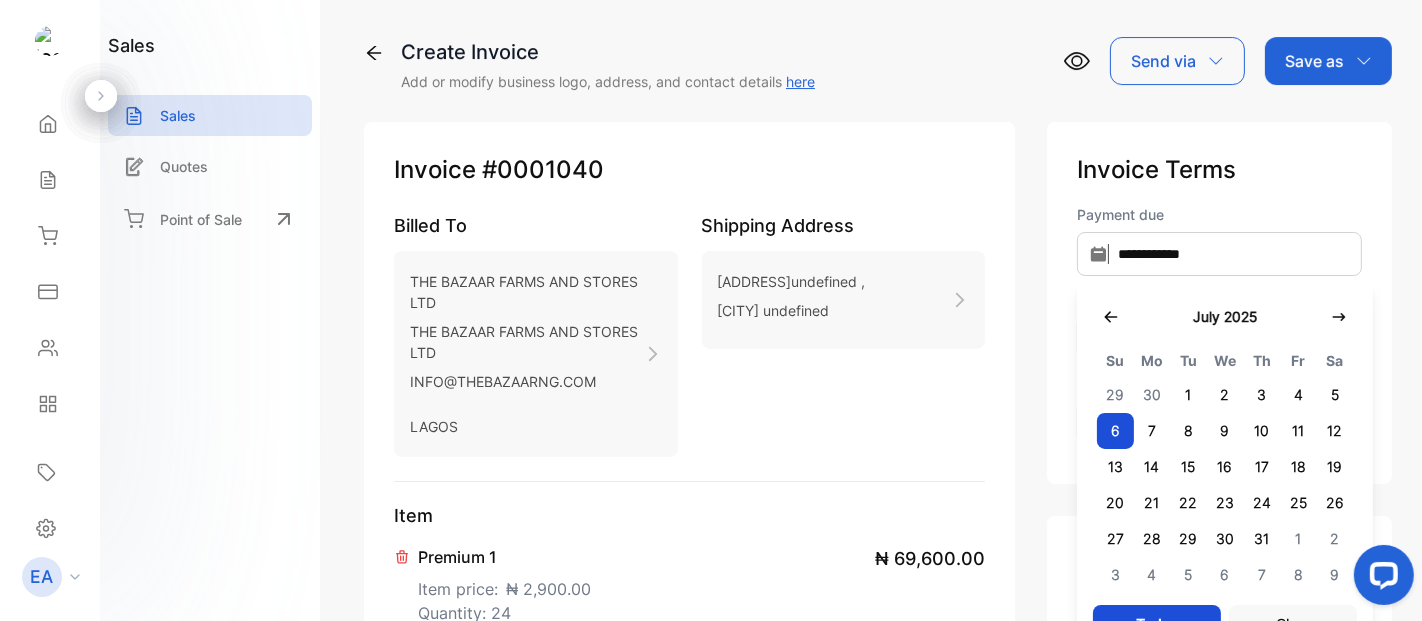 click on "28" at bounding box center (1152, 539) 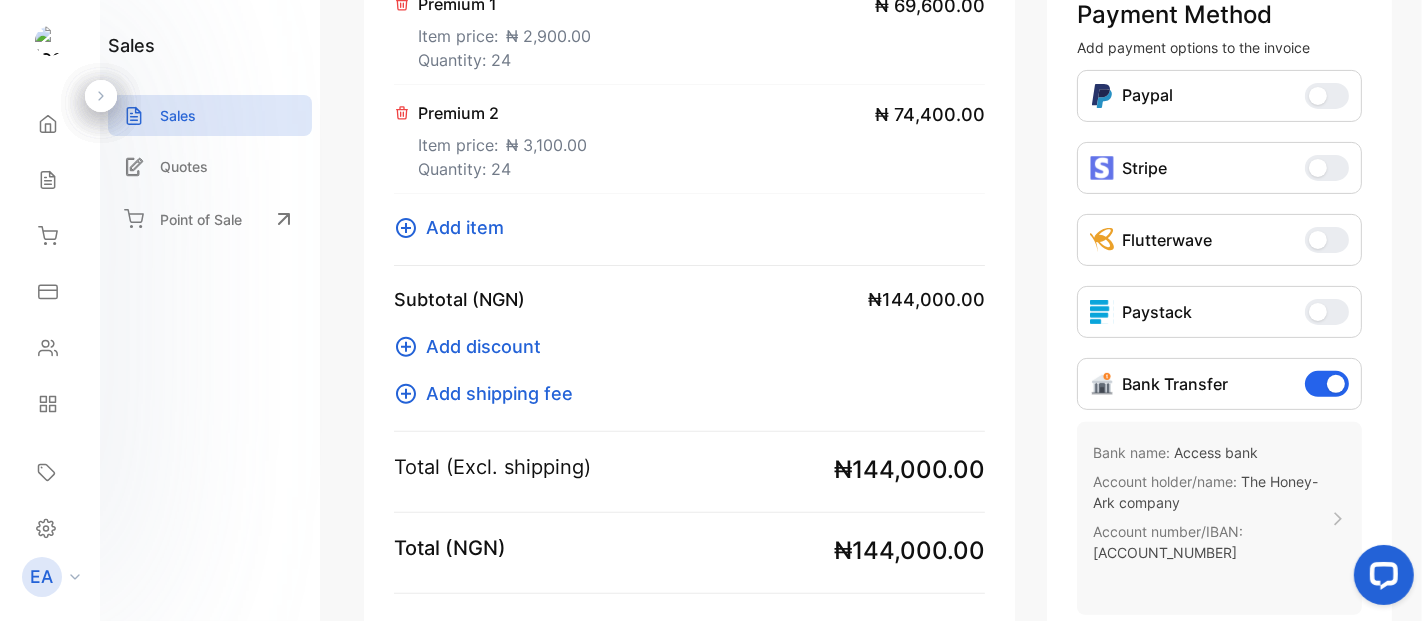 scroll, scrollTop: 752, scrollLeft: 0, axis: vertical 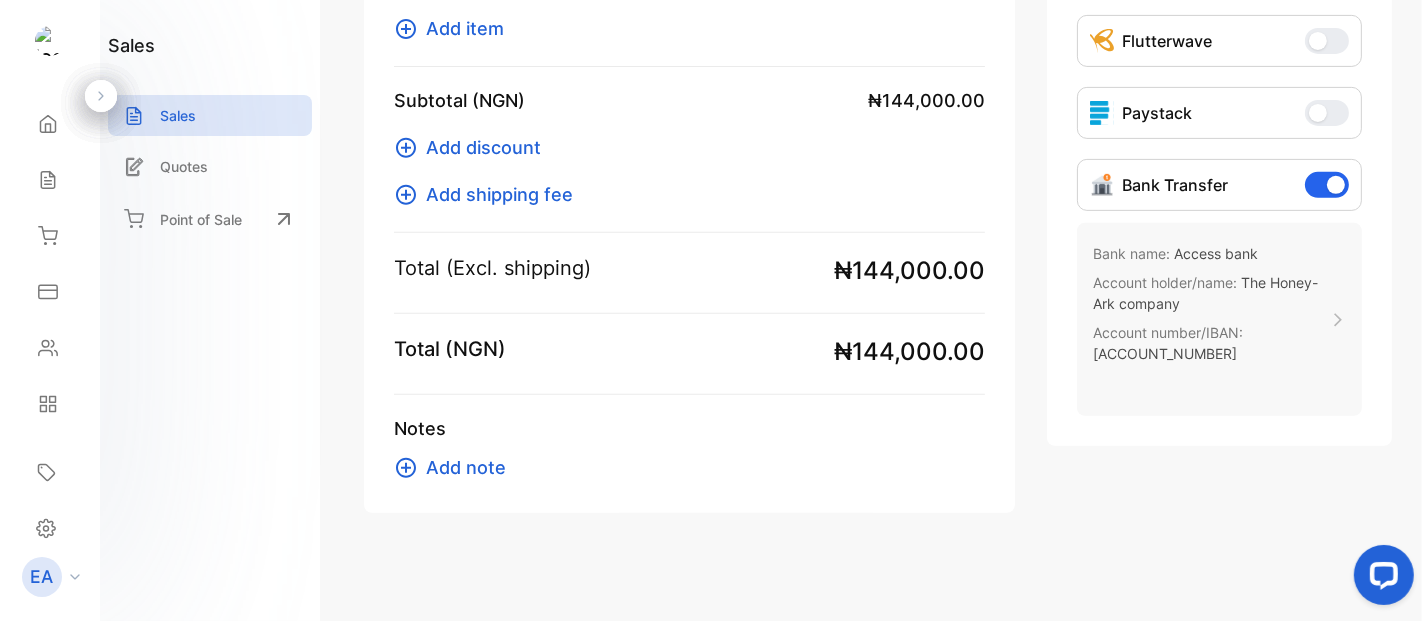 click on "Add note" at bounding box center (466, 467) 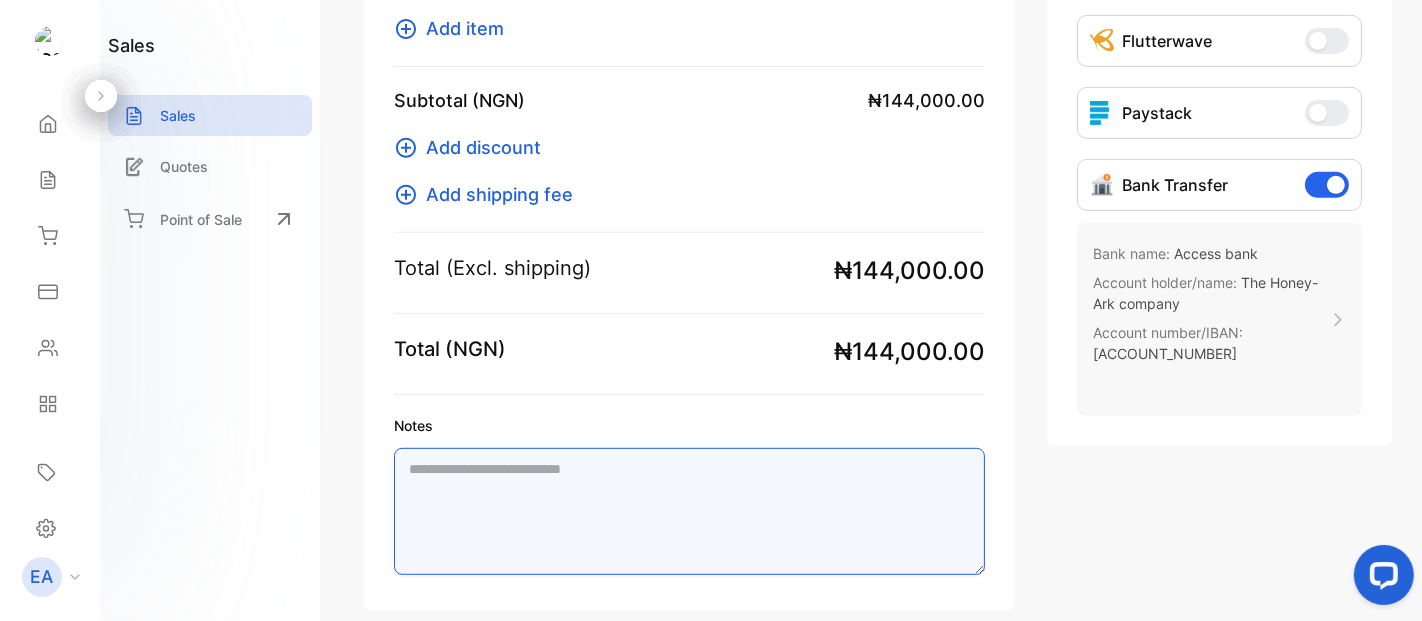 click on "Notes" at bounding box center [689, 511] 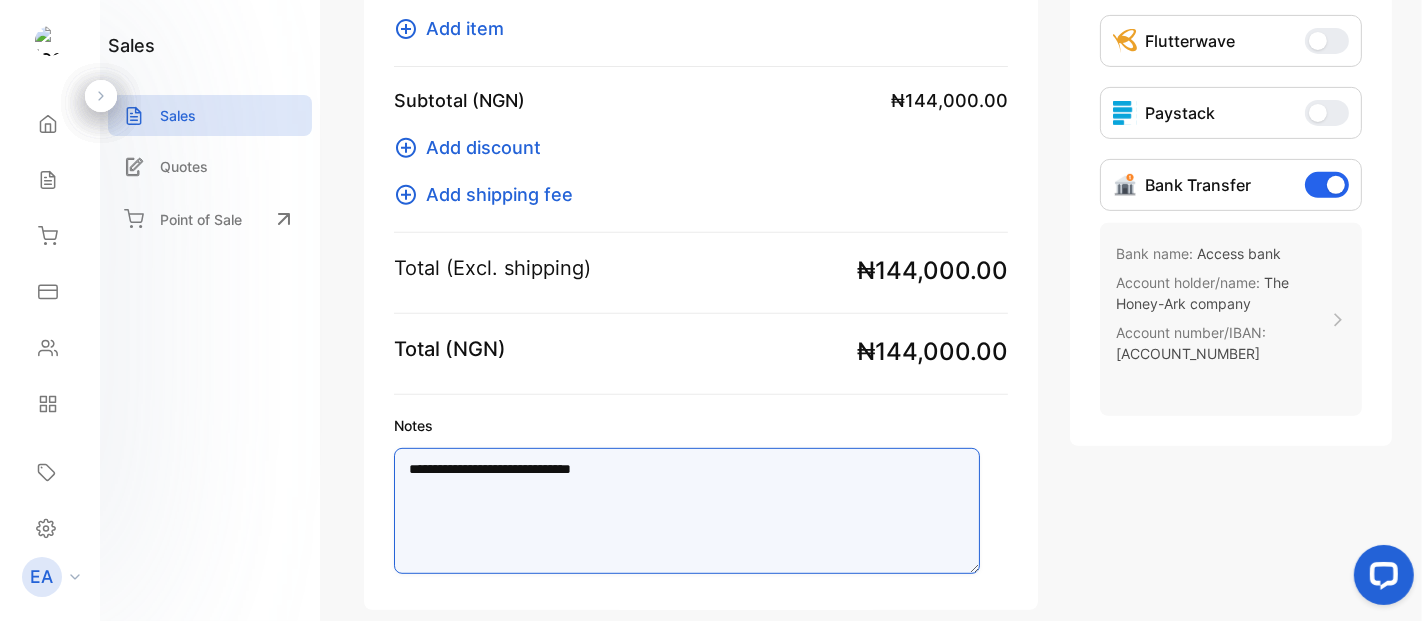 type on "**********" 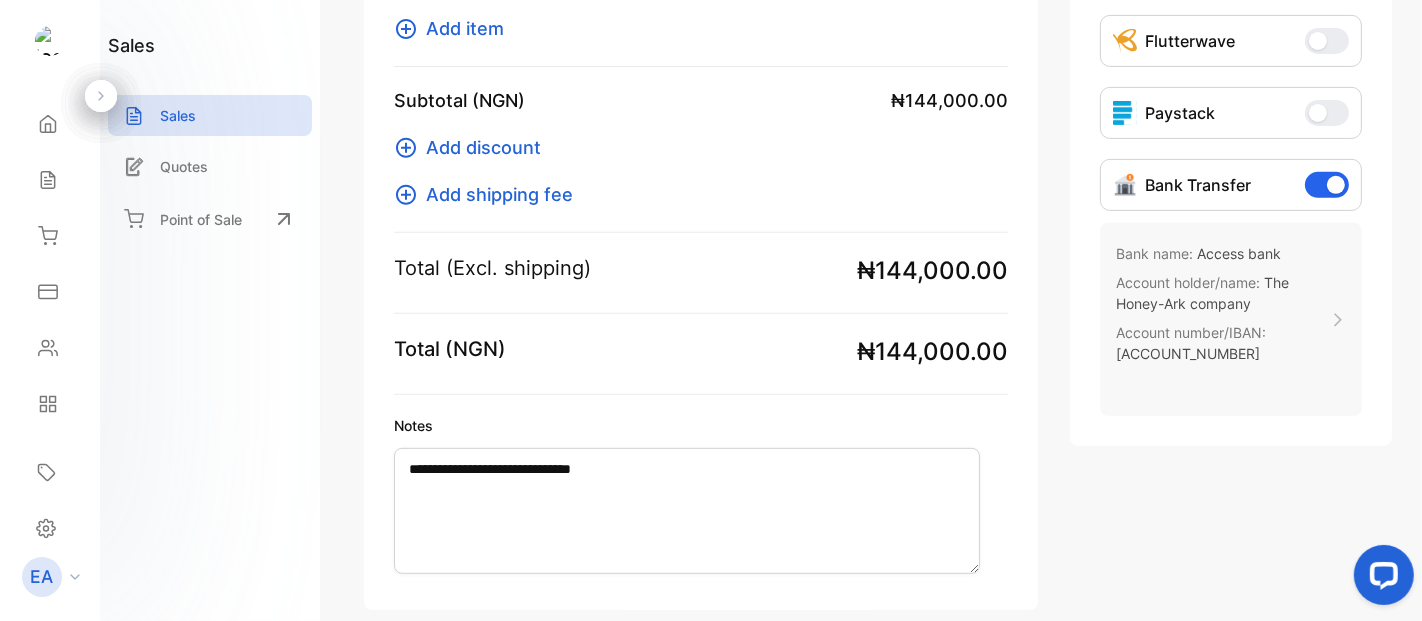 click on "**********" at bounding box center (1231, -10) 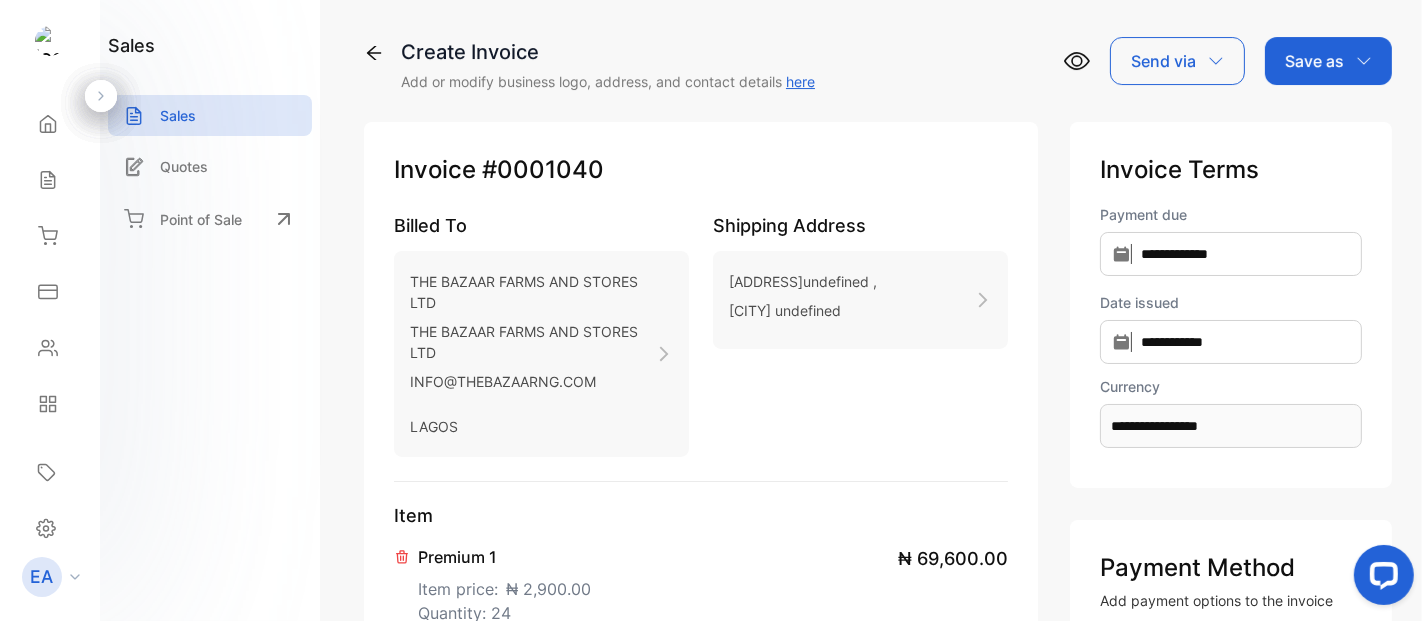 scroll, scrollTop: 37, scrollLeft: 0, axis: vertical 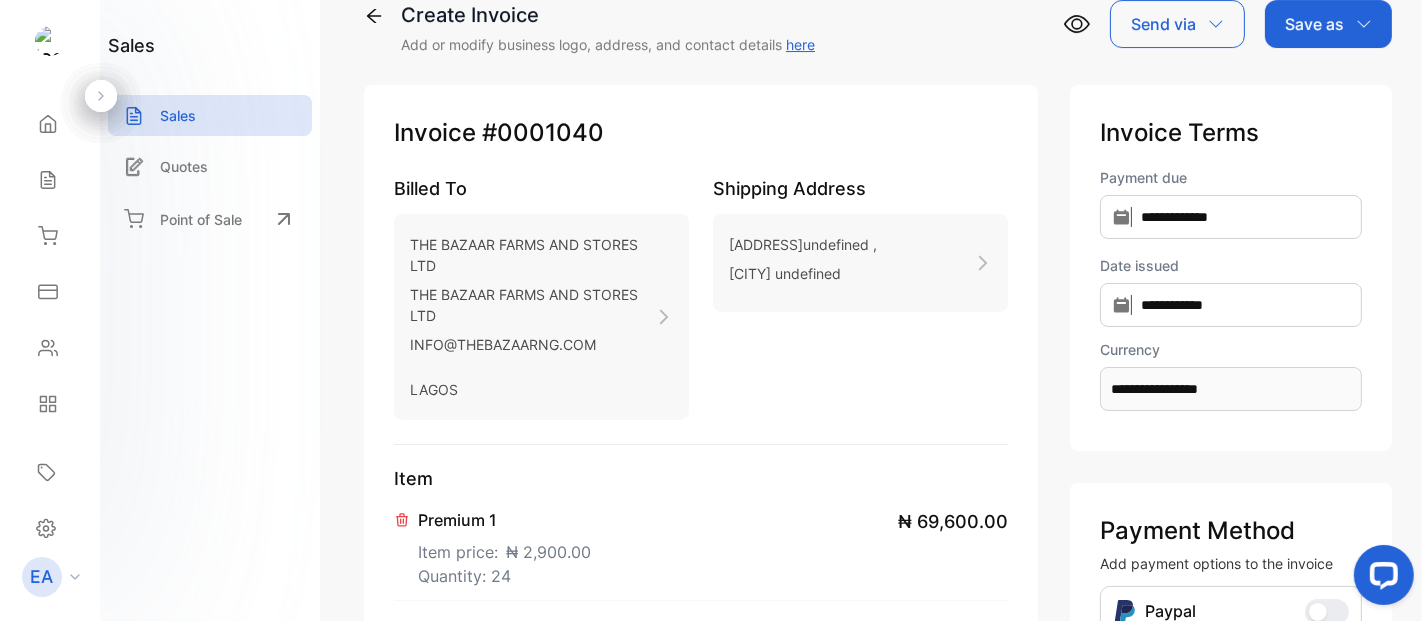 click on "Save as" at bounding box center (1328, 24) 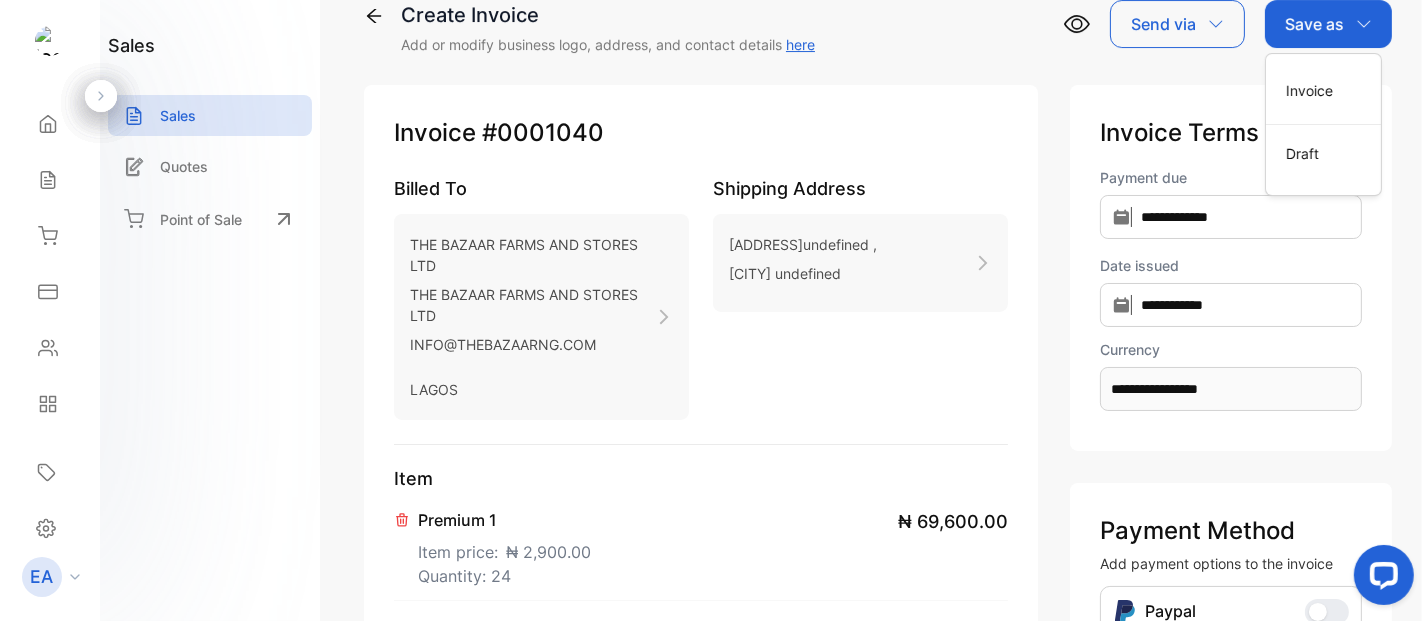click on "Invoice" at bounding box center (1323, 90) 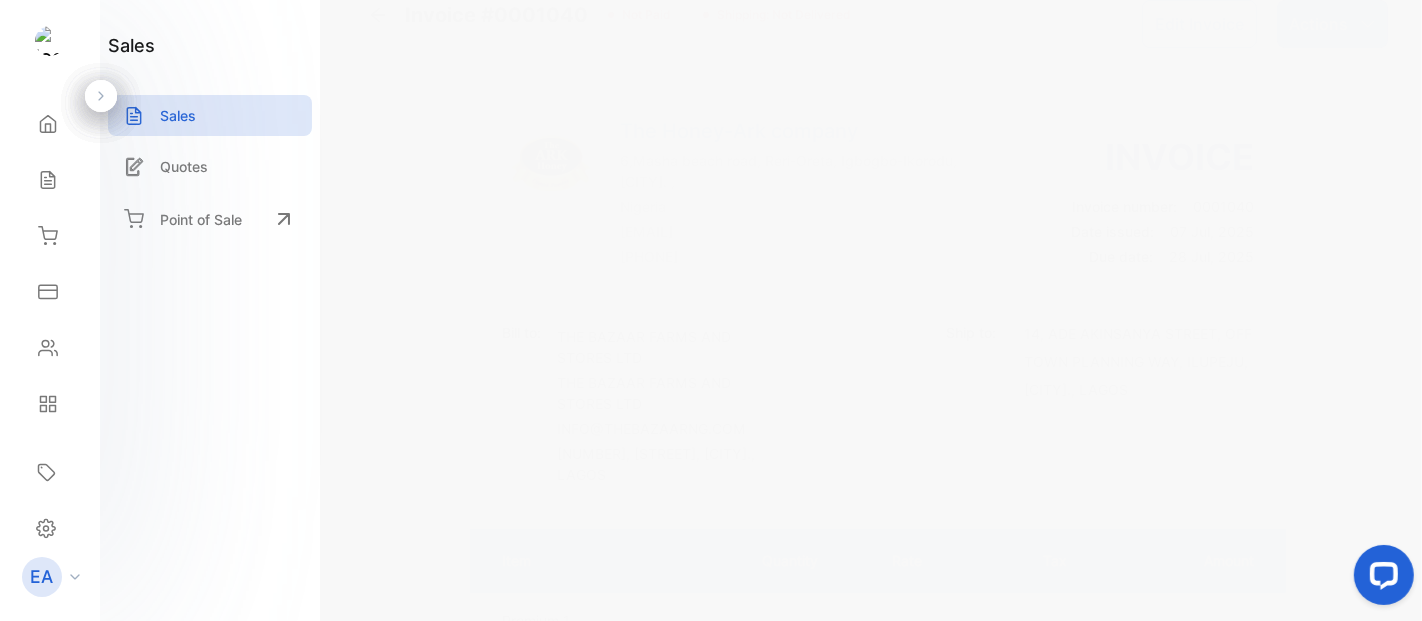 click on "The Honey-Ark company  6,Masha beach road, Reri-Oreta, Igbogbo-Ikorodu, [CITY]. ,   Nigeria thehoneyark@gmail.com 2348065133580 Invoice Invoice number:  0001040 Date issued:  07 Jul, 2025 Due date:  28 Jul, 2025 Bill to: THE BAZAAR FARMS AND STORES LTD THE BAZAAR FARMS AND STORES LTD INFO@THEBAZAARNG.COM 14, Ade Akinsanya street, Ilupeju, [CITY]. , [CITY] Ship to: 14, ADE AKINSANYA STREET, OFF TOWN PLANNING WAY, ILUPEJU,[CITY]. , [CITY] Item Quantity Rate Tax Amount Premium 1 450g Unit price:    ₦2,900.00 24 ₦2,900.00 - ₦69,600.00 Premium 2  600g Unit price:    ₦3,100.00 24 ₦3,100.00 - ₦74,400.00 Subtotal (NGN) ₦144,000.00 Total Due (NGN) ₦144,000.00 Paid (NGN) ₦0.00 Balance (NGN) ₦144,000.00 Payment Instructions Payment Instructions Bank name:   Access bank Account holder/name:   The Honey-Ark company  Account number/IBAN:   0055791251 Notes Order No : 167-007-538-000-000-6 Statement of account Payment History Detailed statement of account for THE BAZAAR FARMS AND STORES LTD Invoice / Receipt" at bounding box center [878, 1021] 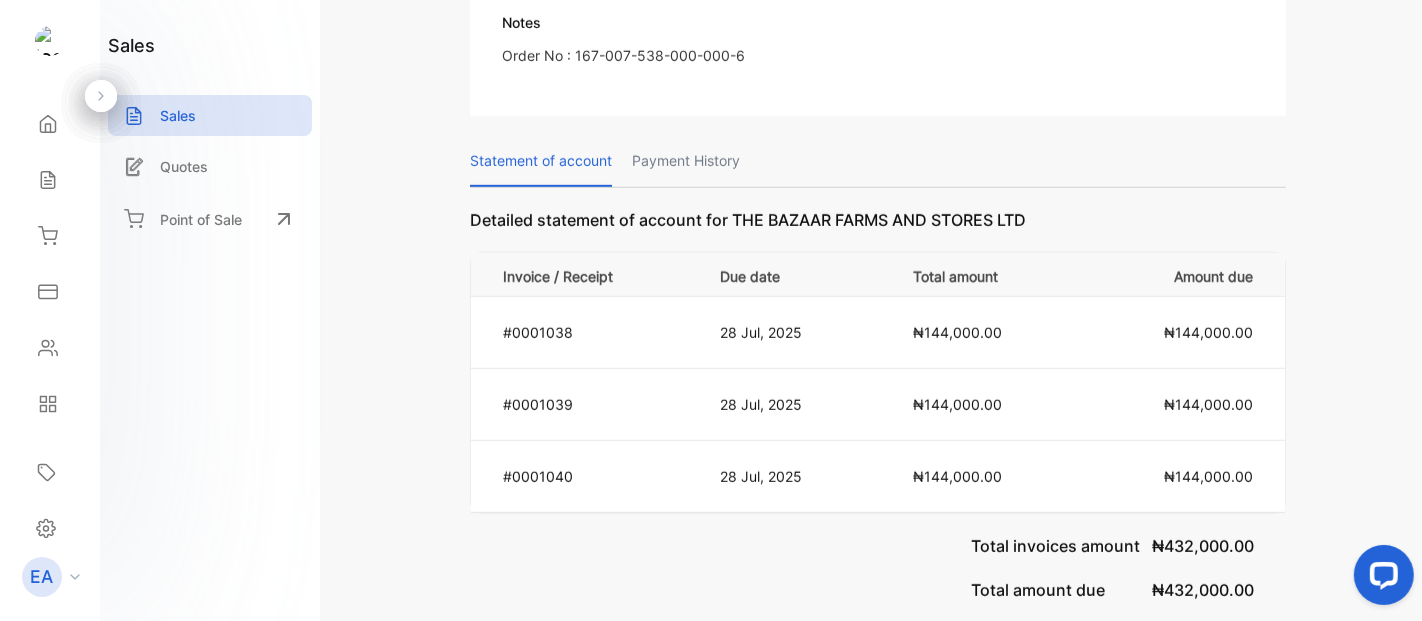 scroll, scrollTop: 1315, scrollLeft: 0, axis: vertical 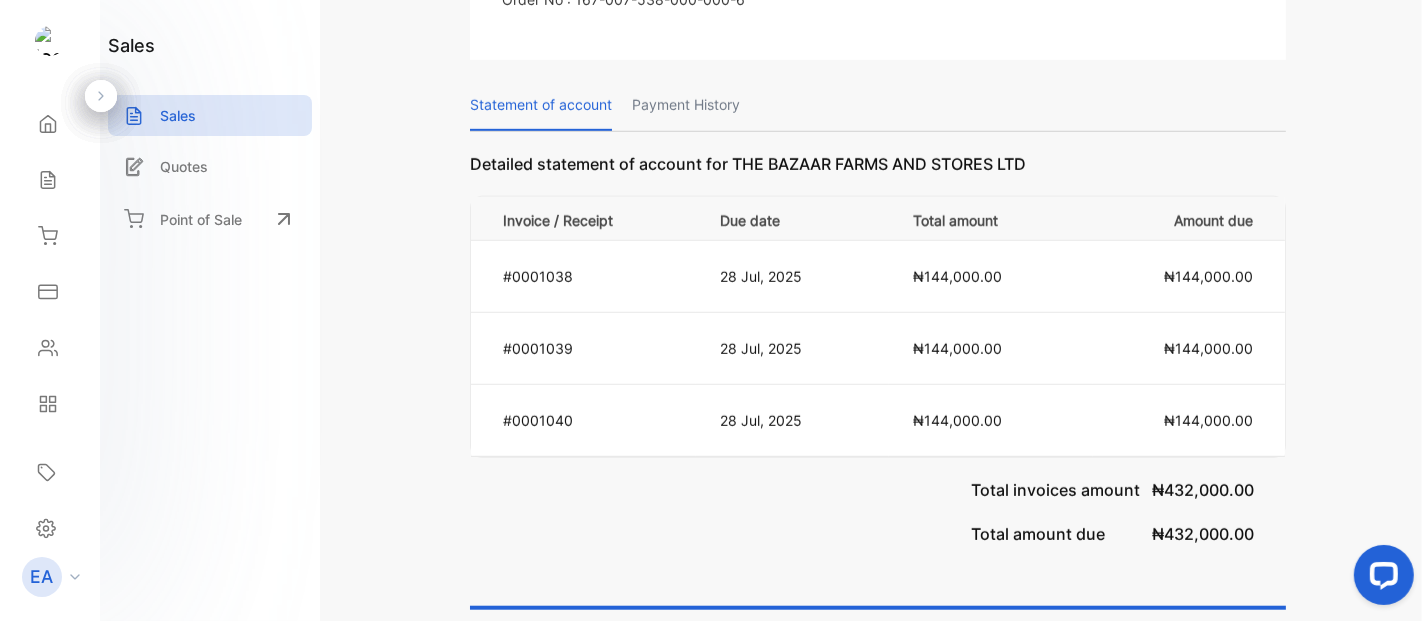 click on "₦144,000.00" at bounding box center (991, 277) 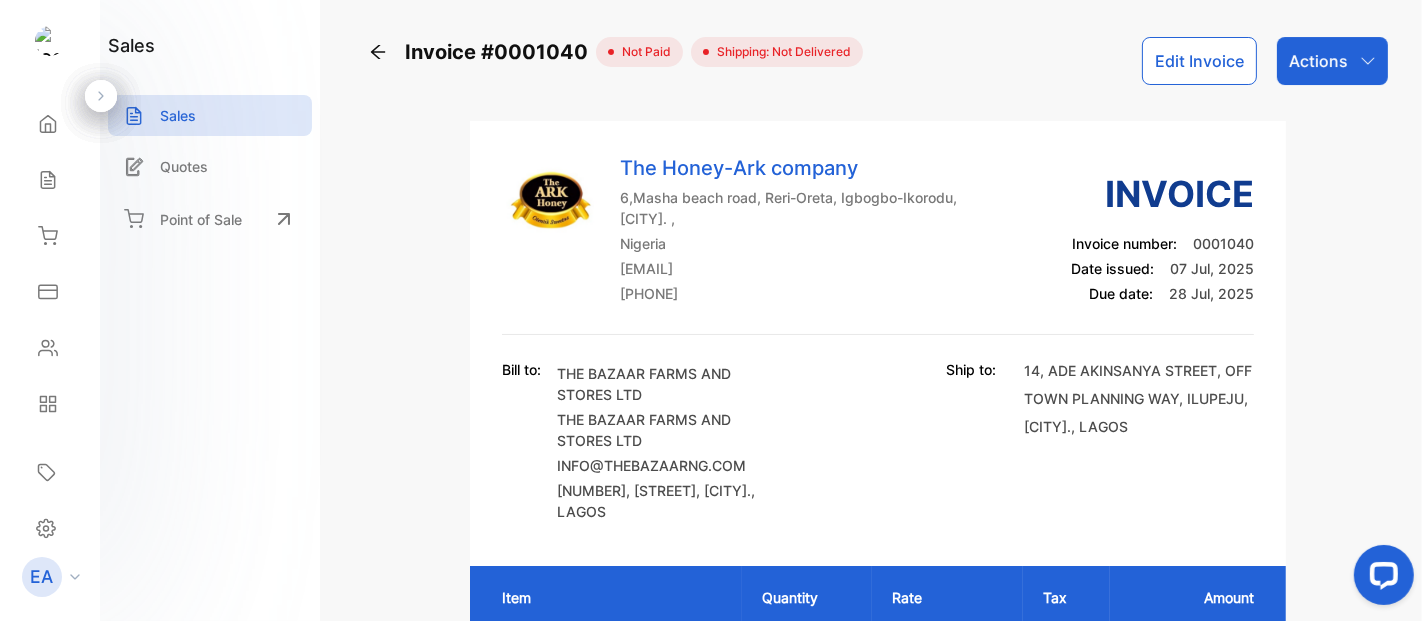 click on "Actions" at bounding box center [1318, 61] 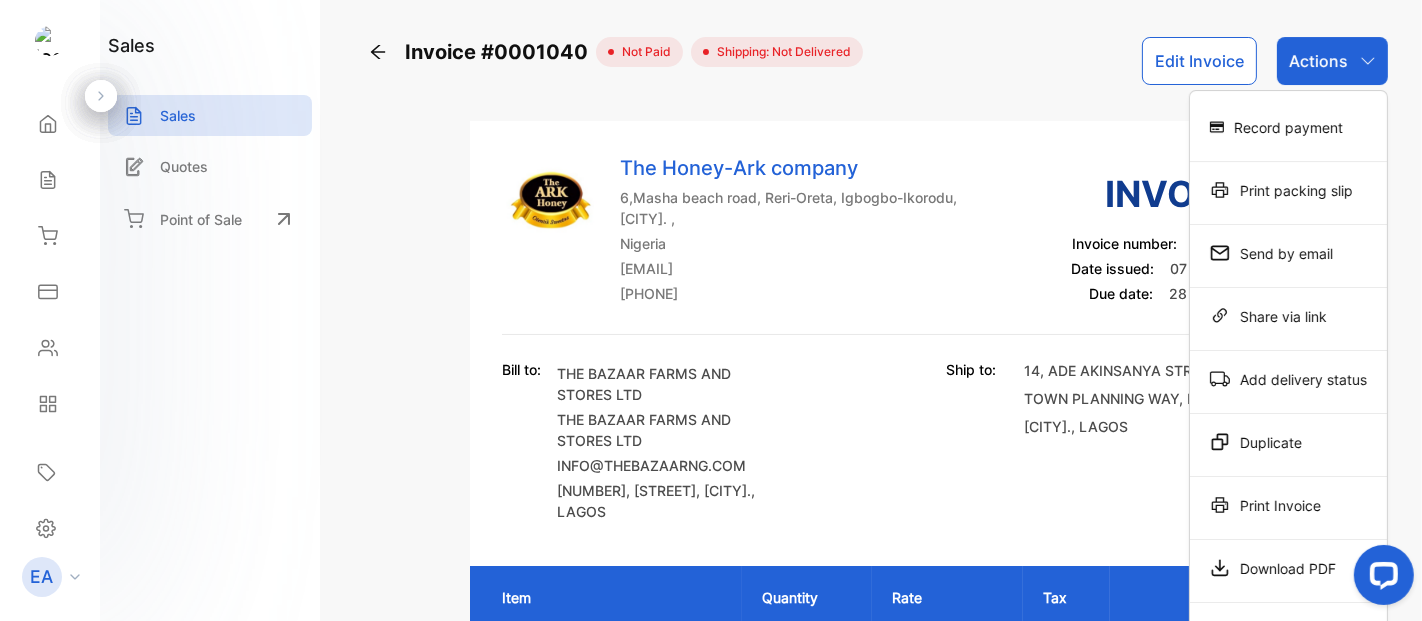 click on "Download PDF" at bounding box center (1288, 127) 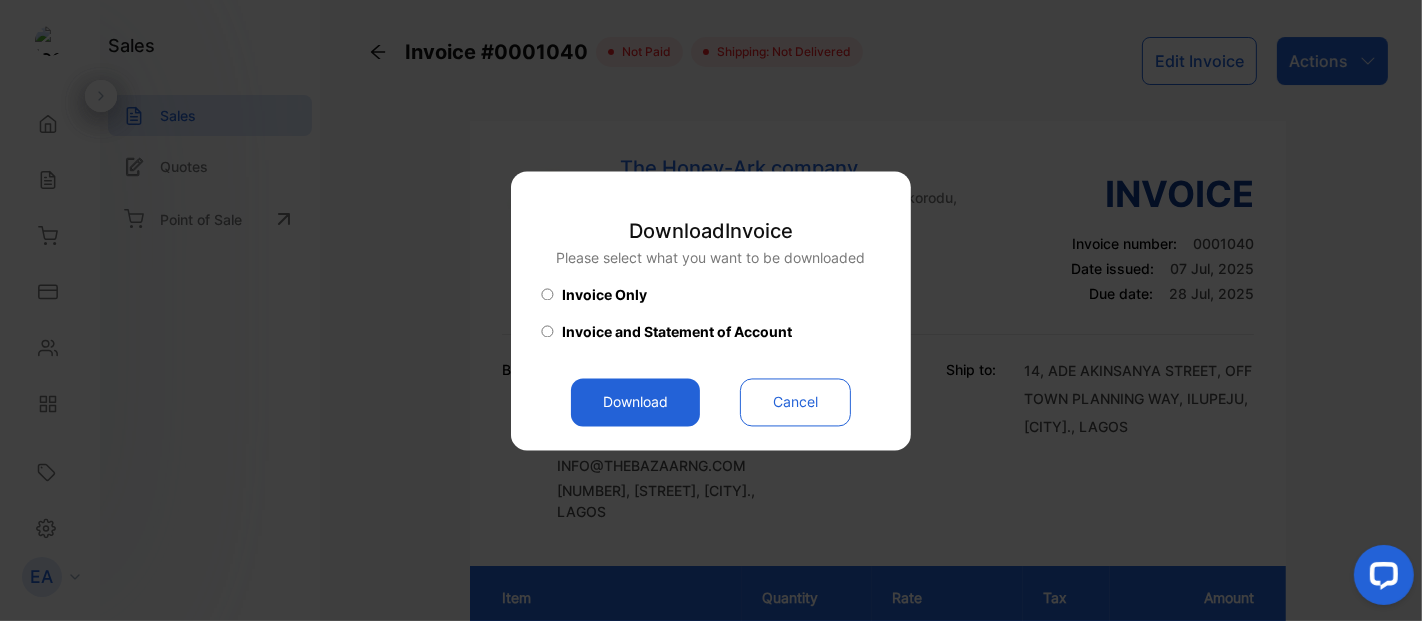 click on "Download" at bounding box center [635, 402] 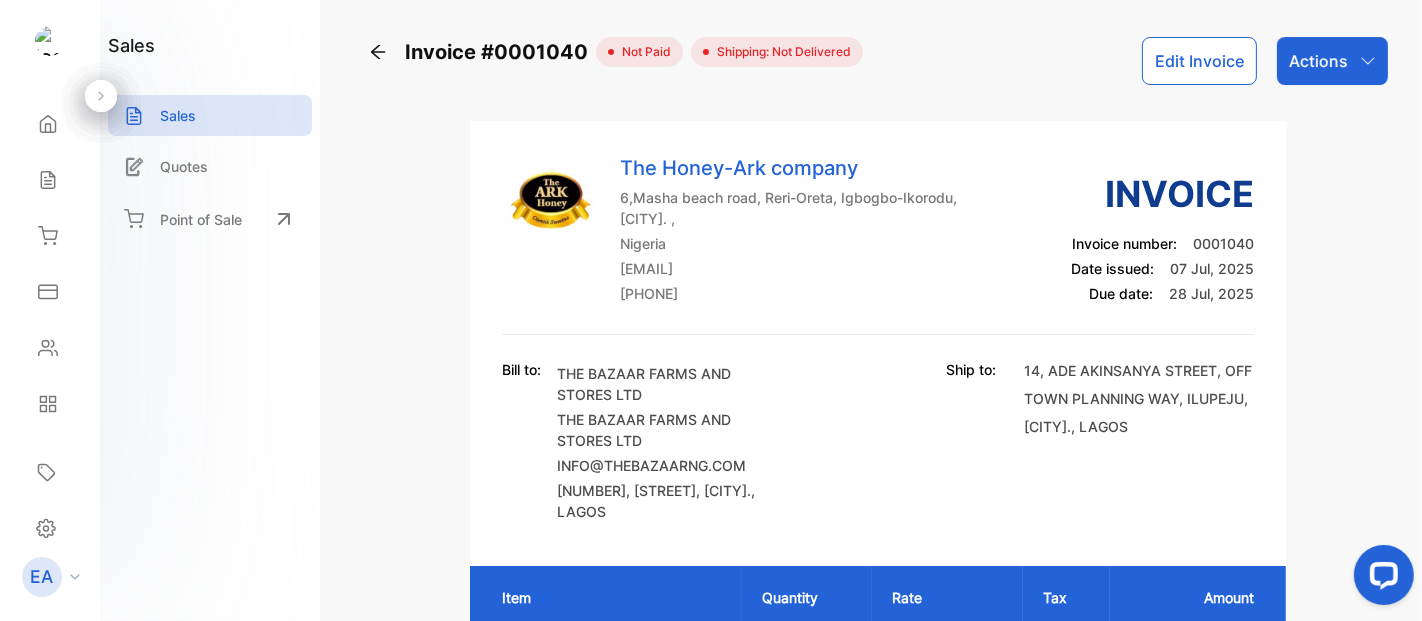 click on "Sales" at bounding box center [210, 115] 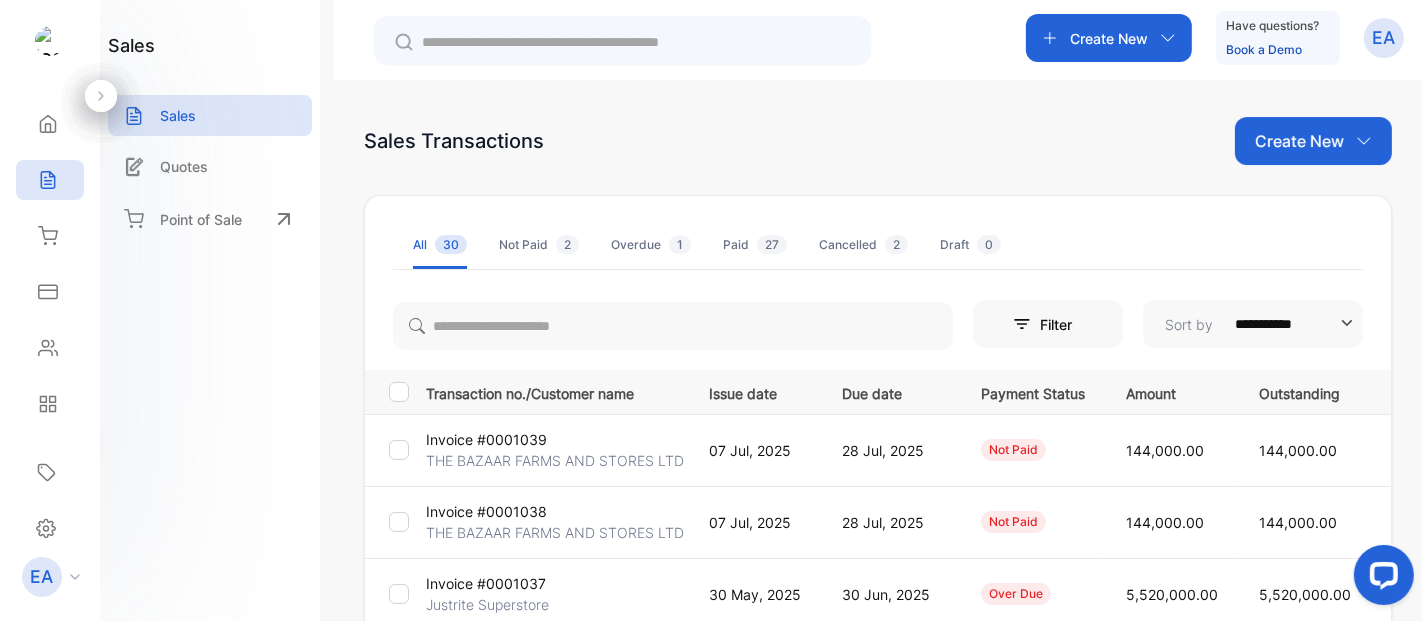 click on "Sales" at bounding box center (210, 115) 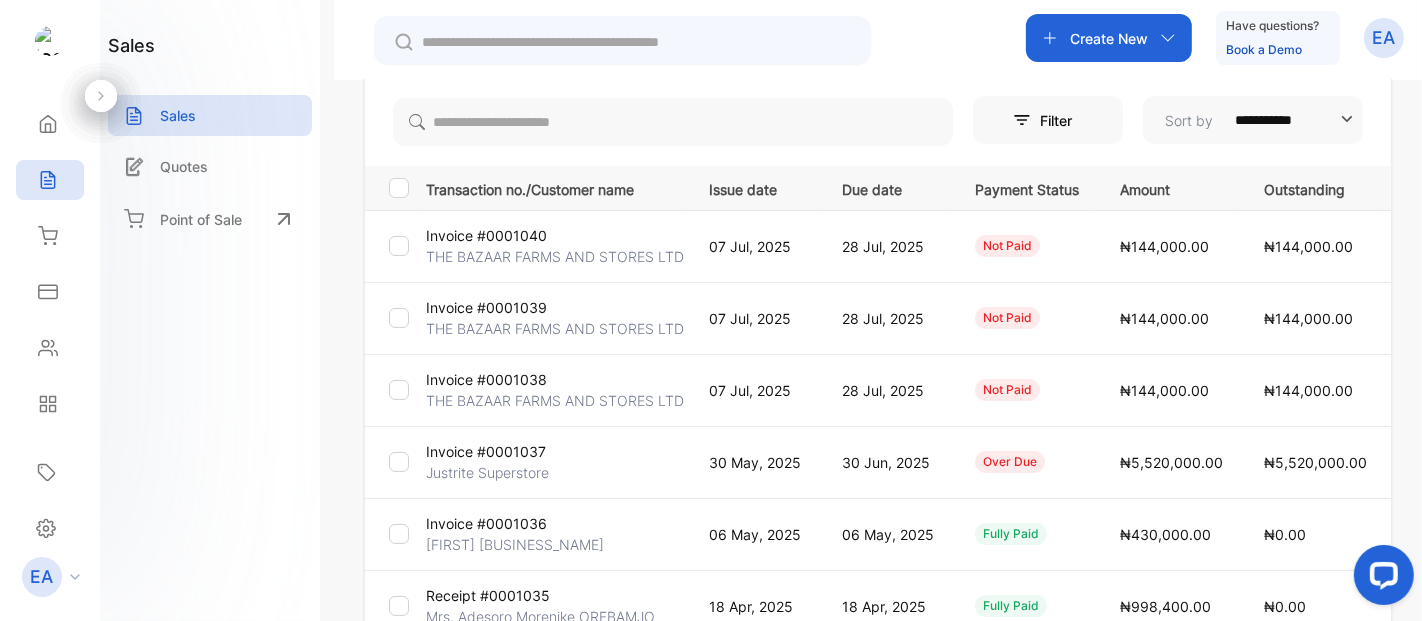scroll, scrollTop: 185, scrollLeft: 0, axis: vertical 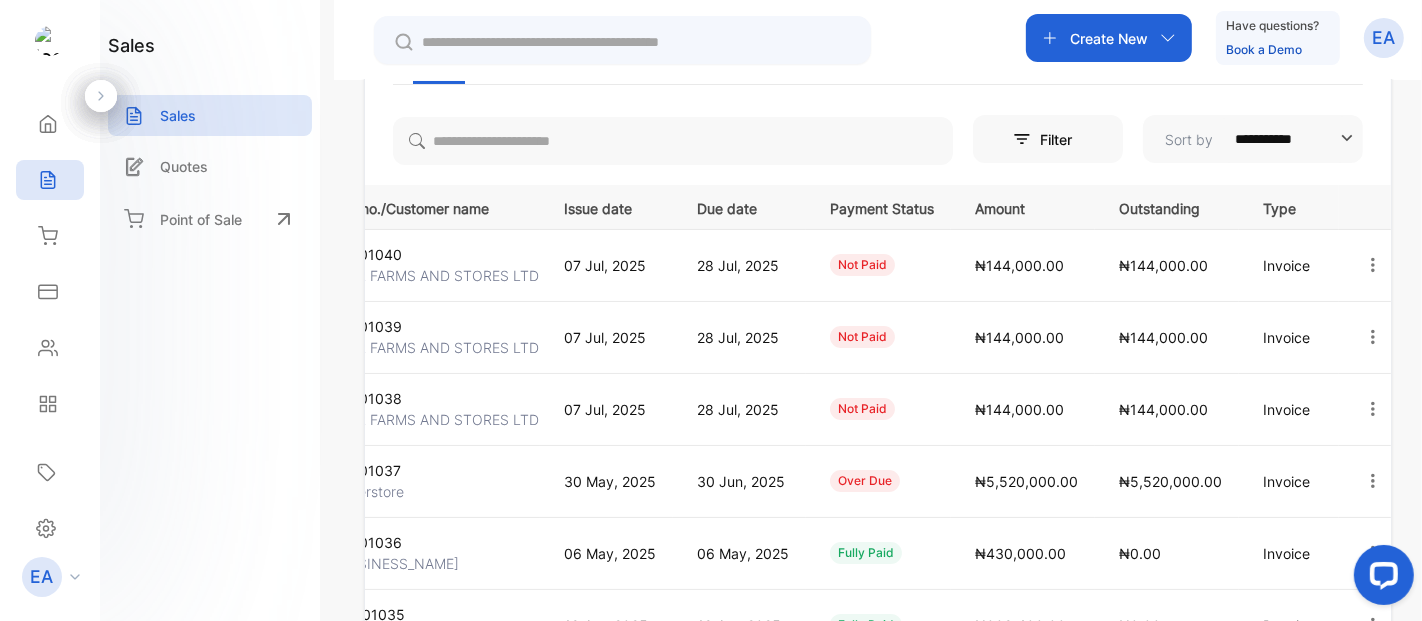 click at bounding box center [1373, 337] 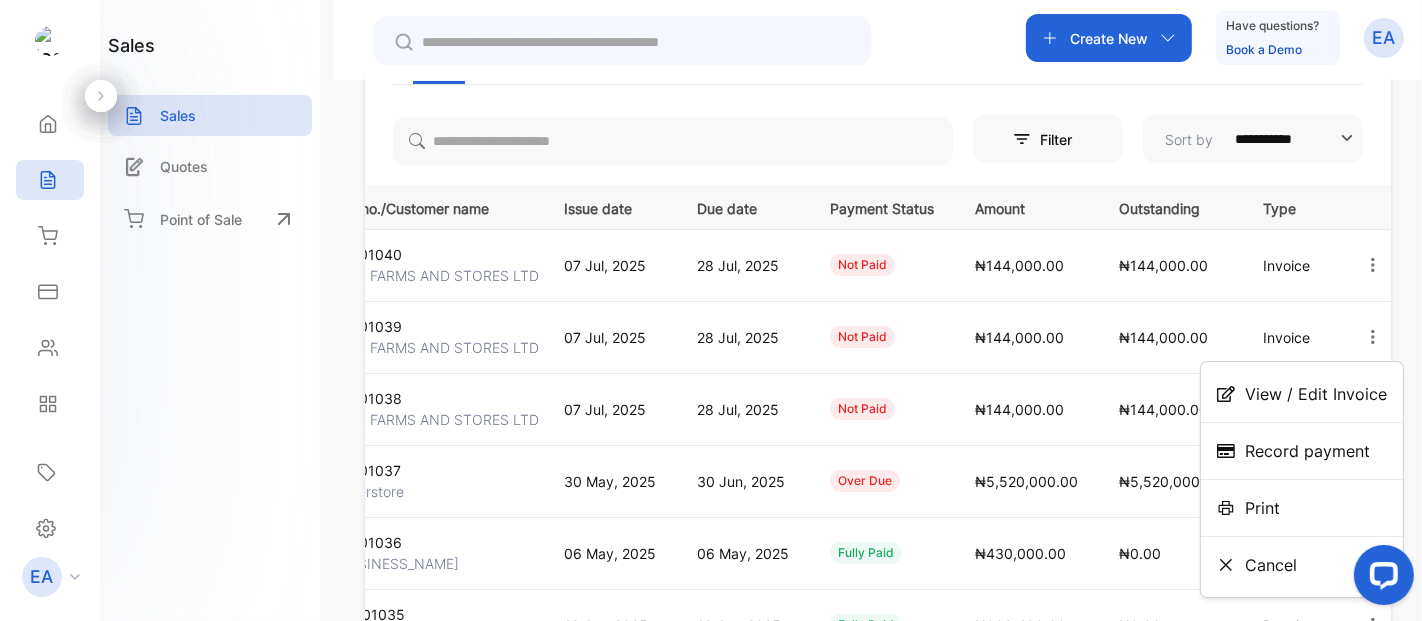 click on "View / Edit Invoice" at bounding box center (1316, 394) 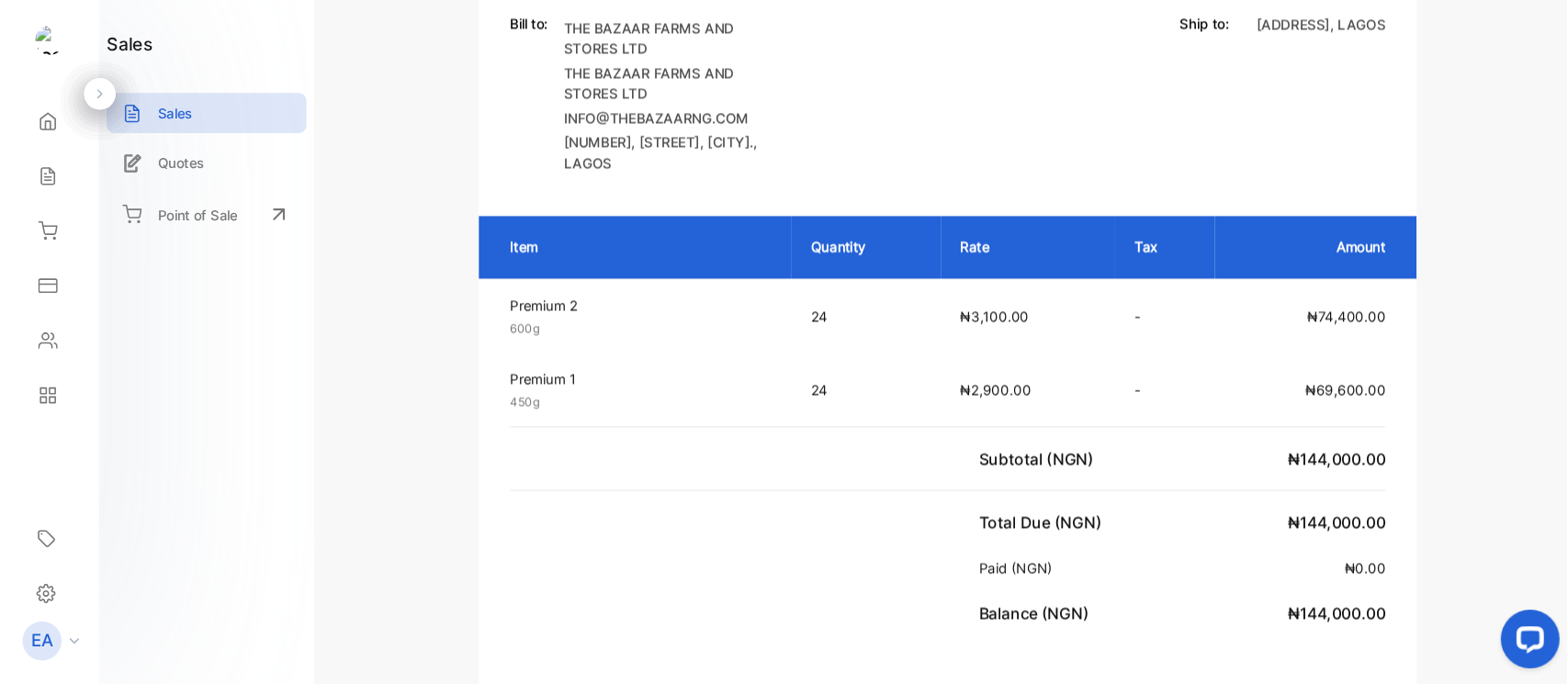 scroll, scrollTop: 0, scrollLeft: 0, axis: both 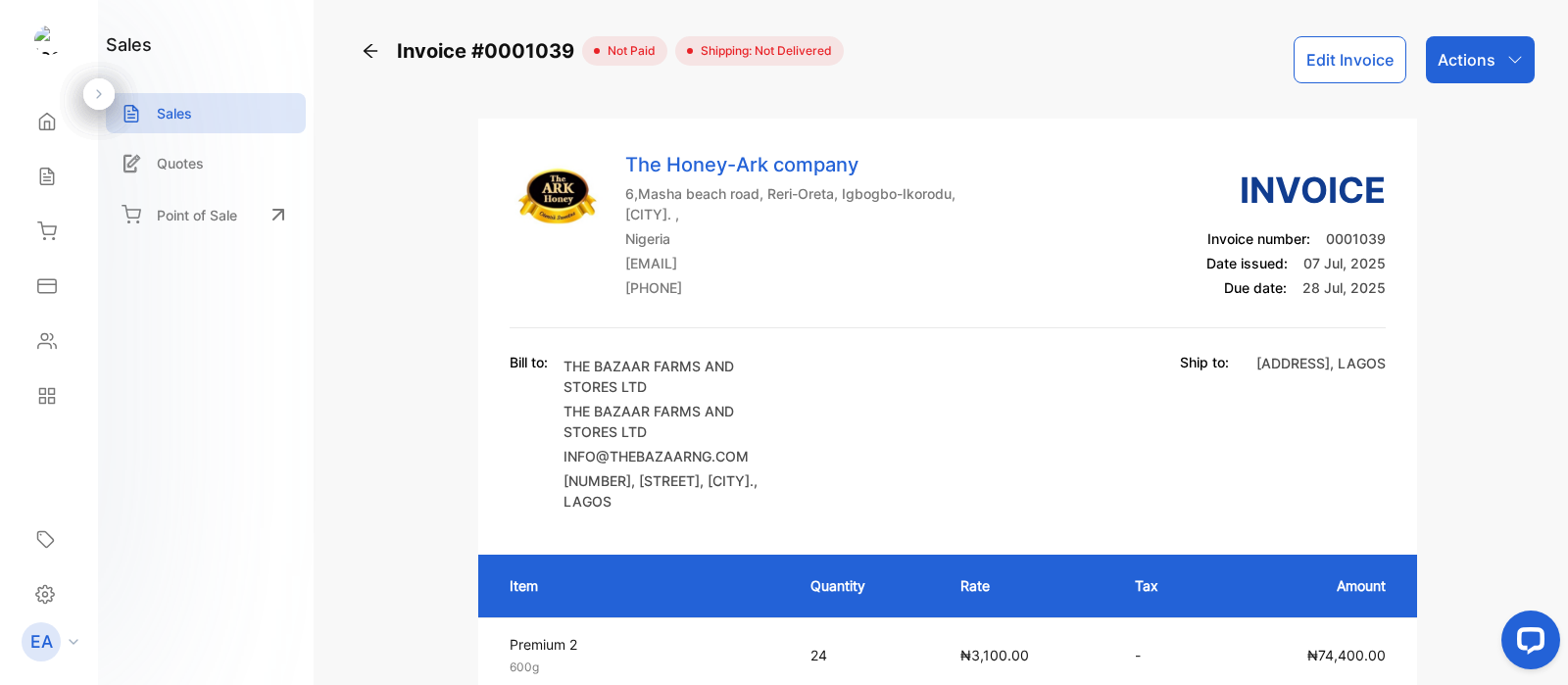 click on "Edit Invoice" at bounding box center (1349, 60) 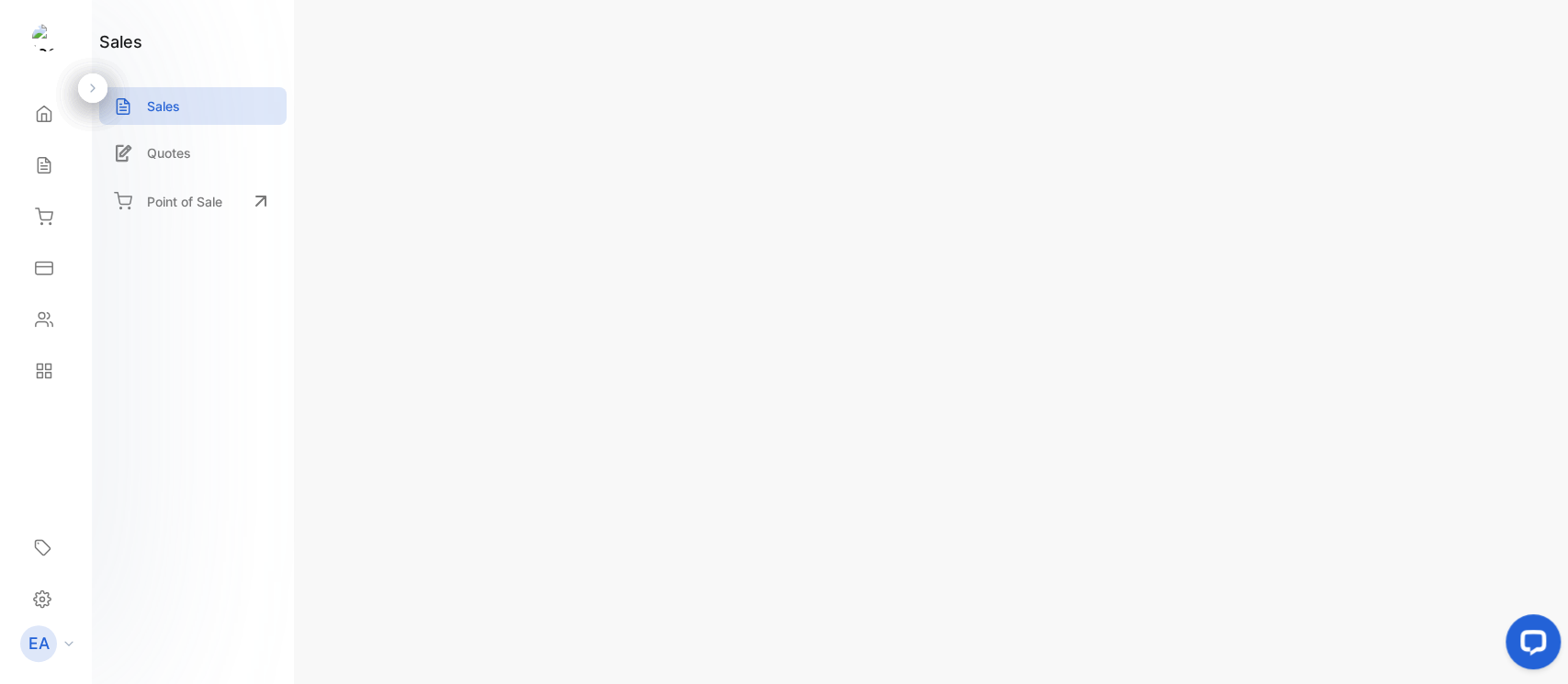 scroll, scrollTop: 0, scrollLeft: 0, axis: both 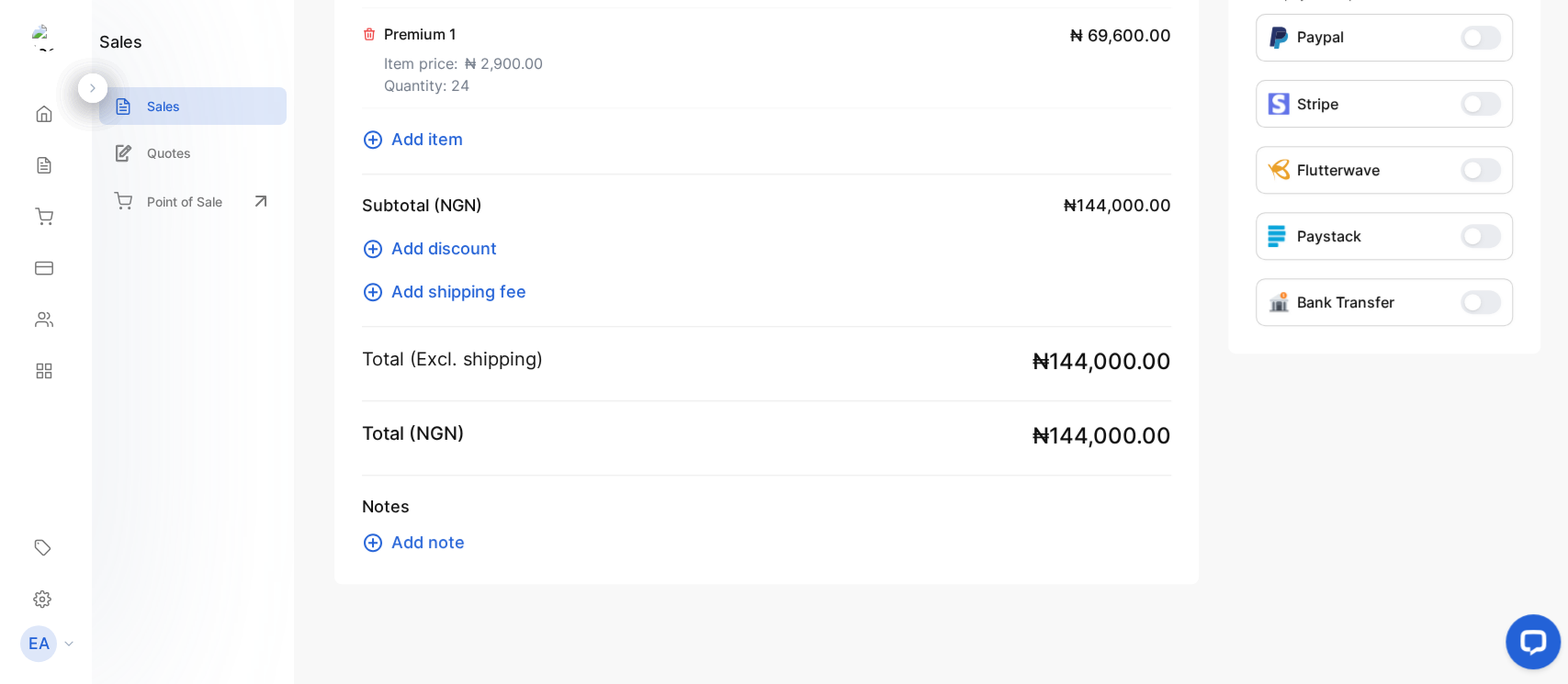 click at bounding box center [1472, 302] 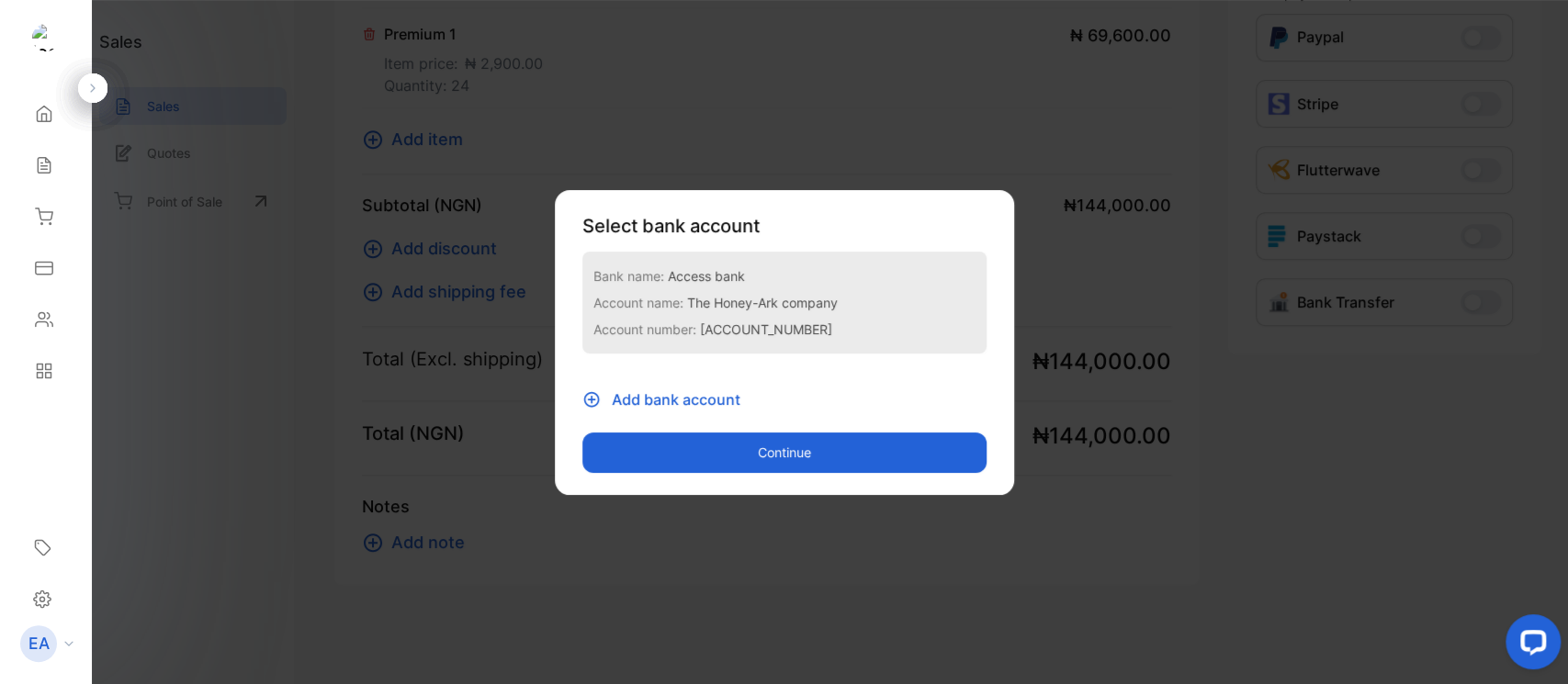click on "The Honey-Ark company" at bounding box center [706, 275] 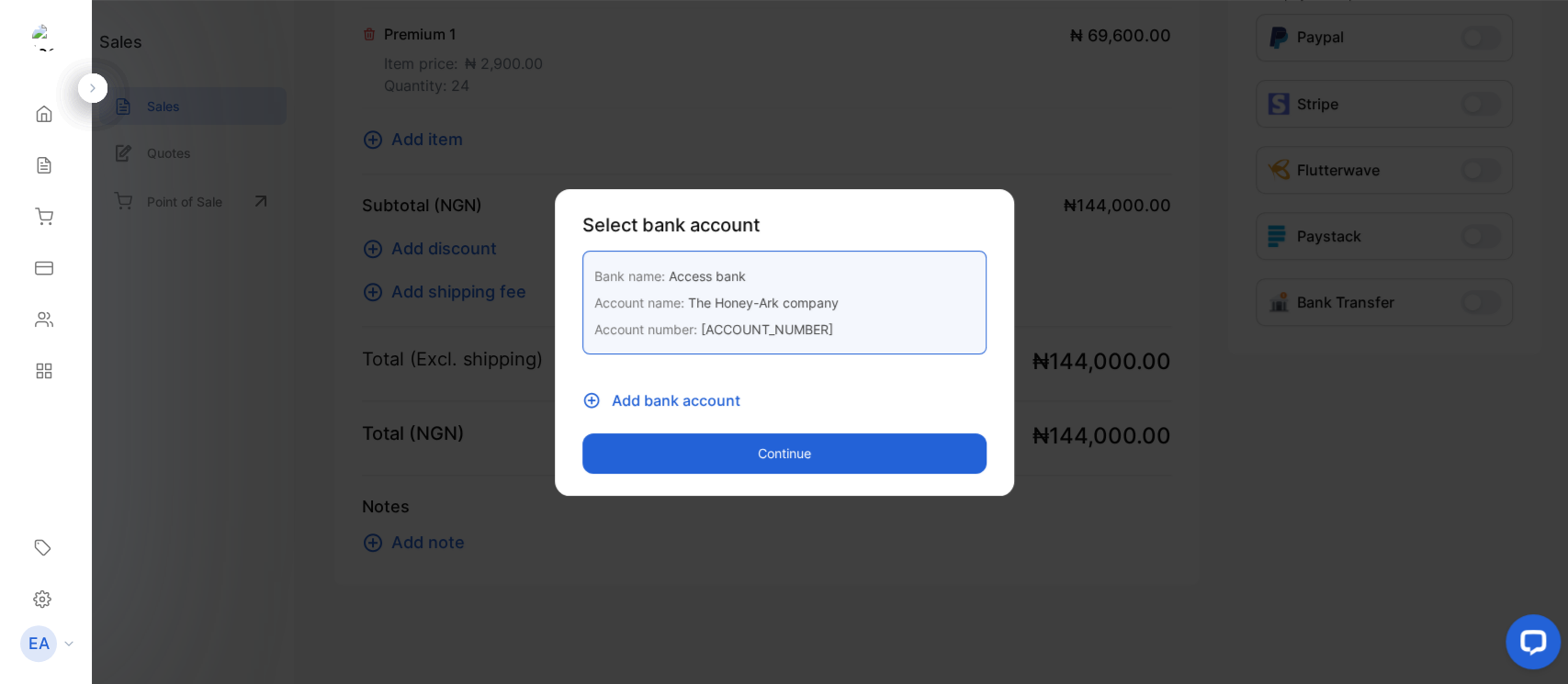 click on "Continue" at bounding box center (784, 454) 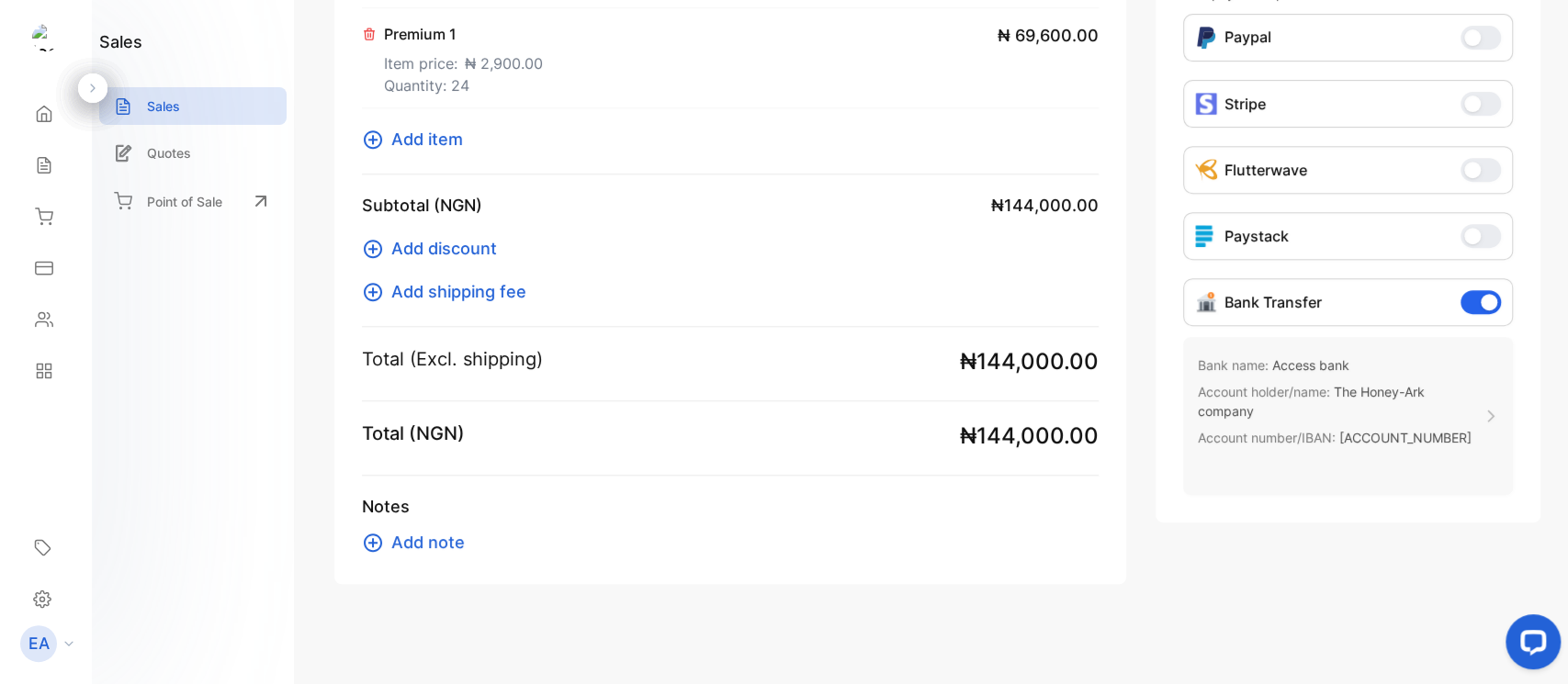 click on "Add note" at bounding box center [428, 542] 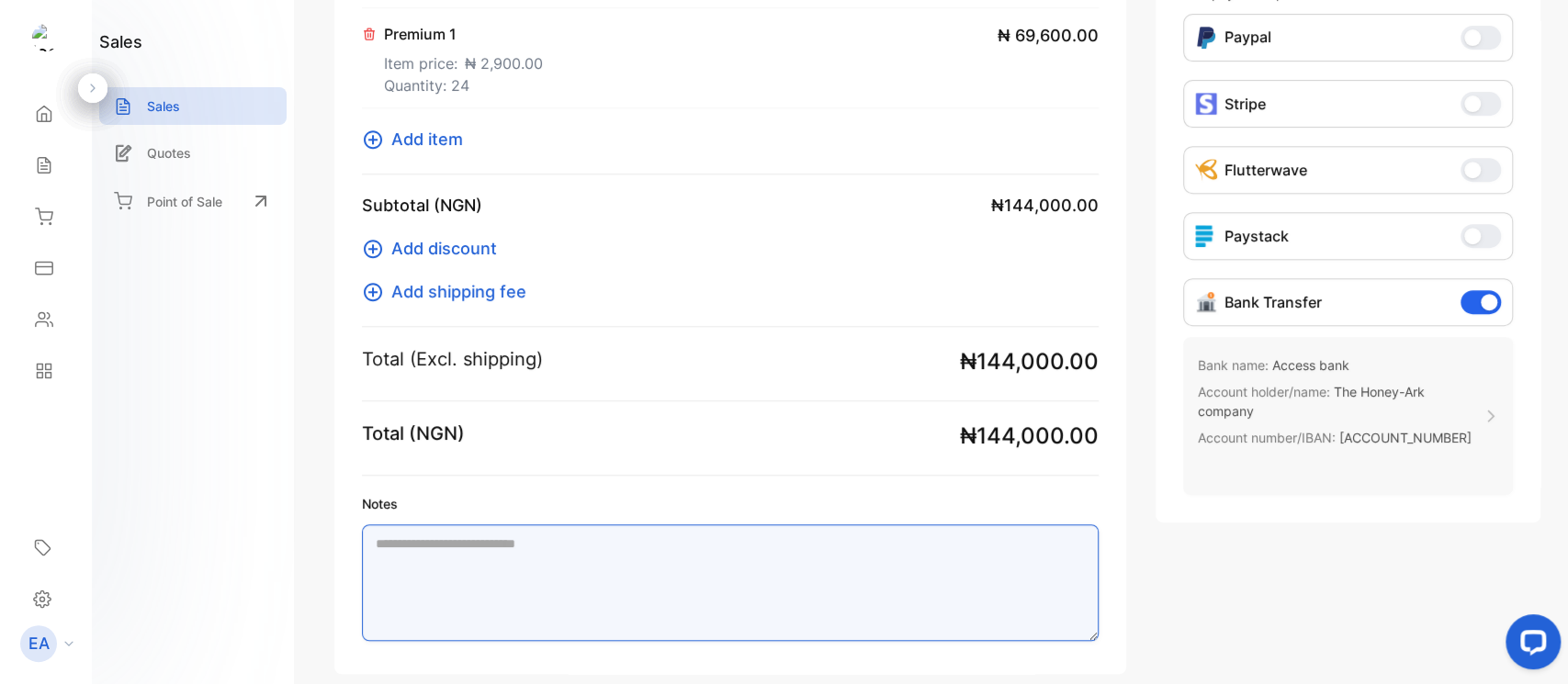click on "Notes" at bounding box center (730, 582) 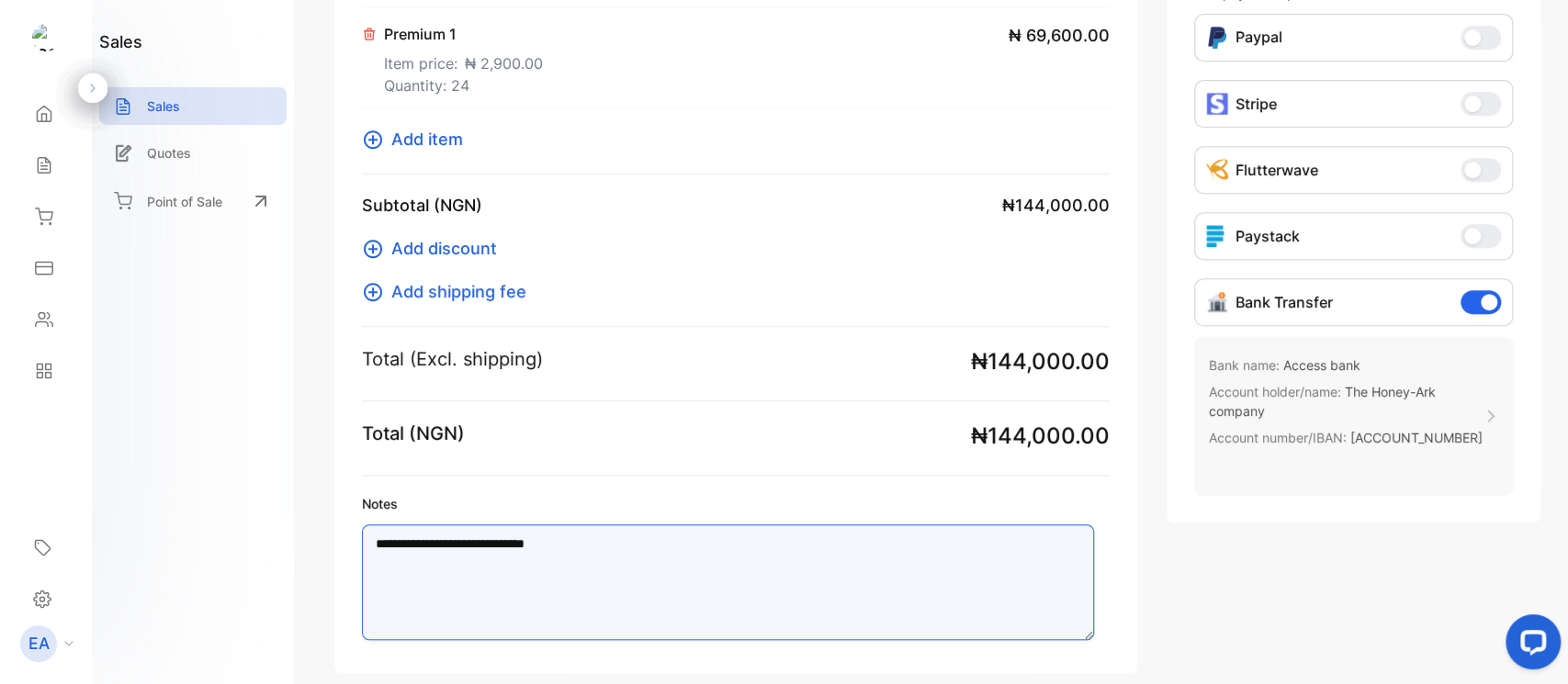 drag, startPoint x: 610, startPoint y: 542, endPoint x: 360, endPoint y: 538, distance: 250.032 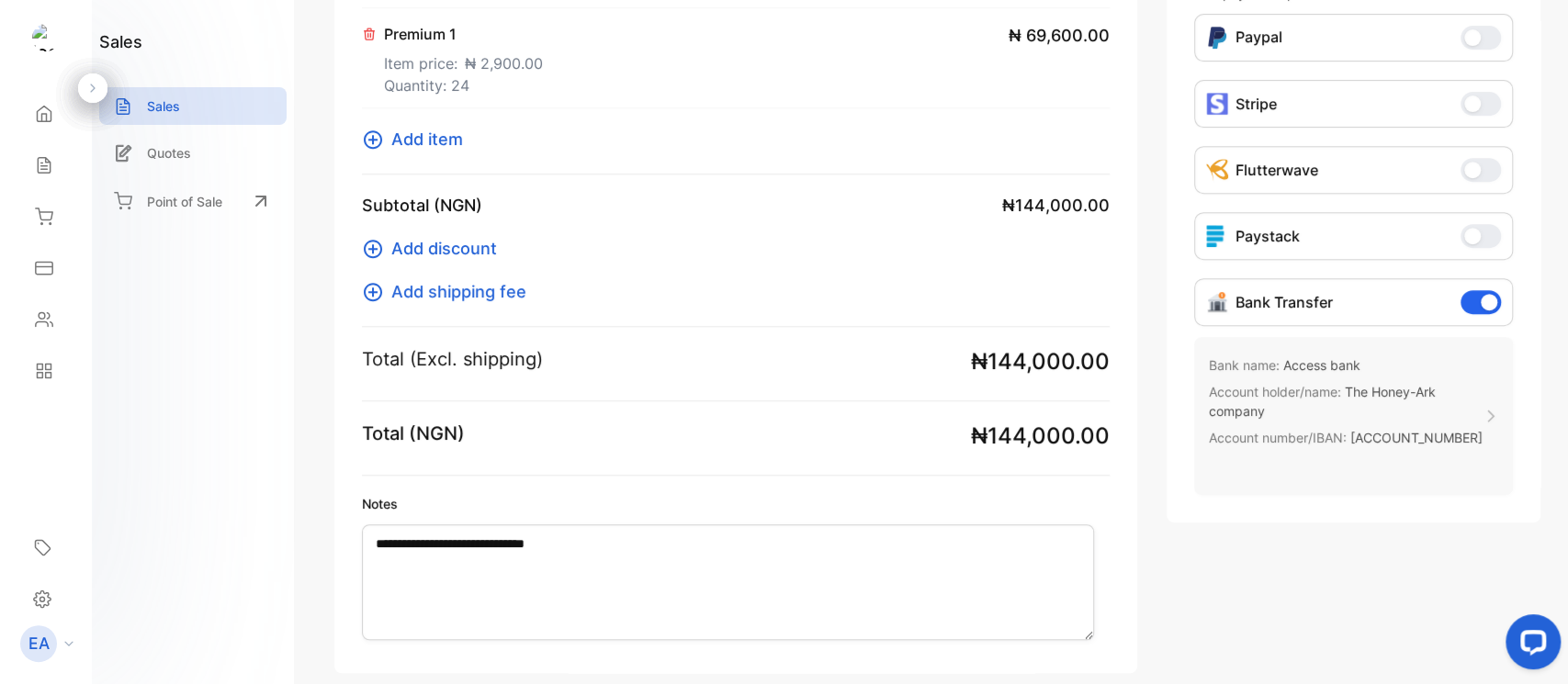 click on "**********" at bounding box center [736, 113] 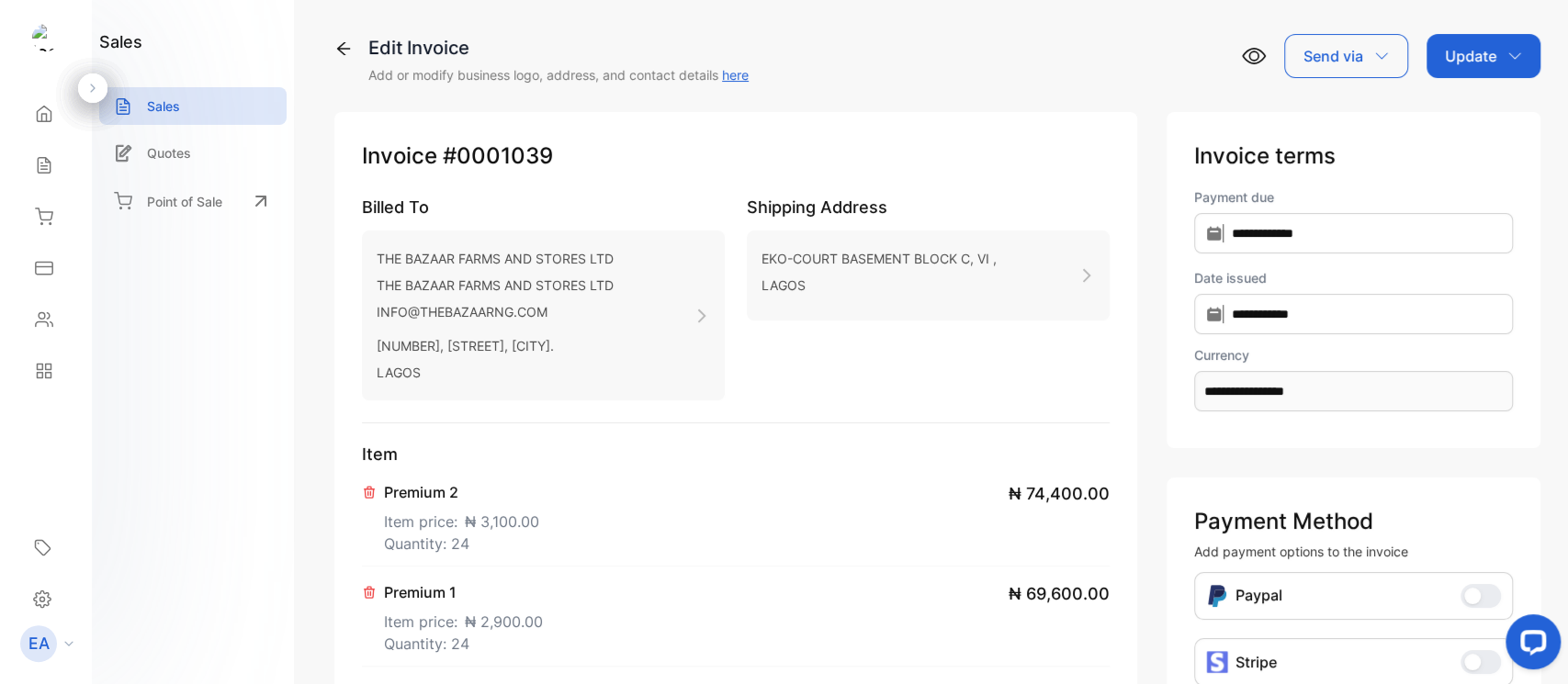 click on "Update" at bounding box center (1483, 56) 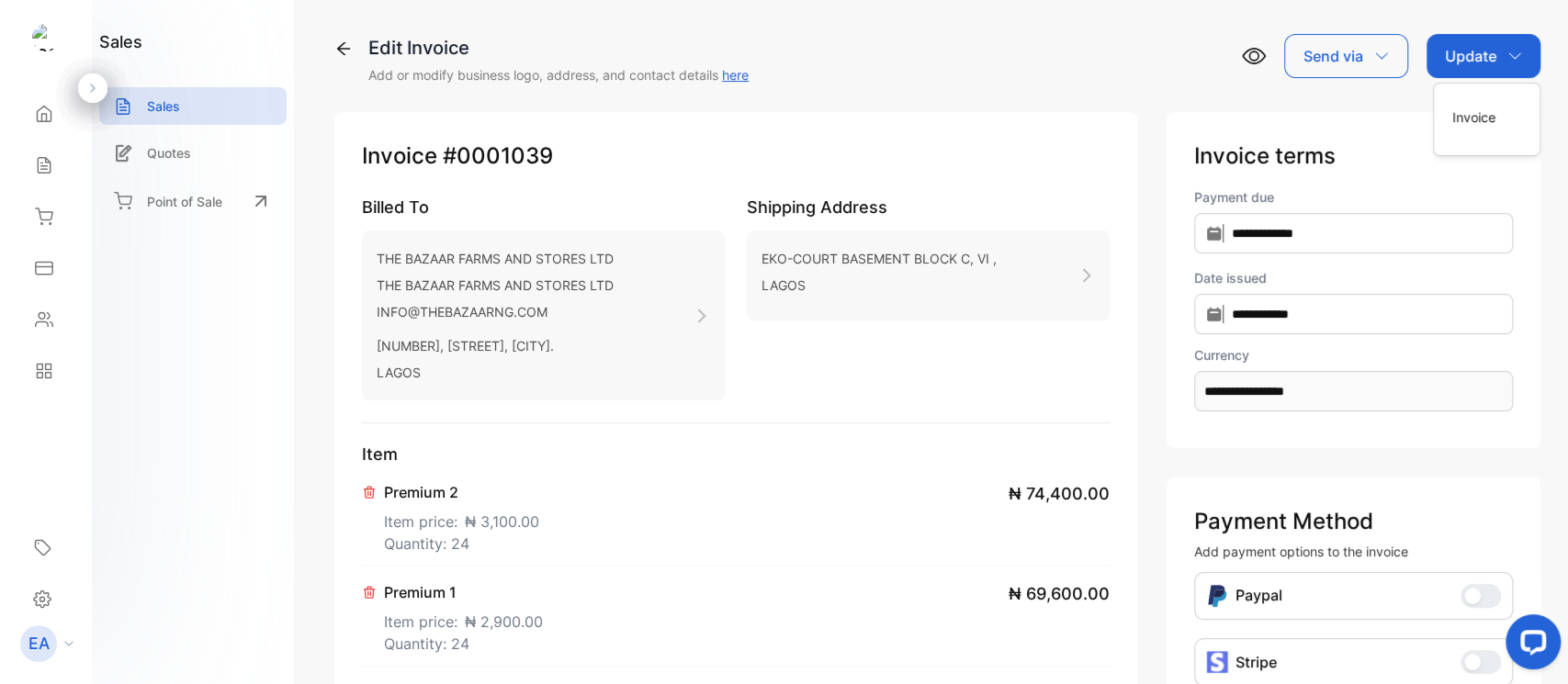 click on "Invoice" at bounding box center (1486, 117) 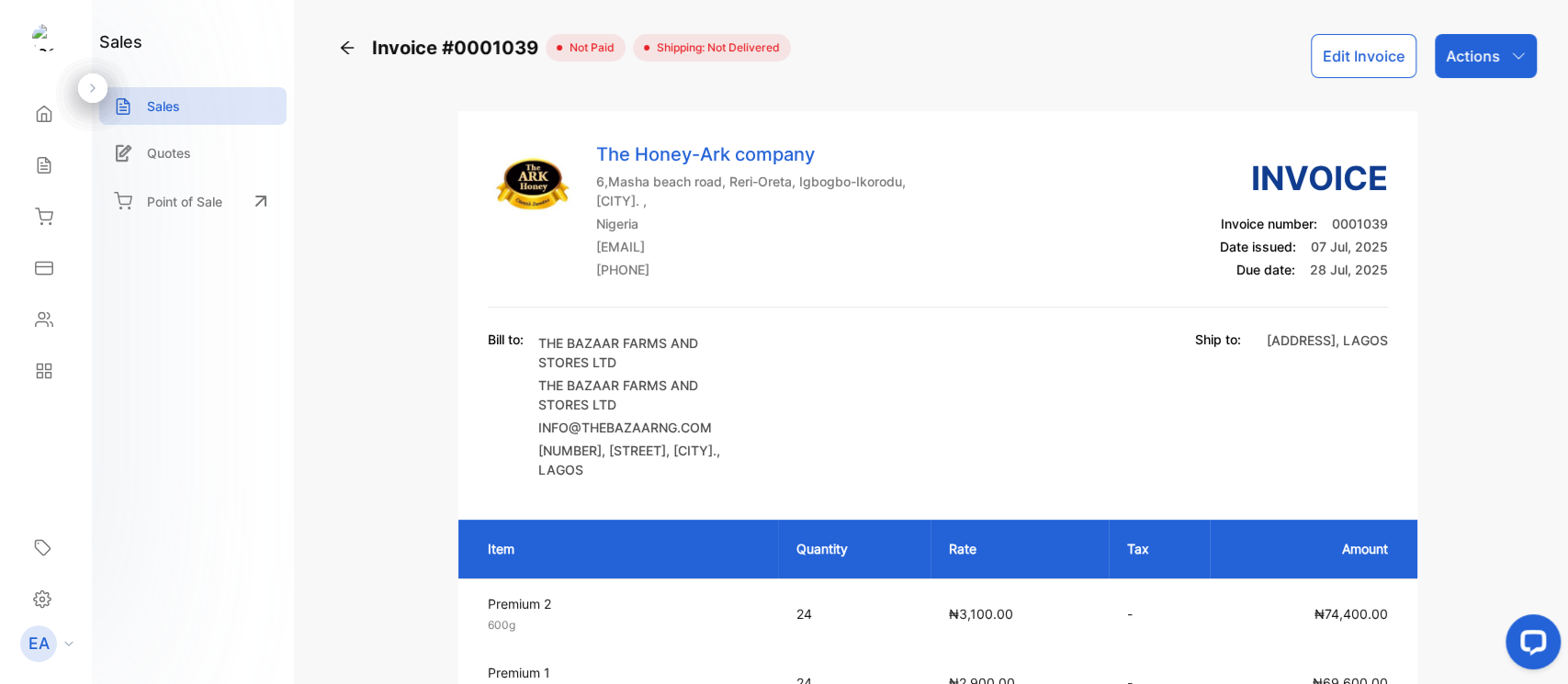 click on "Actions" at bounding box center (1472, 56) 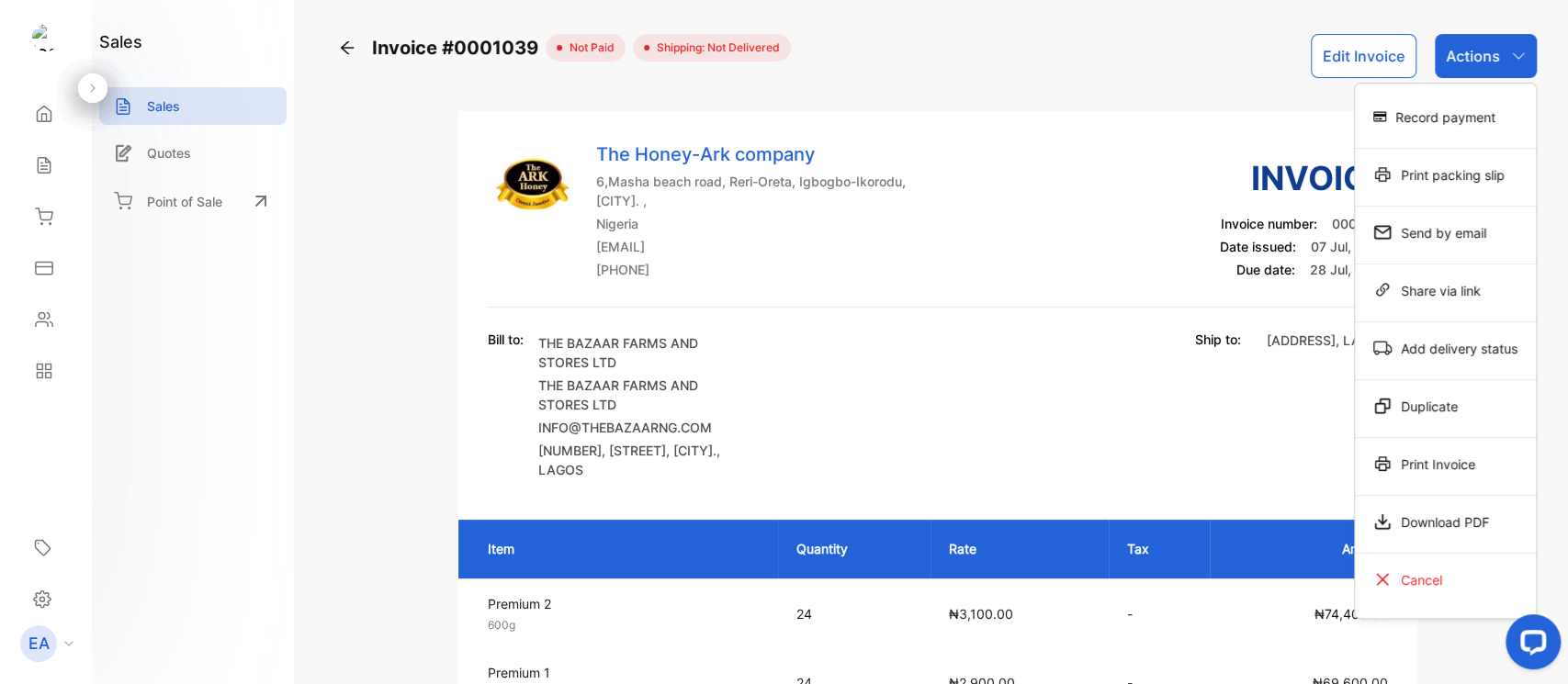 click on "Download PDF" at bounding box center (1445, 117) 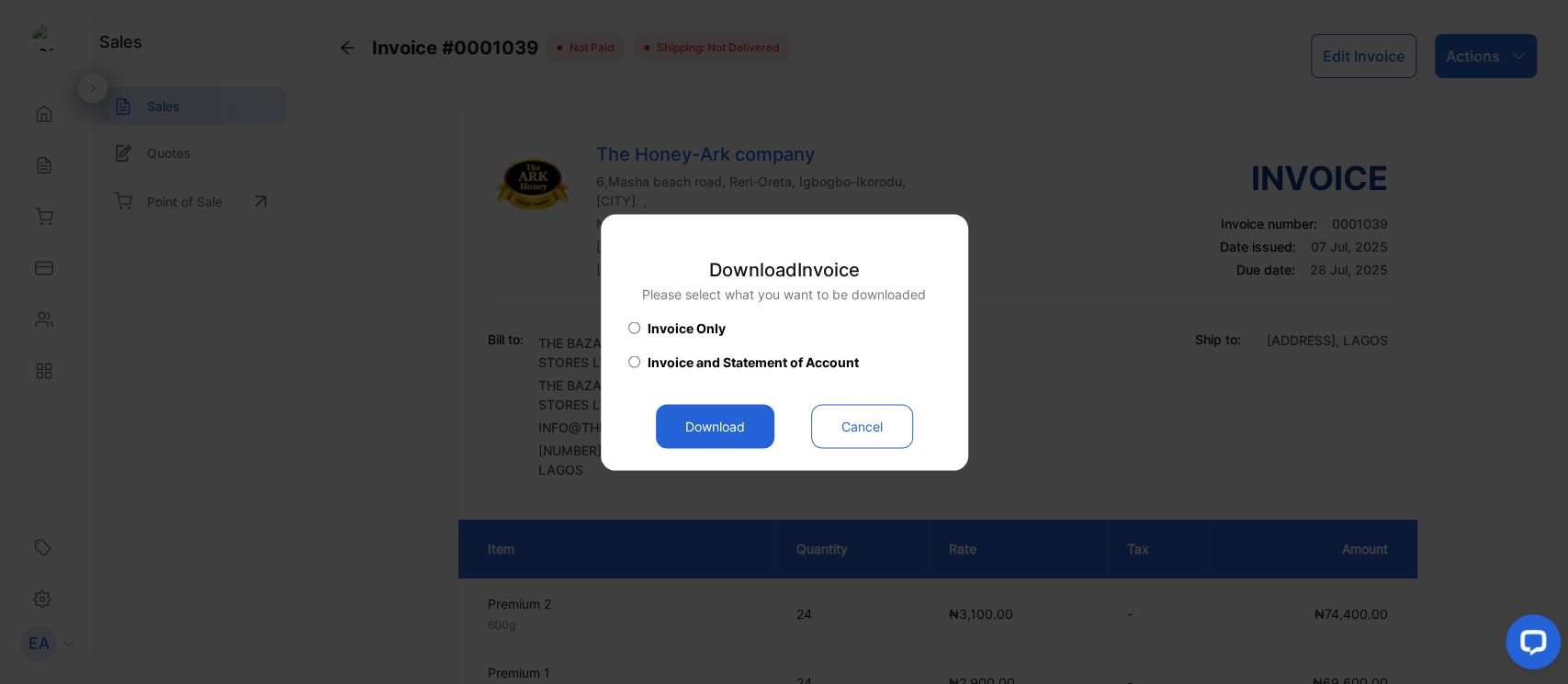 click on "Download" at bounding box center [715, 426] 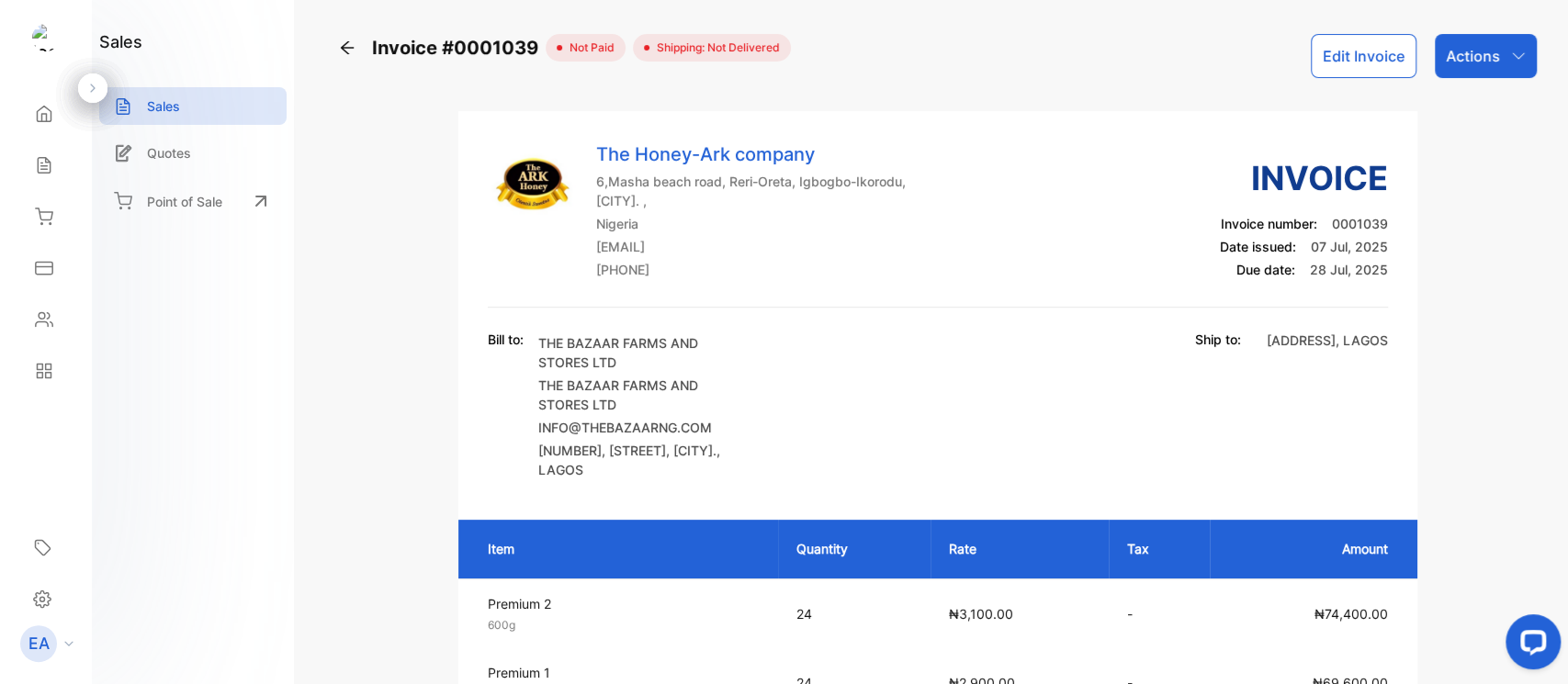 click on "Actions" at bounding box center (1485, 56) 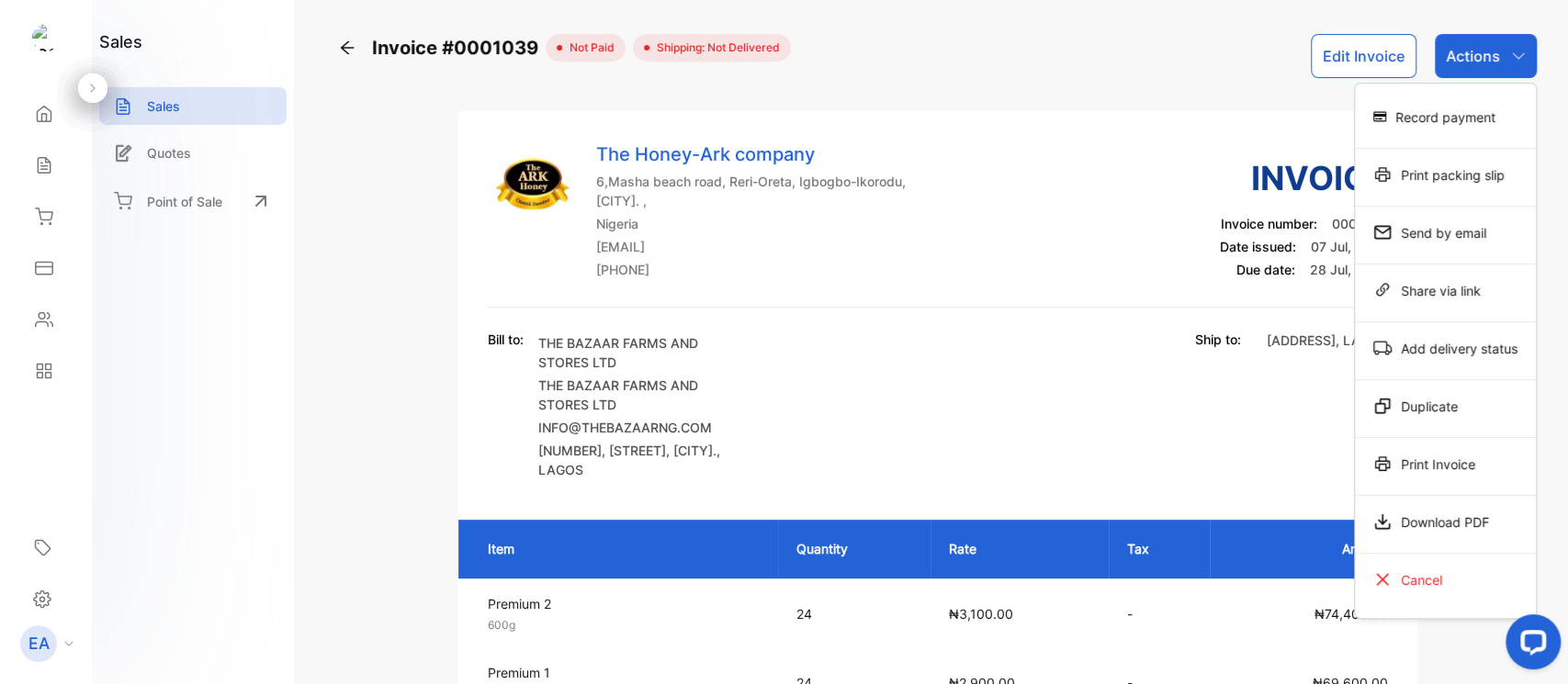 click on "Duplicate" at bounding box center (1445, 117) 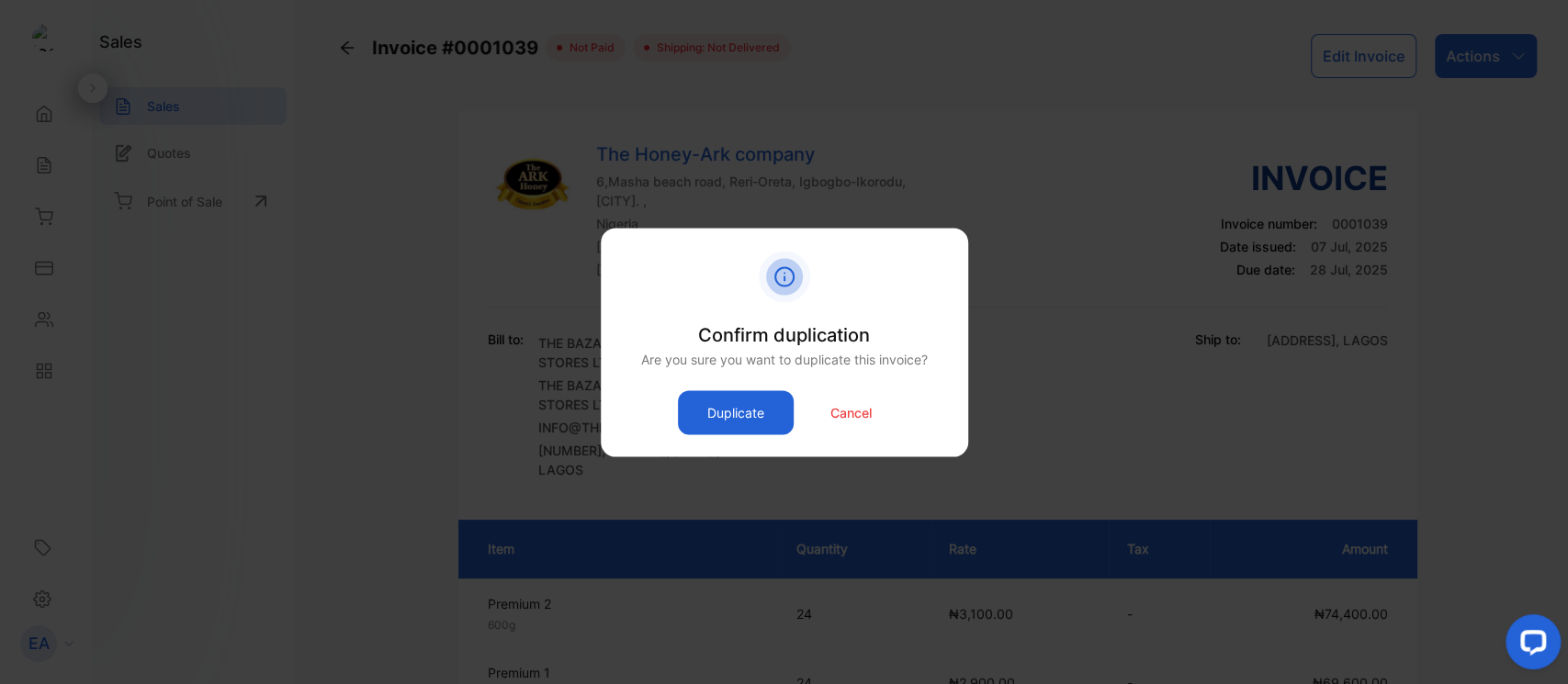 click on "Duplicate" at bounding box center [736, 412] 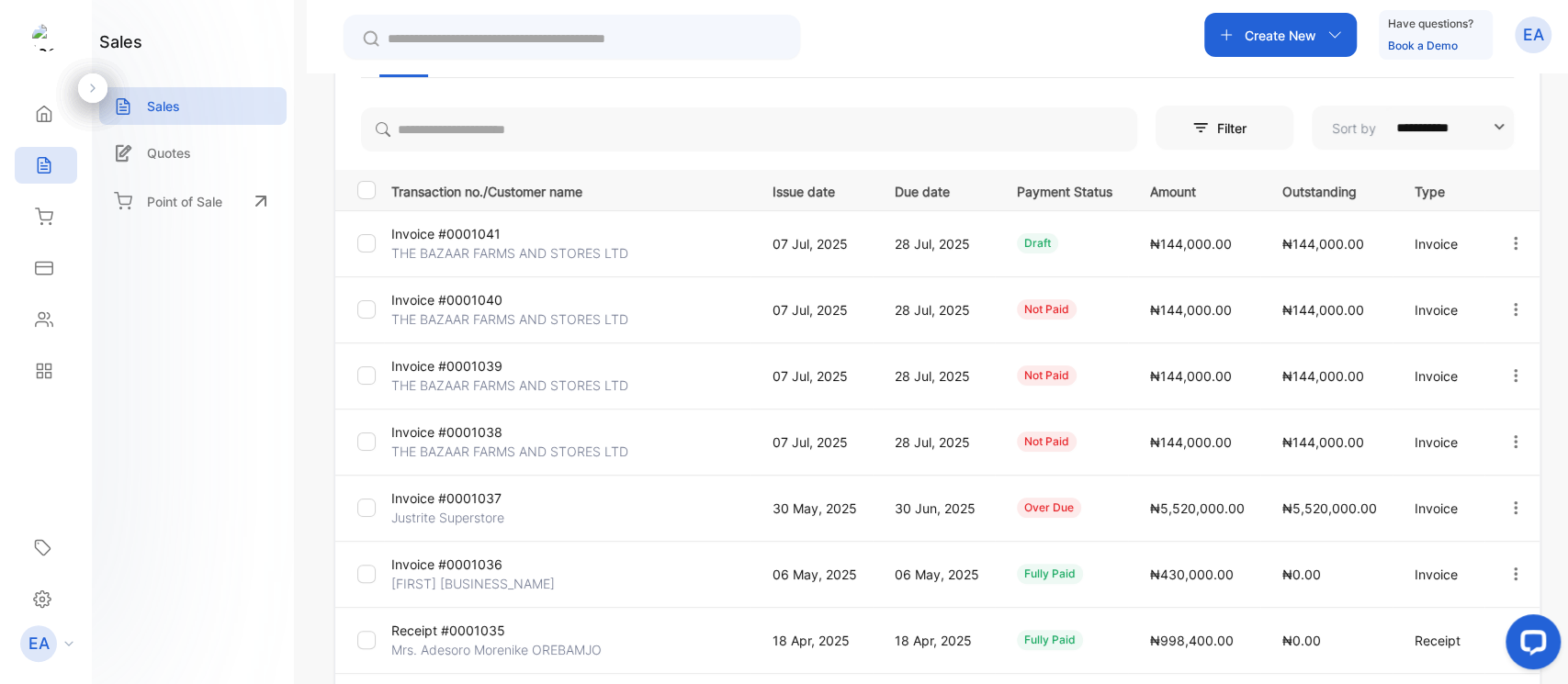 scroll, scrollTop: 184, scrollLeft: 0, axis: vertical 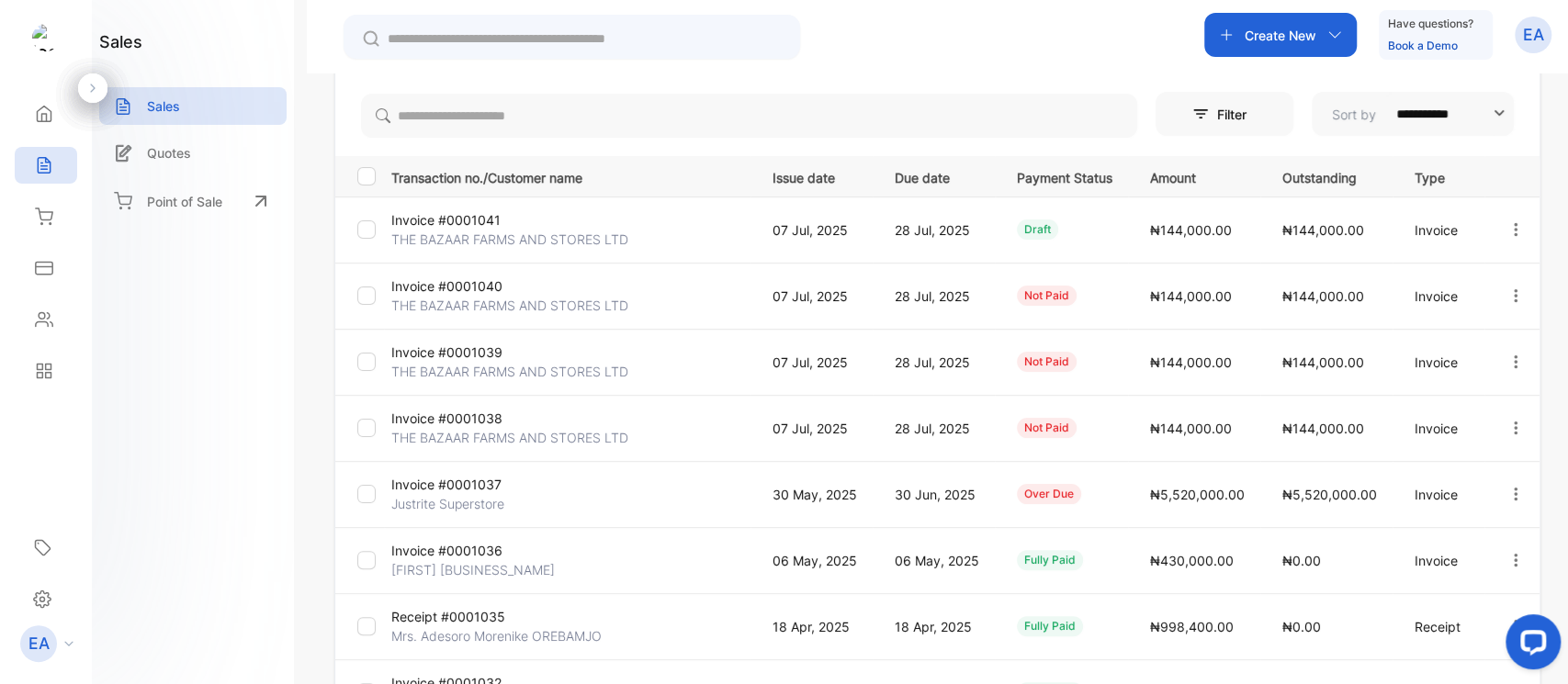 click on "**********" at bounding box center [937, 465] 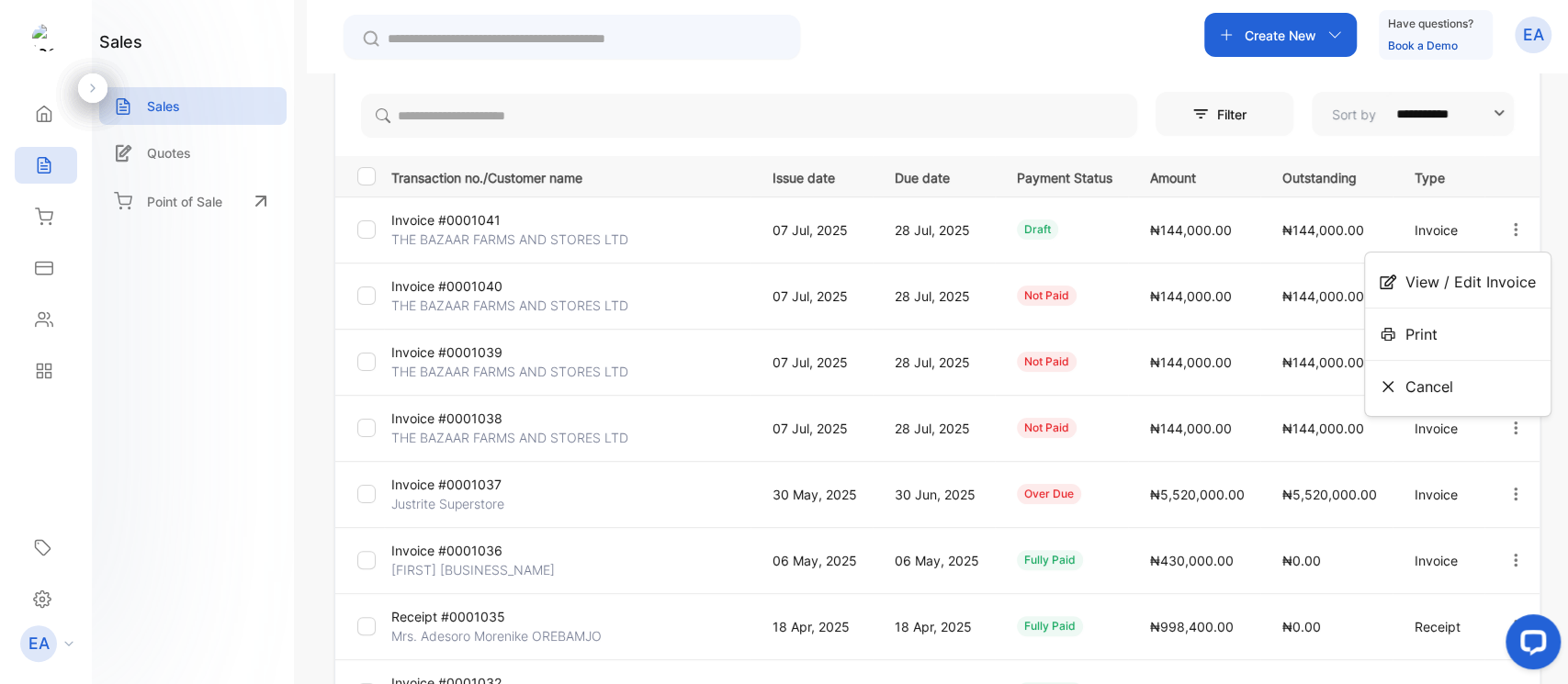 click on "View / Edit Invoice" at bounding box center (1471, 282) 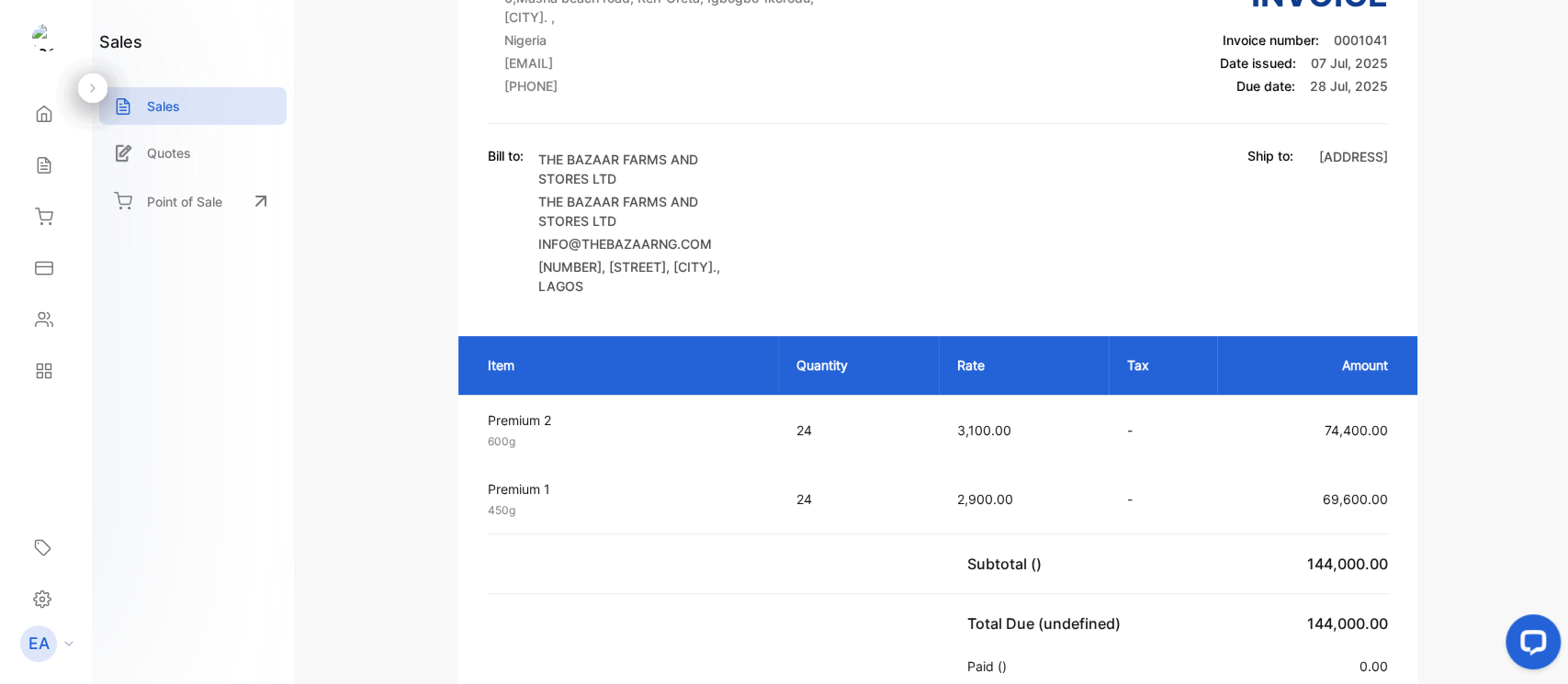 click on "The Honey-Ark company  6,Masha beach road, Reri-Oreta, Igbogbo-Ikorodu, [CITY]. ,   Nigeria thehoneyark@gmail.com +2348065133580 Invoice Invoice number:  0001041 Date issued:  07 Jul, 2025 Due date:  28 Jul, 2025 Bill to: THE BAZAAR FARMS AND STORES LTD THE BAZAAR FARMS AND STORES LTD INFO@THEBAZAARNG.COM 14, Ade Akinsanya street, Ilupeju, [CITY]. , [CITY] Ship to: EKO-COURT BASEMENT BLOCK C, VI Item Quantity Rate Tax Amount Premium 2  600g Unit price:    3,100.00 24 3,100.00 - 74,400.00 Premium 1 450g Unit price:    2,900.00 24 2,900.00 - 69,600.00 Subtotal () 144,000.00 Total Due (undefined) 144,000.00 Paid () 0.00 Balance () 144,000.00 Payment Instructions Payment Instructions Bank name:   Access bank Account holder/name:   The Honey-Ark company  Account number/IBAN:   0055791251 Notes ORDER NO : 167-007-538-000-000-5" at bounding box center (937, 503) 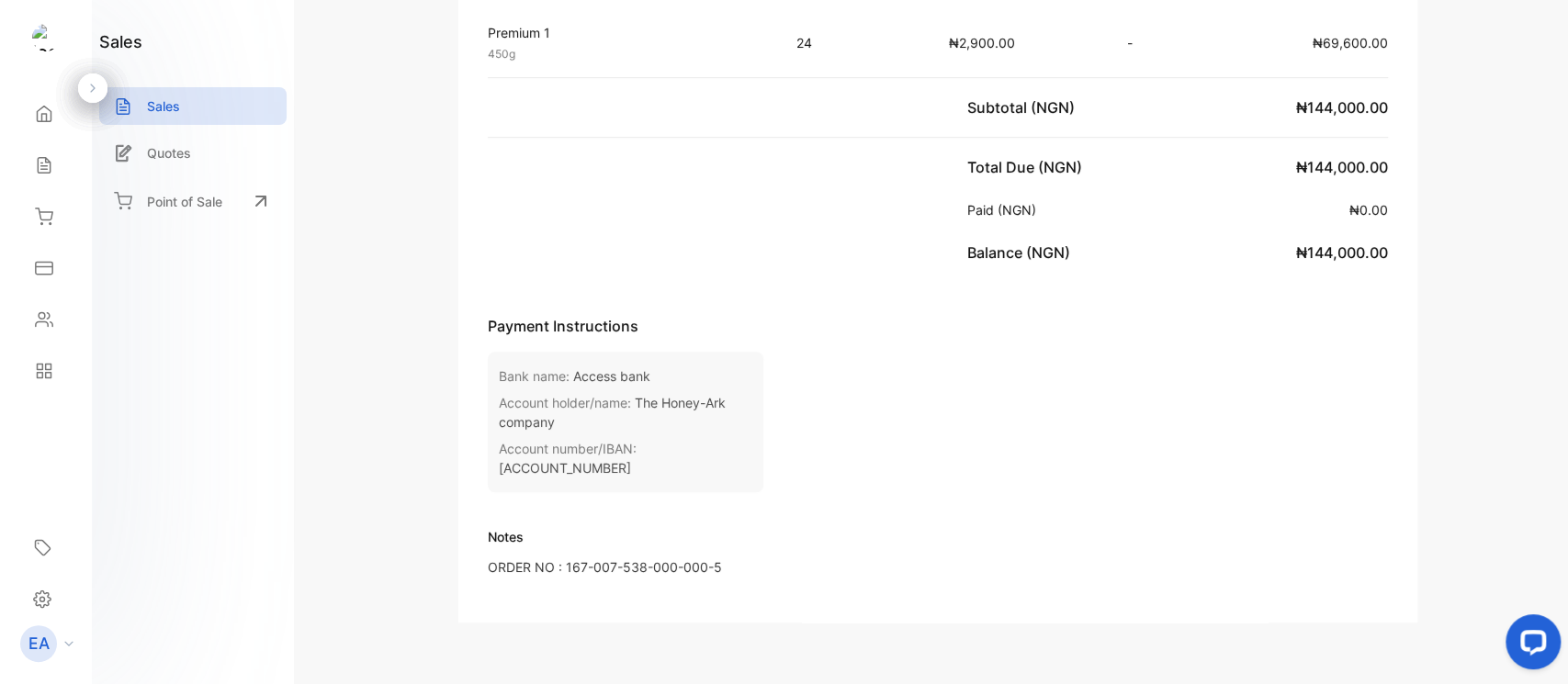 scroll, scrollTop: 0, scrollLeft: 0, axis: both 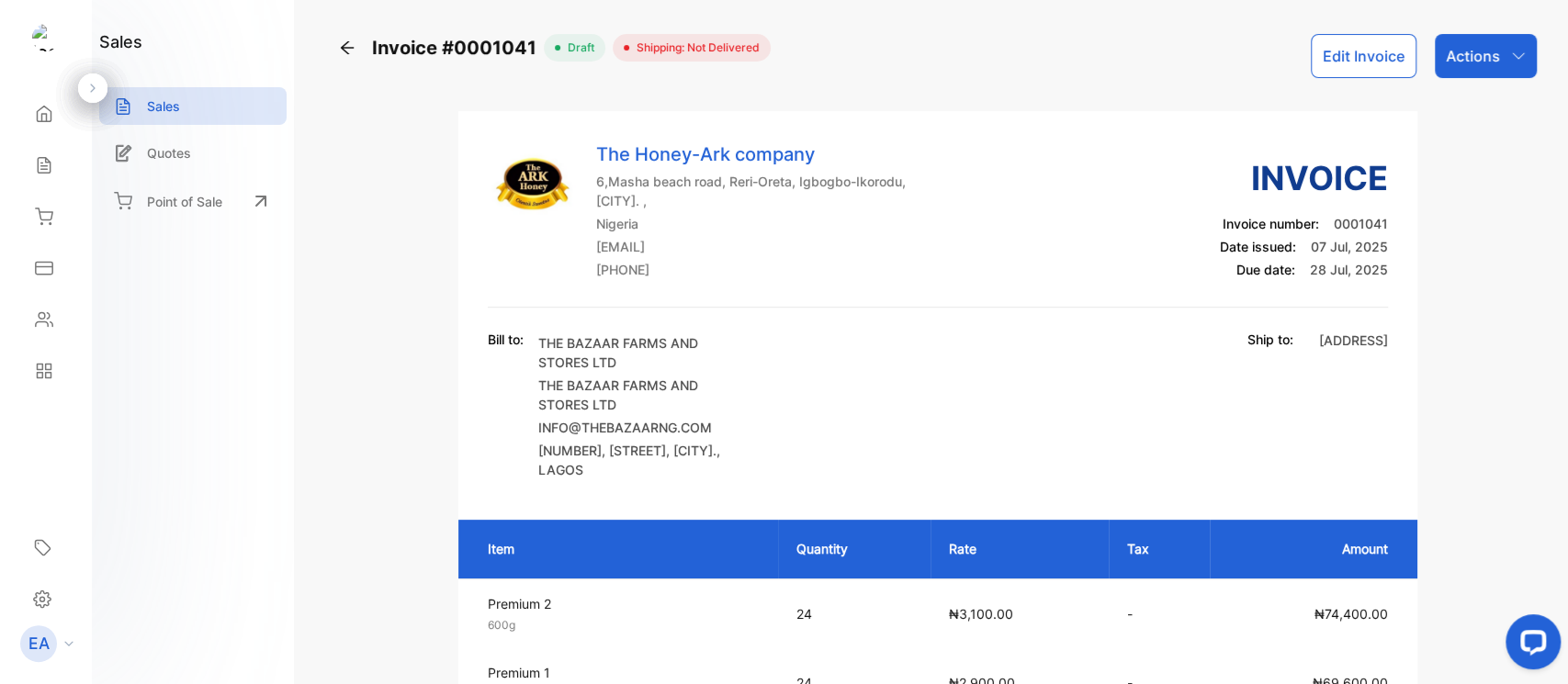 click on "Actions" at bounding box center (1472, 56) 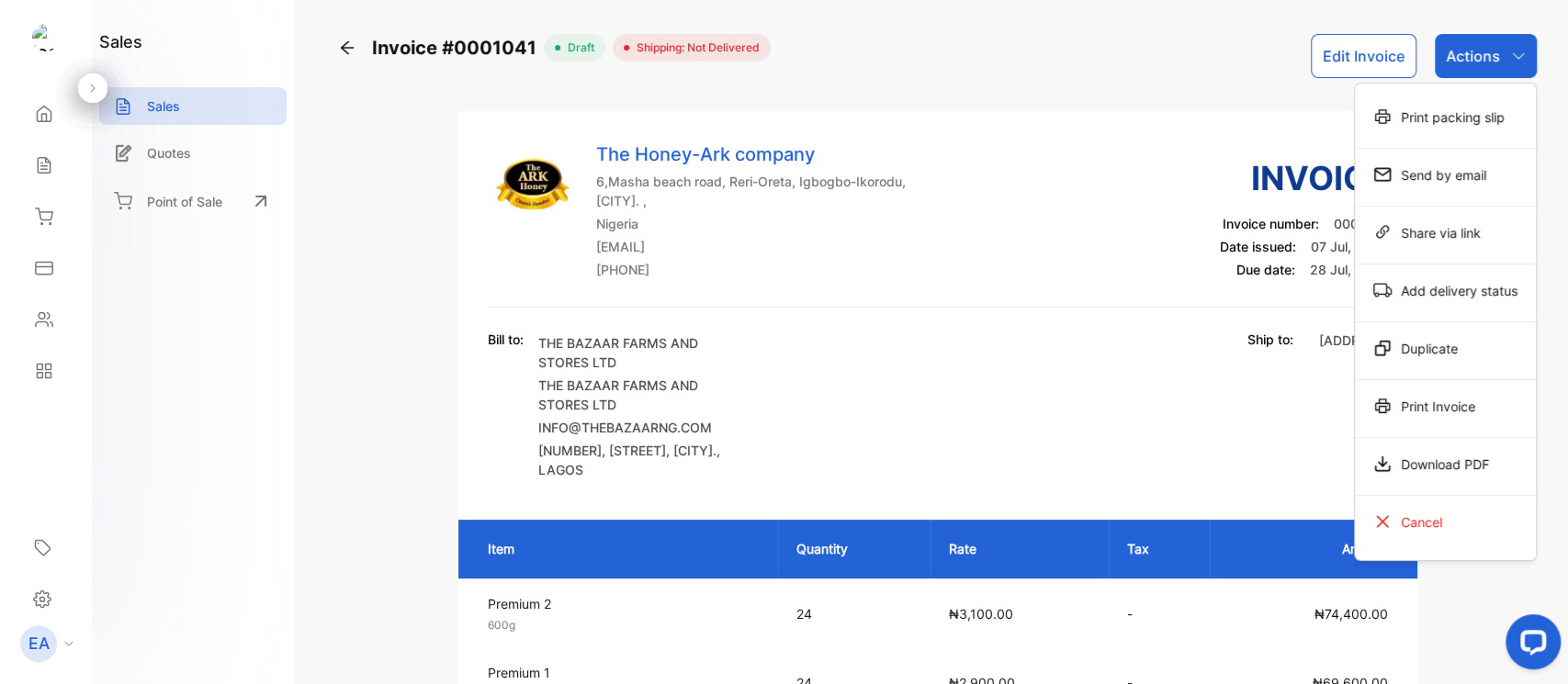 click on "Duplicate" at bounding box center (1445, 117) 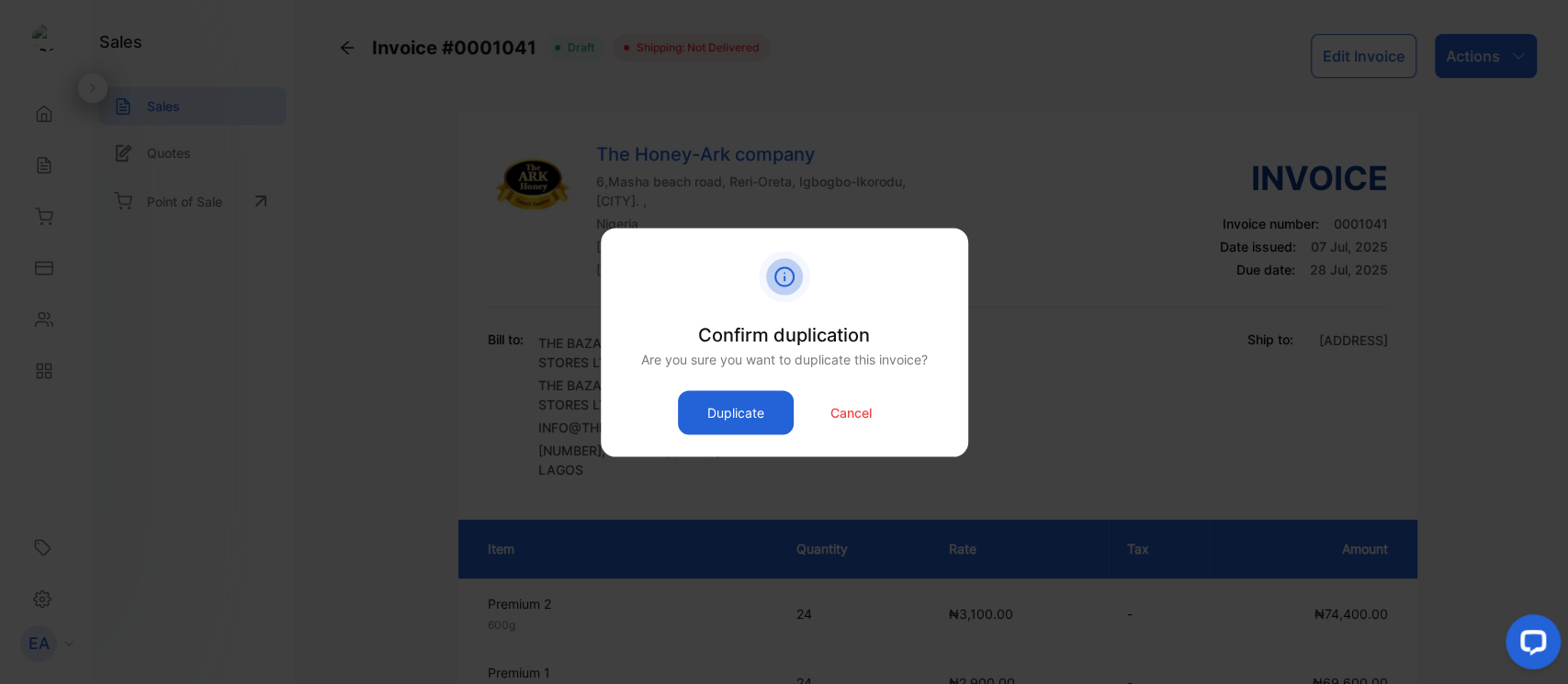 click on "Duplicate" at bounding box center (736, 412) 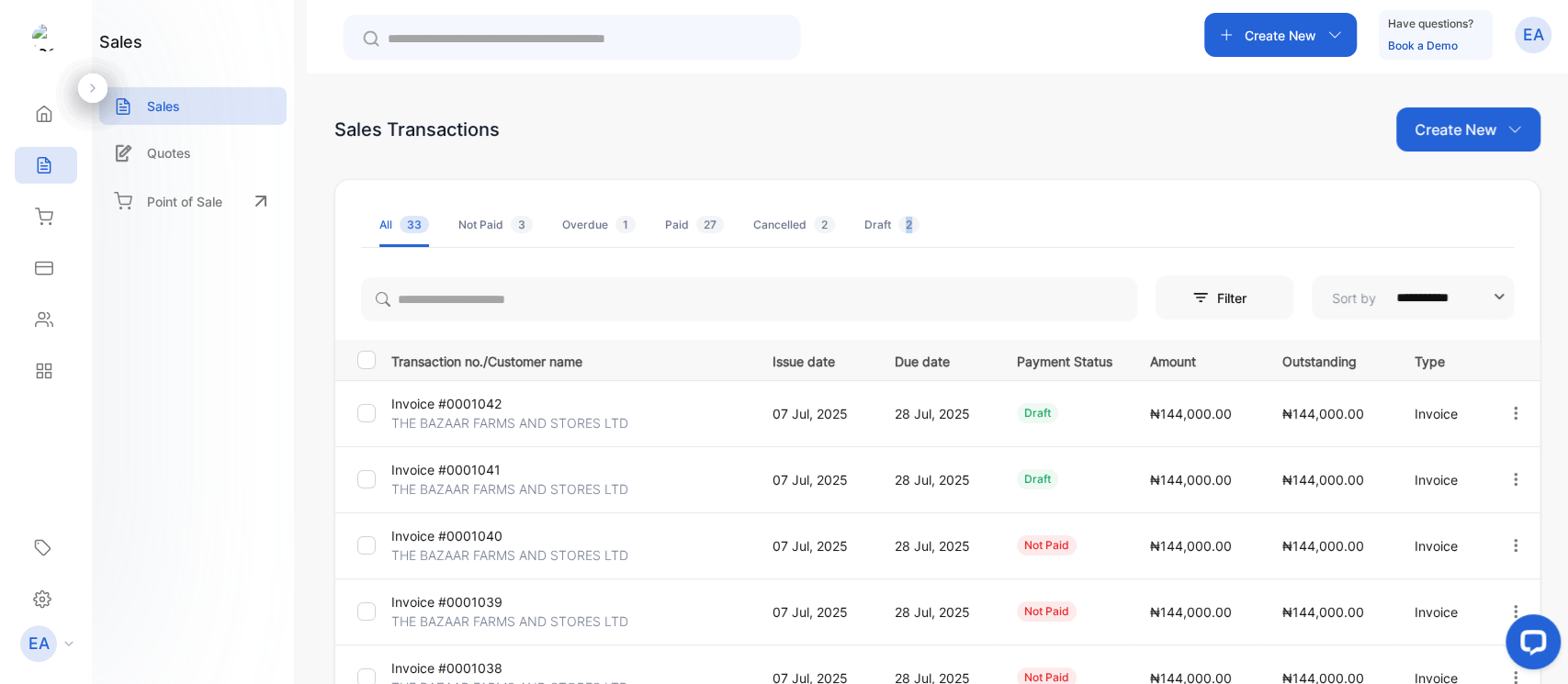 drag, startPoint x: 886, startPoint y: 233, endPoint x: 992, endPoint y: 306, distance: 128.70509 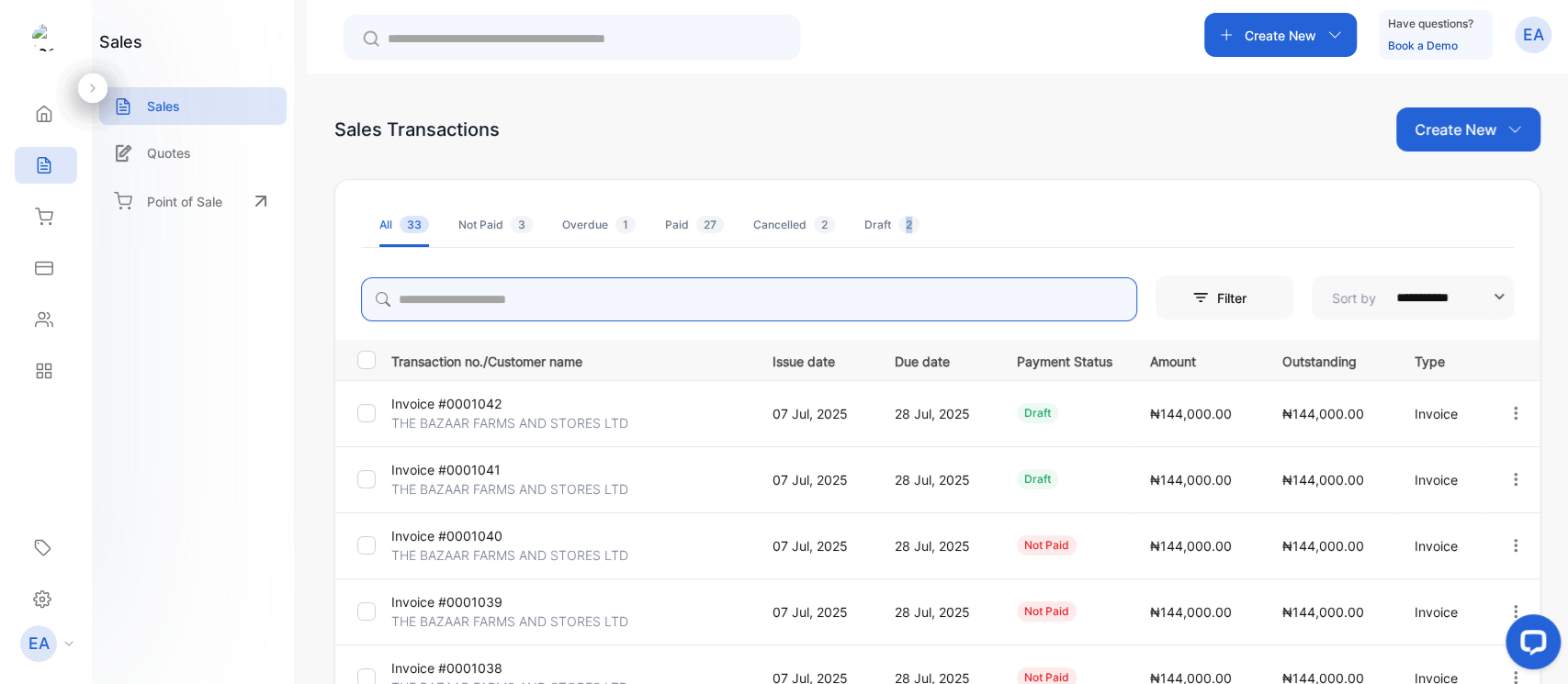 click at bounding box center [749, 299] 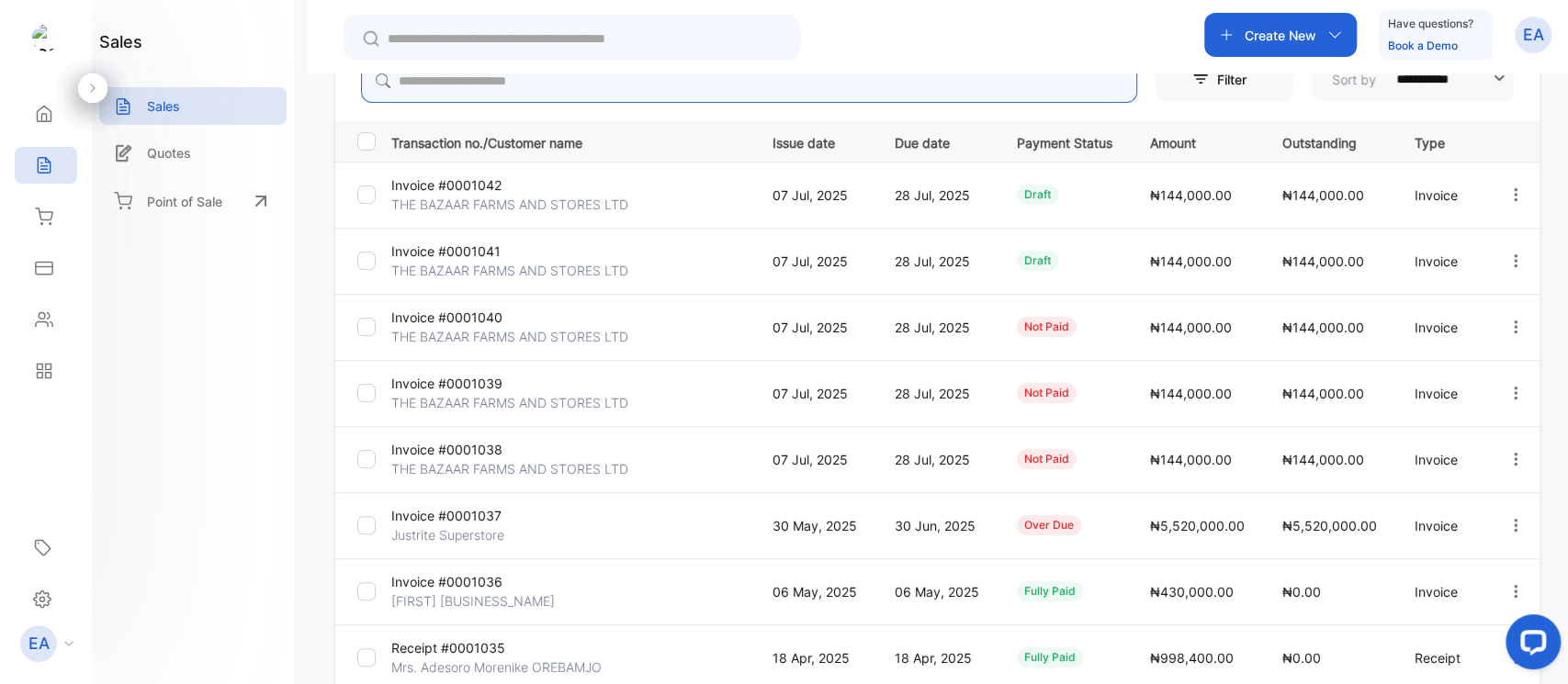 scroll, scrollTop: 211, scrollLeft: 0, axis: vertical 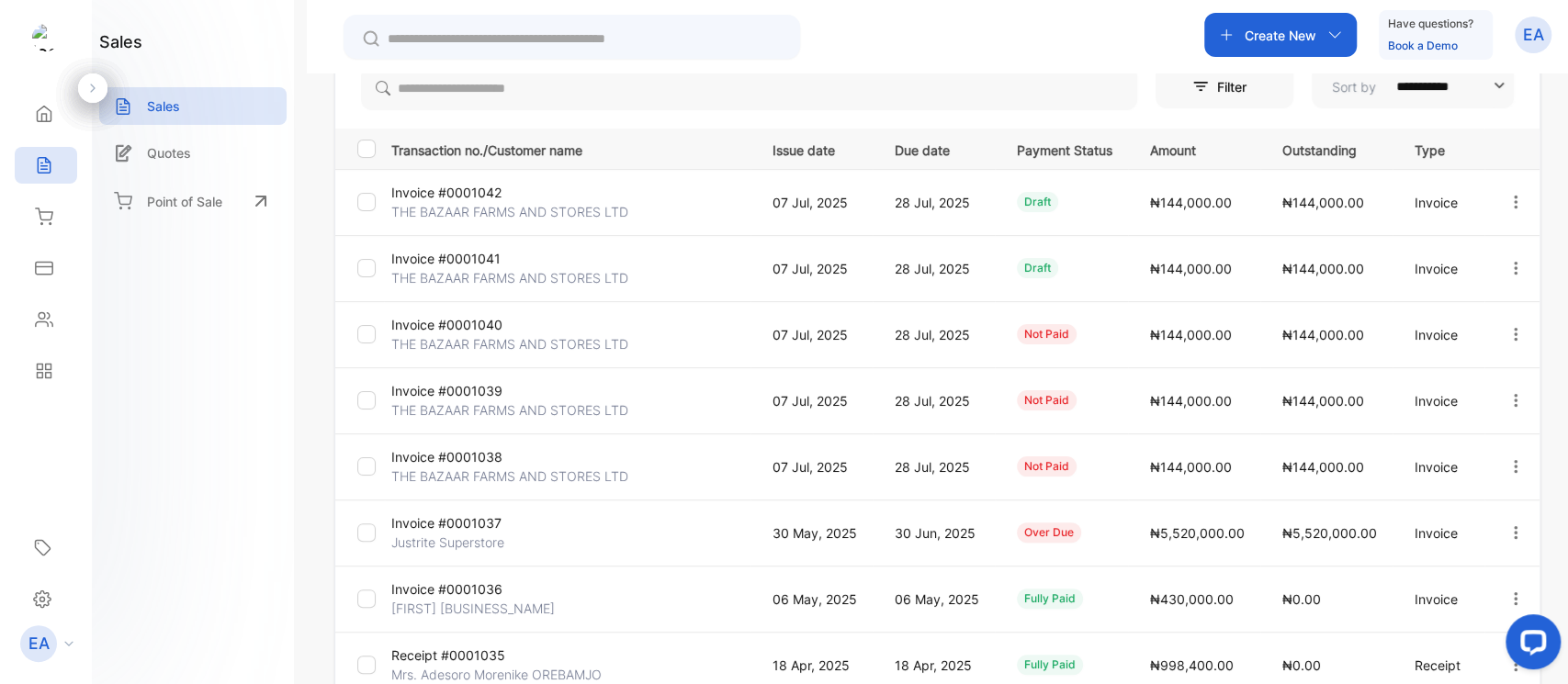 click on "sales Sales Quotes Point of Sale" at bounding box center (193, 342) 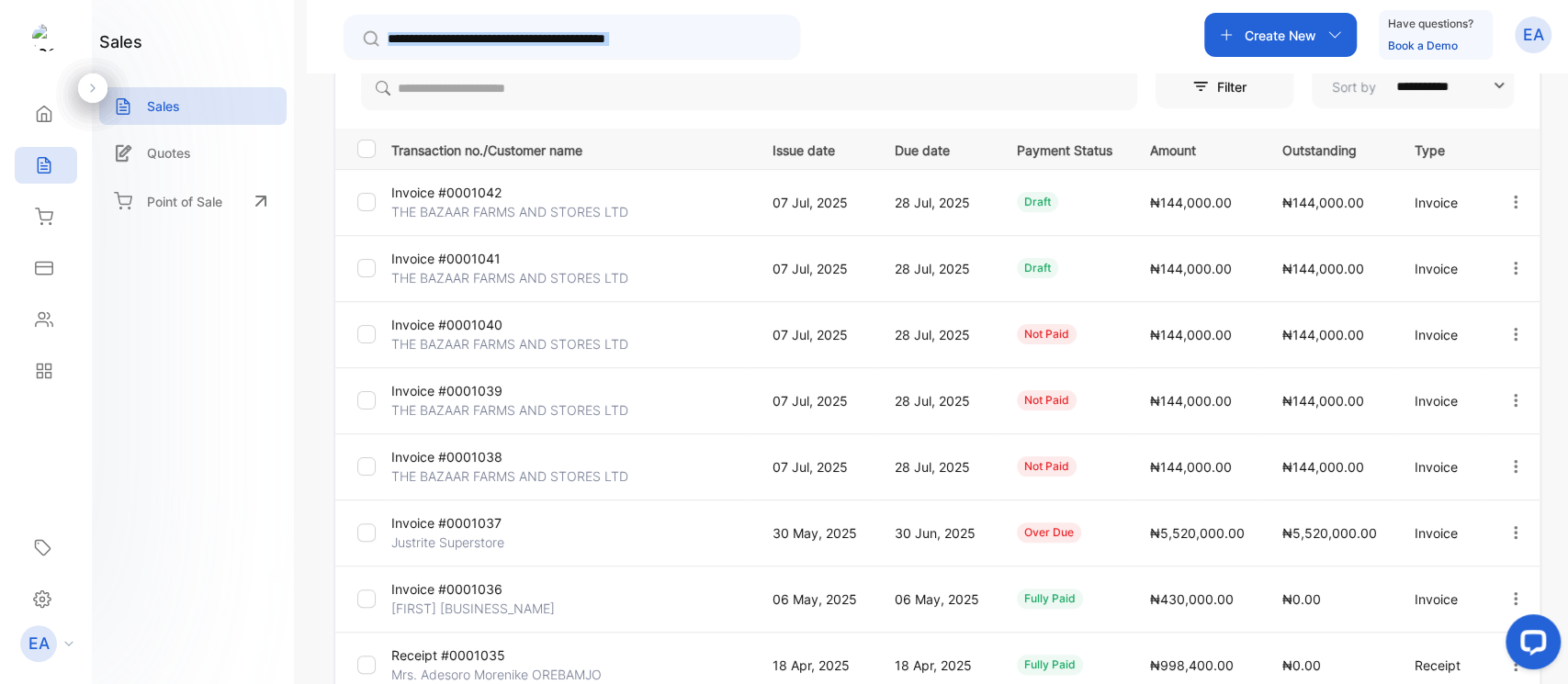 click at bounding box center (1516, 202) 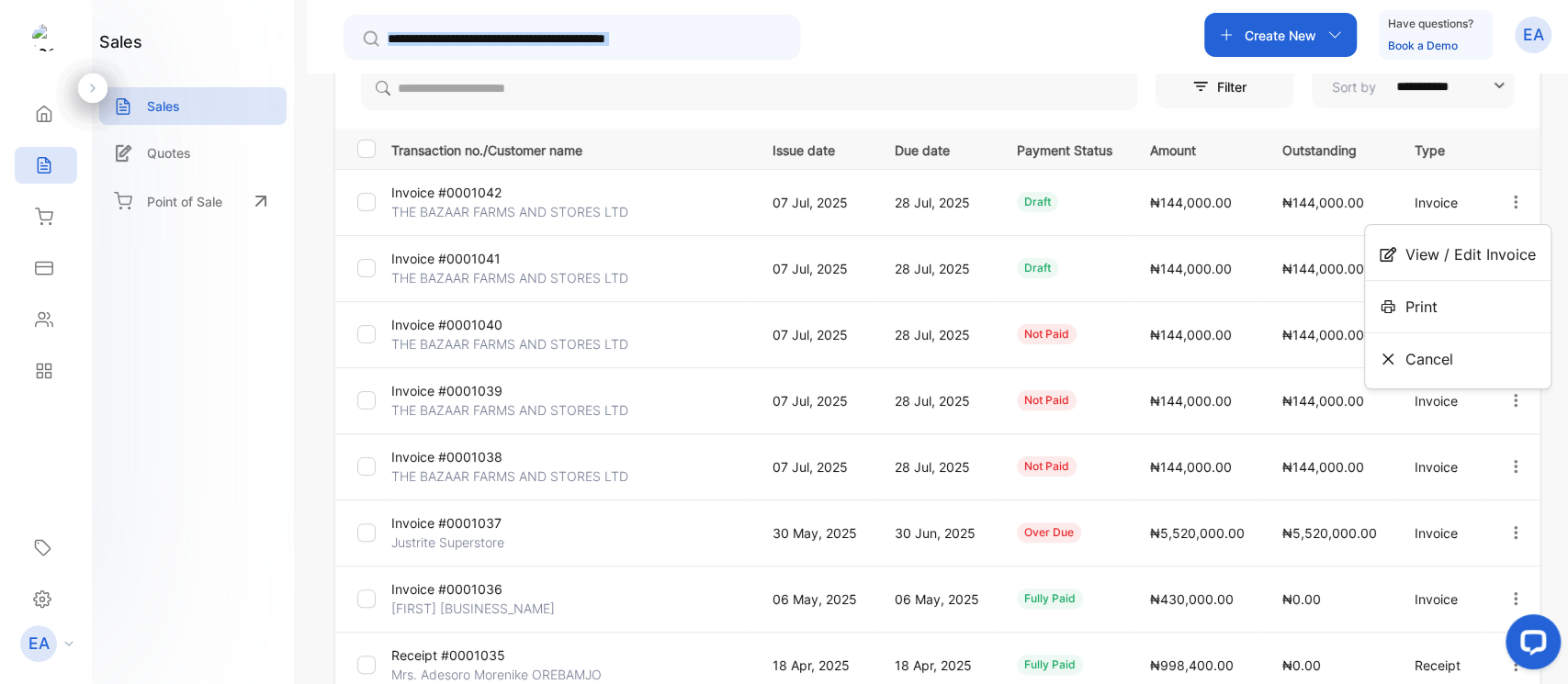 click on "Cancel" at bounding box center [1471, 254] 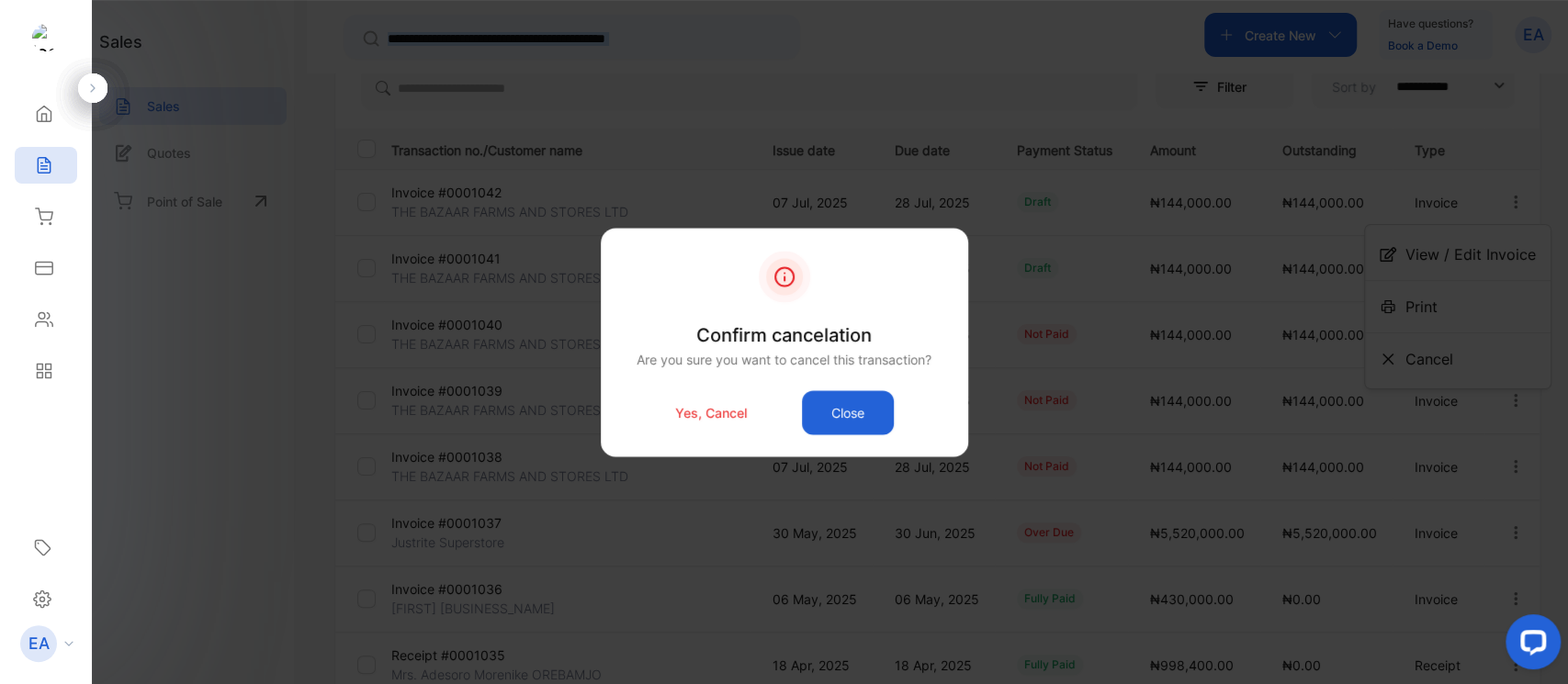 click on "Close" at bounding box center [848, 412] 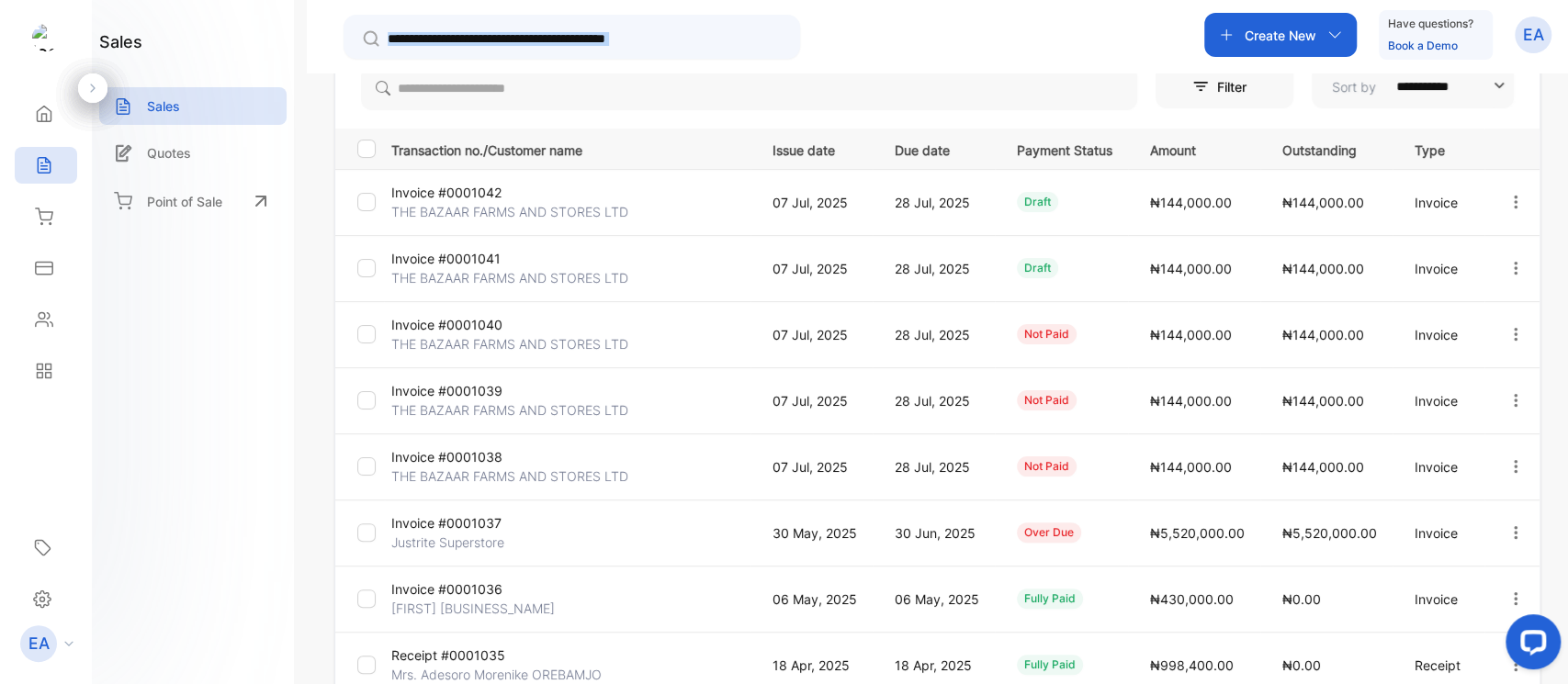 click at bounding box center (1516, 202) 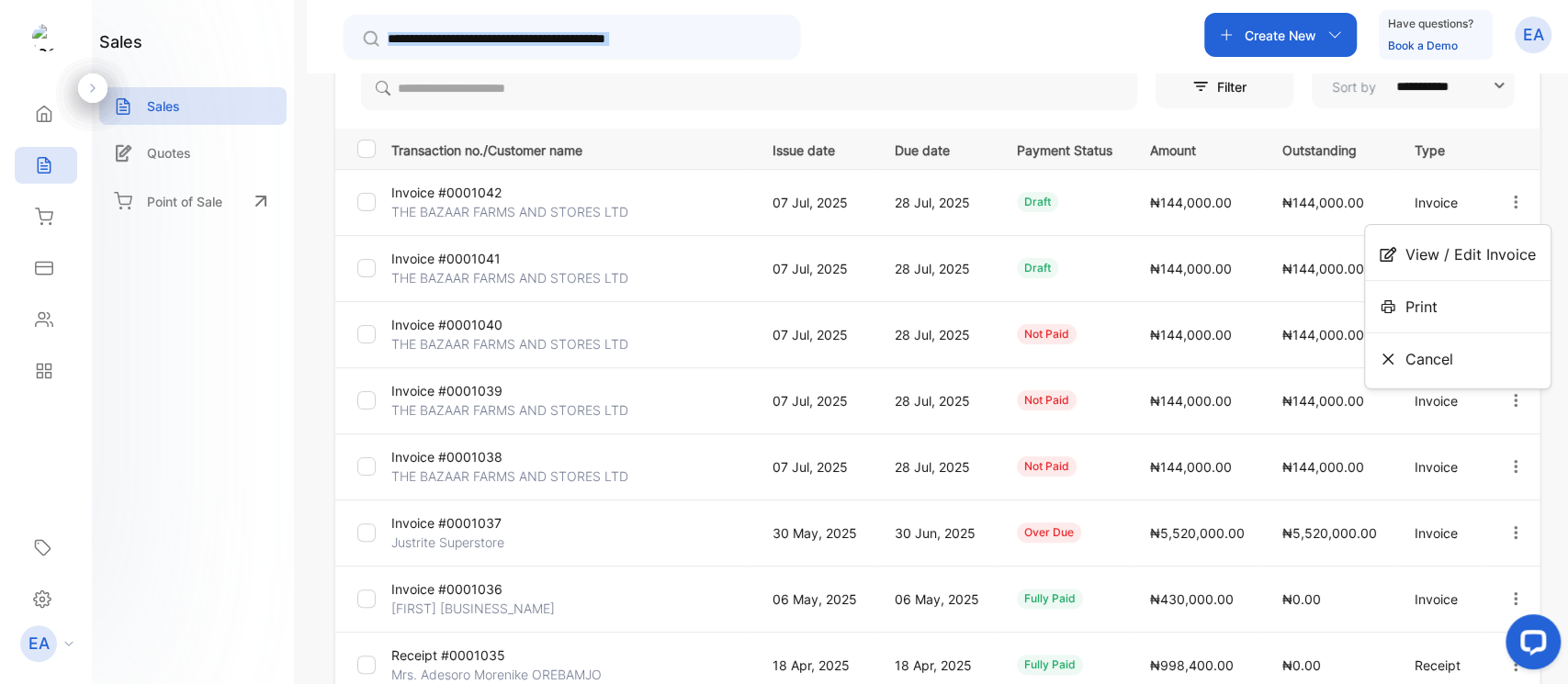 click on "View / Edit Invoice" at bounding box center [1471, 254] 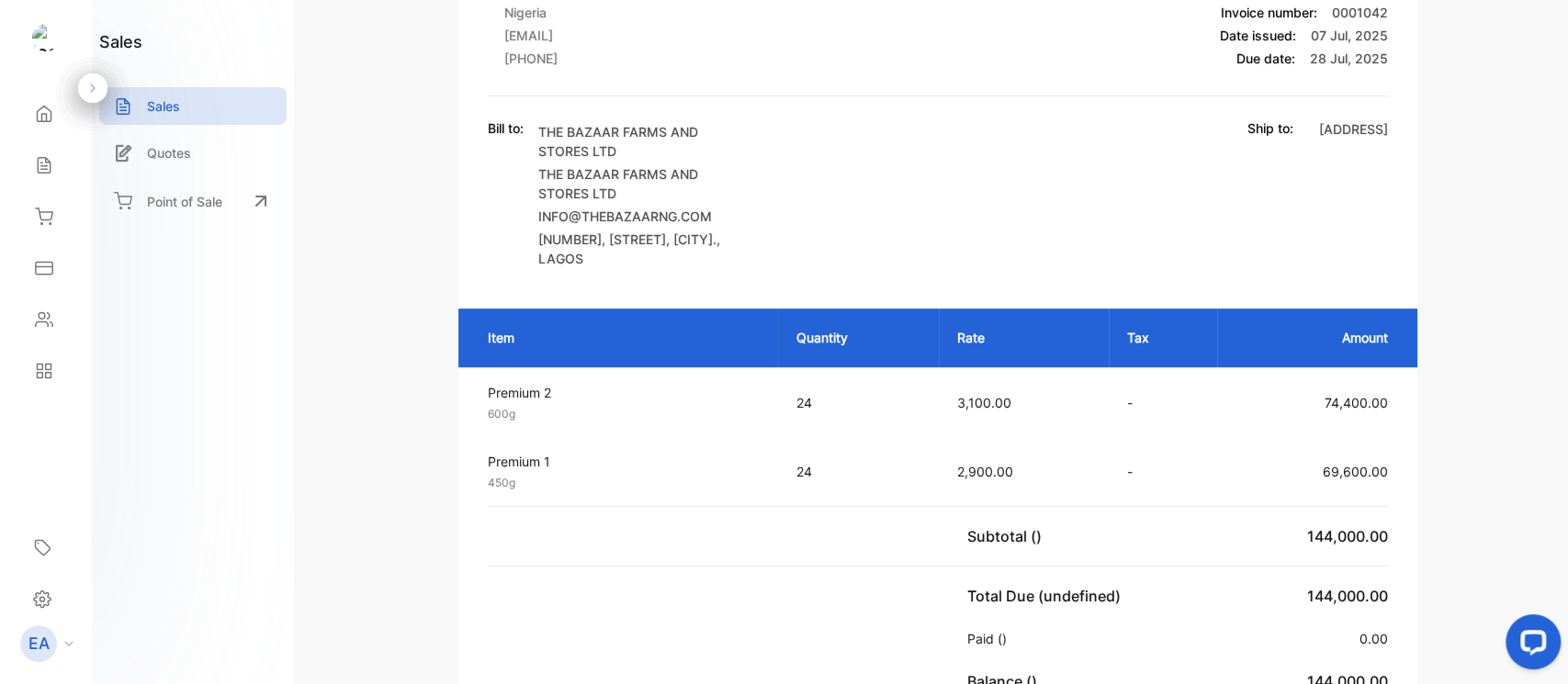 drag, startPoint x: 1535, startPoint y: 119, endPoint x: 1437, endPoint y: 272, distance: 181.6948 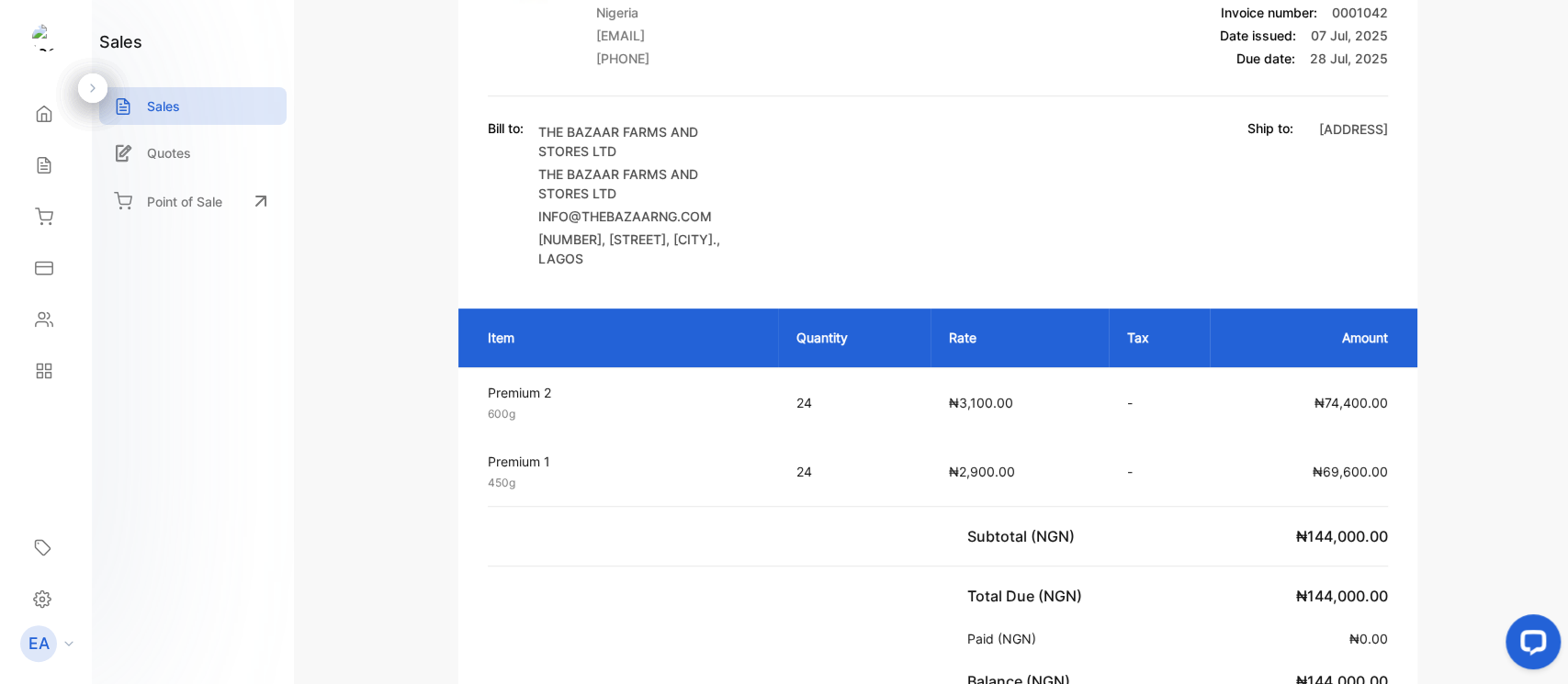 click on "The Honey-Ark company  6,Masha beach road, Reri-Oreta, Igbogbo-Ikorodu, [CITY]. ,   Nigeria thehoneyark@gmail.com 2348065133580 Invoice Invoice number:  0001042 Date issued:  07 Jul, 2025 Due date:  28 Jul, 2025 Bill to: THE BAZAAR FARMS AND STORES LTD THE BAZAAR FARMS AND STORES LTD INFO@THEBAZAARNG.COM 14, Ade Akinsanya street, Ilupeju, [CITY]. , [CITY] Ship to: EKO-COURT BASEMENT BLOCK C, VI Item Quantity Rate Tax Amount Premium 2  600g Unit price:    ₦3,100.00 24 ₦3,100.00 - ₦74,400.00 Premium 1 450g Unit price:    ₦2,900.00 24 ₦2,900.00 - ₦69,600.00 Subtotal (NGN) ₦144,000.00 Total Due (NGN) ₦144,000.00 Paid (NGN) ₦0.00 Balance (NGN) ₦144,000.00 Payment Instructions Payment Instructions Bank name:   Access bank Account holder/name:   The Honey-Ark company  Account number/IBAN:   0055791251 Notes ORDER NO : 167-007-538-000-000-5" at bounding box center [937, 476] 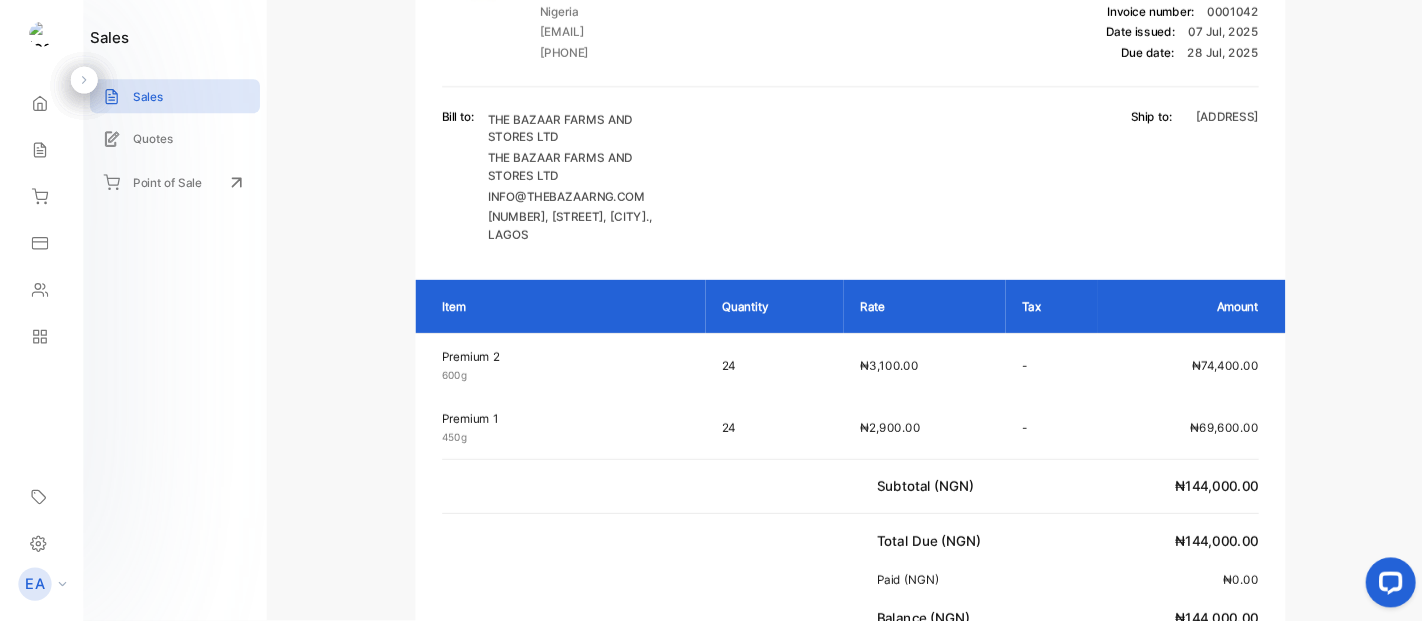 scroll, scrollTop: 0, scrollLeft: 0, axis: both 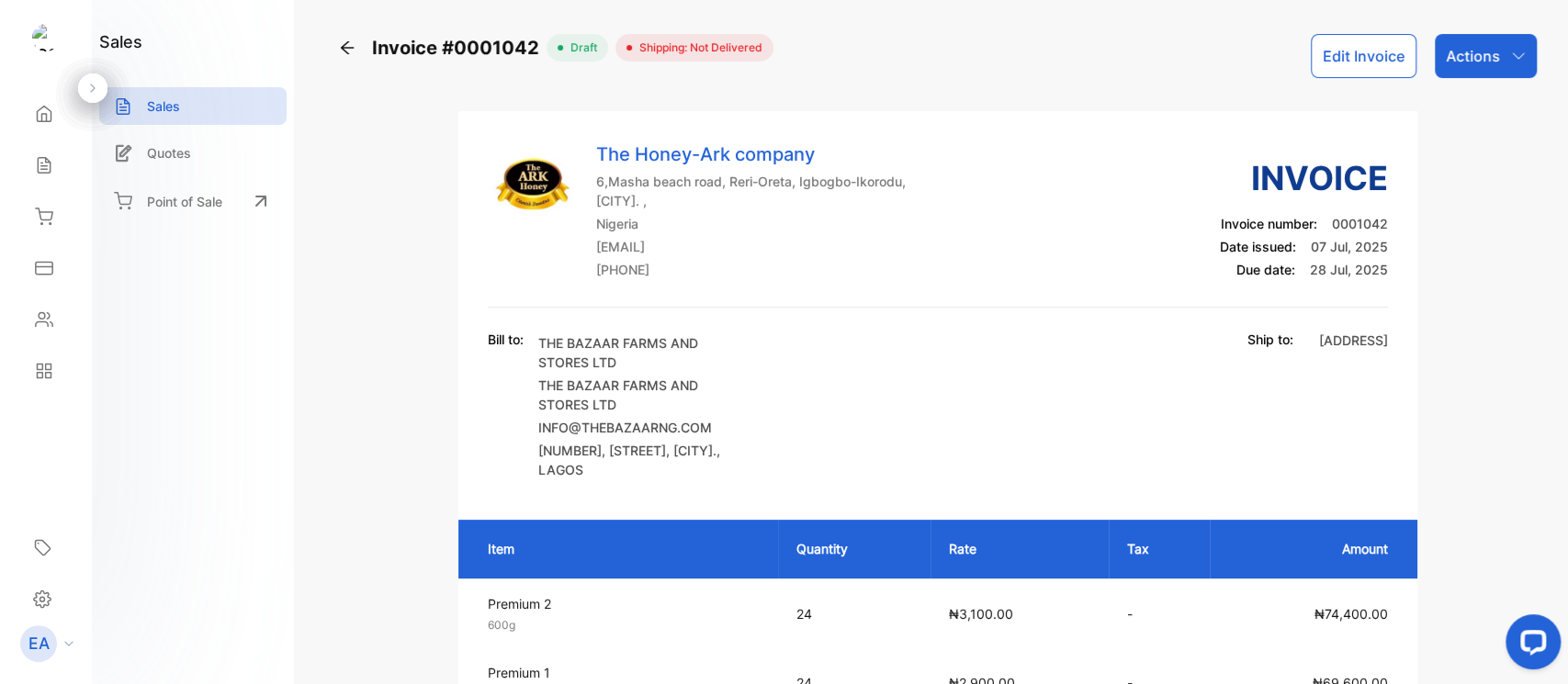 click at bounding box center (347, 48) 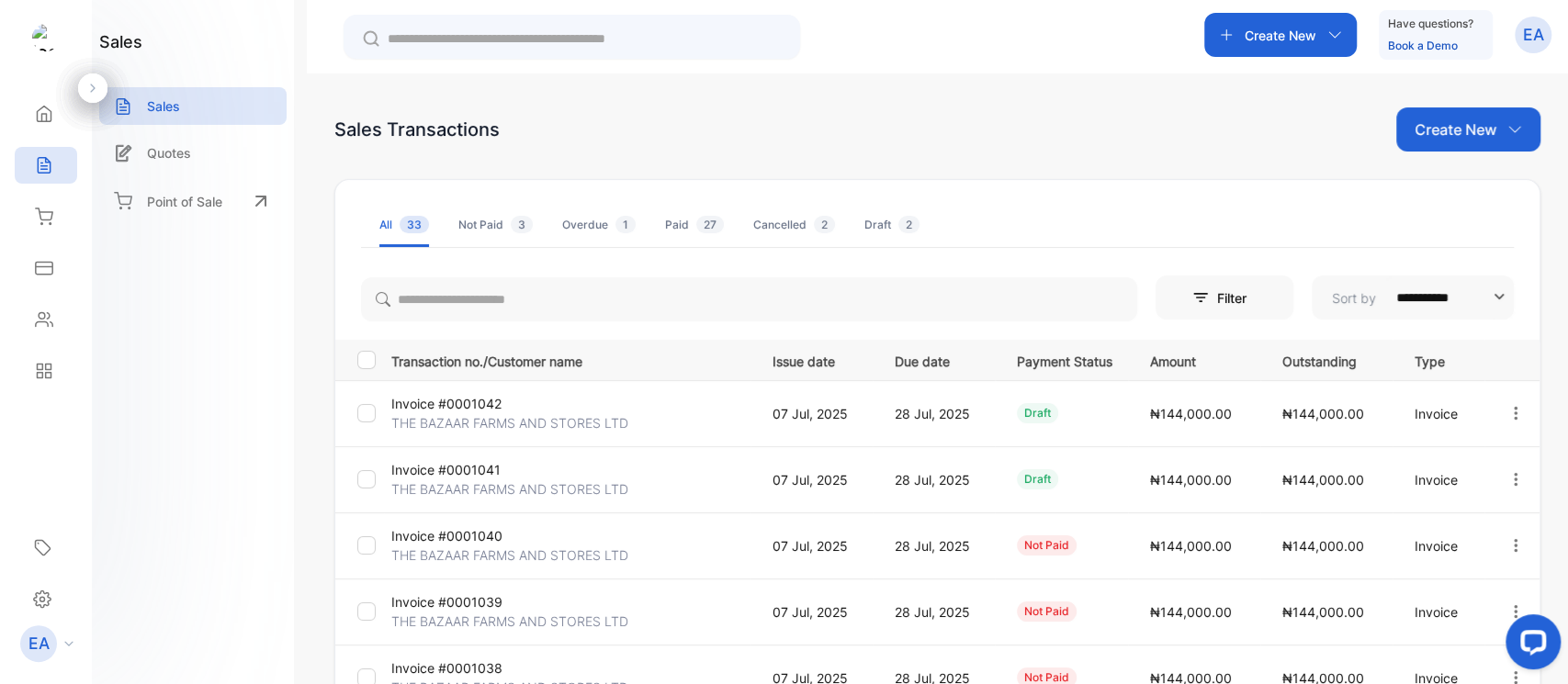 click at bounding box center (1516, 412) 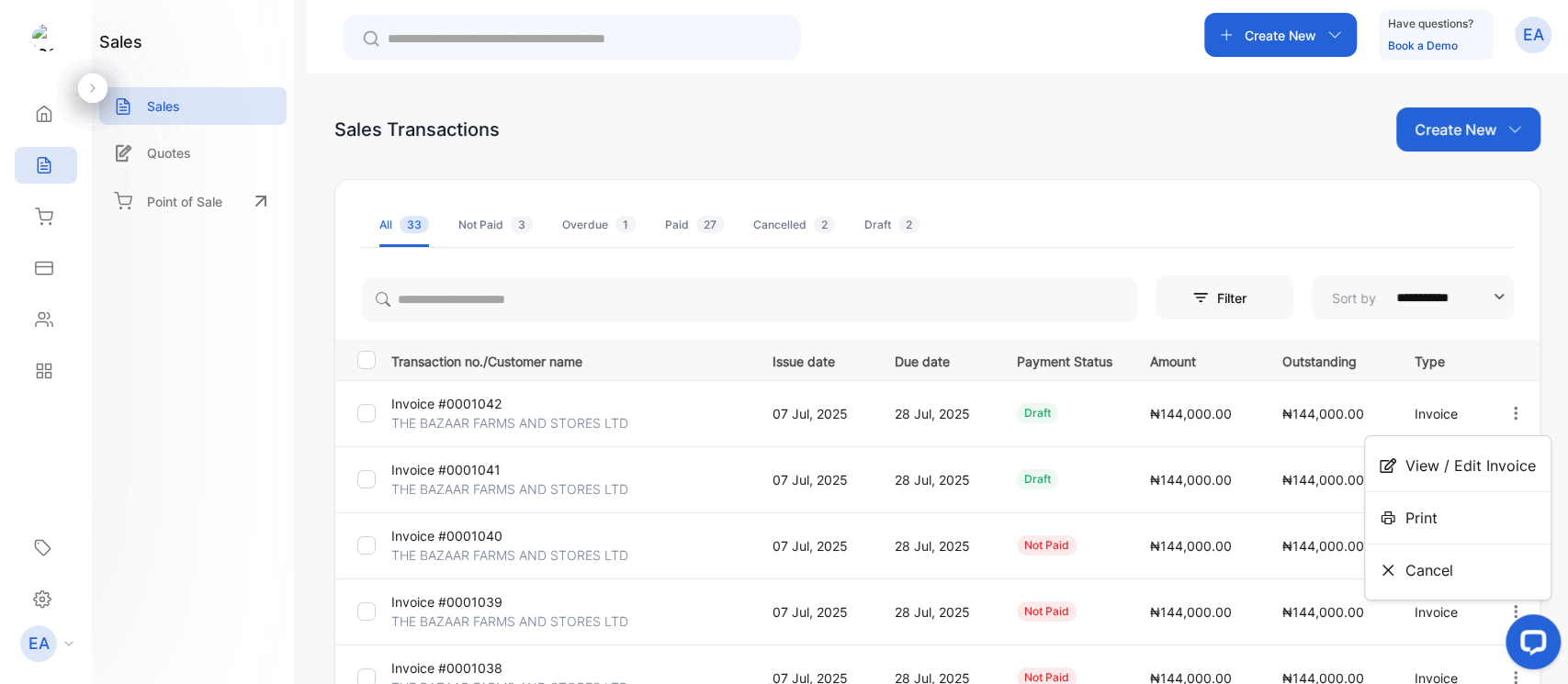 click on "Cancel" at bounding box center [1458, 465] 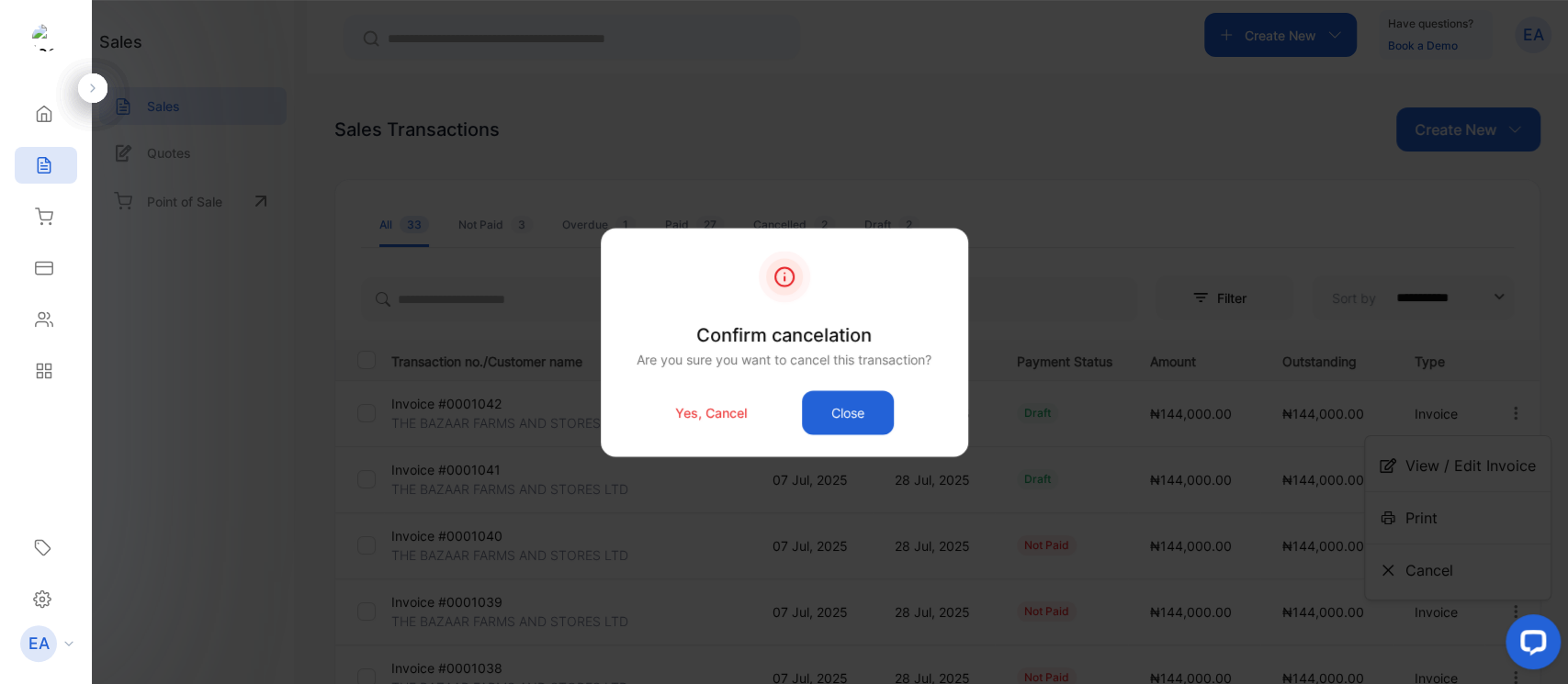 click on "Yes, Cancel Close" at bounding box center [784, 412] 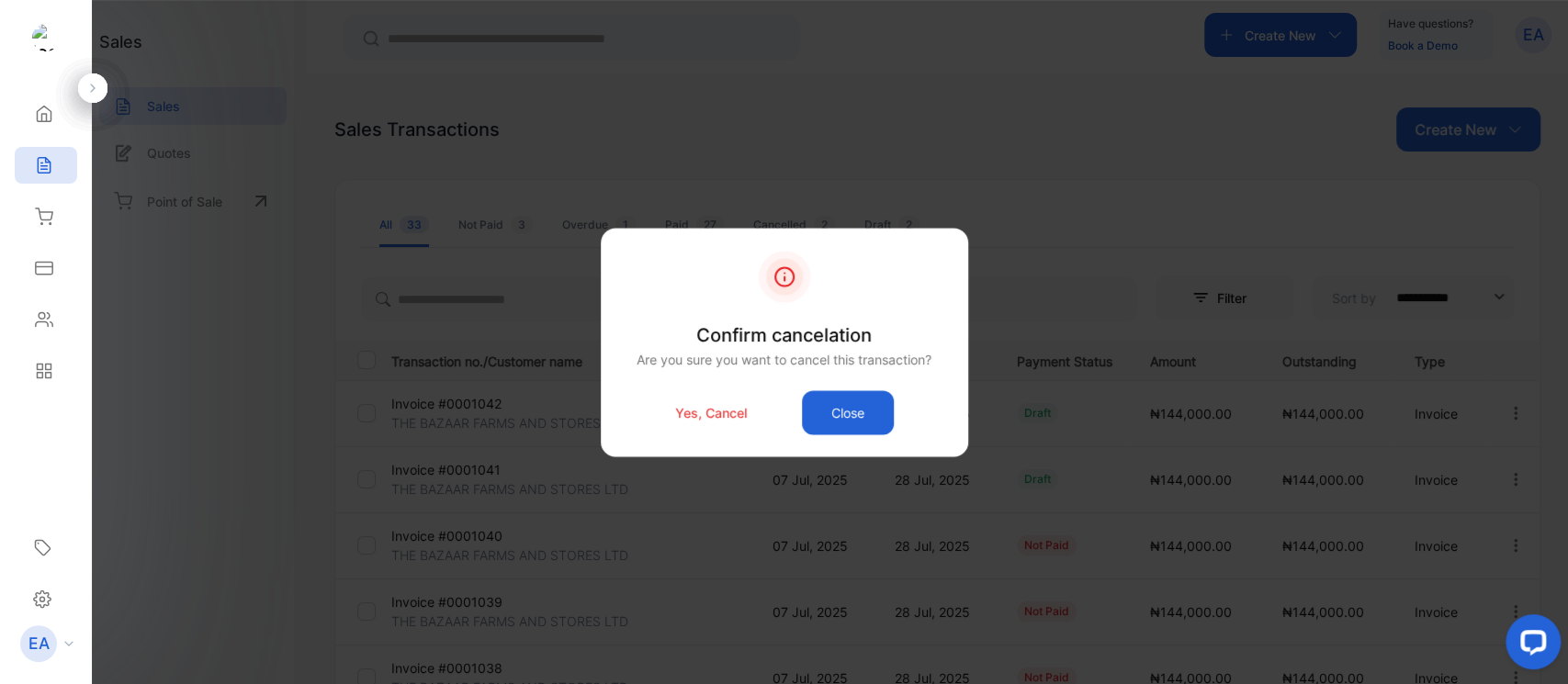 click on "Yes, Cancel" at bounding box center [711, 412] 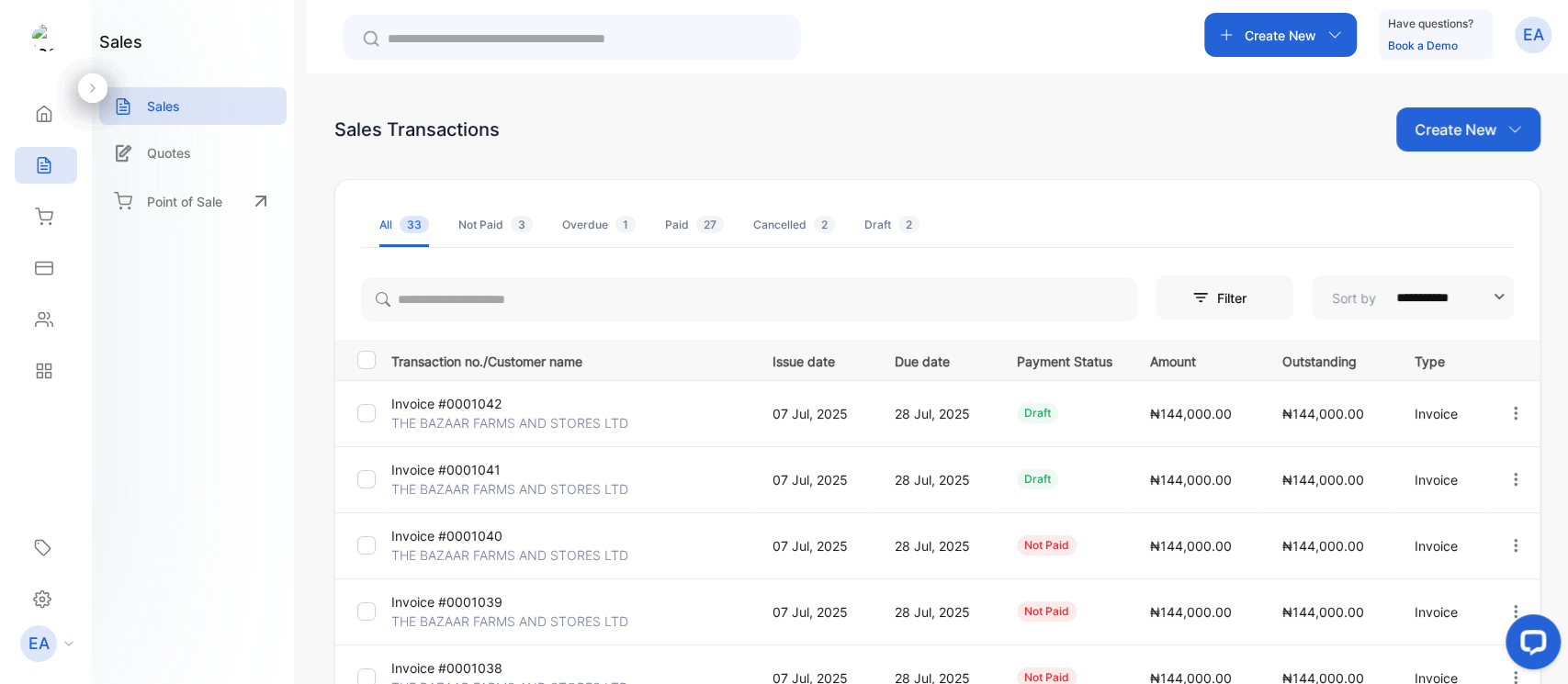 click at bounding box center [1516, 479] 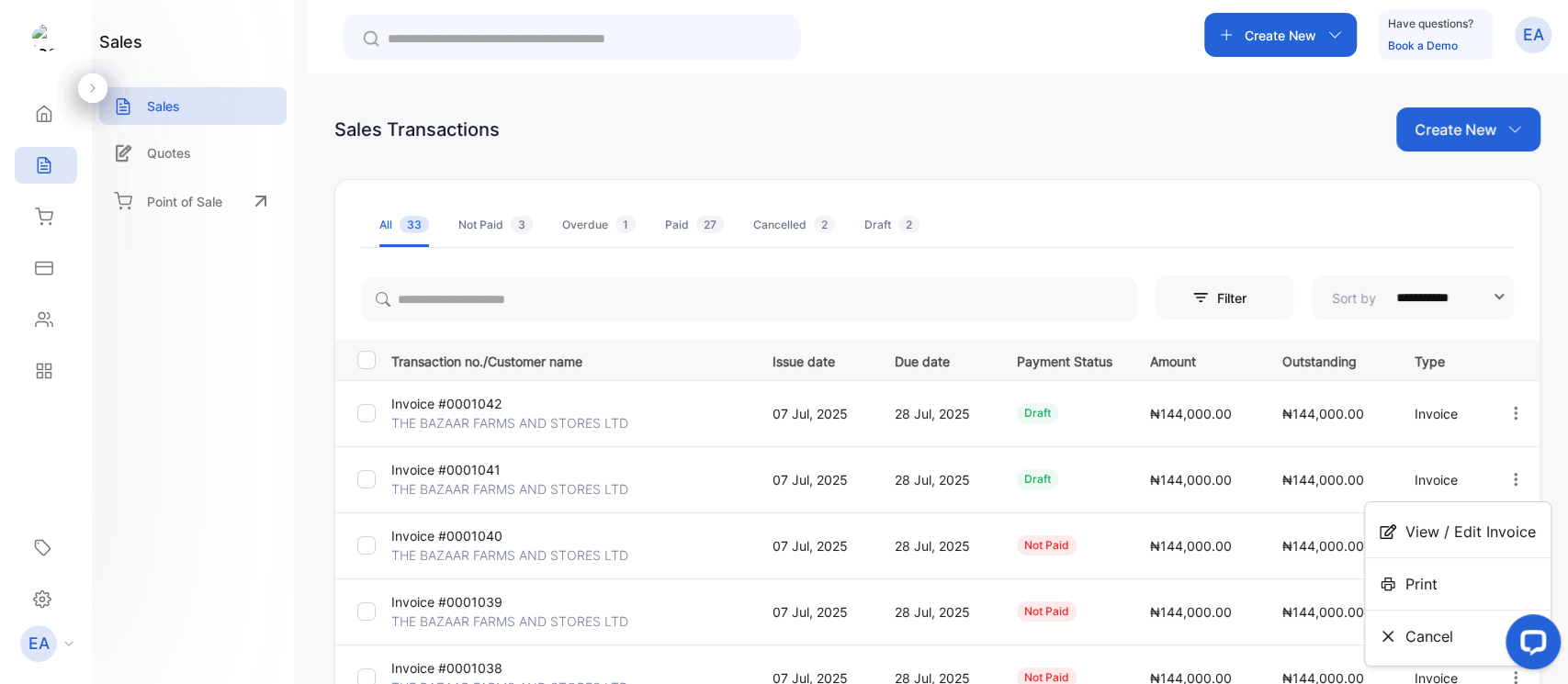 click on "View / Edit Invoice" at bounding box center [1471, 532] 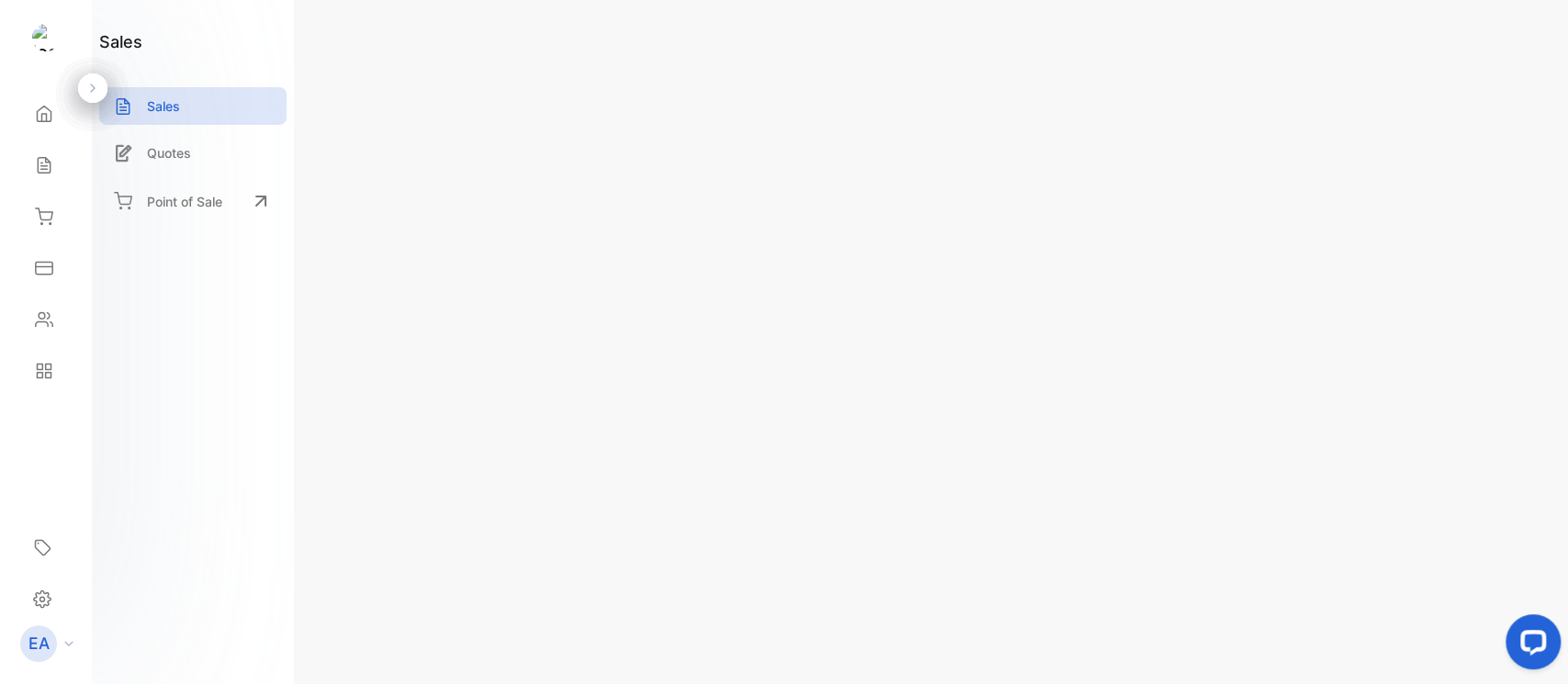 click on "Edit Invoice" at bounding box center (1363, 56) 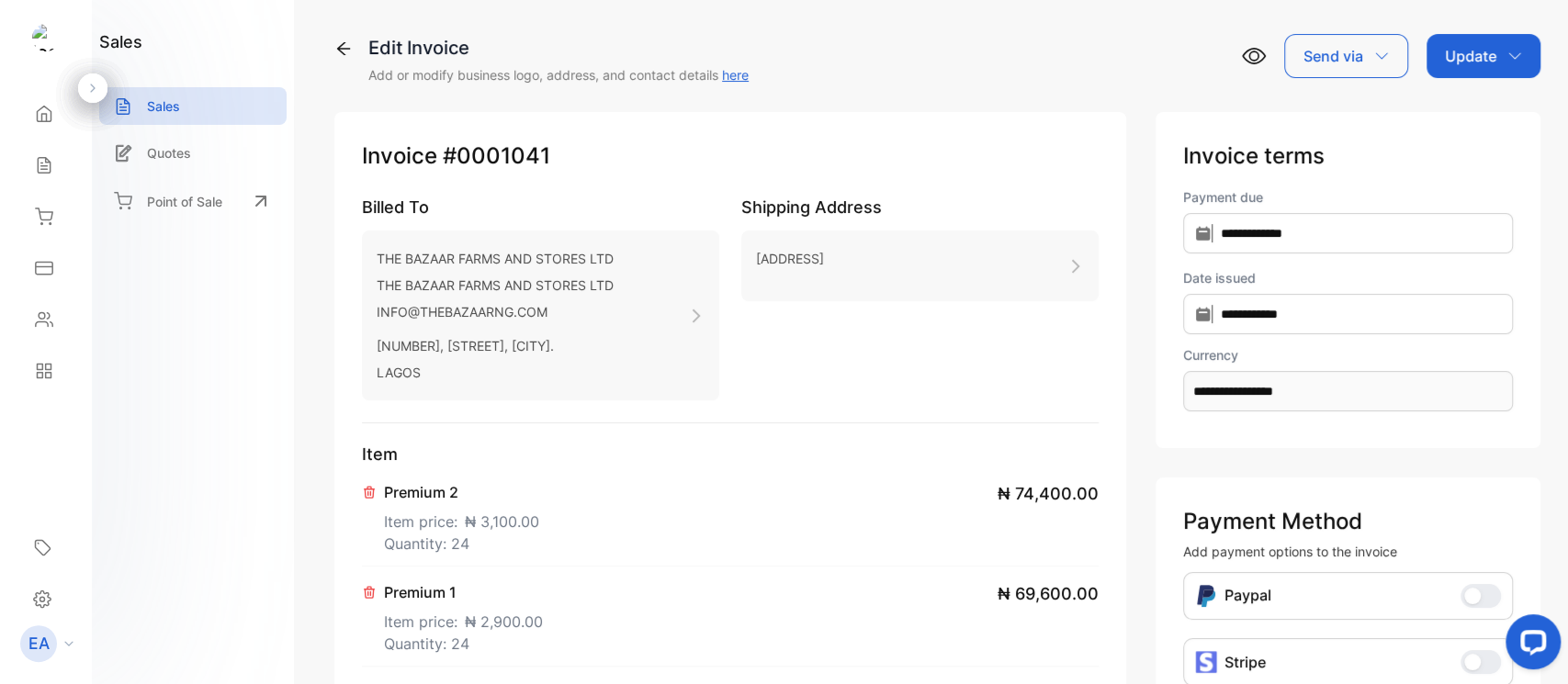 click on "[ADDRESS]" at bounding box center [919, 265] 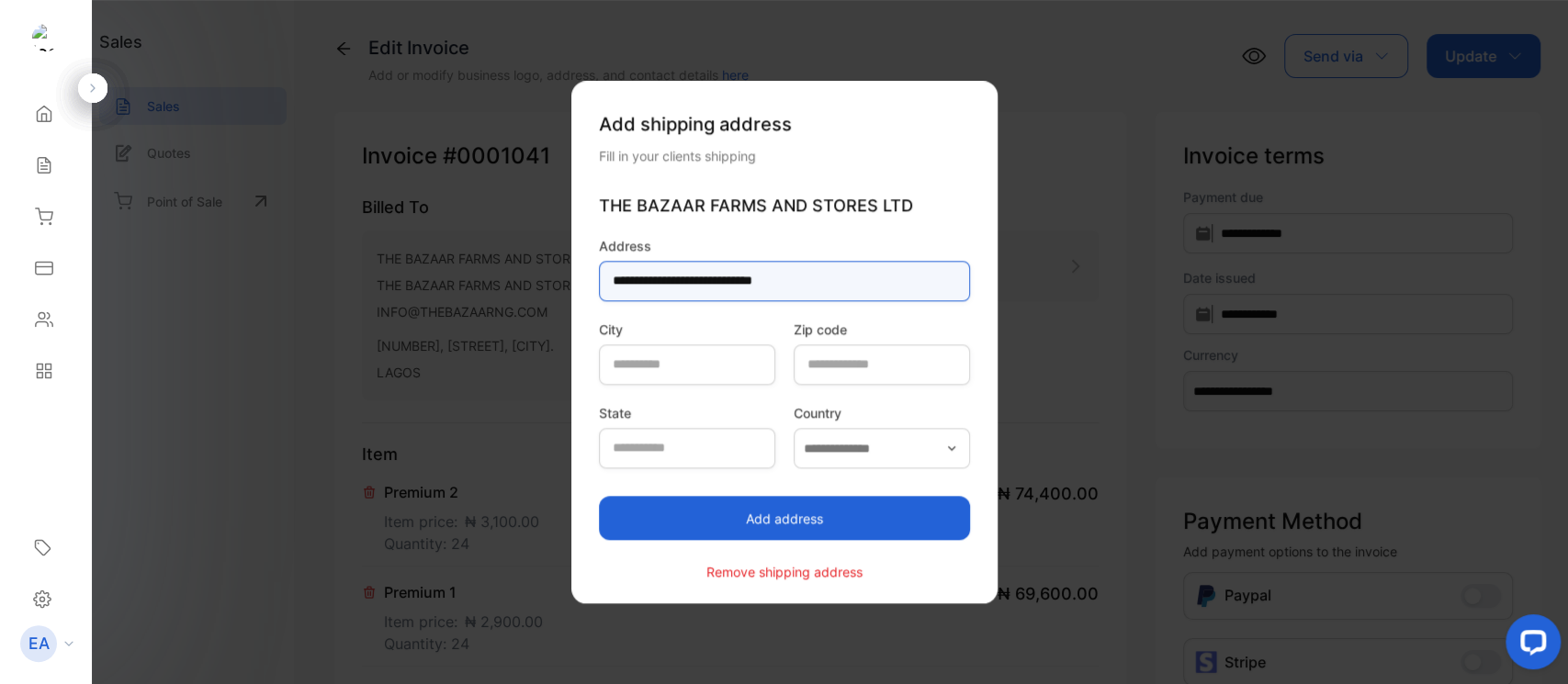 drag, startPoint x: 829, startPoint y: 278, endPoint x: 369, endPoint y: 253, distance: 460.67885 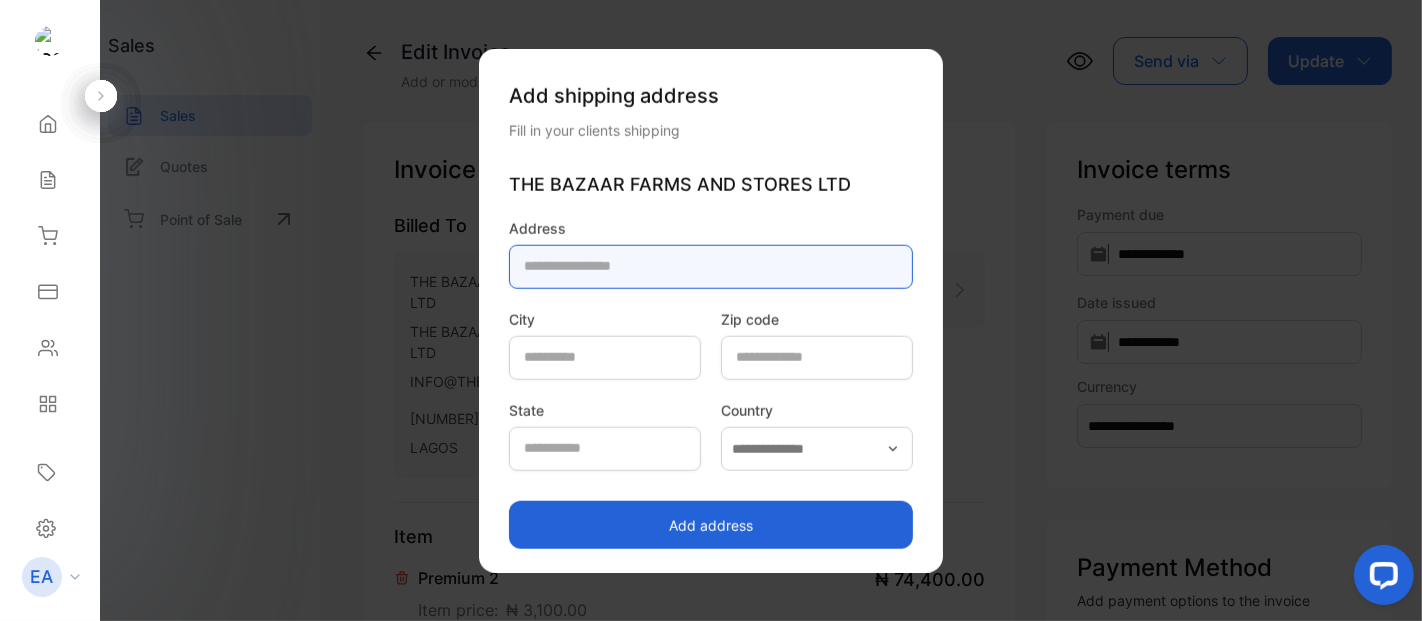 click at bounding box center [711, 266] 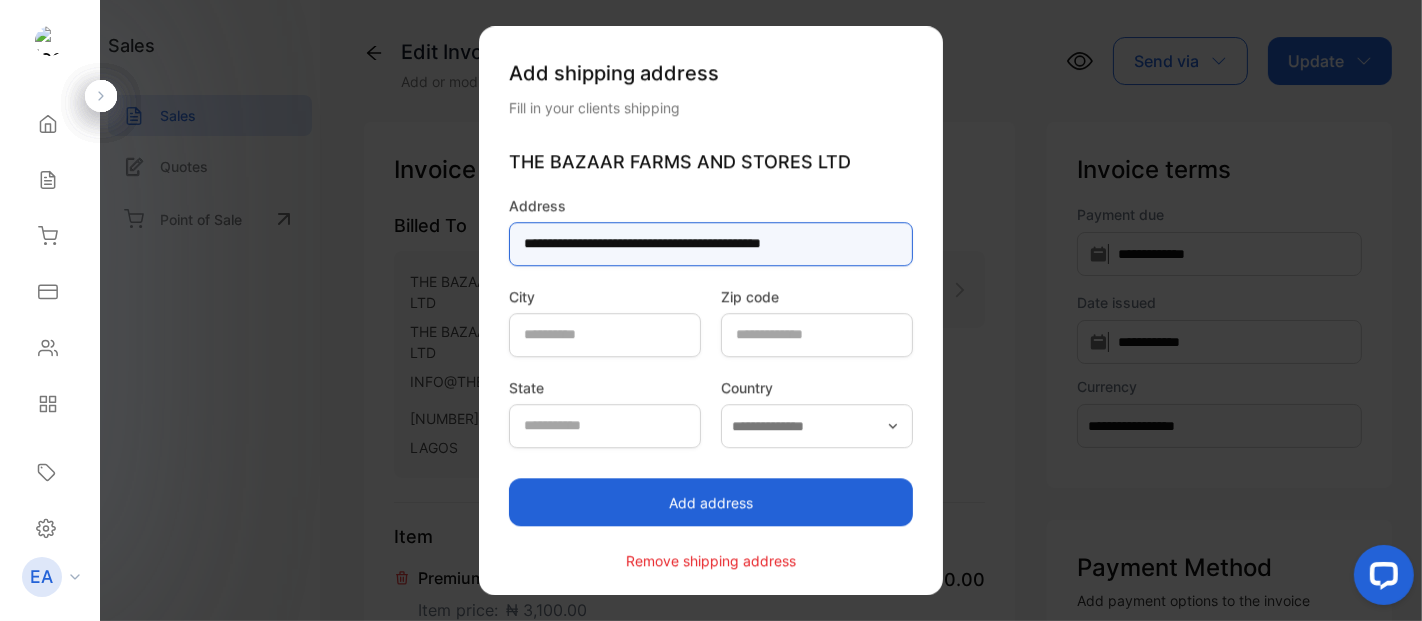 type on "**********" 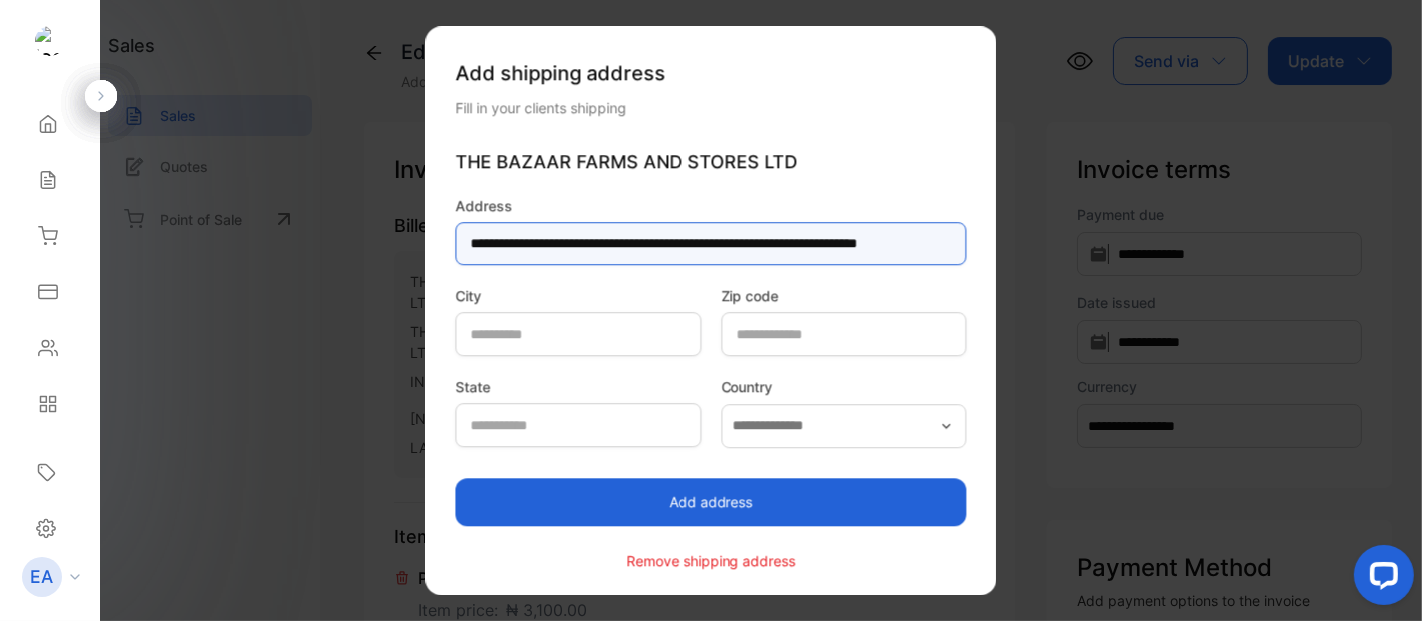 scroll, scrollTop: 0, scrollLeft: 118, axis: horizontal 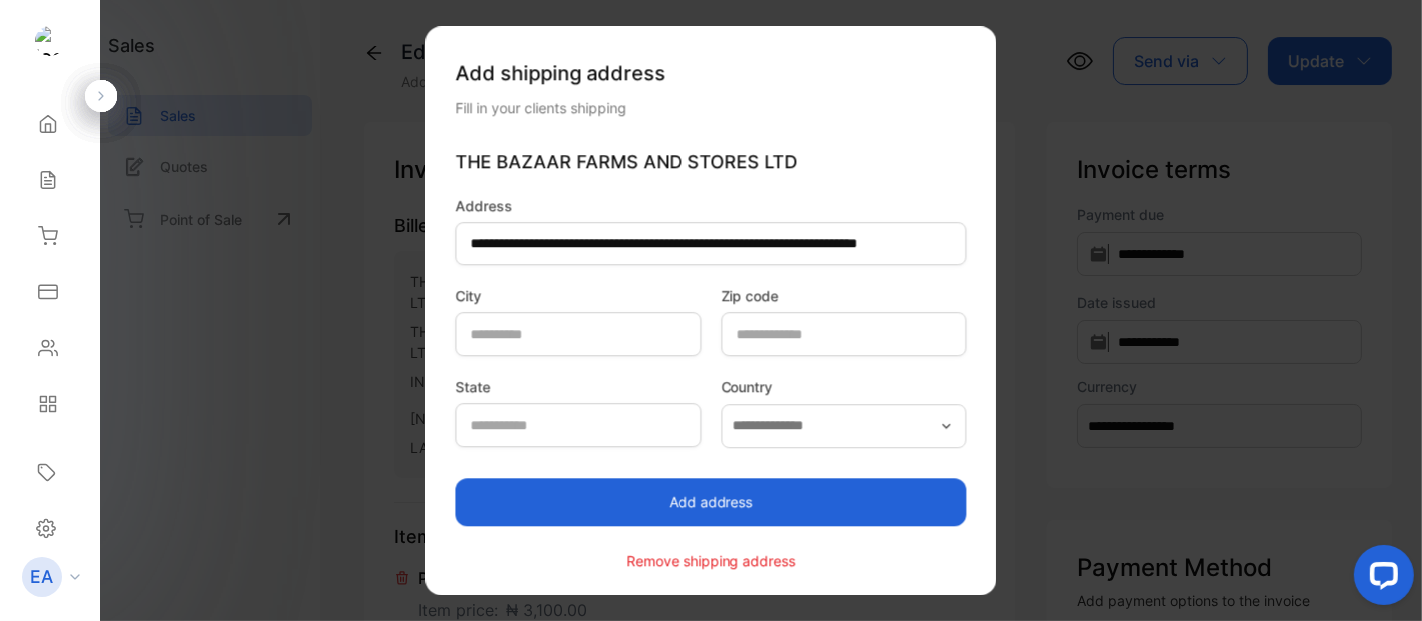 click on "Add address" at bounding box center (710, 502) 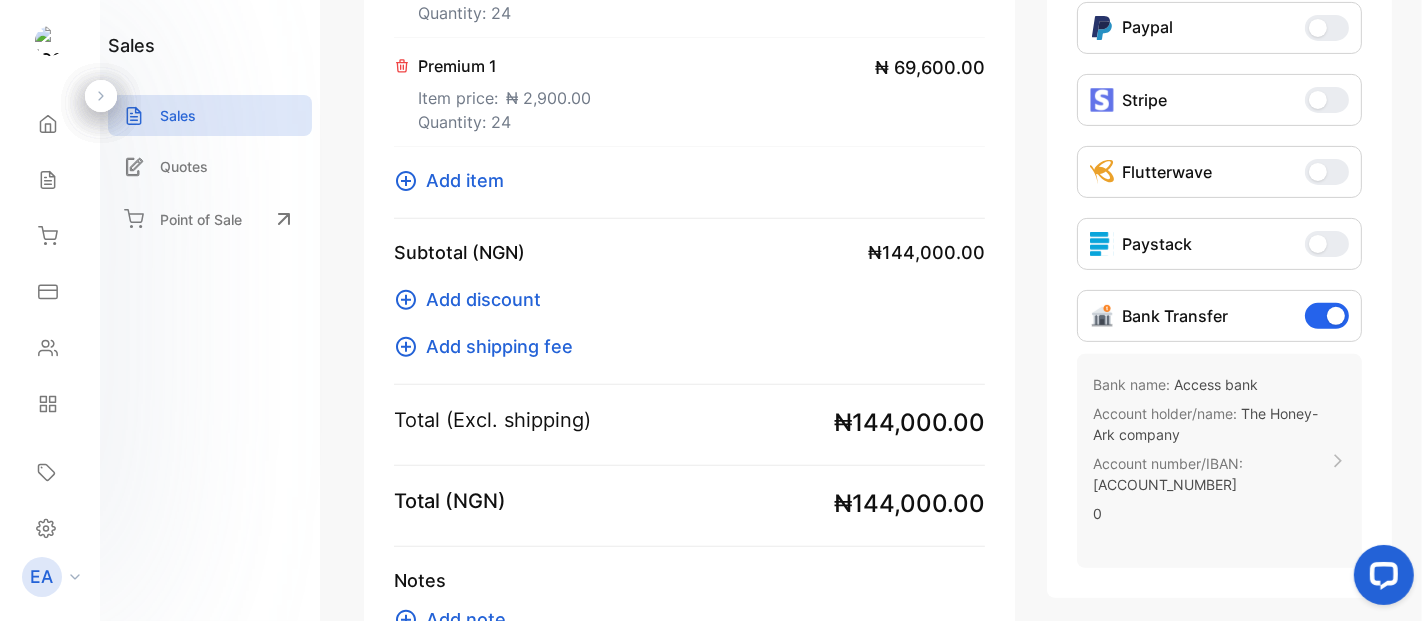 scroll, scrollTop: 794, scrollLeft: 0, axis: vertical 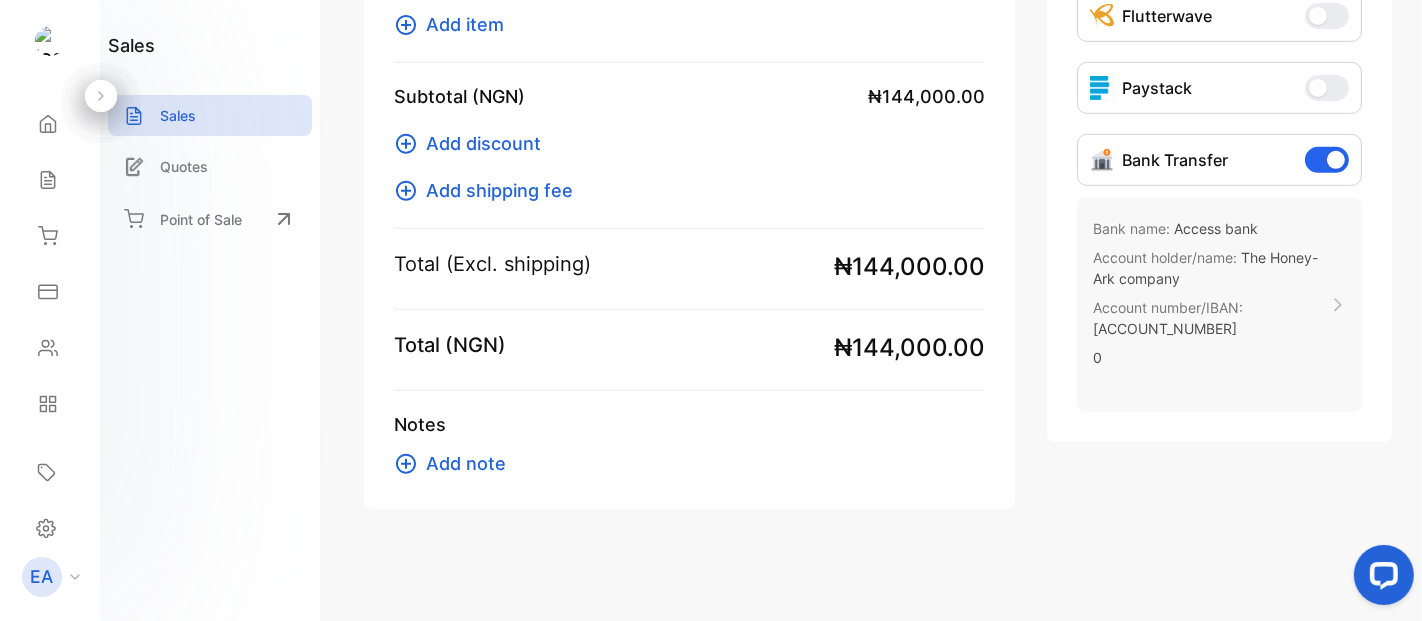 drag, startPoint x: 468, startPoint y: 484, endPoint x: 468, endPoint y: 459, distance: 25 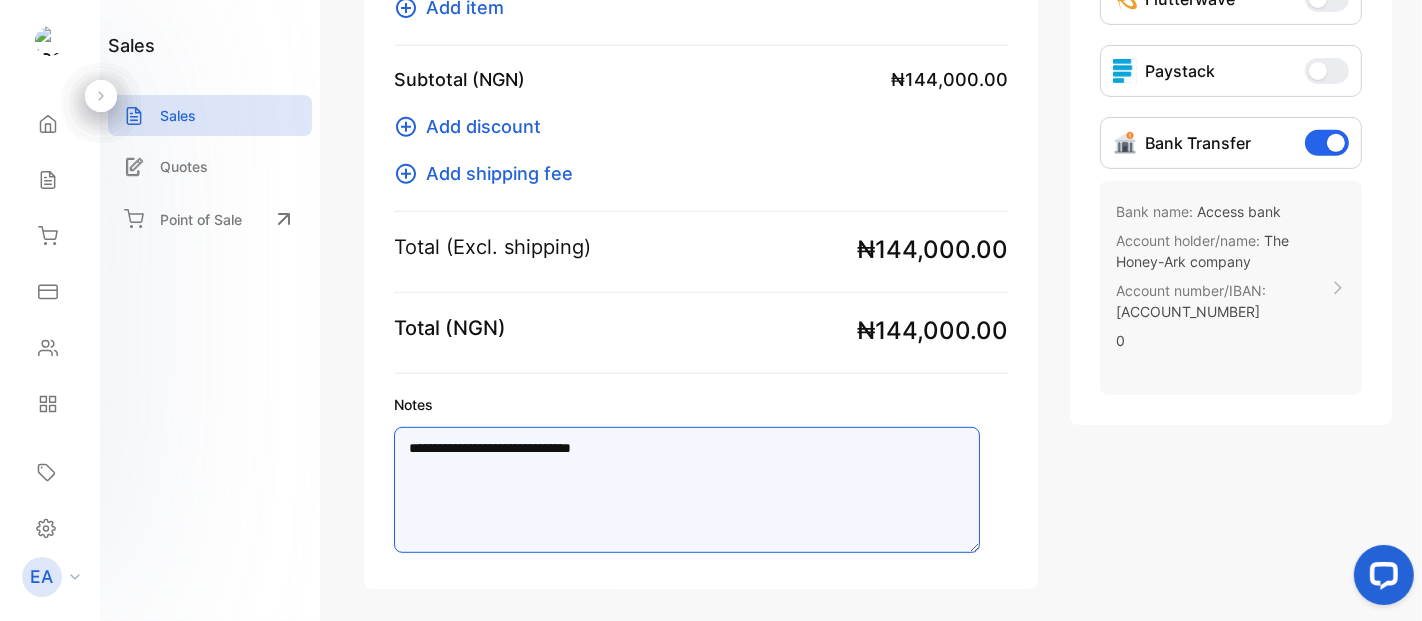 click on "**********" at bounding box center [687, 490] 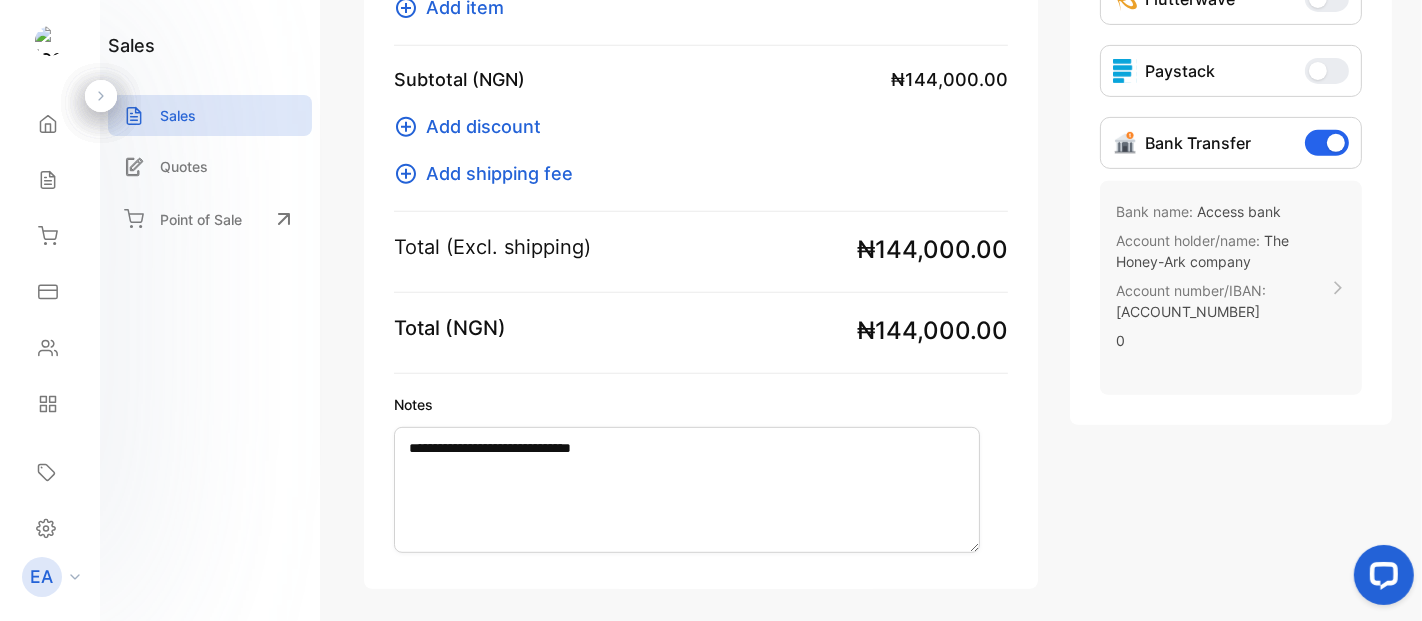 click on "**********" at bounding box center (1231, -42) 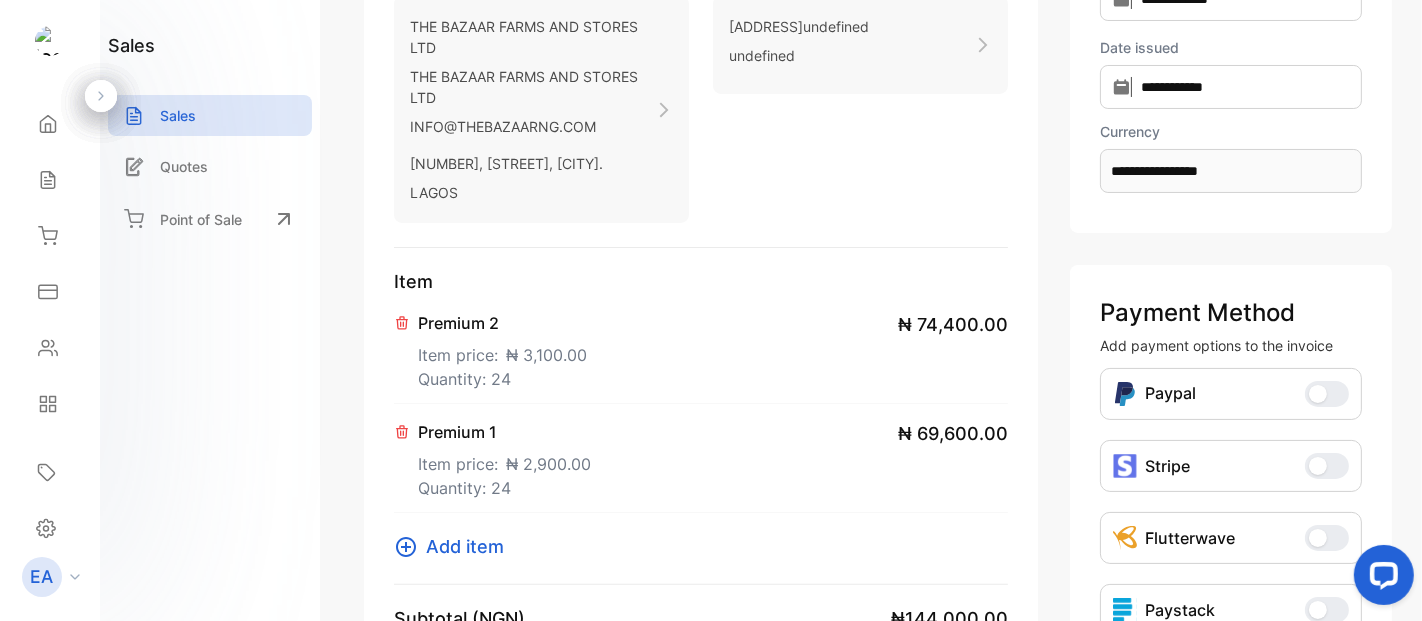 scroll, scrollTop: 0, scrollLeft: 0, axis: both 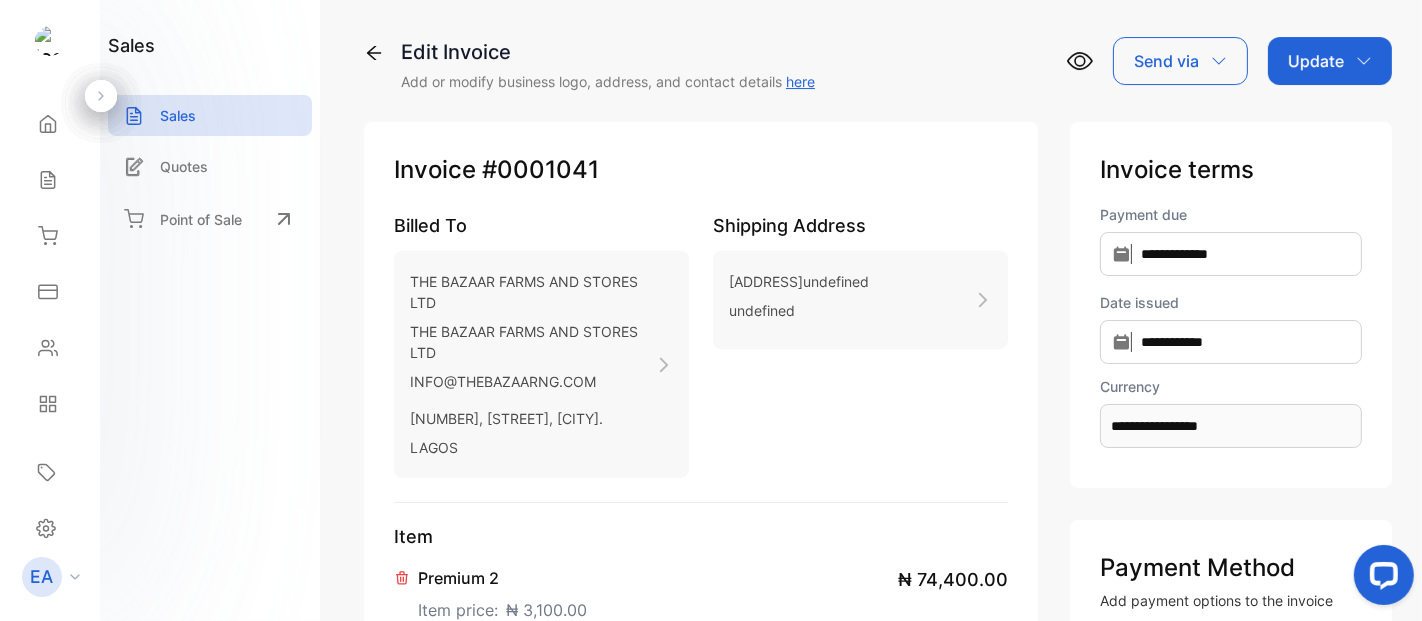 click on "Update" at bounding box center (1330, 61) 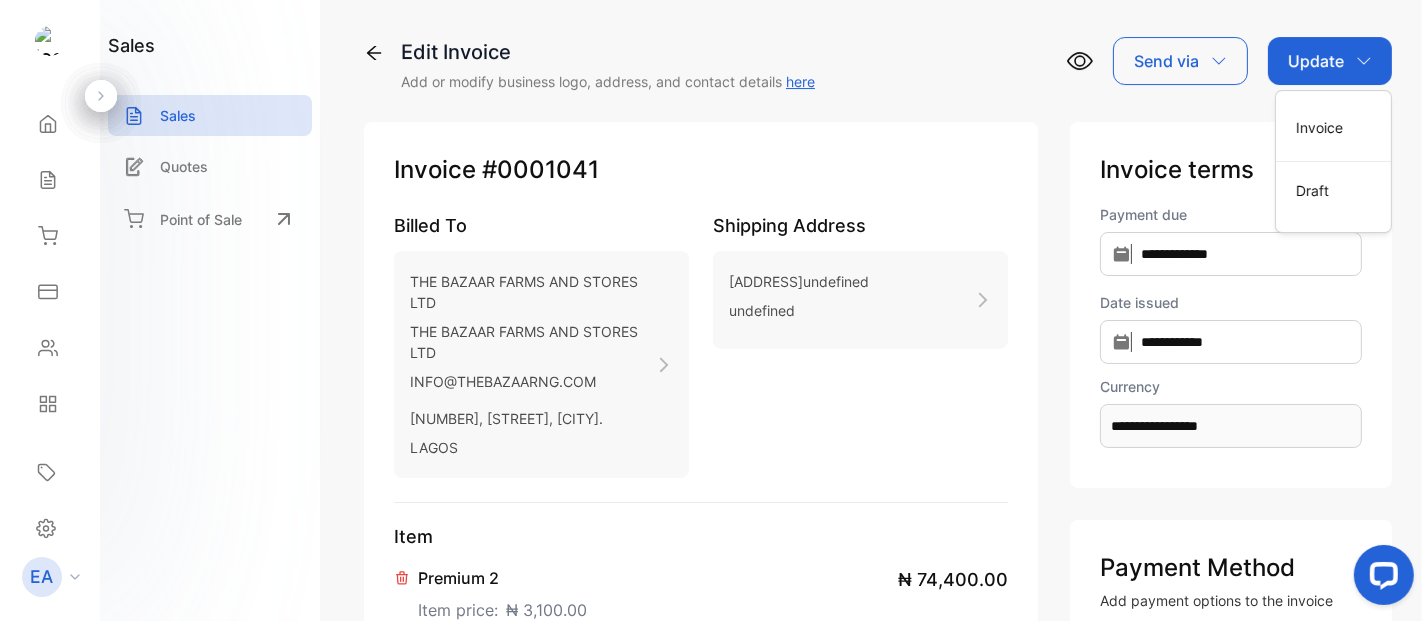 click on "Invoice" at bounding box center [1333, 127] 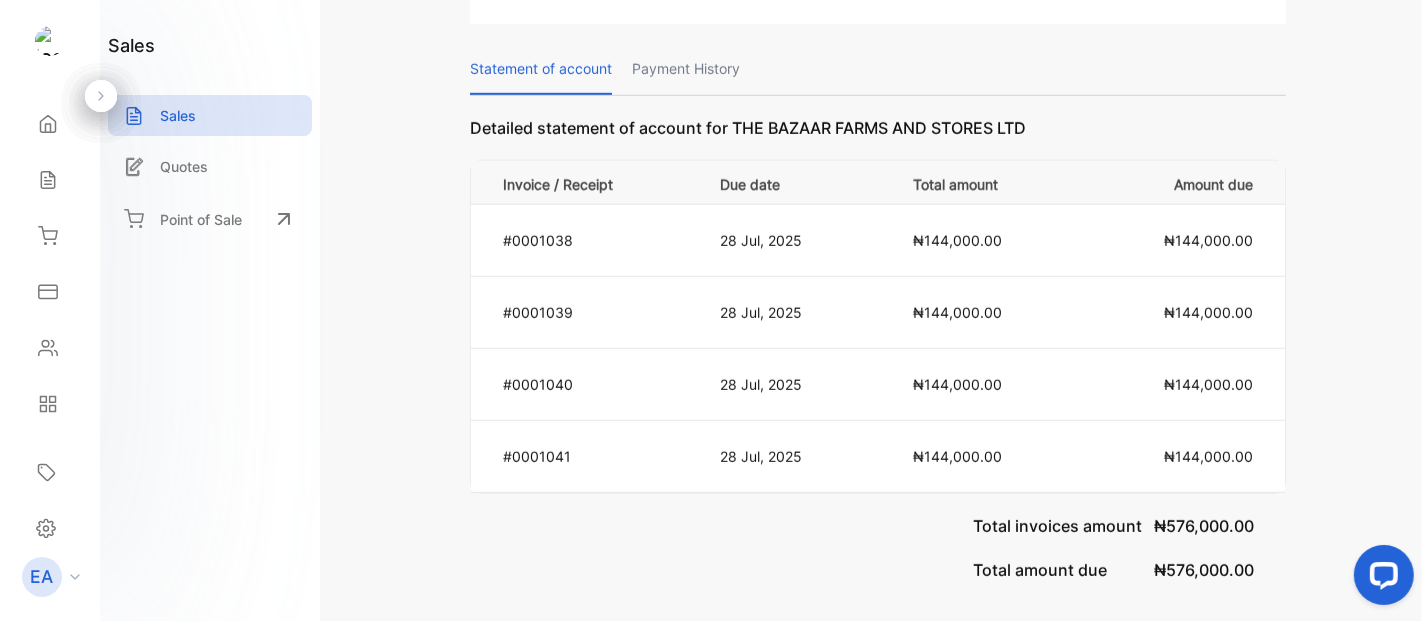 scroll, scrollTop: 0, scrollLeft: 0, axis: both 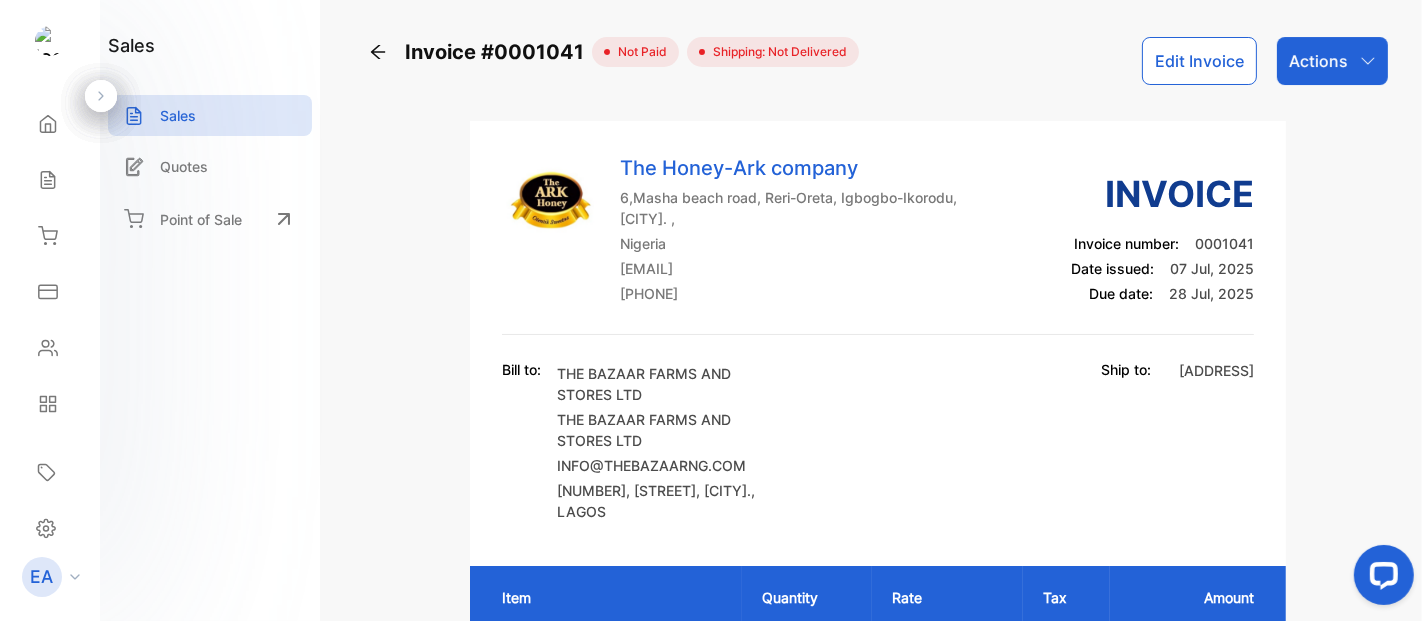 click on "Actions" at bounding box center (1332, 61) 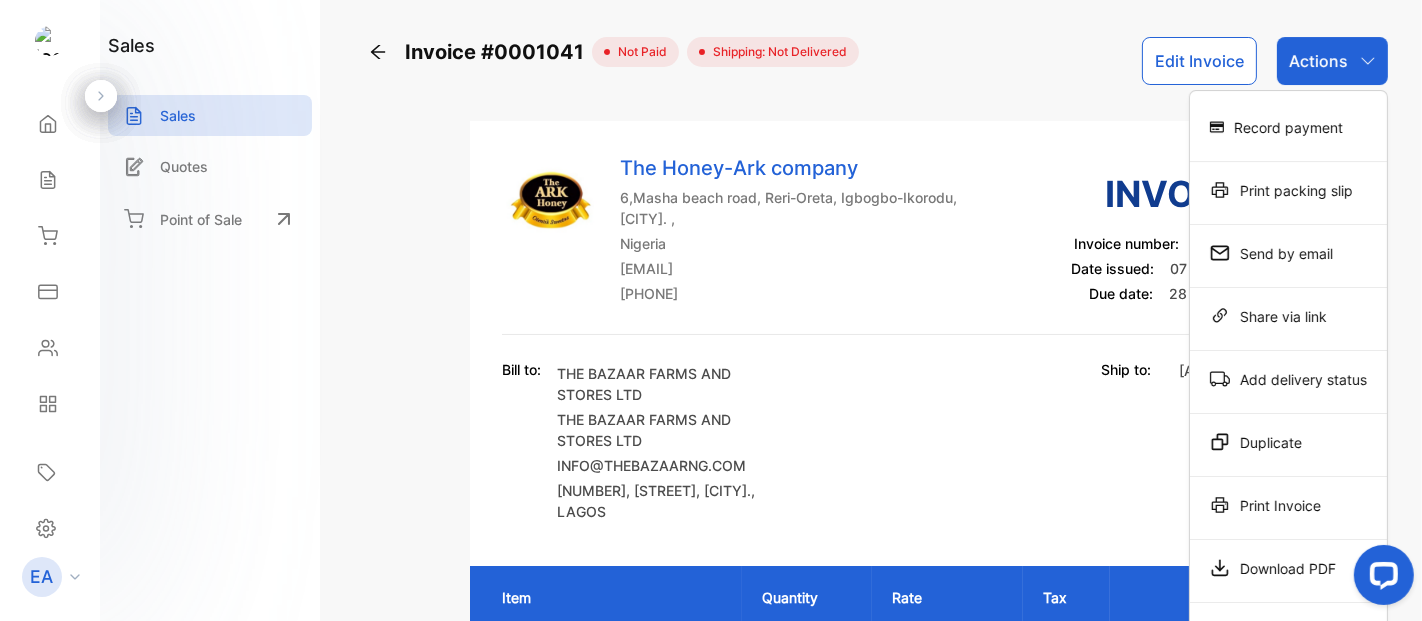click on "Download PDF" at bounding box center (1288, 127) 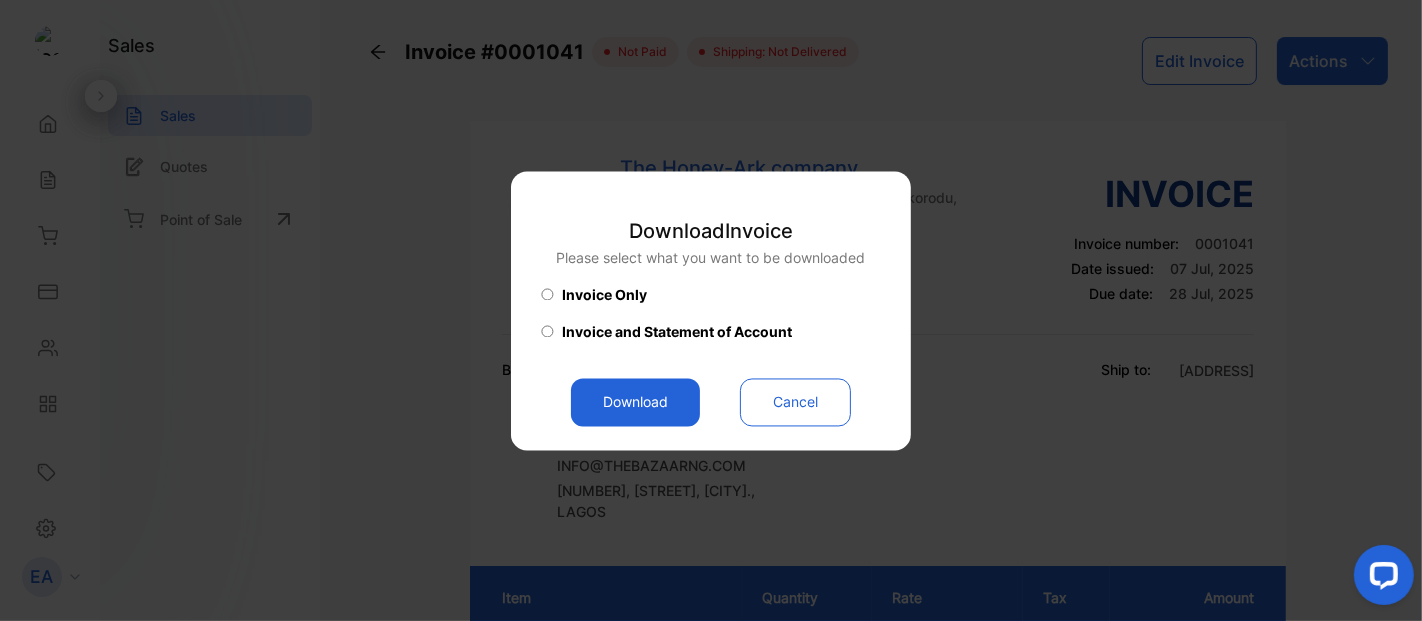click on "Download" at bounding box center (635, 402) 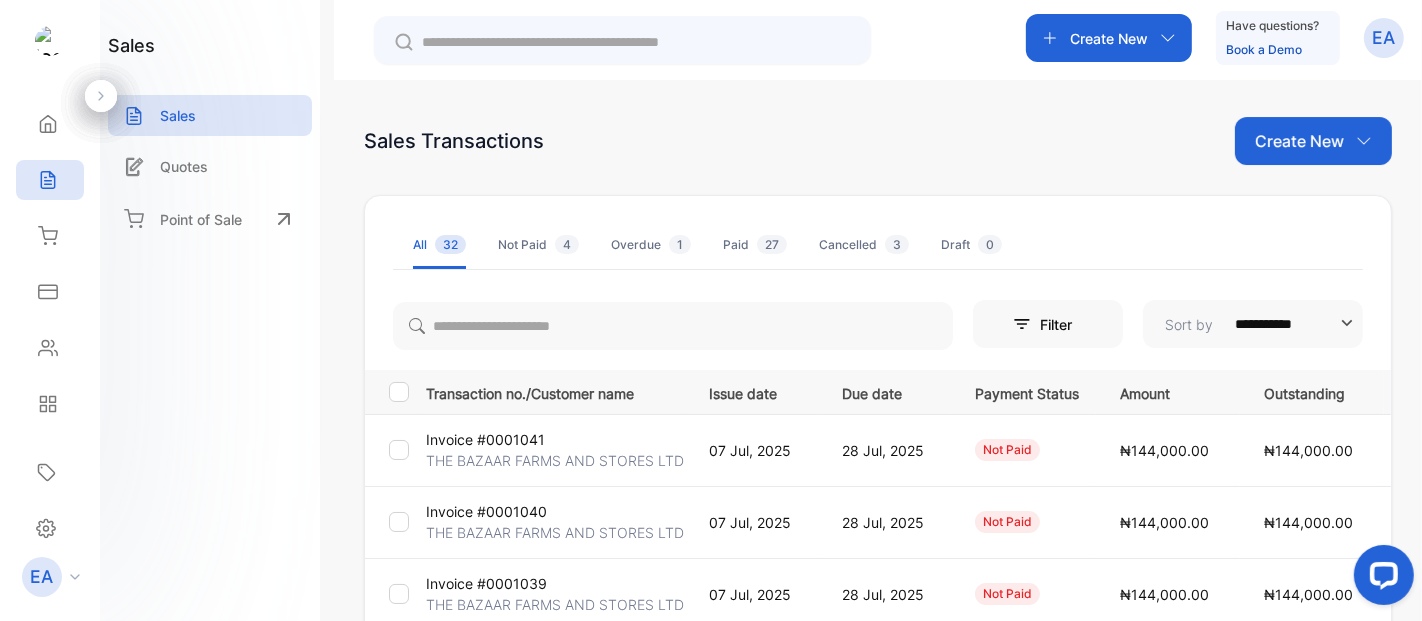 scroll, scrollTop: 0, scrollLeft: 145, axis: horizontal 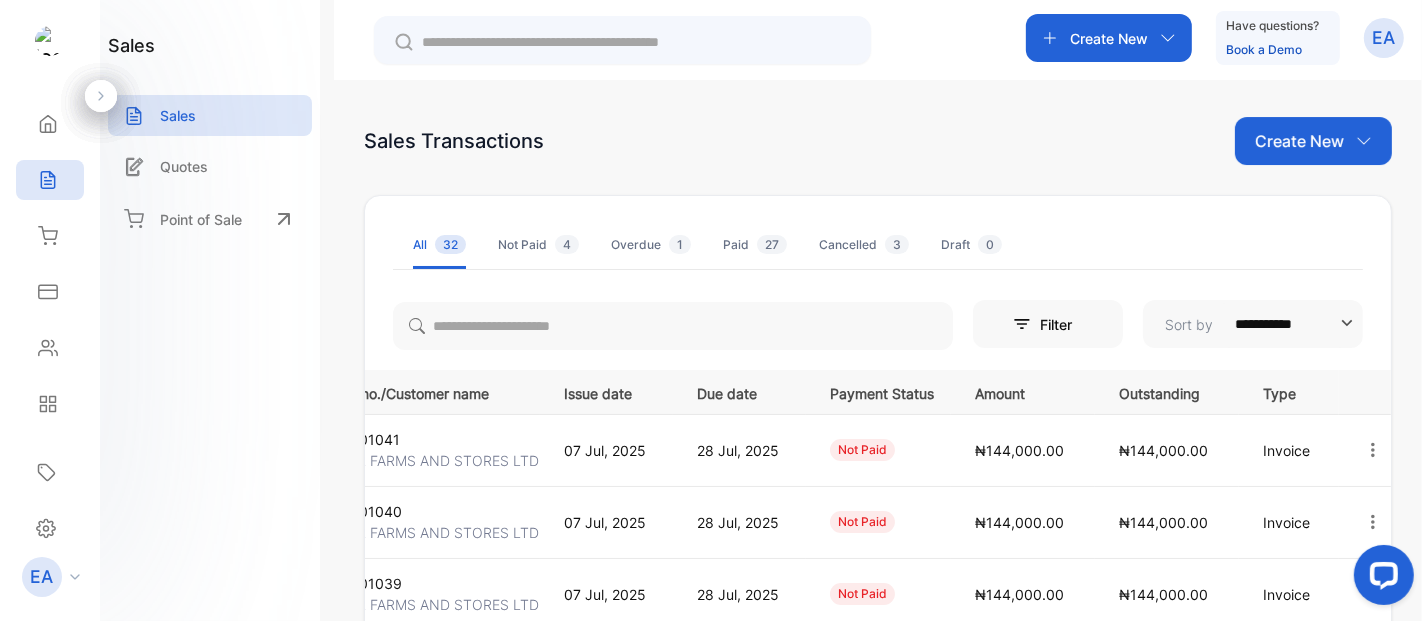 click on "All 32 Not  Paid 4 Overdue 1 Paid 27 Cancelled 3 Draft 0" at bounding box center (878, 245) 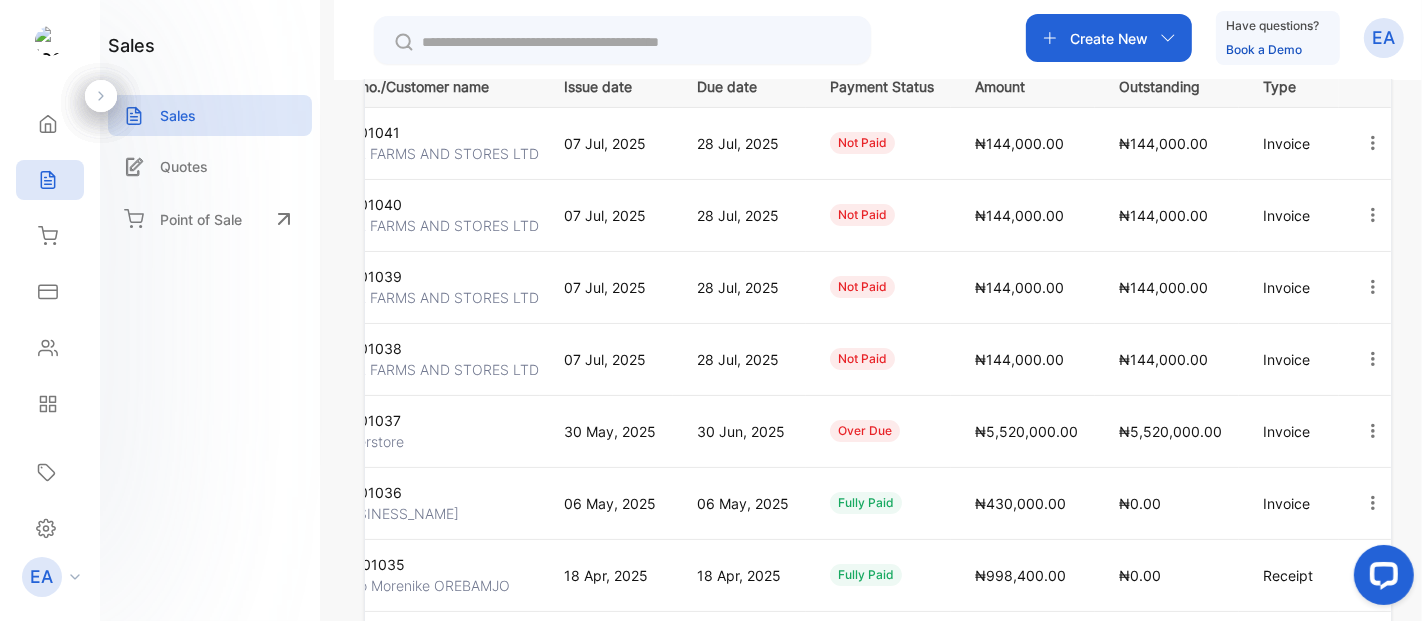 scroll, scrollTop: 298, scrollLeft: 0, axis: vertical 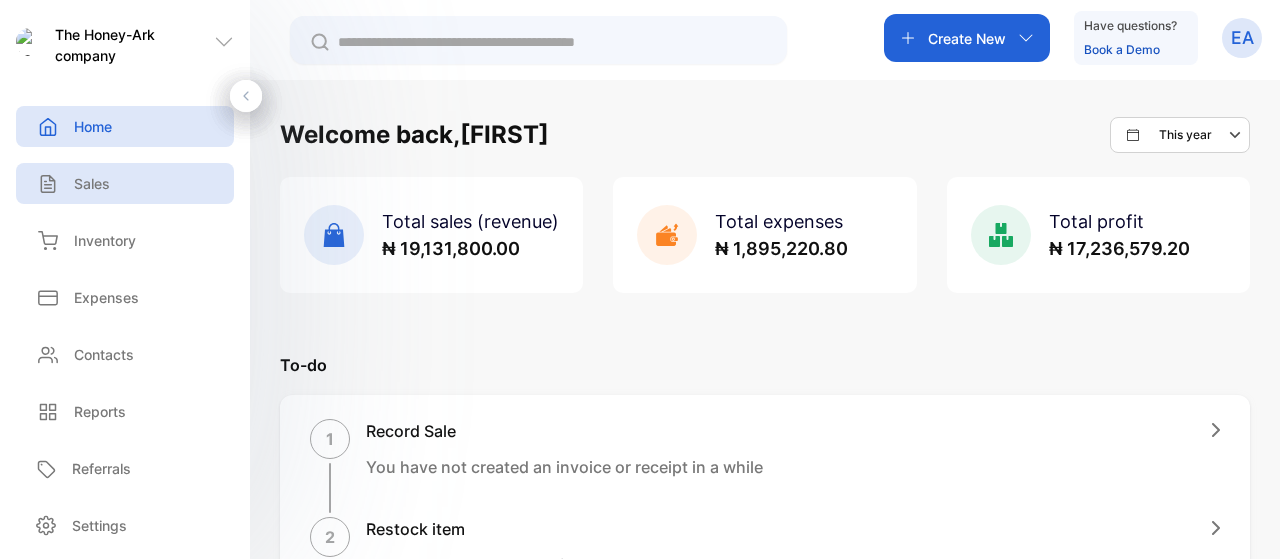 click on "Sales" at bounding box center (125, 183) 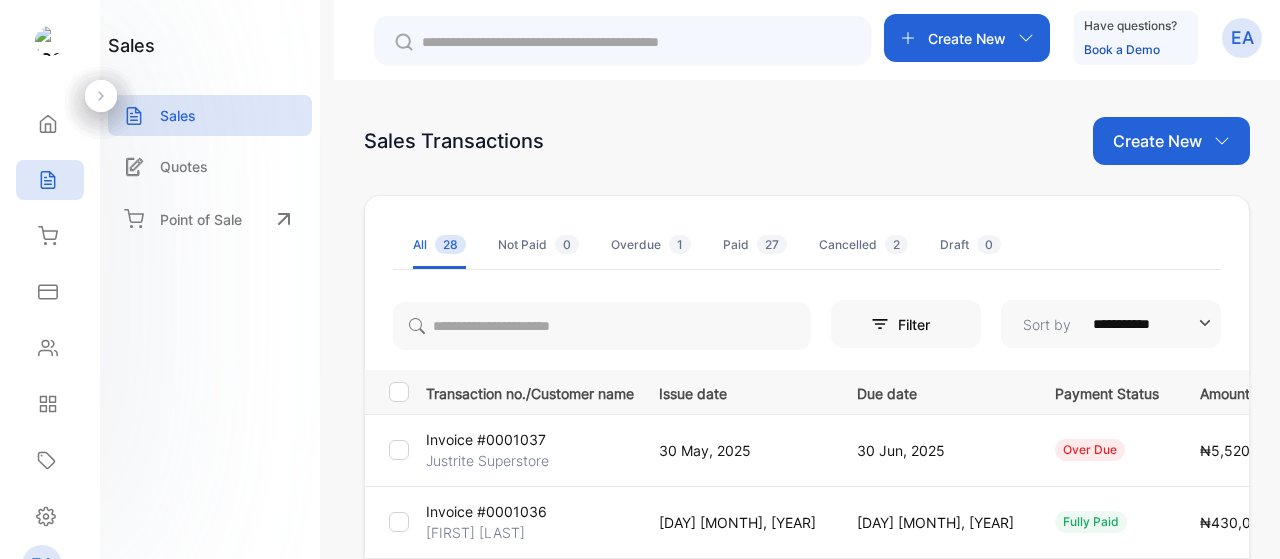 click on "30 May, 2025" at bounding box center [734, 450] 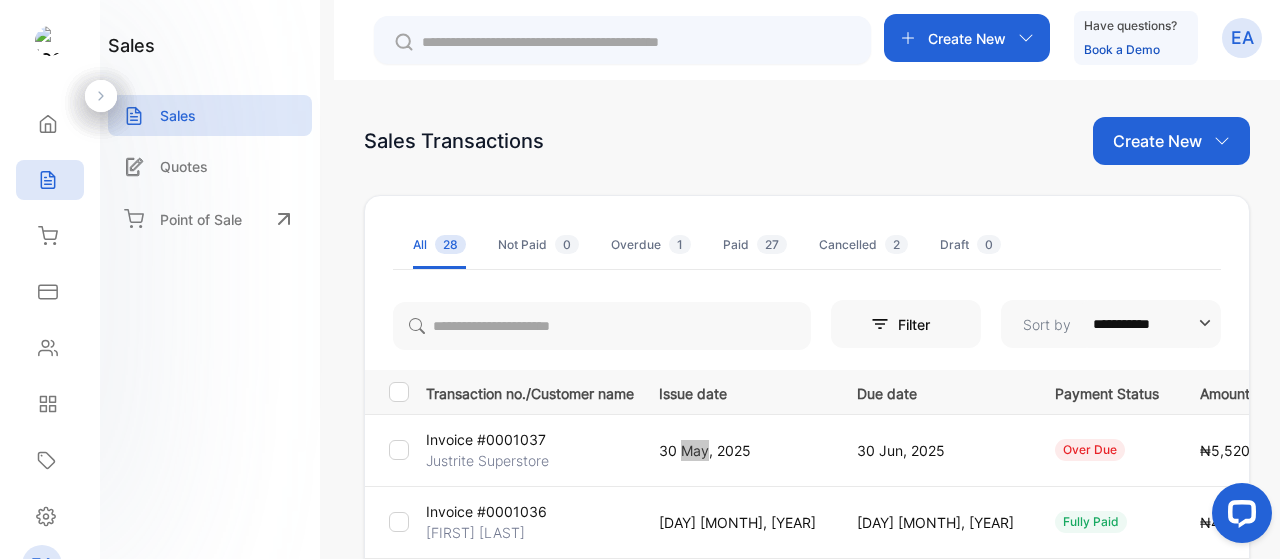 scroll, scrollTop: 0, scrollLeft: 0, axis: both 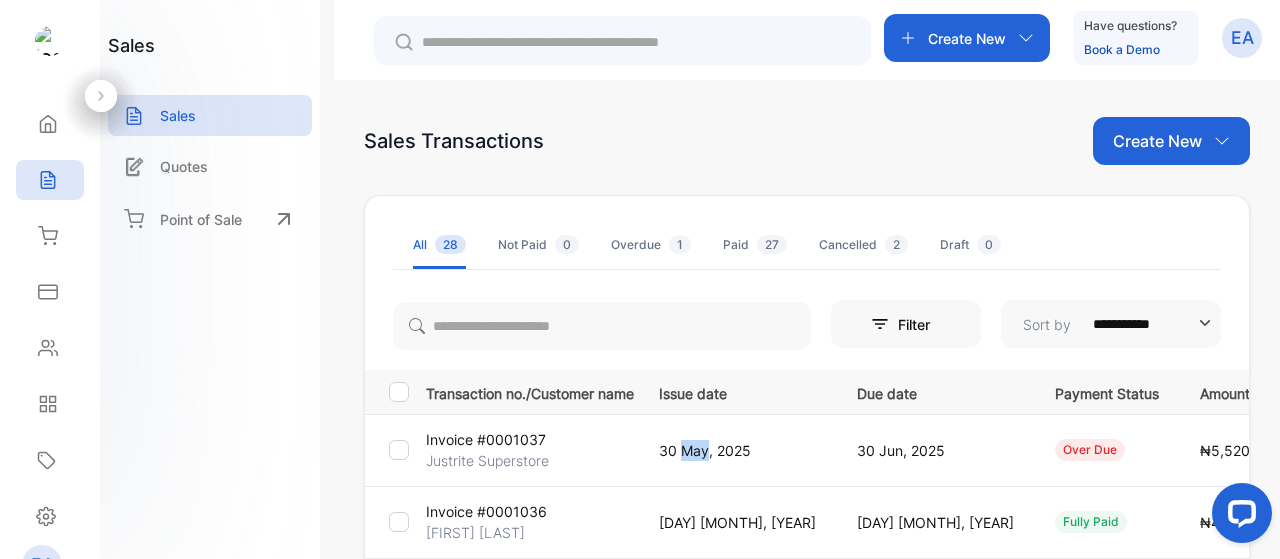 click on "₦5,520,000.00" at bounding box center (1248, 450) 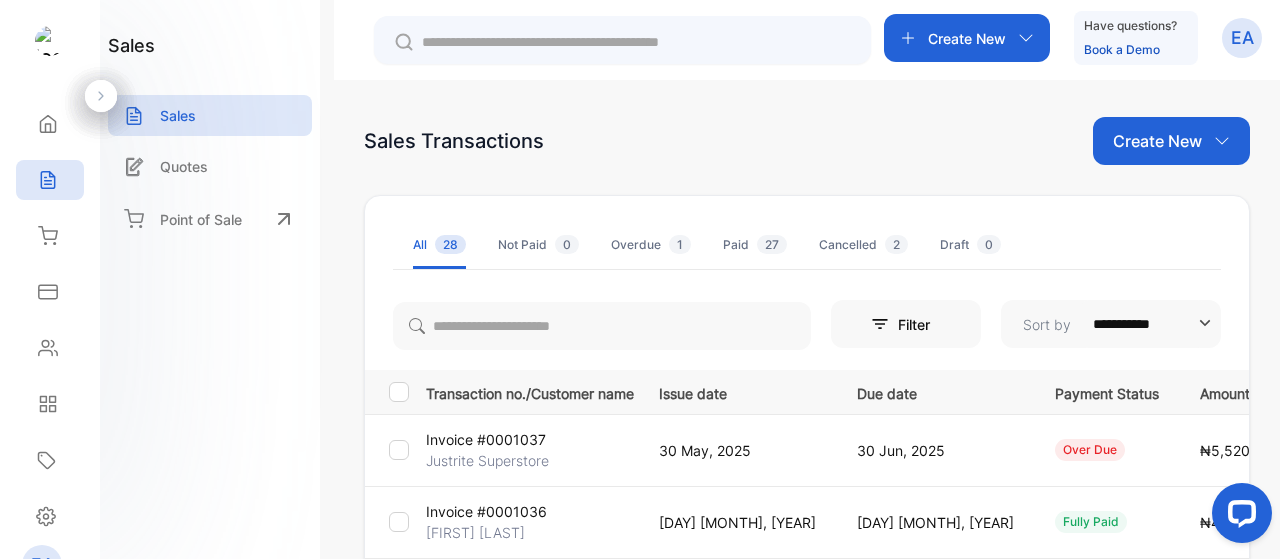 scroll, scrollTop: 0, scrollLeft: 263, axis: horizontal 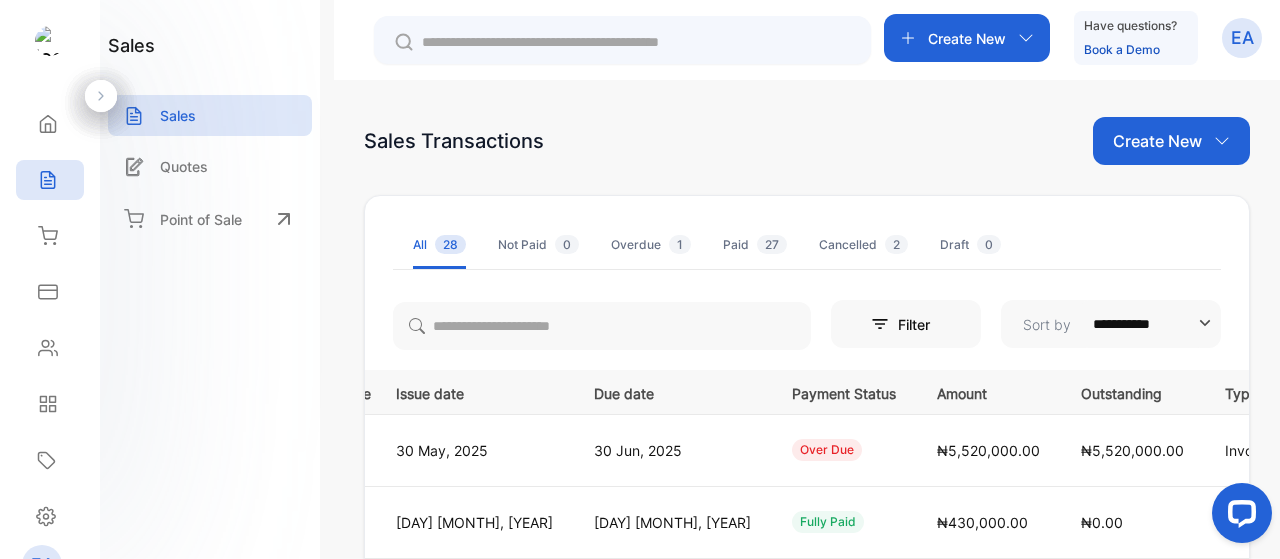 click at bounding box center (1335, 450) 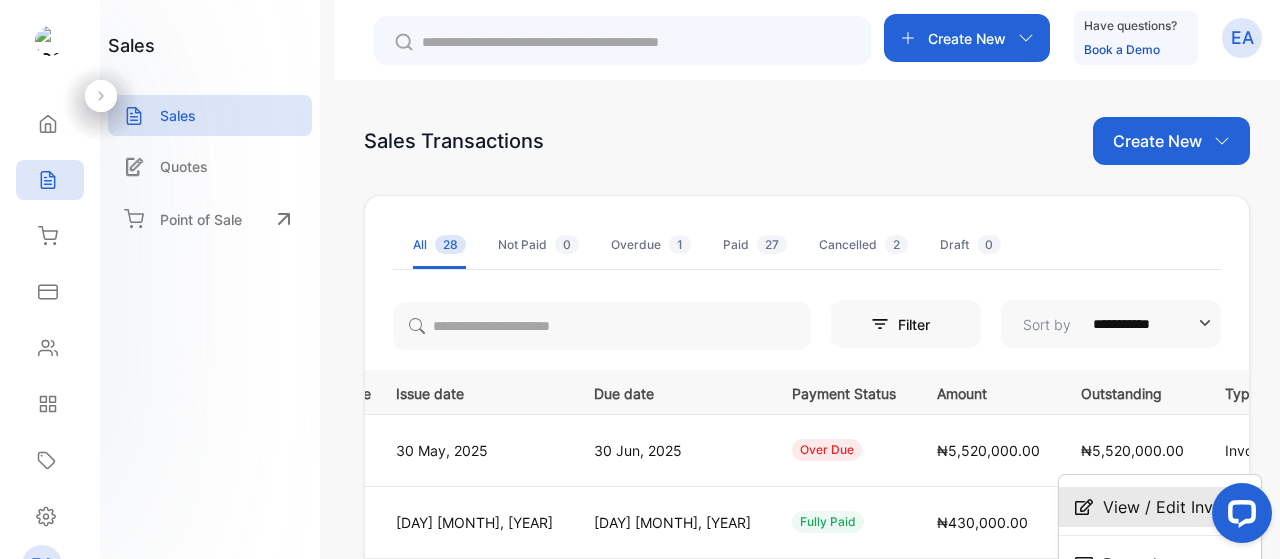 click on "View / Edit Invoice" at bounding box center [1174, 507] 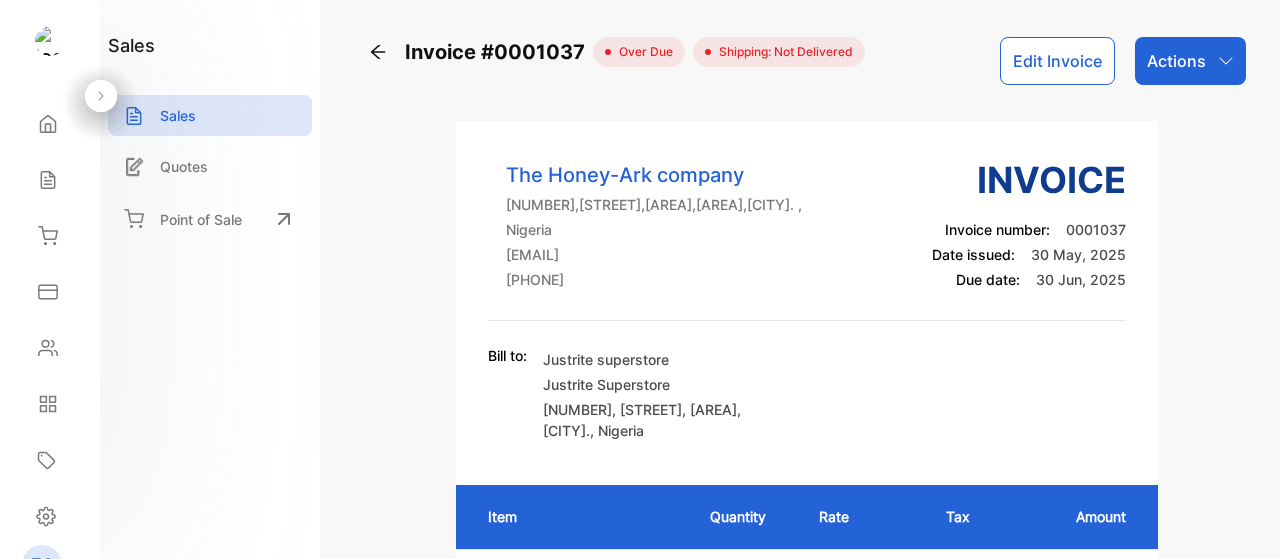 scroll, scrollTop: 0, scrollLeft: 0, axis: both 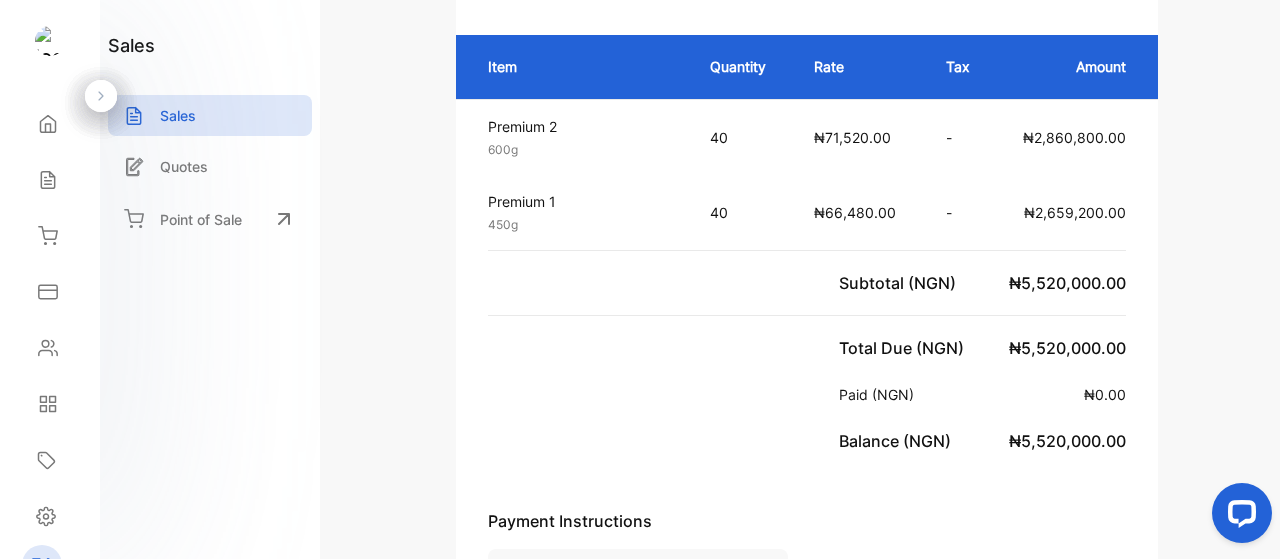 click on "₦2,659,200.00" at bounding box center [1076, 137] 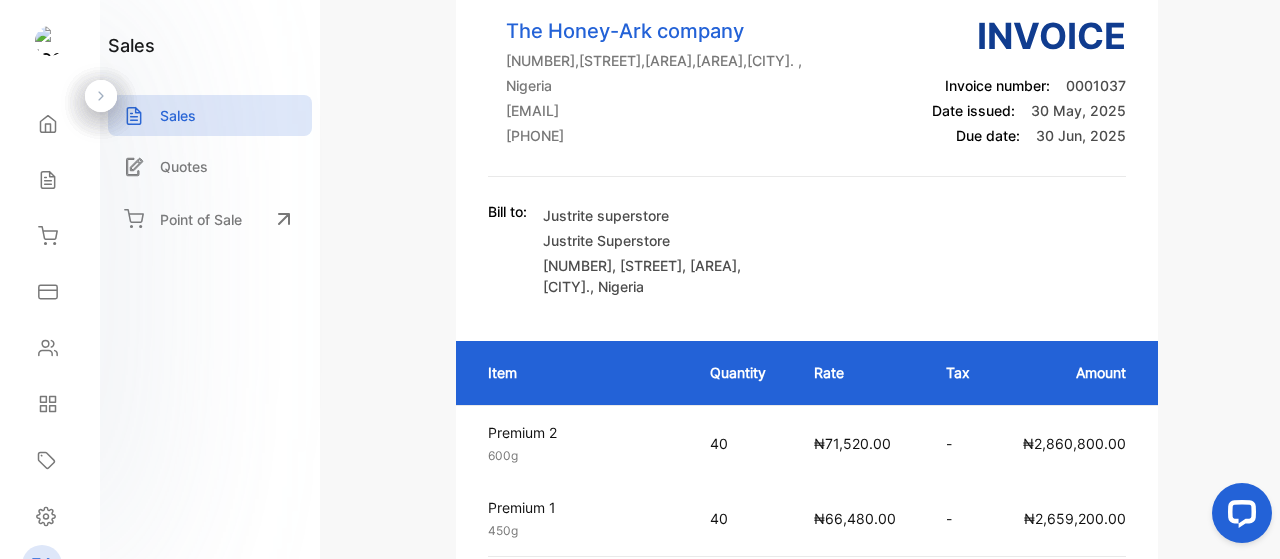 scroll, scrollTop: 0, scrollLeft: 0, axis: both 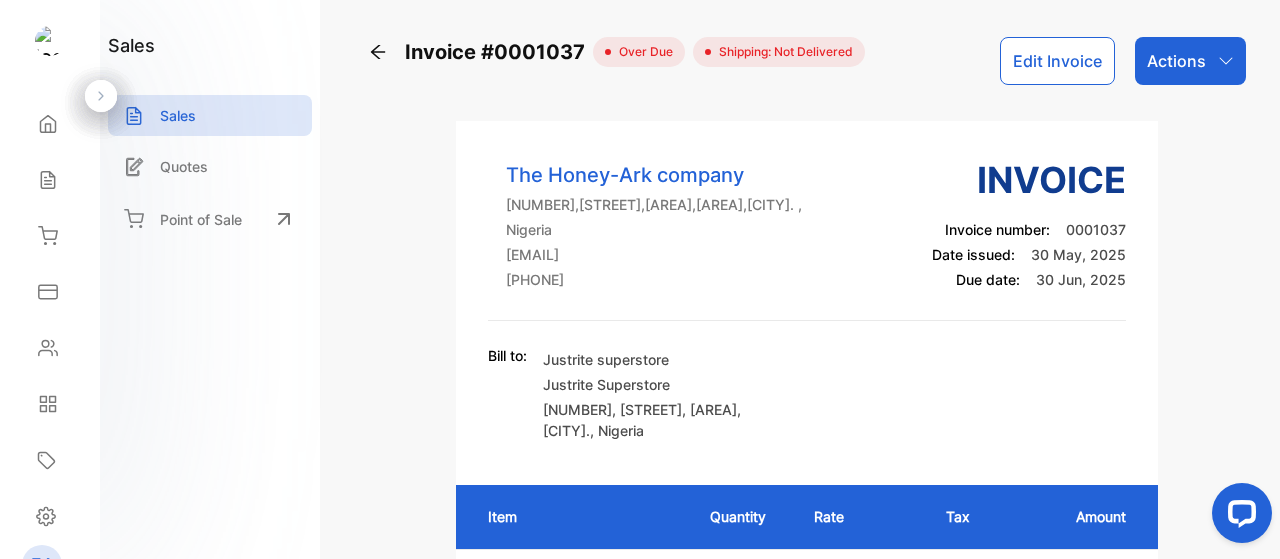 click on "Edit Invoice" at bounding box center [1057, 61] 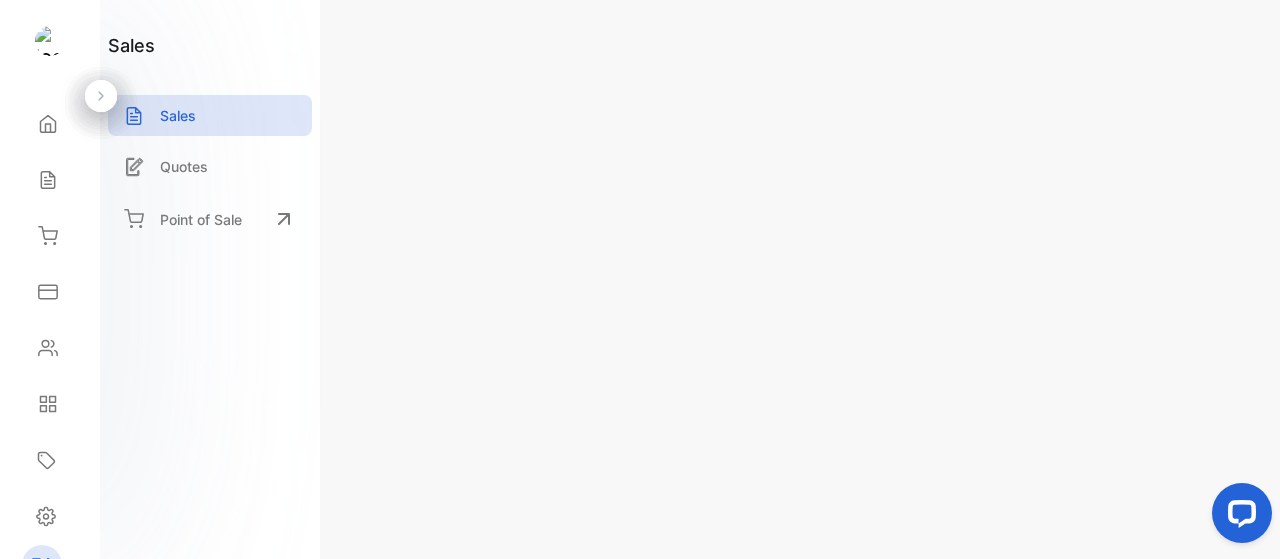 scroll, scrollTop: 331, scrollLeft: 0, axis: vertical 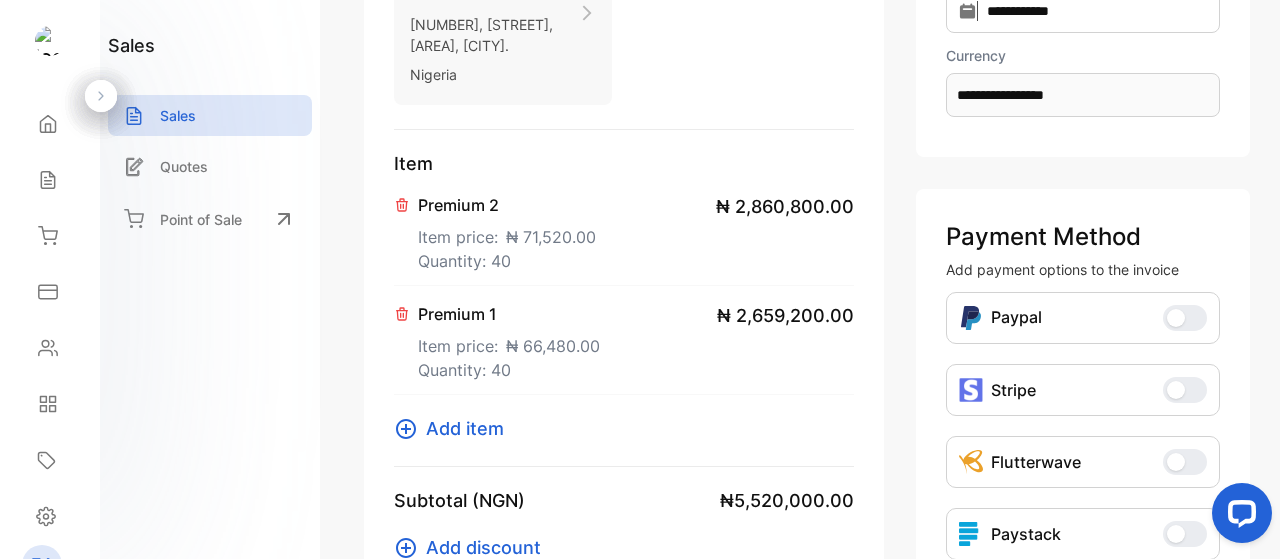 click on "Premium 2 Item price: ₦ 71,520.00 Quantity: 40 ₦ 2,860,800.00" at bounding box center [624, 231] 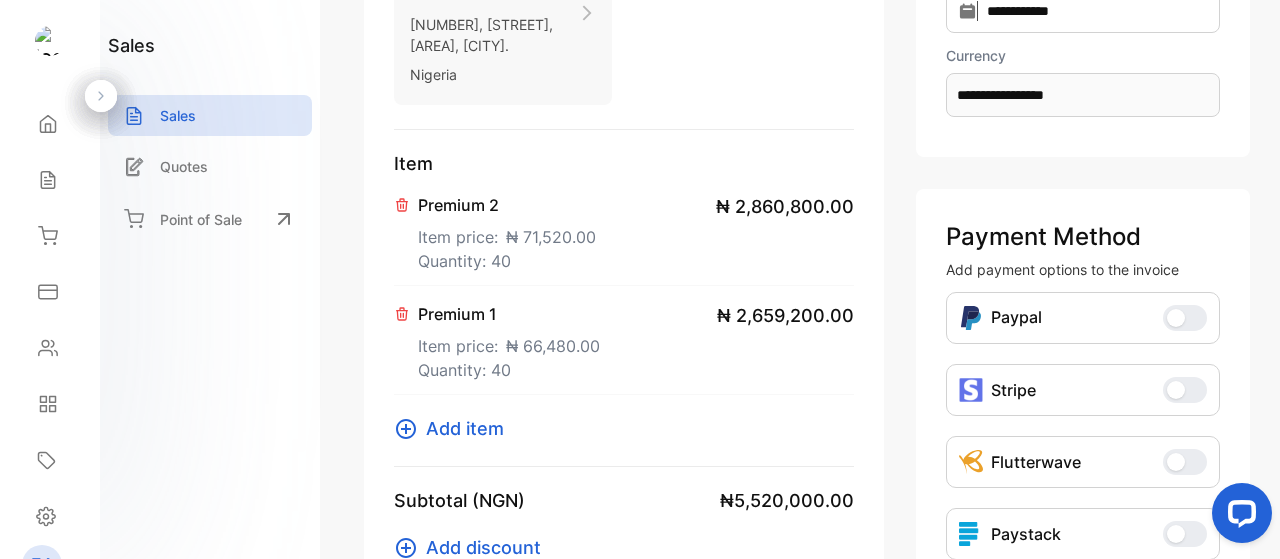 click on "**********" at bounding box center (1083, 352) 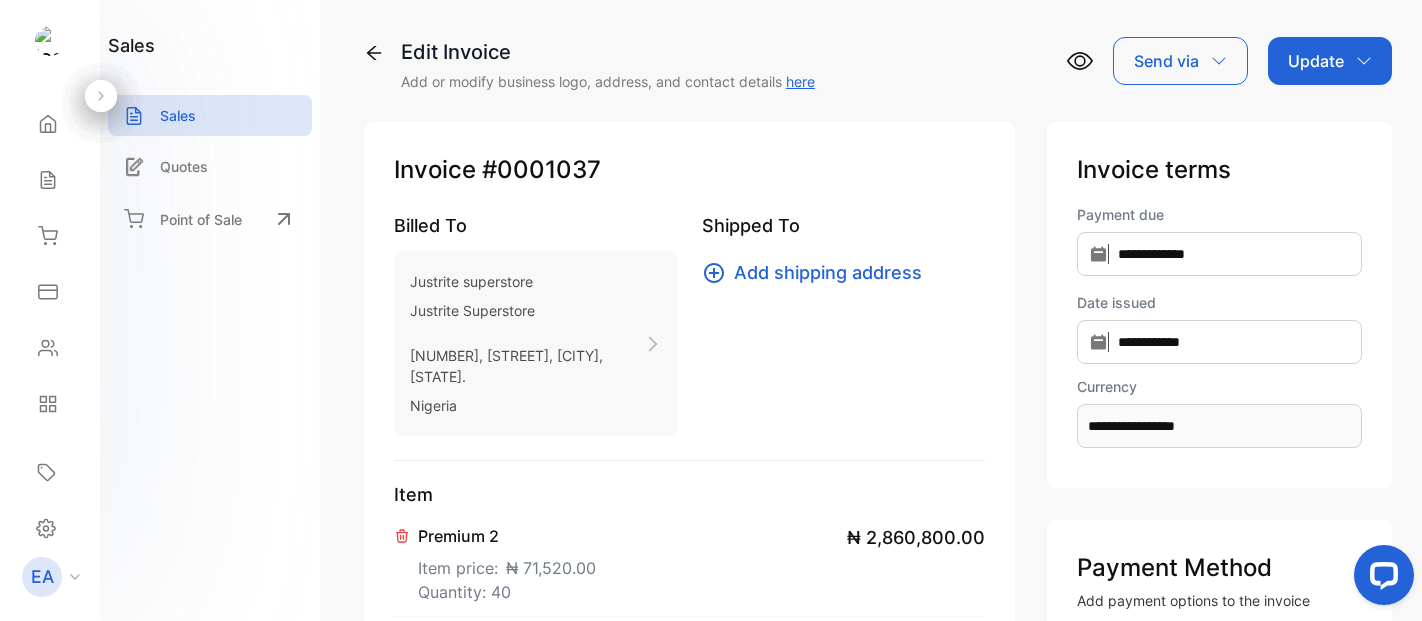 scroll, scrollTop: 0, scrollLeft: 0, axis: both 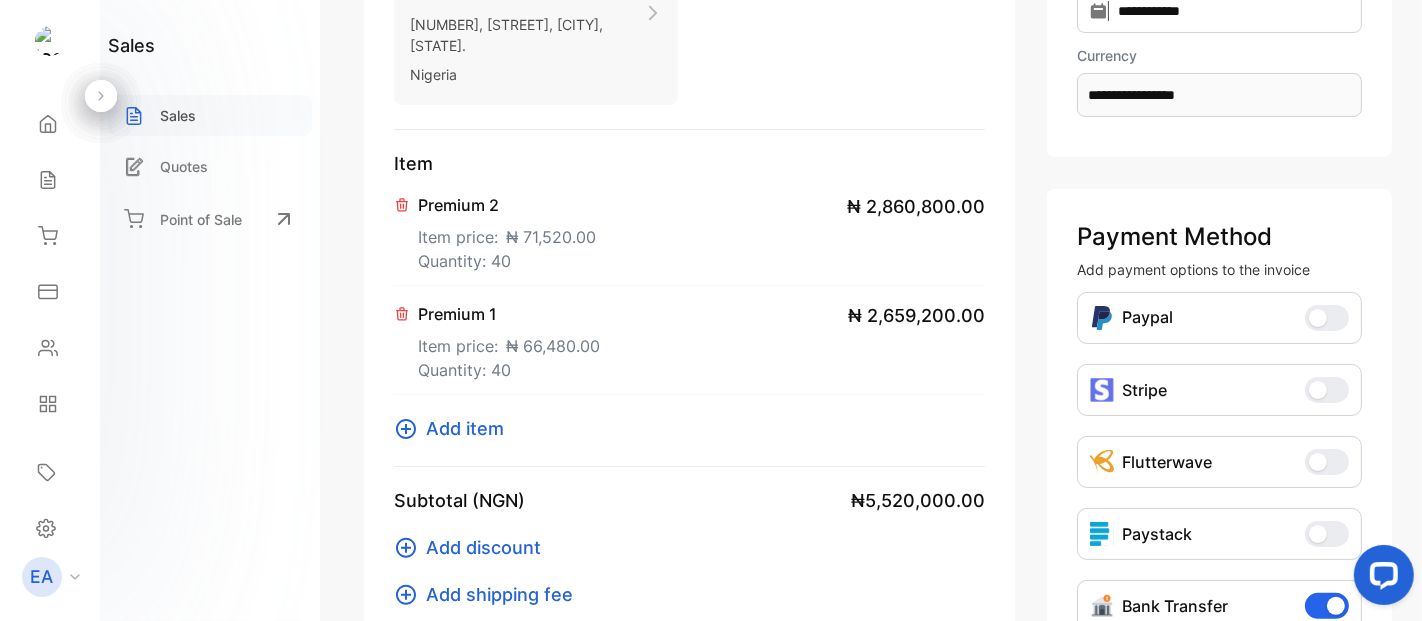 click on "Sales" at bounding box center (210, 115) 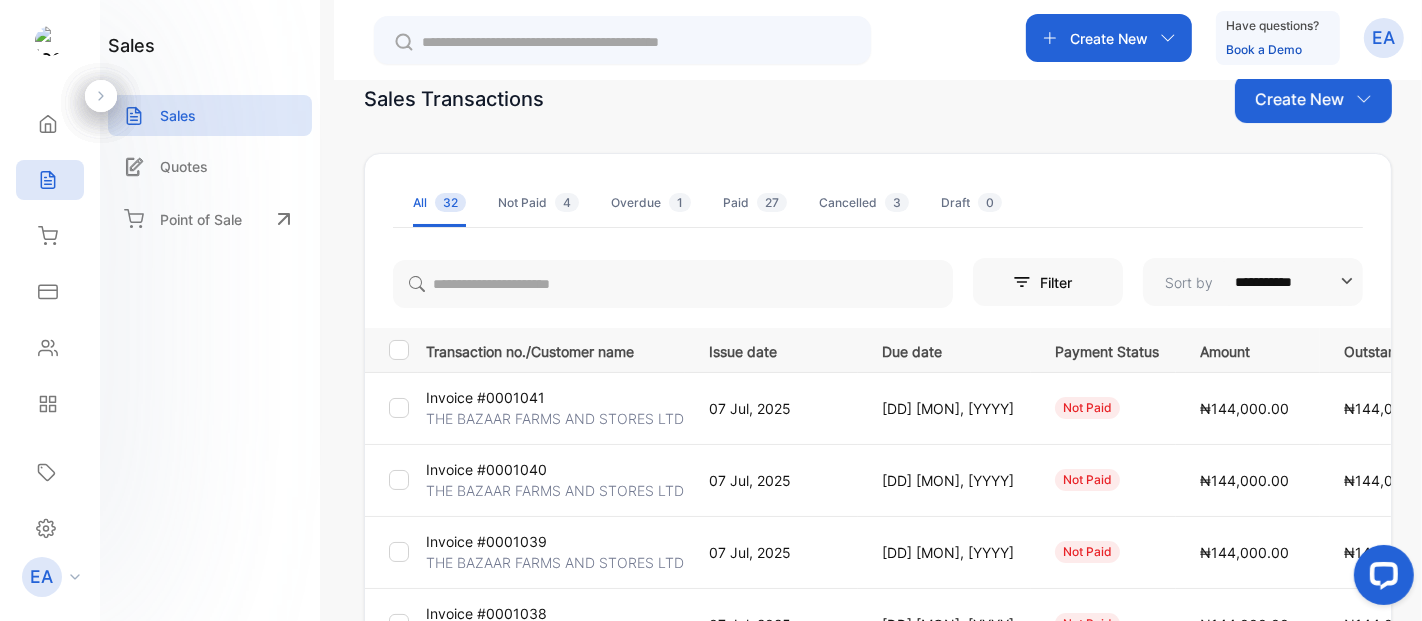 scroll, scrollTop: 73, scrollLeft: 0, axis: vertical 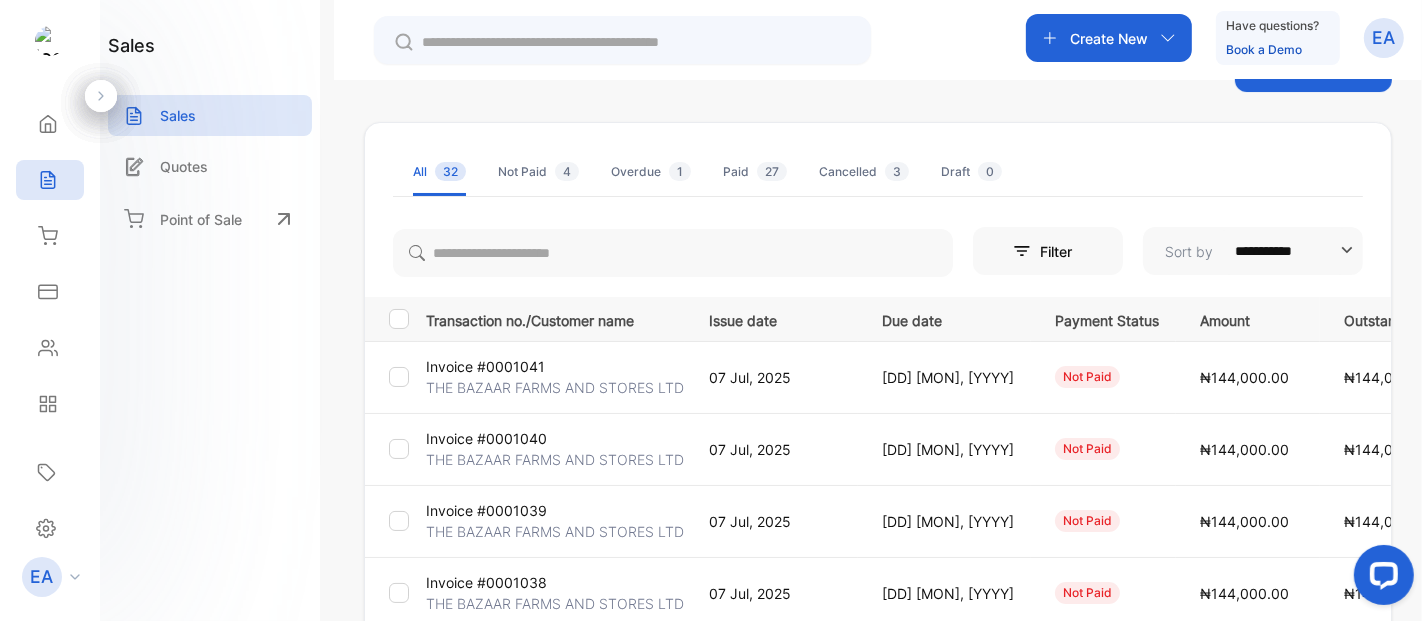 click on "3" at bounding box center (567, 171) 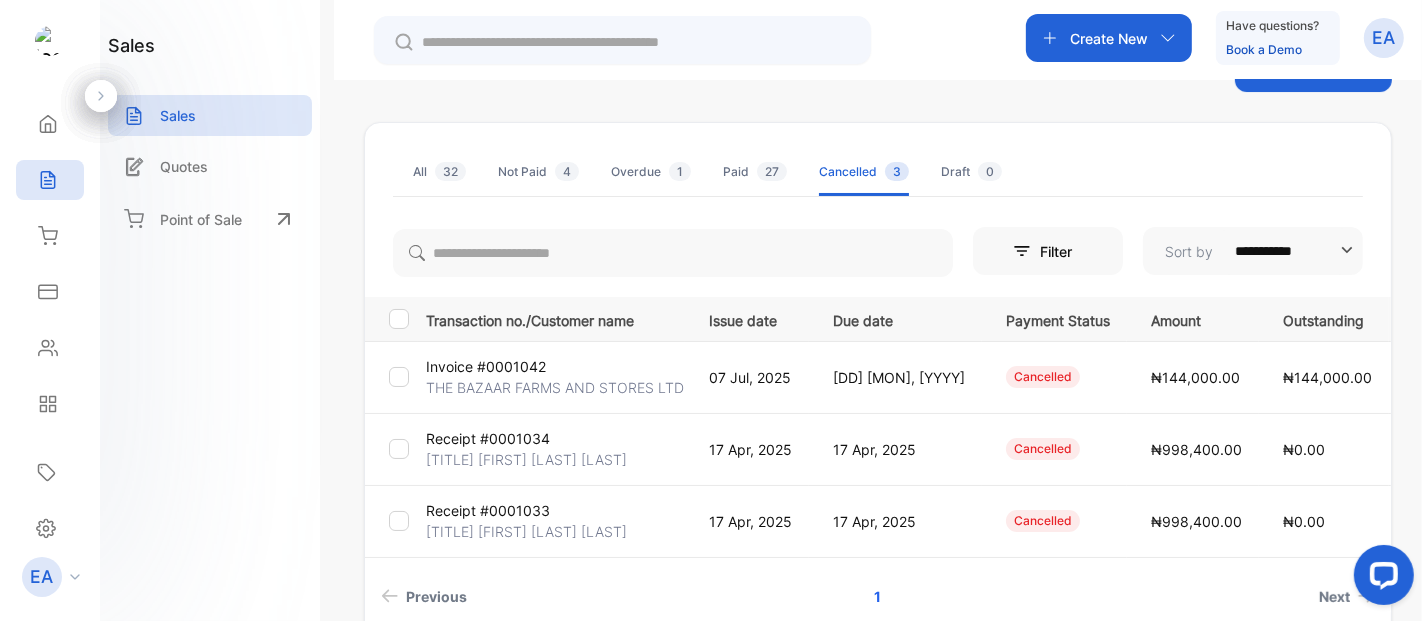 click on "32" at bounding box center (450, 171) 